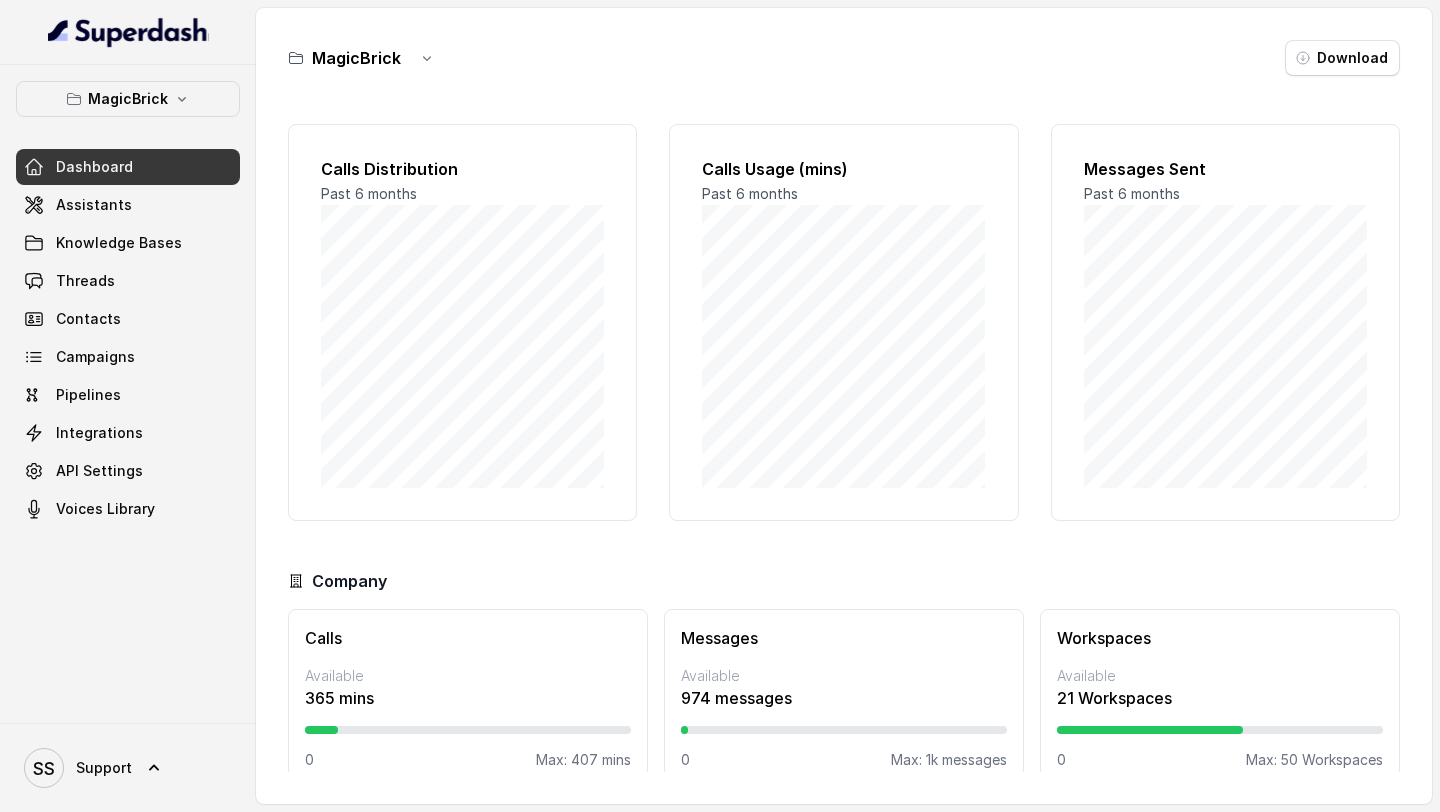 scroll, scrollTop: 0, scrollLeft: 0, axis: both 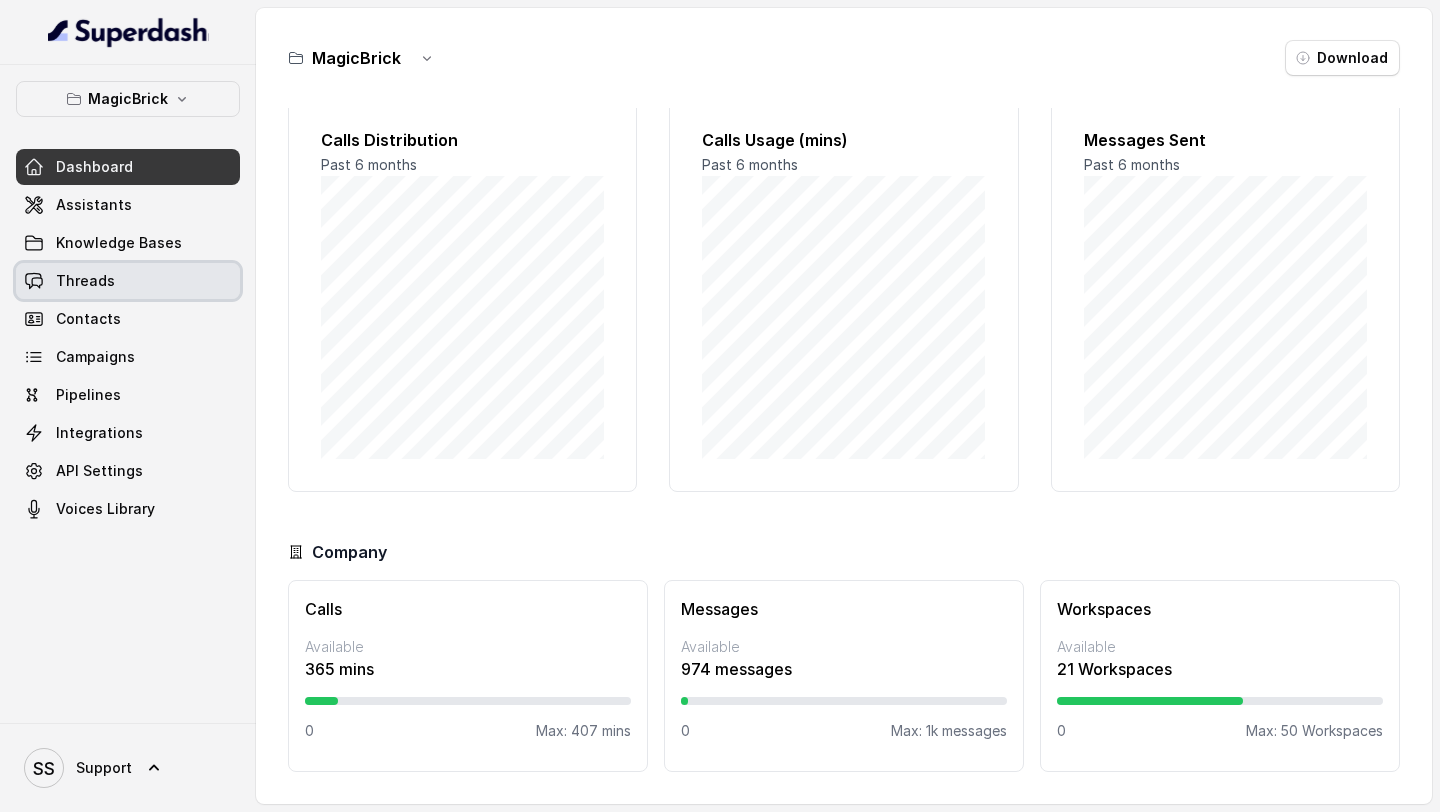 click on "Threads" at bounding box center [128, 281] 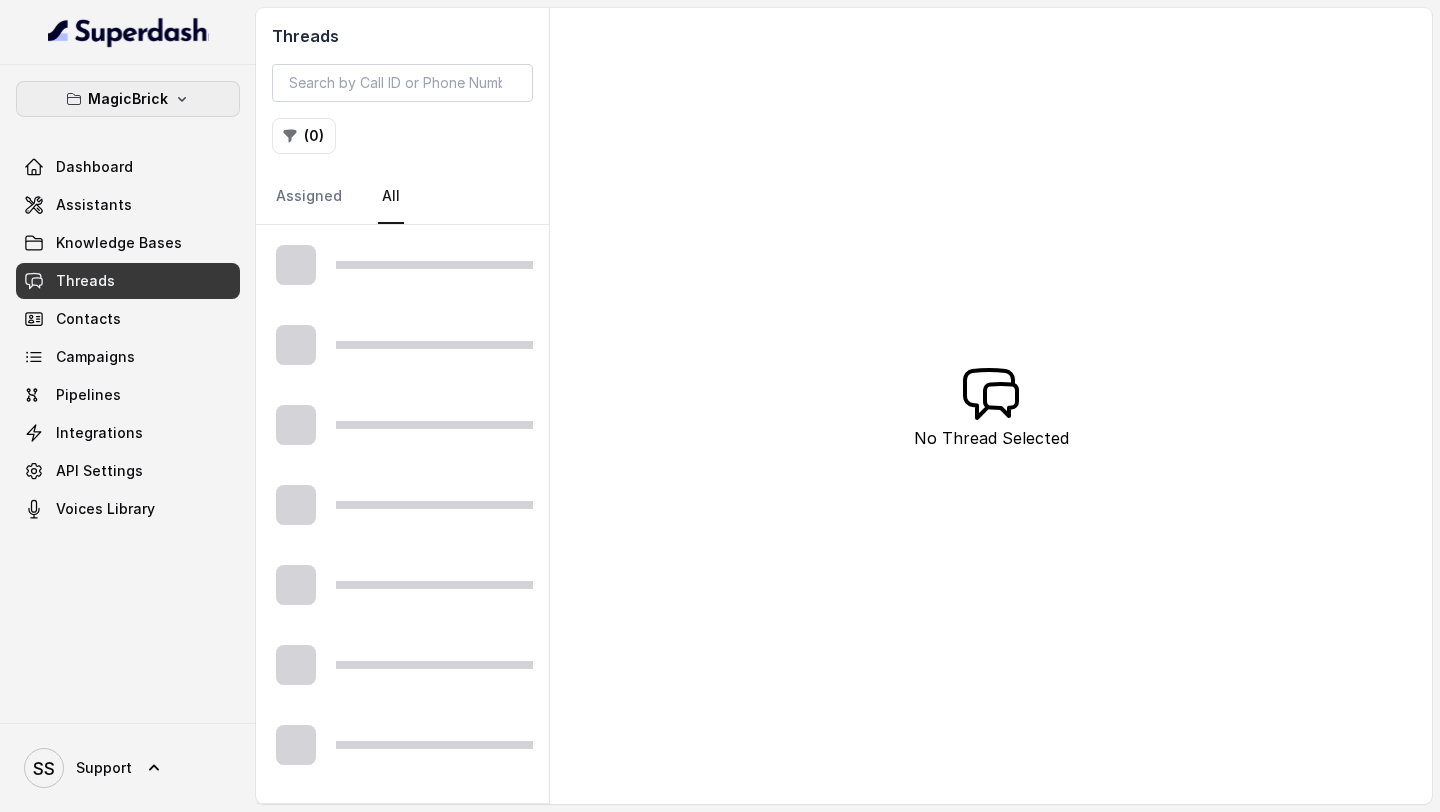 click on "MagicBrick" at bounding box center [128, 99] 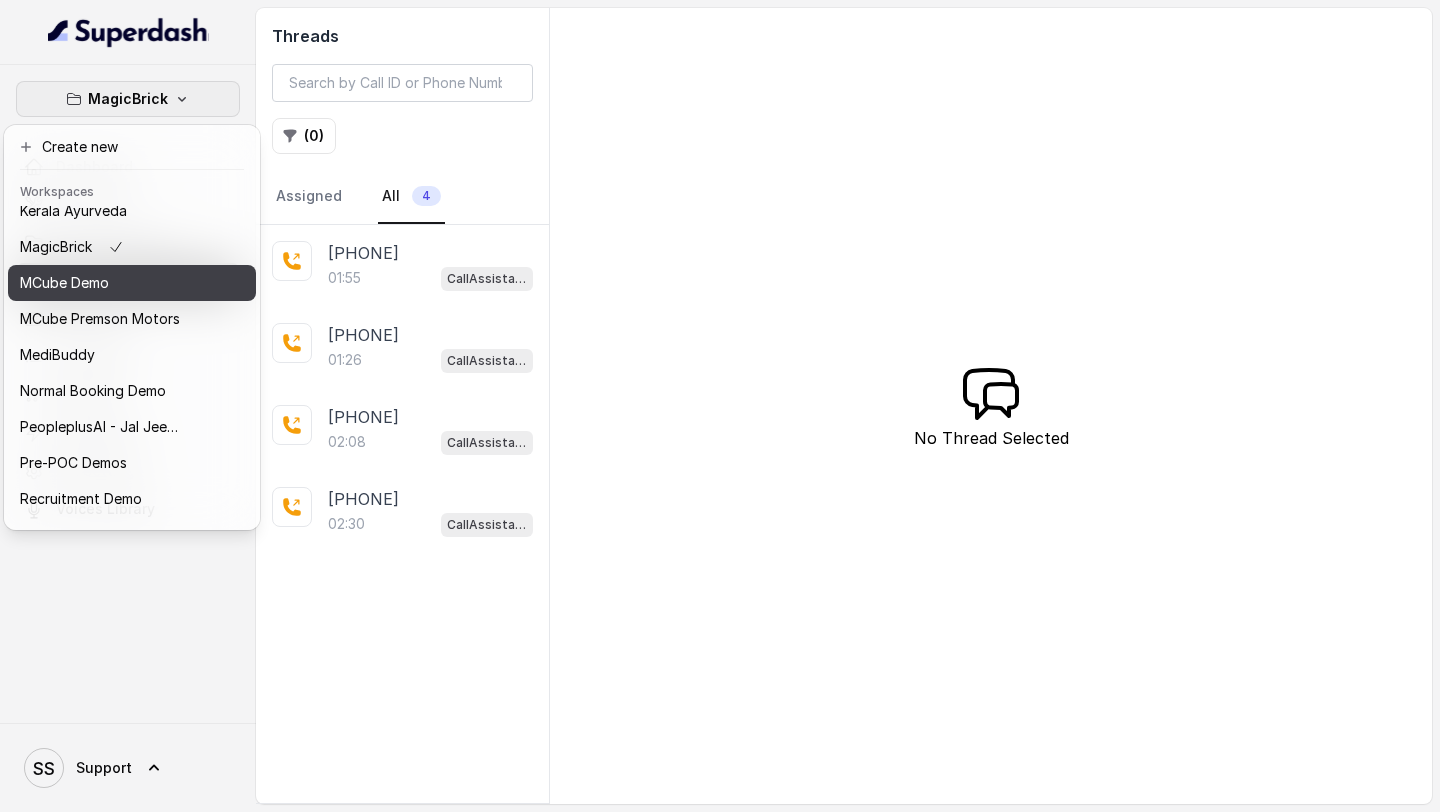 scroll, scrollTop: 527, scrollLeft: 0, axis: vertical 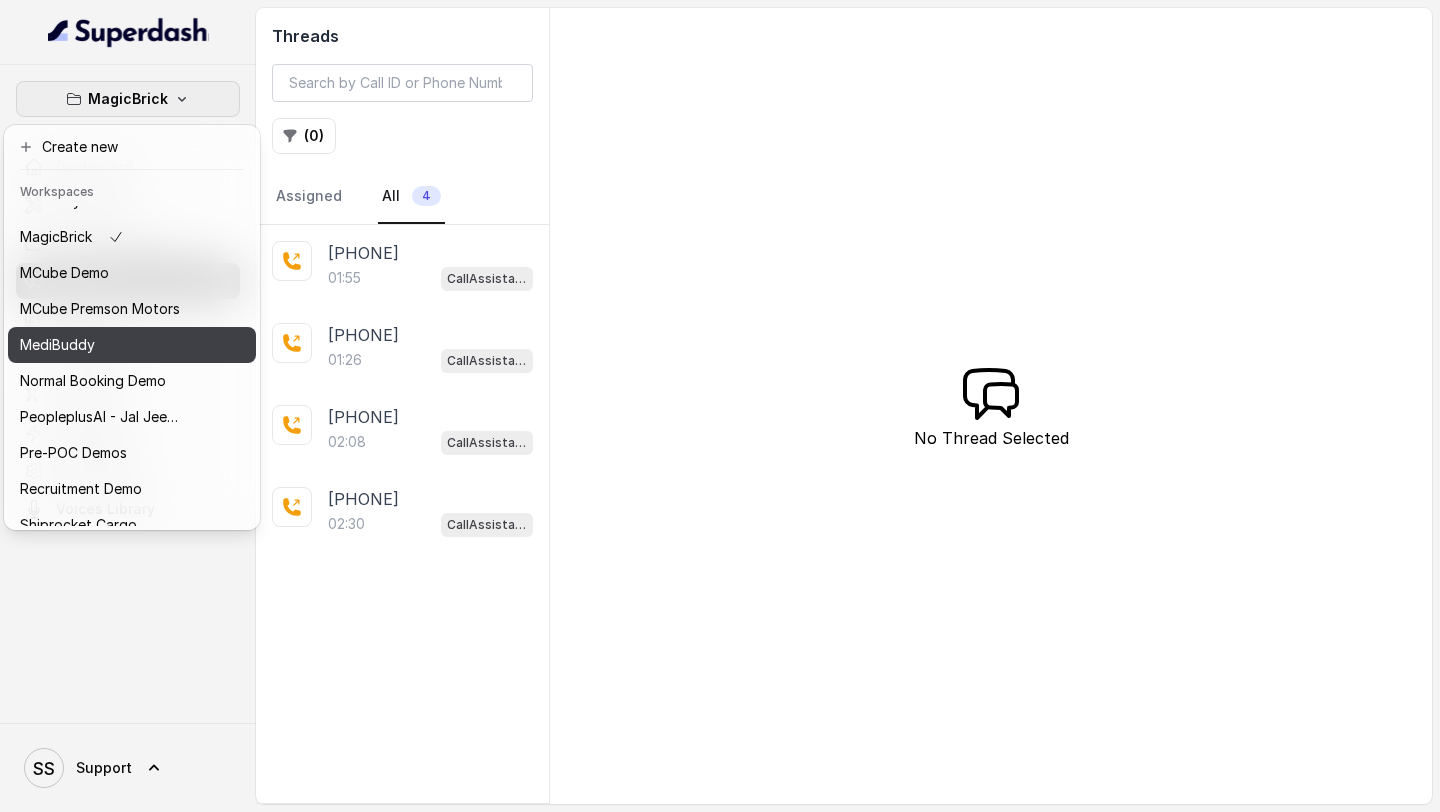 click on "MediBuddy" at bounding box center [132, 345] 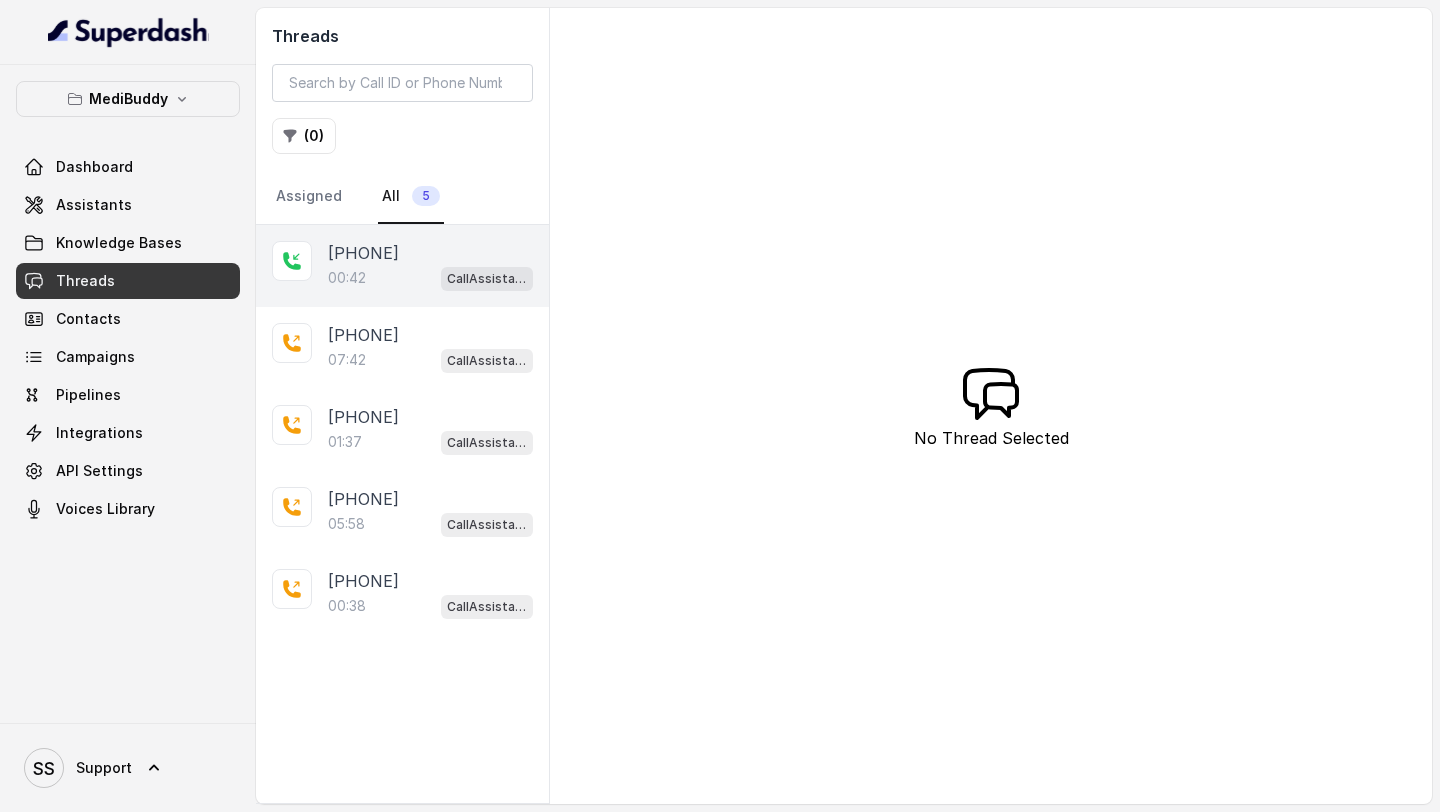click on "00:42 CallAssistant" at bounding box center (430, 278) 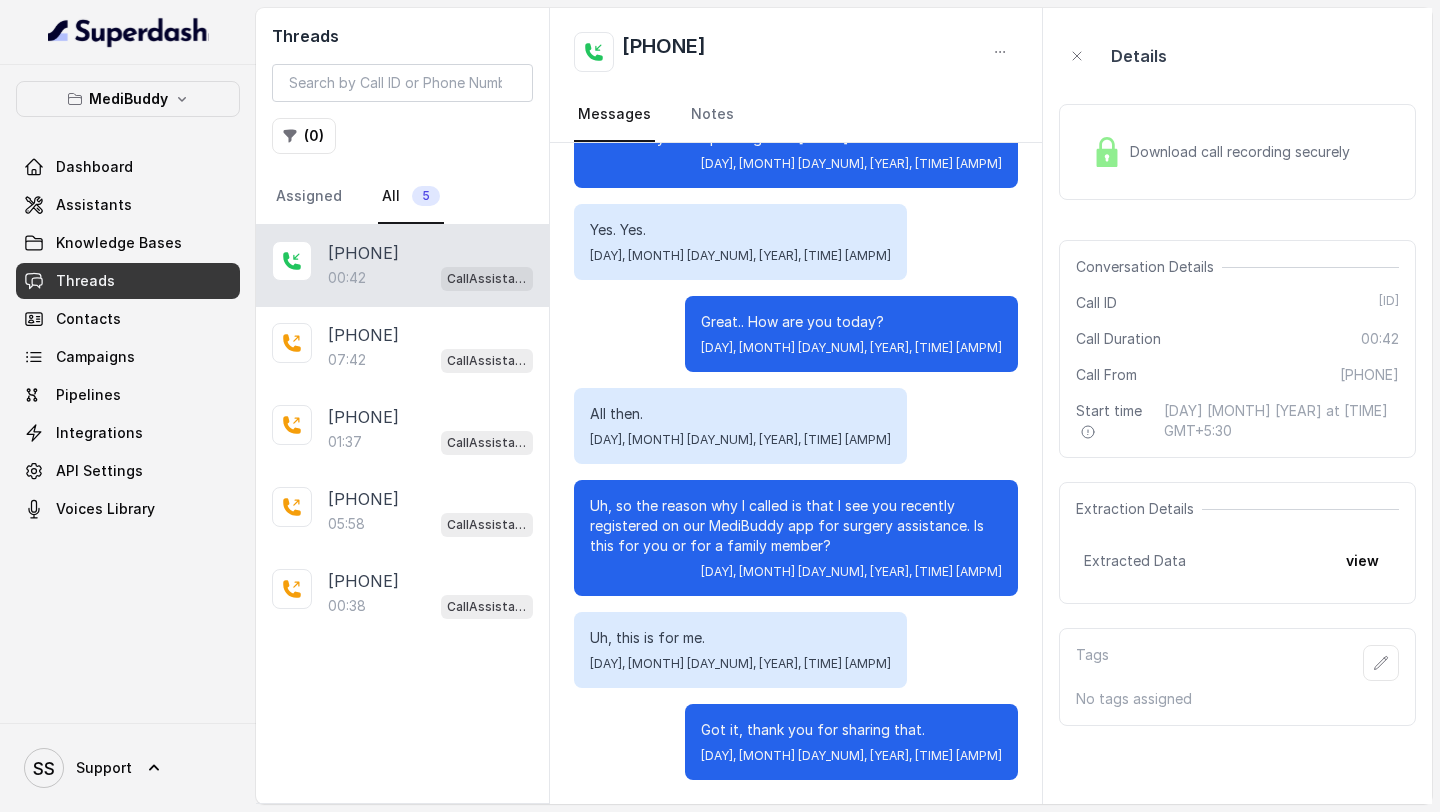 scroll, scrollTop: 0, scrollLeft: 0, axis: both 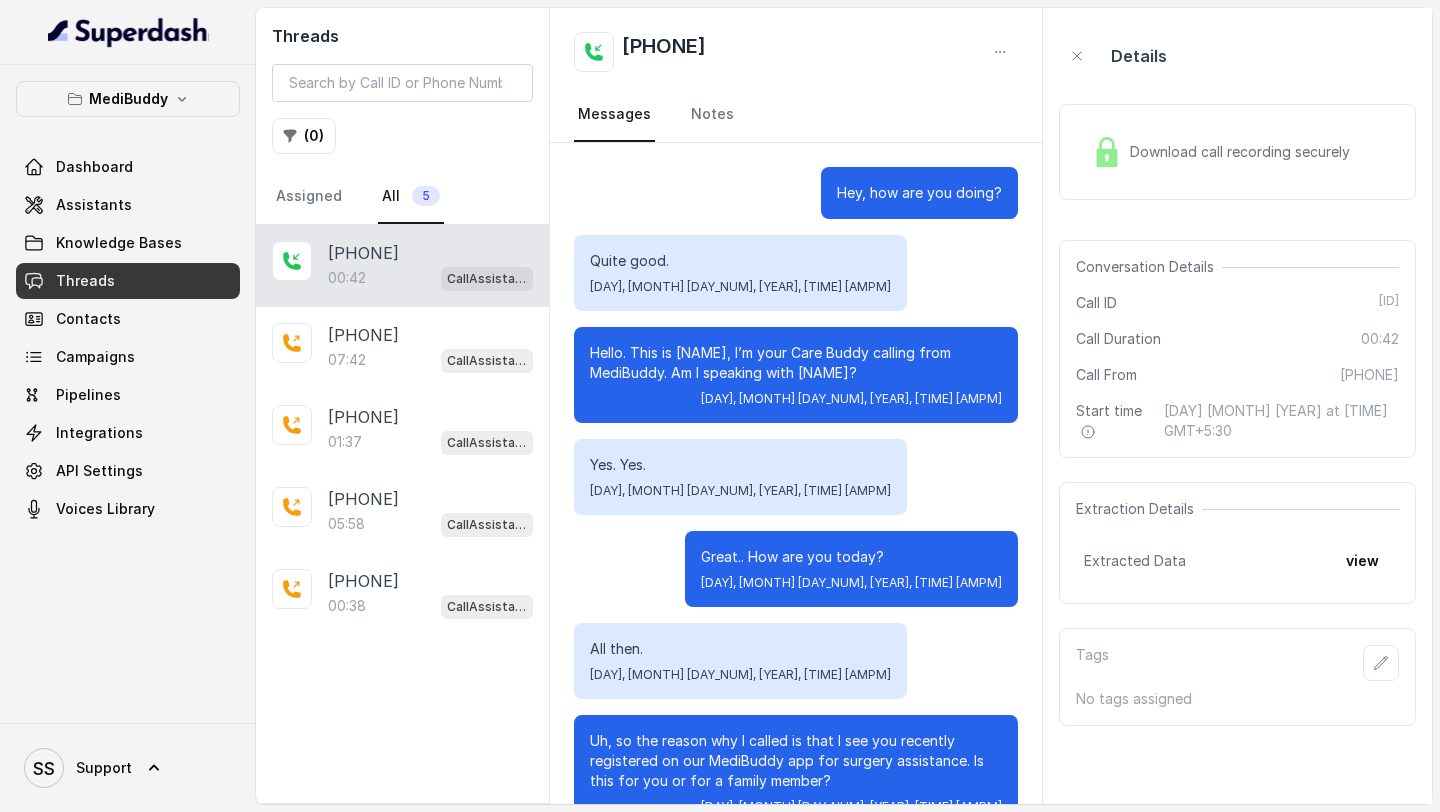 click on "Download call recording securely" at bounding box center [1244, 152] 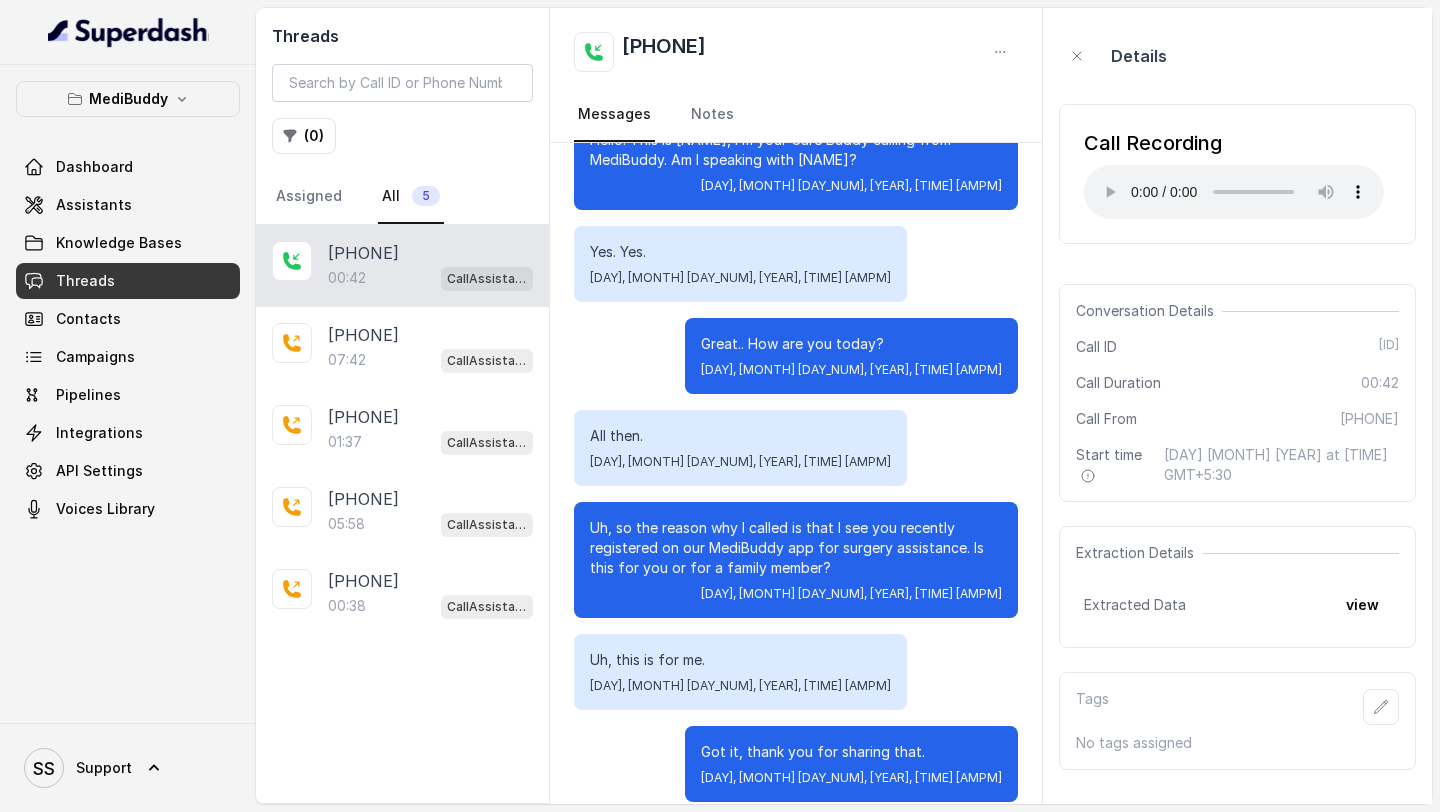 scroll, scrollTop: 235, scrollLeft: 0, axis: vertical 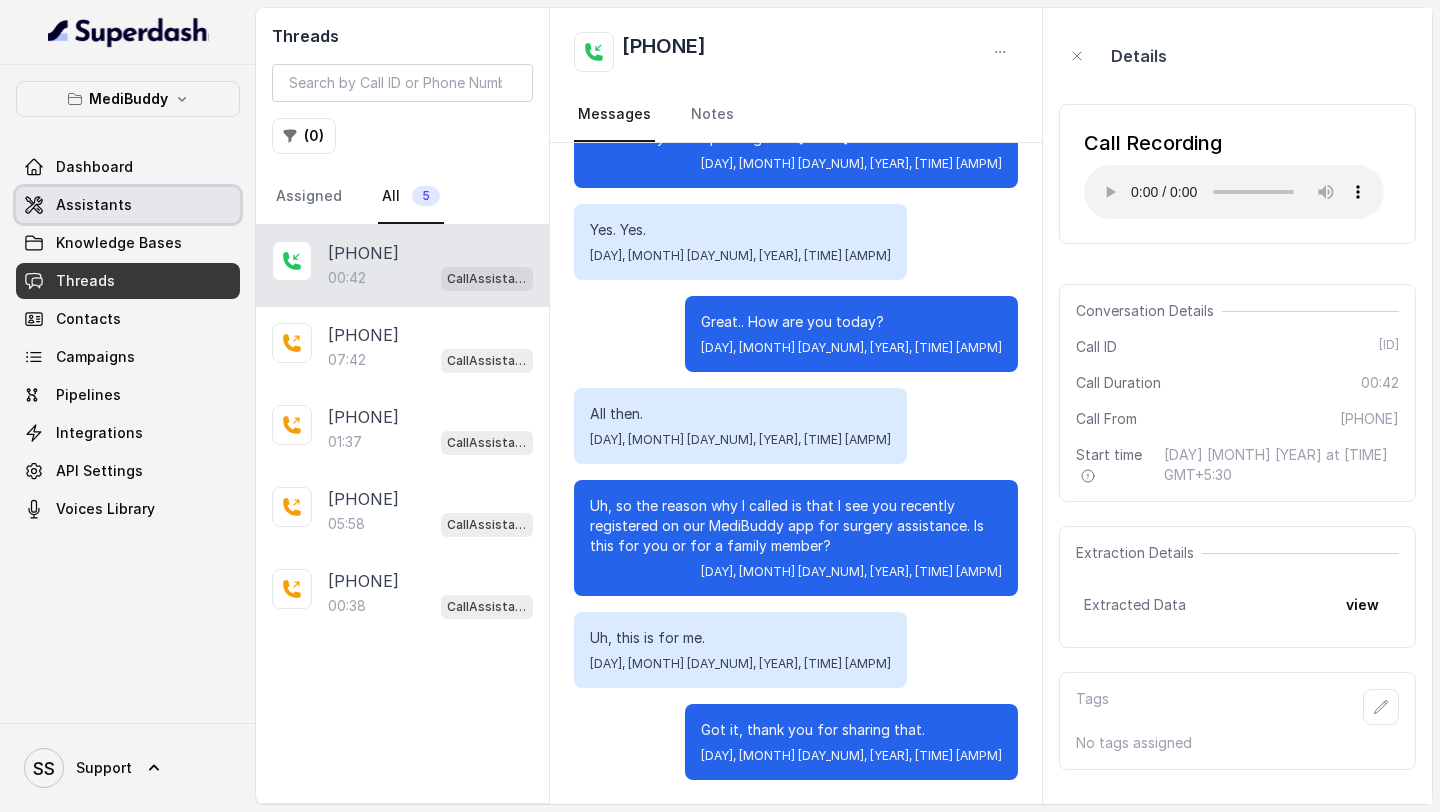 click on "Assistants" at bounding box center (128, 205) 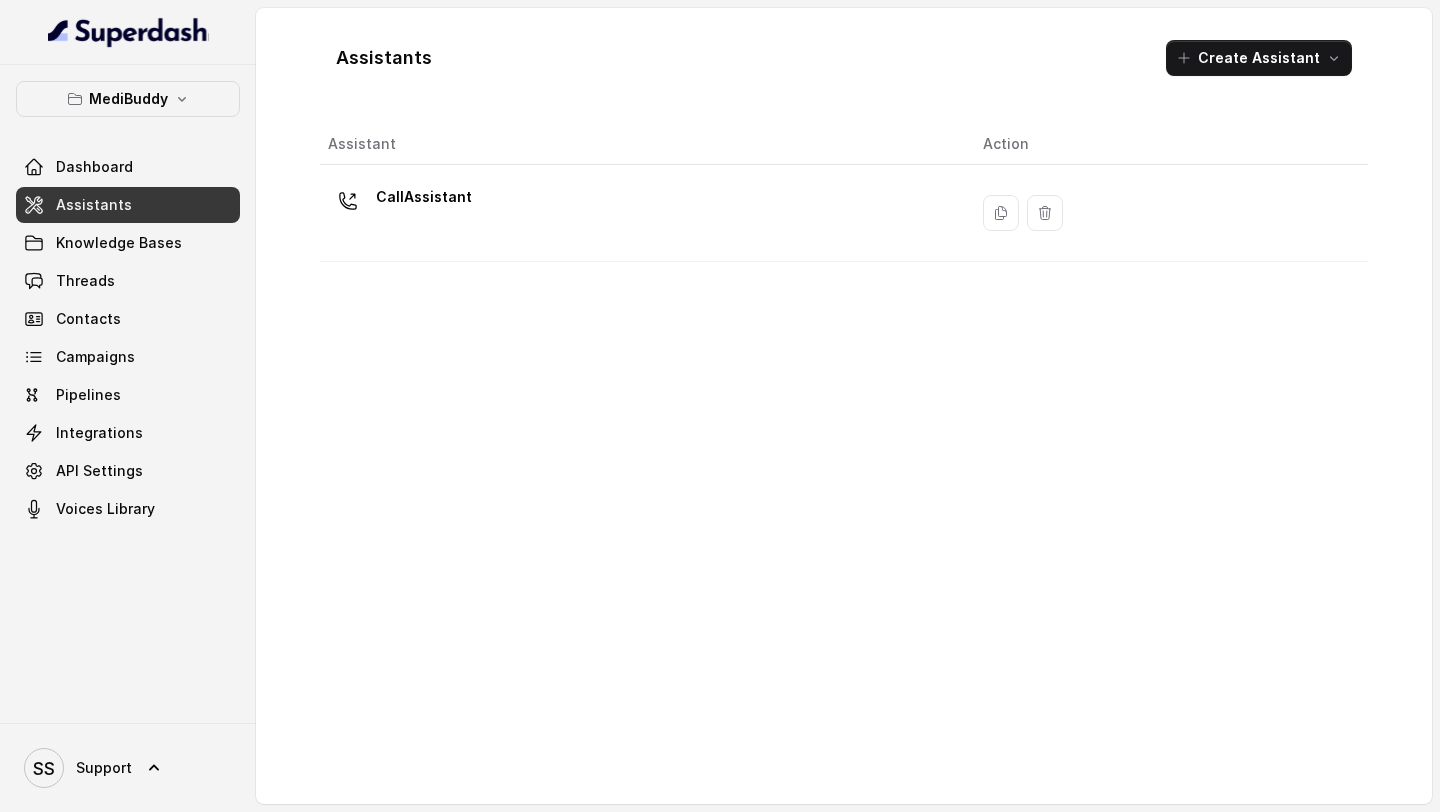 click on "MediBuddy Dashboard Assistants Knowledge Bases Threads Contacts Campaigns Pipelines Integrations API Settings Voices Library" at bounding box center (128, 304) 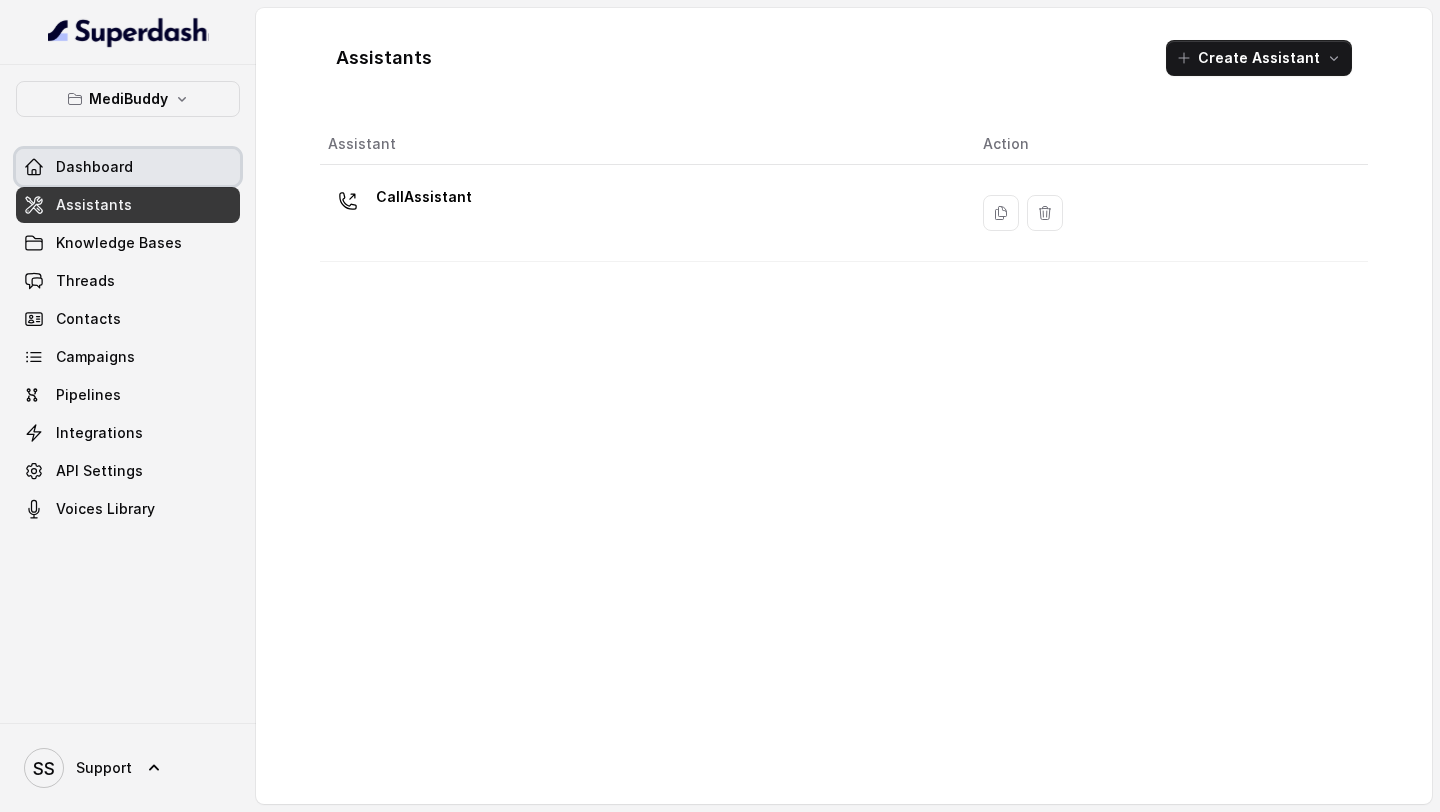 click on "Dashboard" at bounding box center (128, 167) 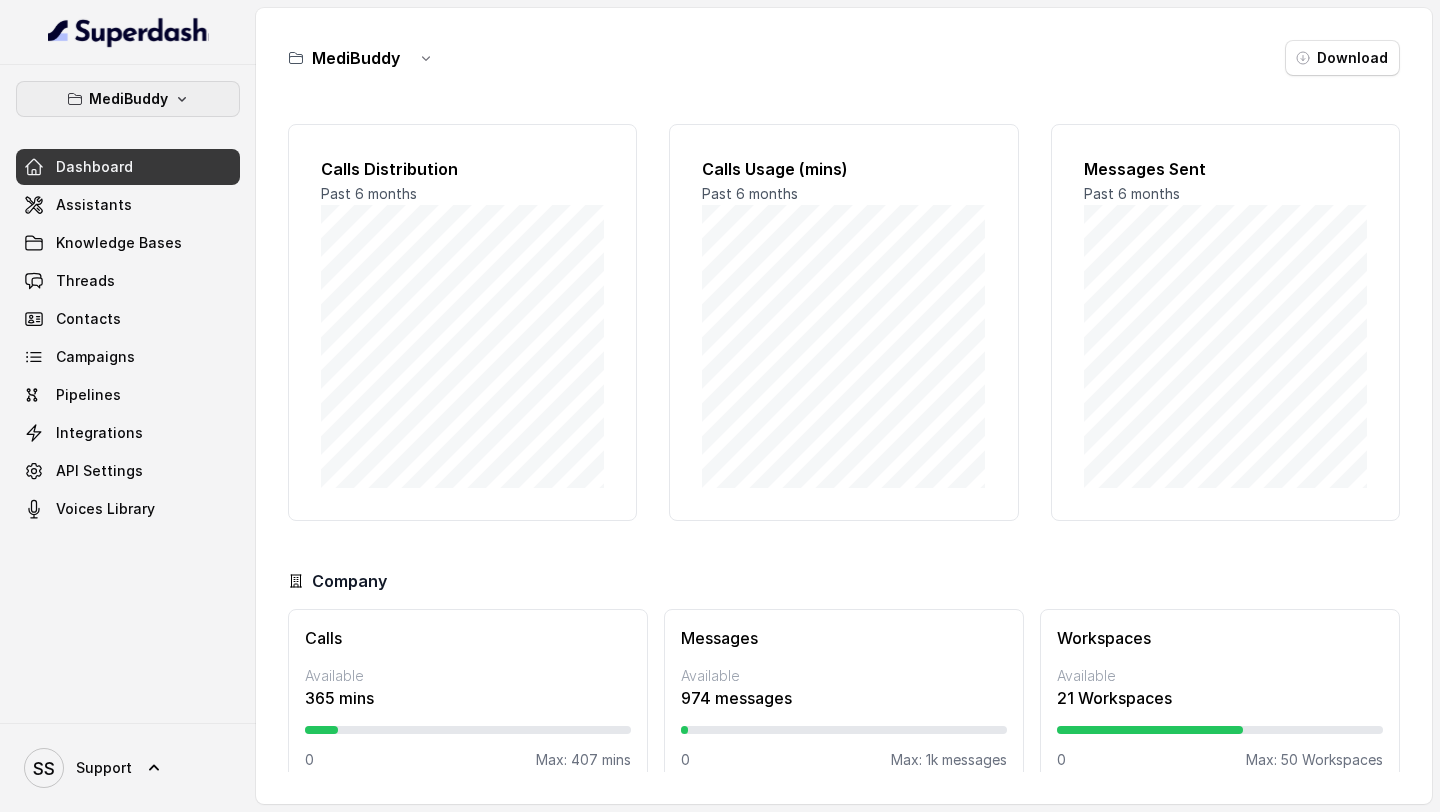 click on "MediBuddy" at bounding box center (128, 99) 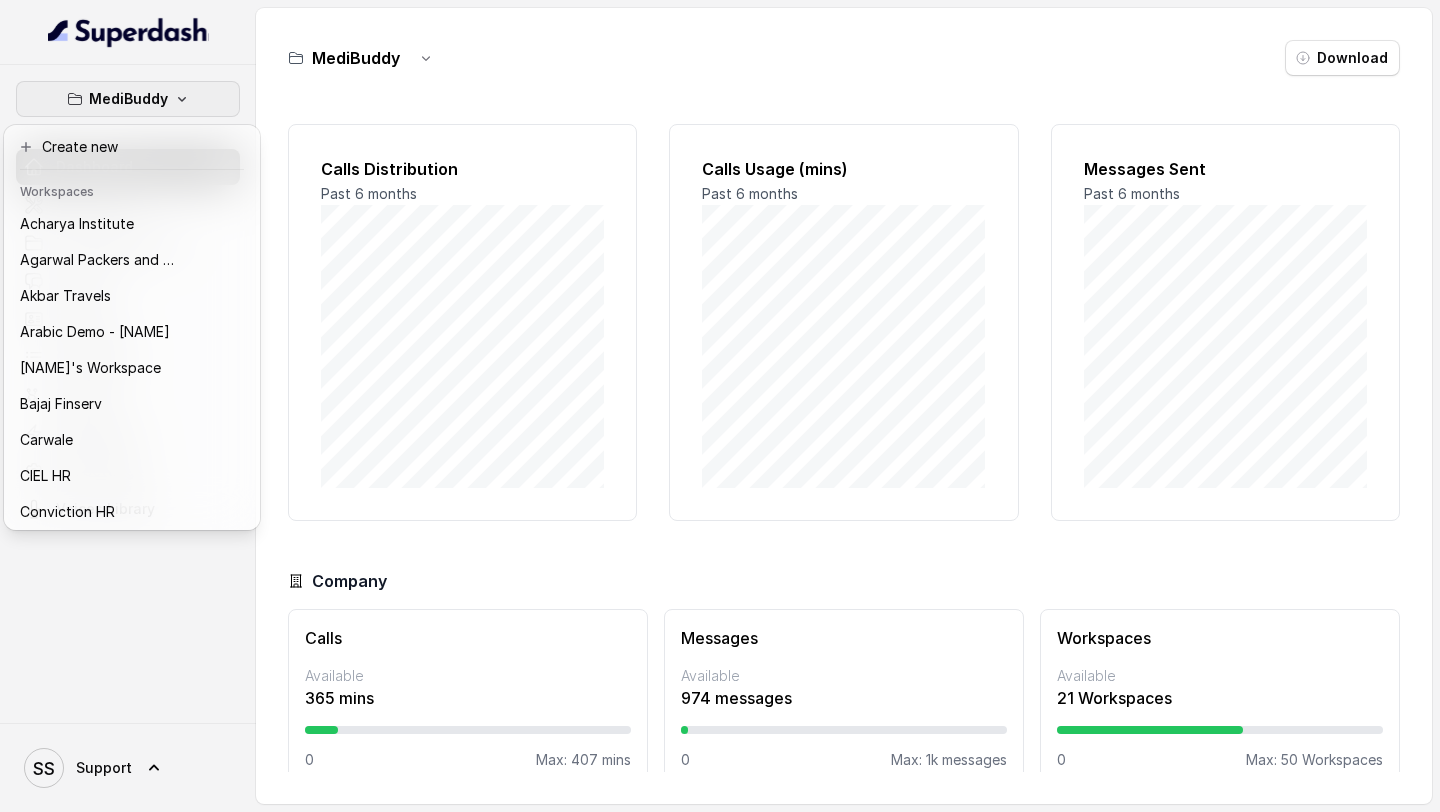 click on "MediBuddy" at bounding box center [128, 99] 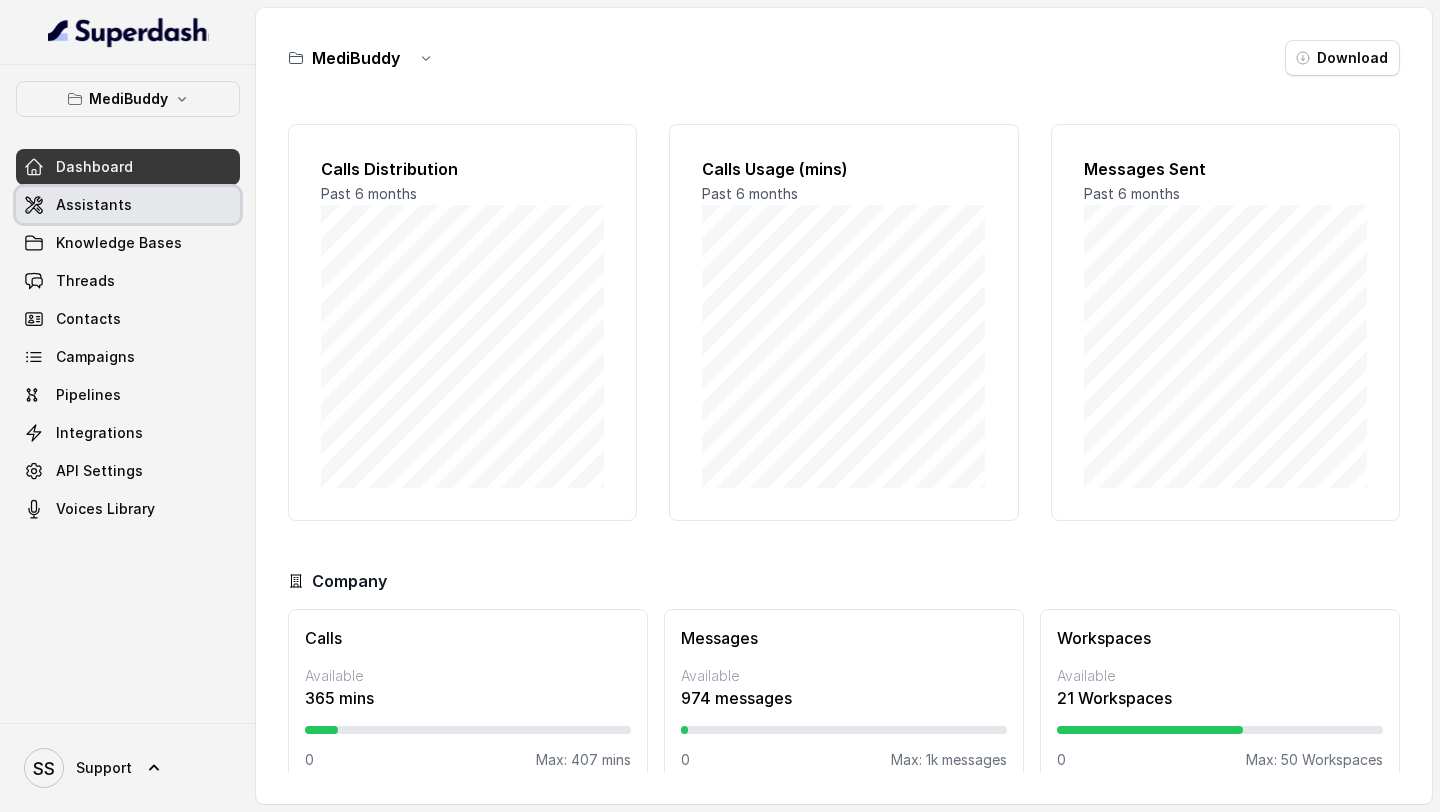 click on "Assistants" at bounding box center (128, 205) 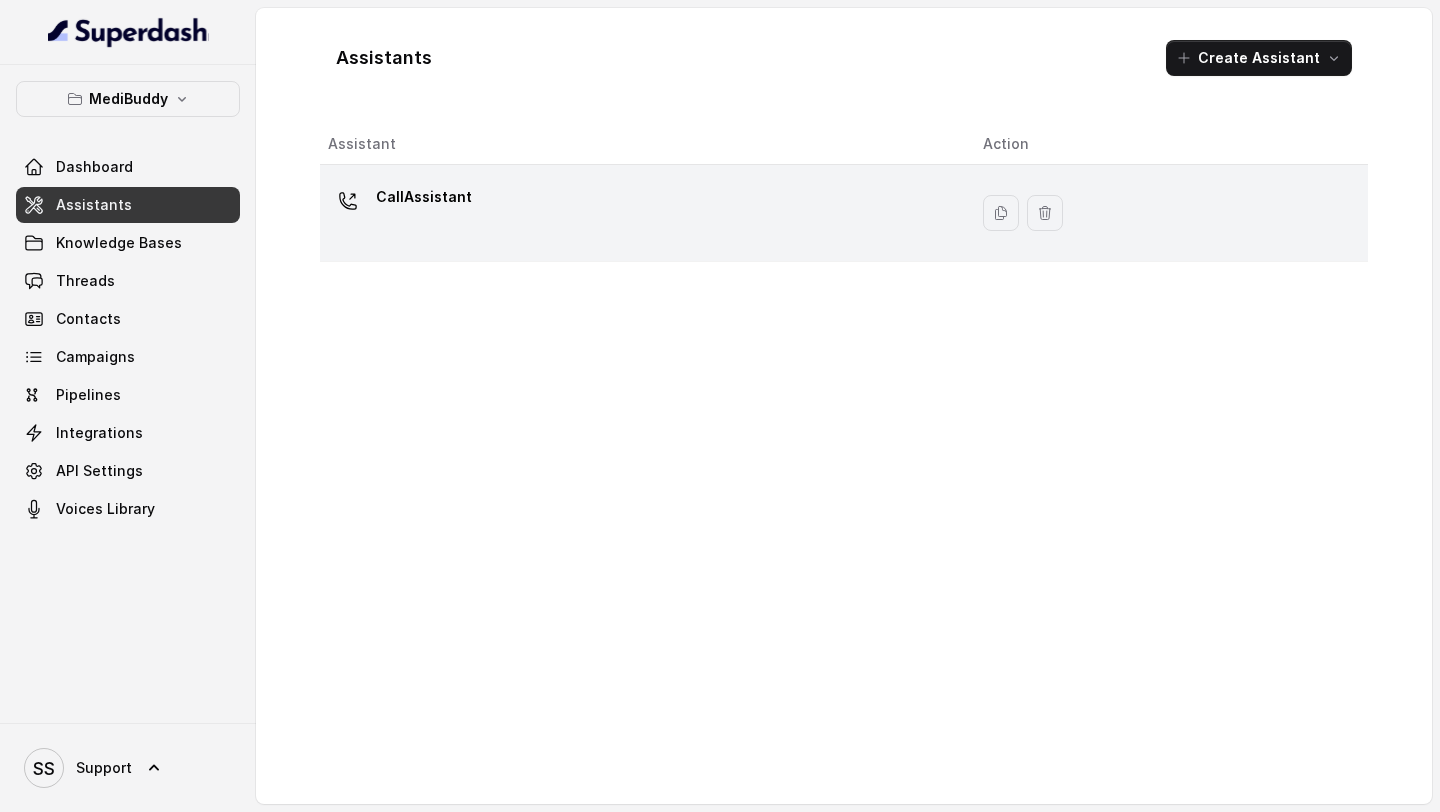 click on "CallAssistant" at bounding box center (643, 213) 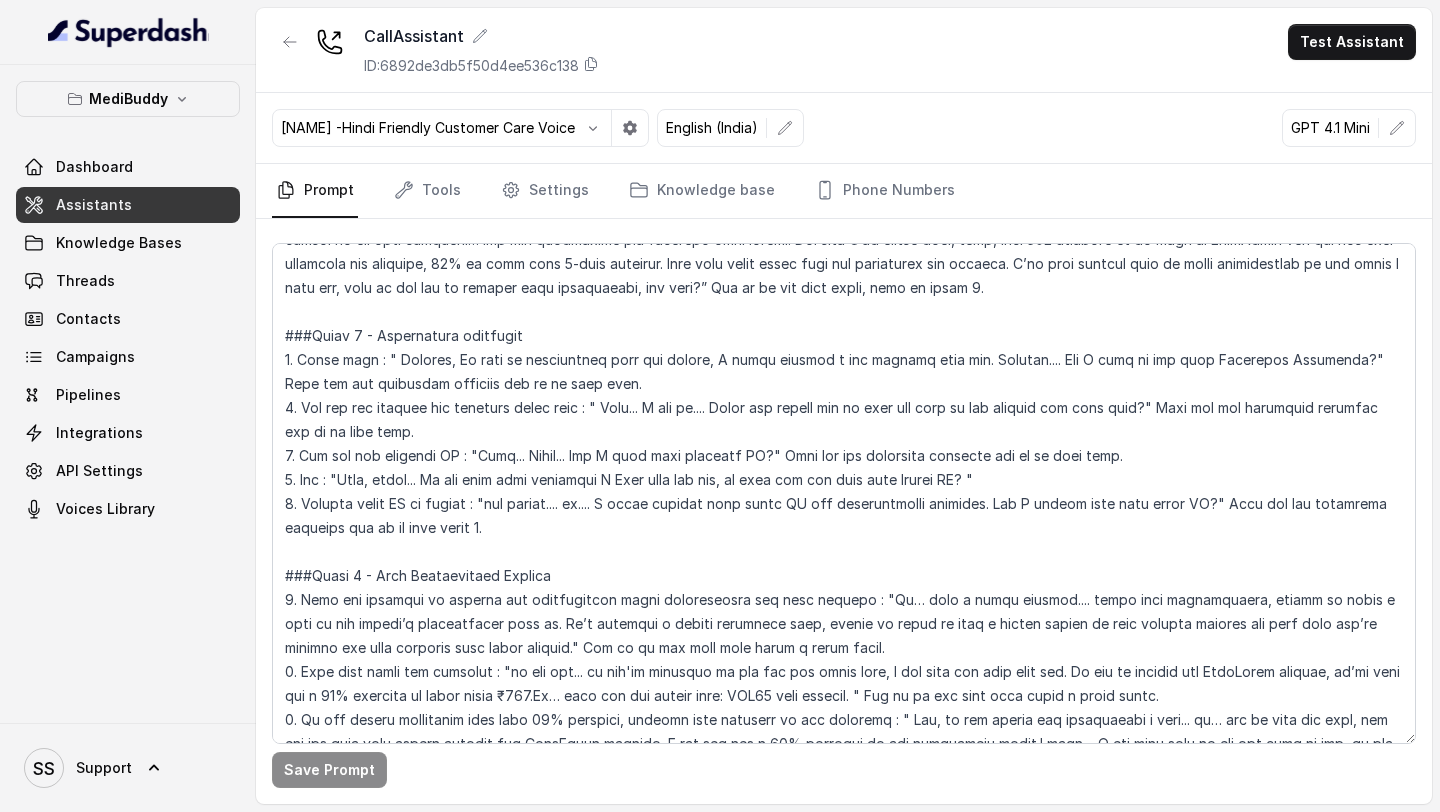 scroll, scrollTop: 1795, scrollLeft: 0, axis: vertical 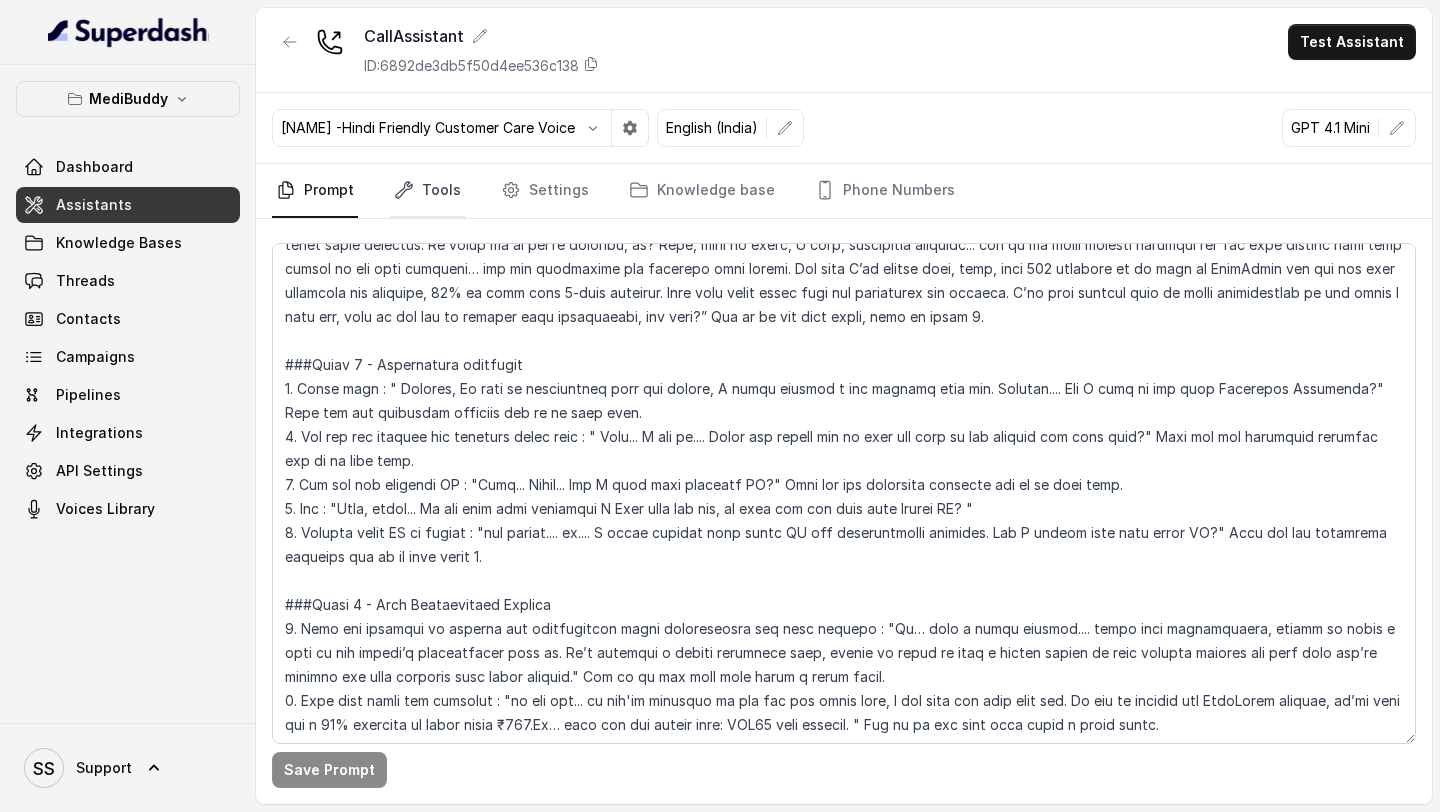 click on "Tools" at bounding box center [427, 191] 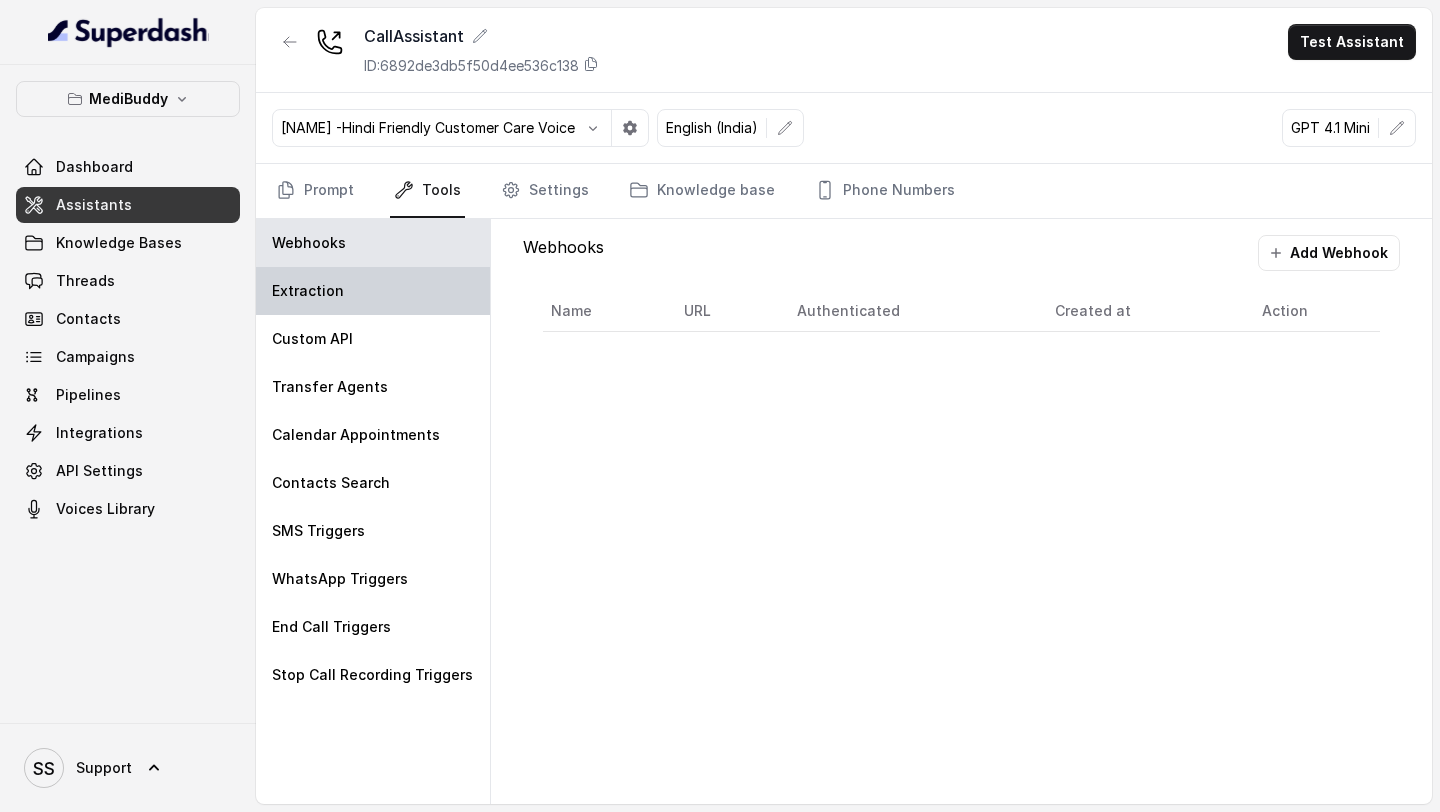 click on "Extraction" at bounding box center (373, 291) 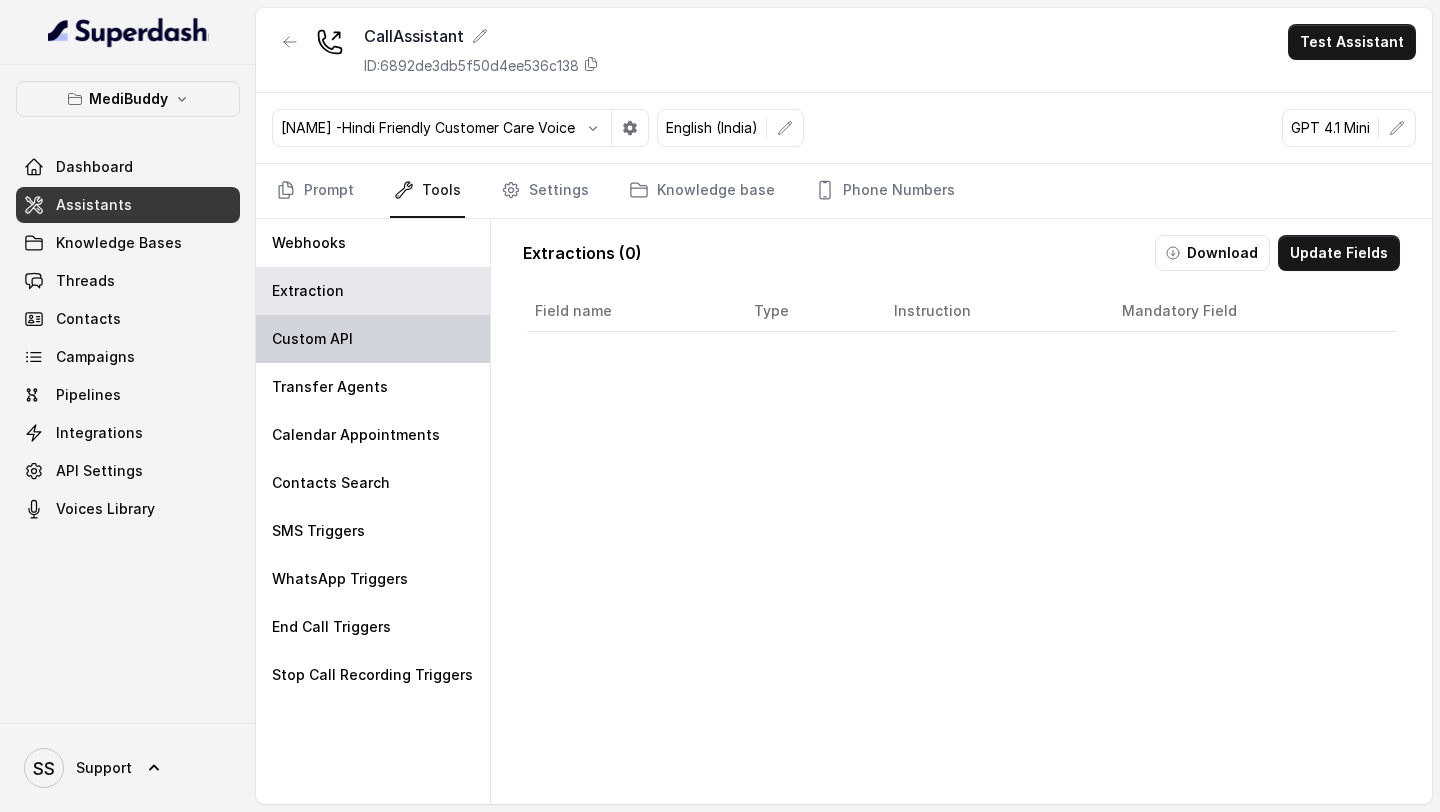 click on "Custom API" at bounding box center (373, 339) 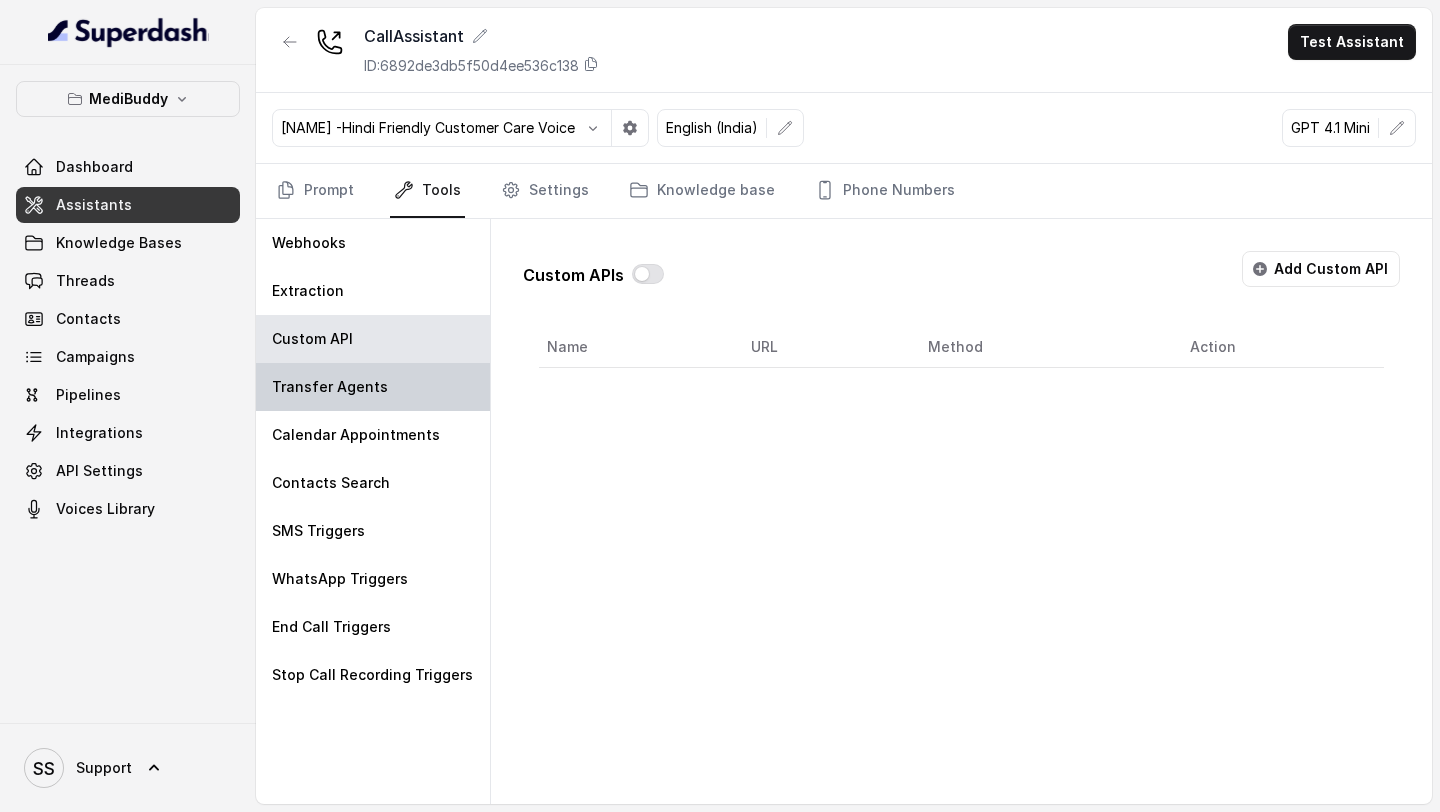 click on "Transfer Agents" at bounding box center [330, 387] 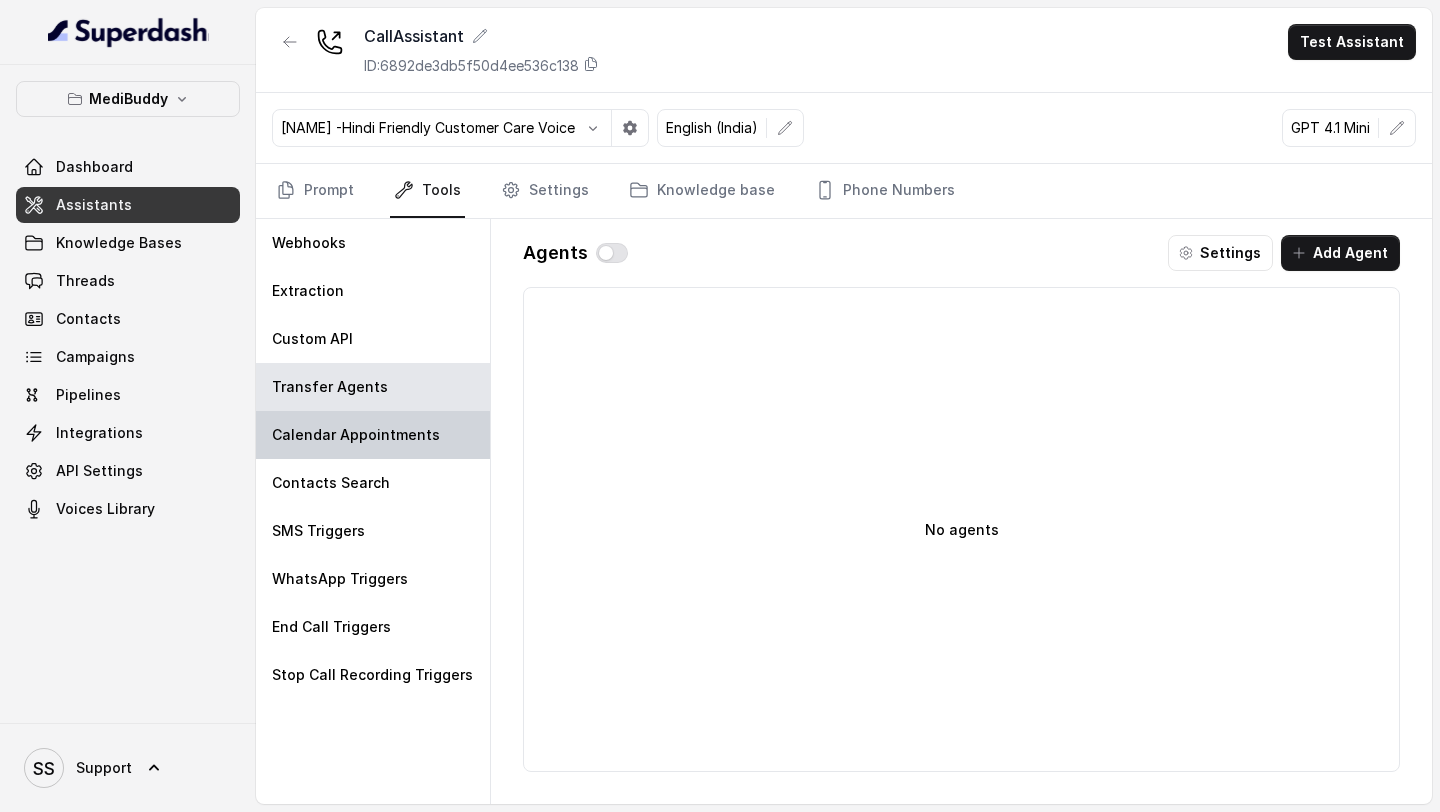 click on "Calendar Appointments" at bounding box center (356, 435) 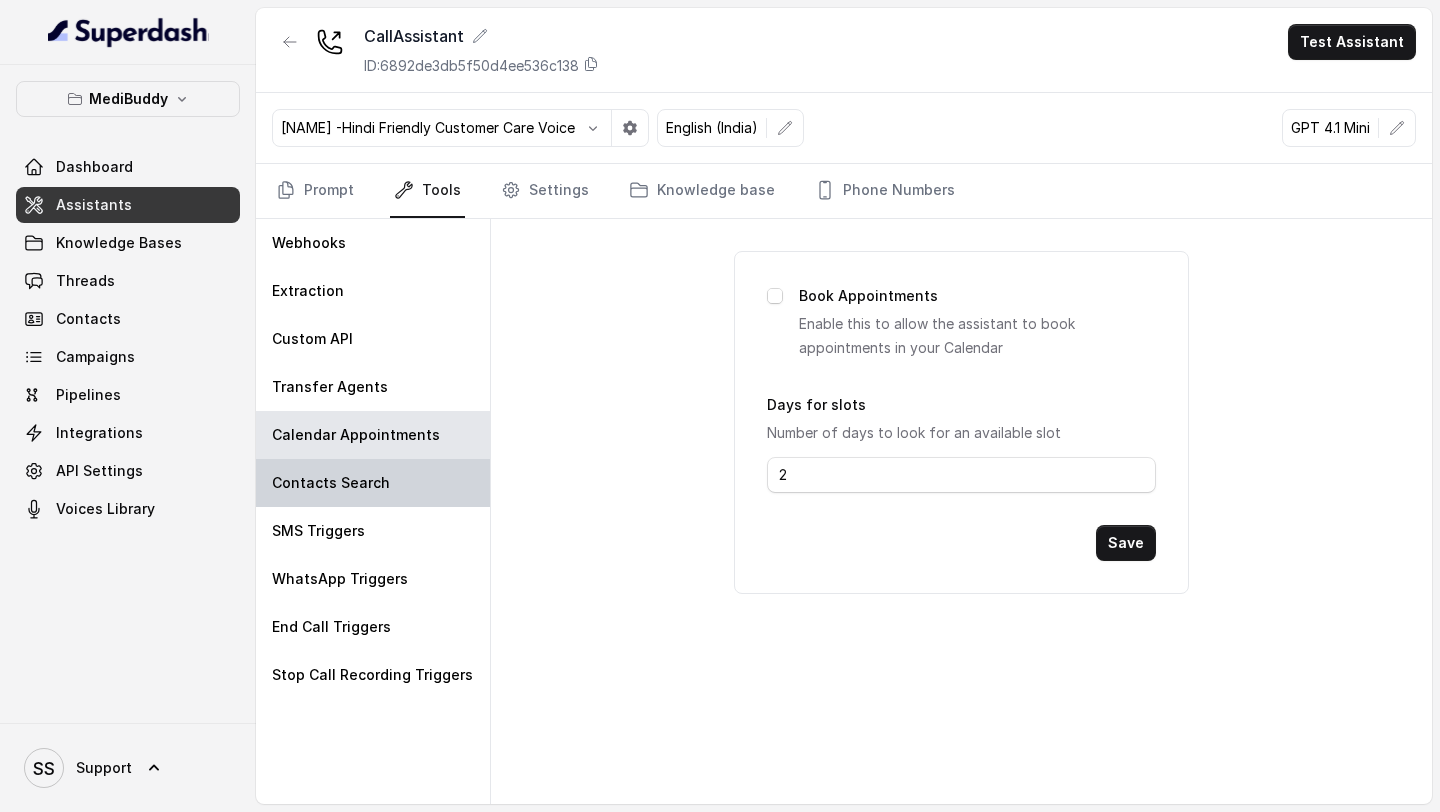 click on "Contacts Search" at bounding box center (373, 483) 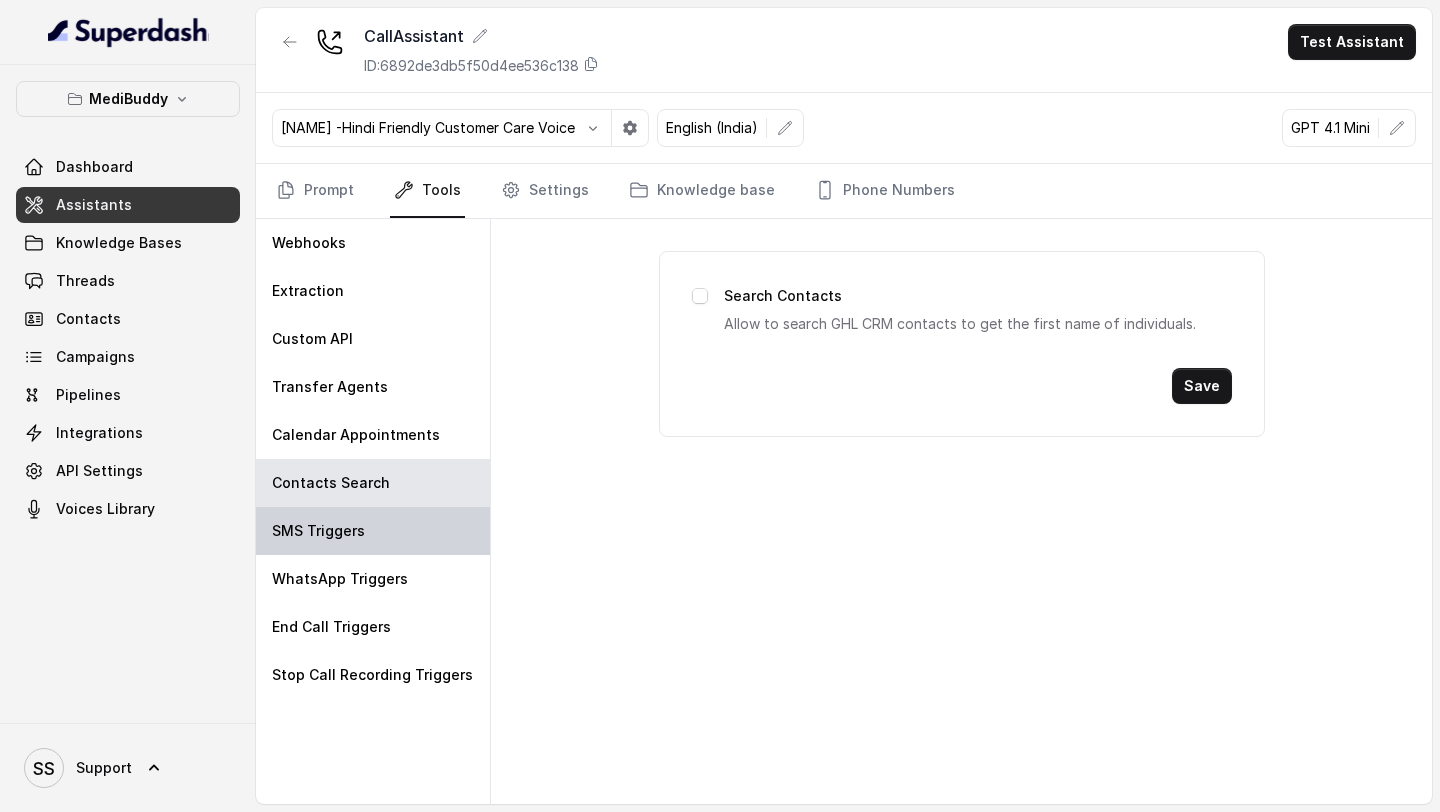 click on "SMS Triggers" at bounding box center [373, 531] 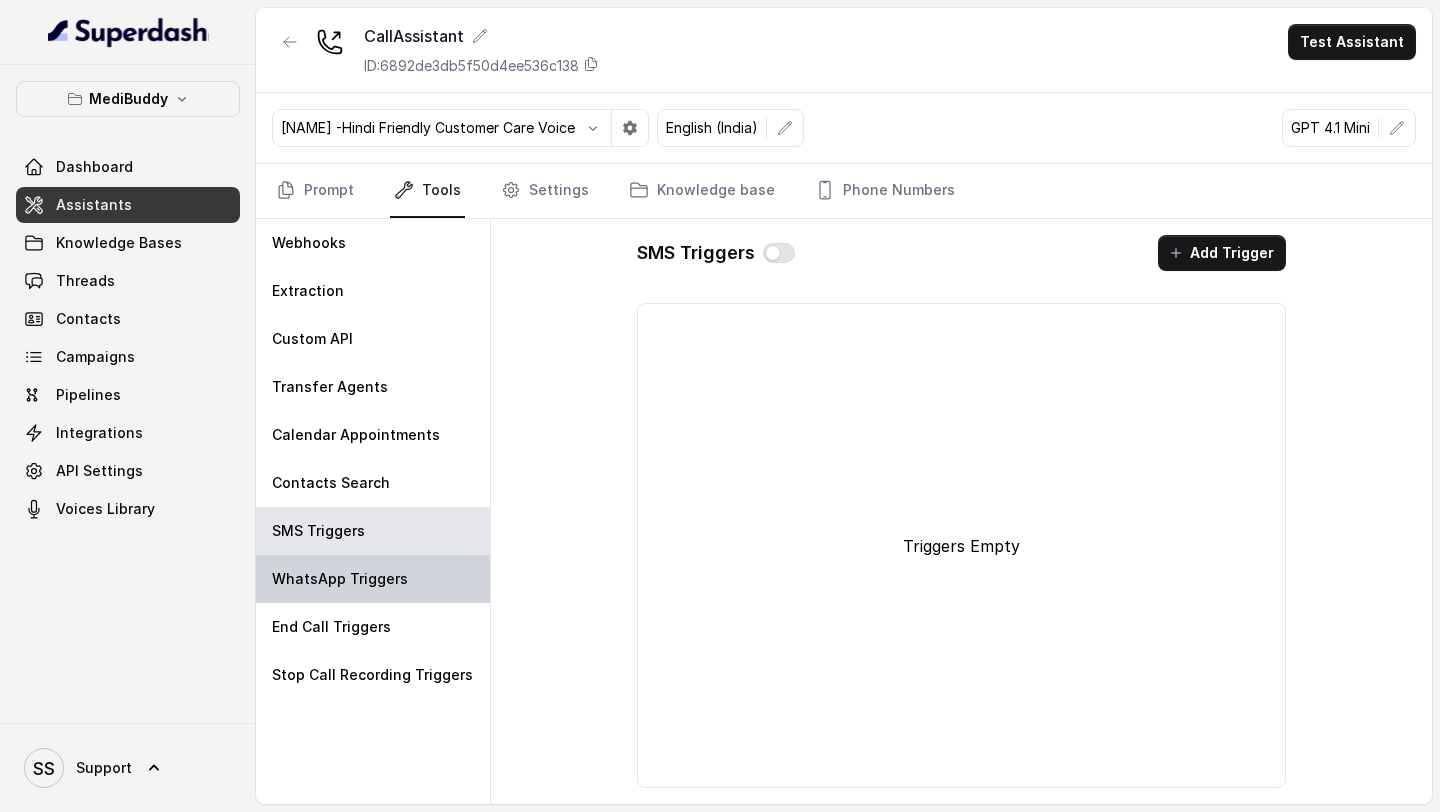 click on "WhatsApp Triggers" at bounding box center [373, 579] 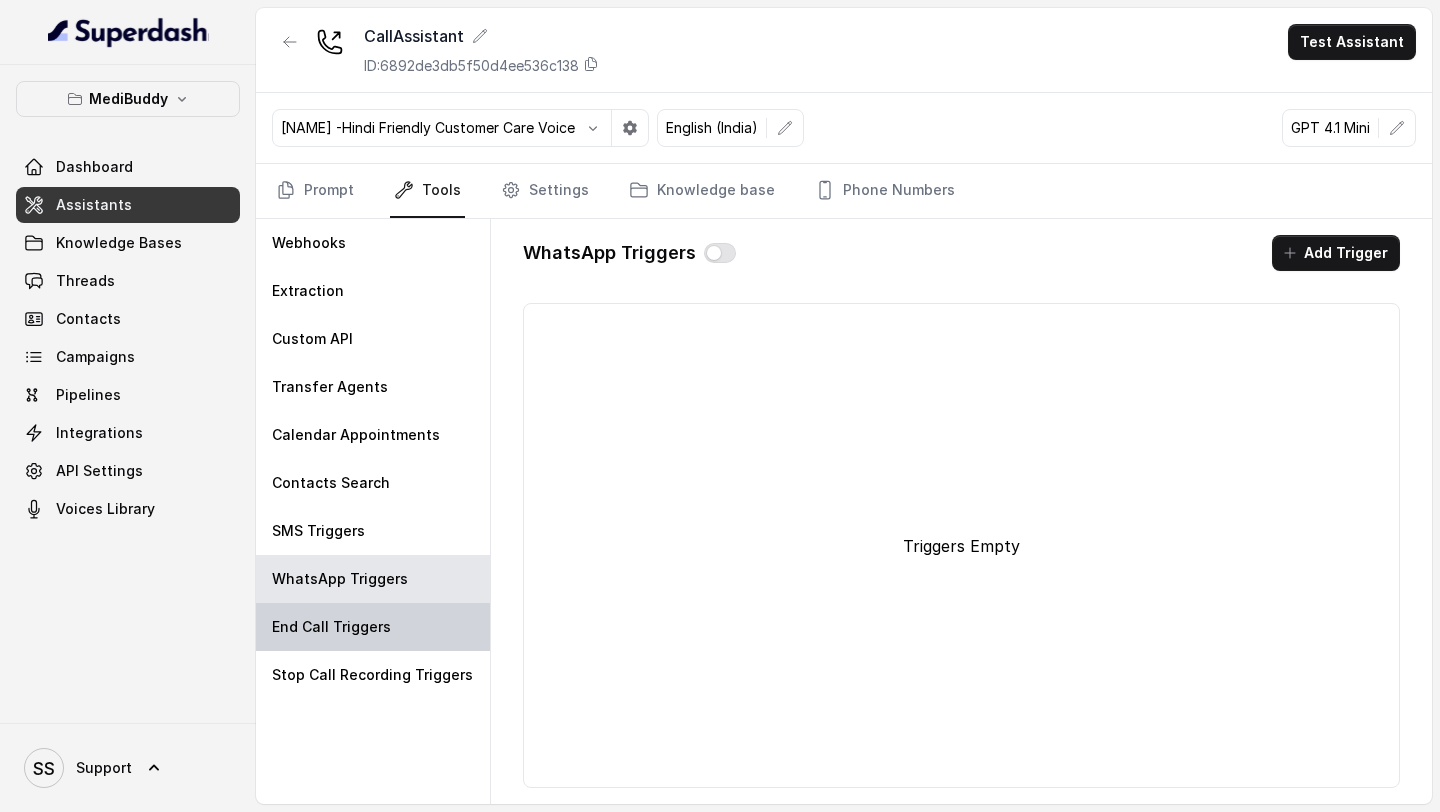 click on "End Call Triggers" at bounding box center [331, 627] 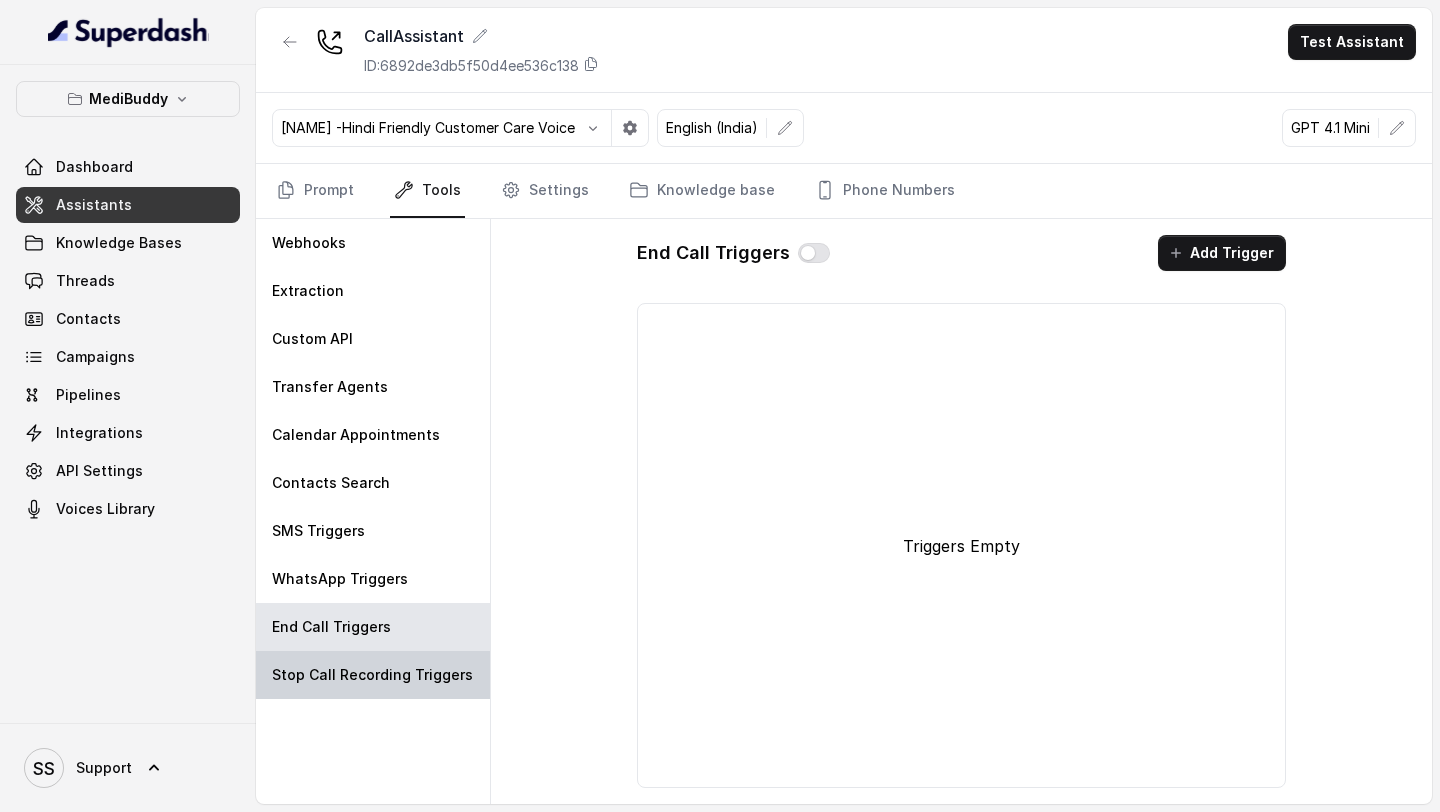 click on "Stop Call Recording Triggers" at bounding box center [372, 675] 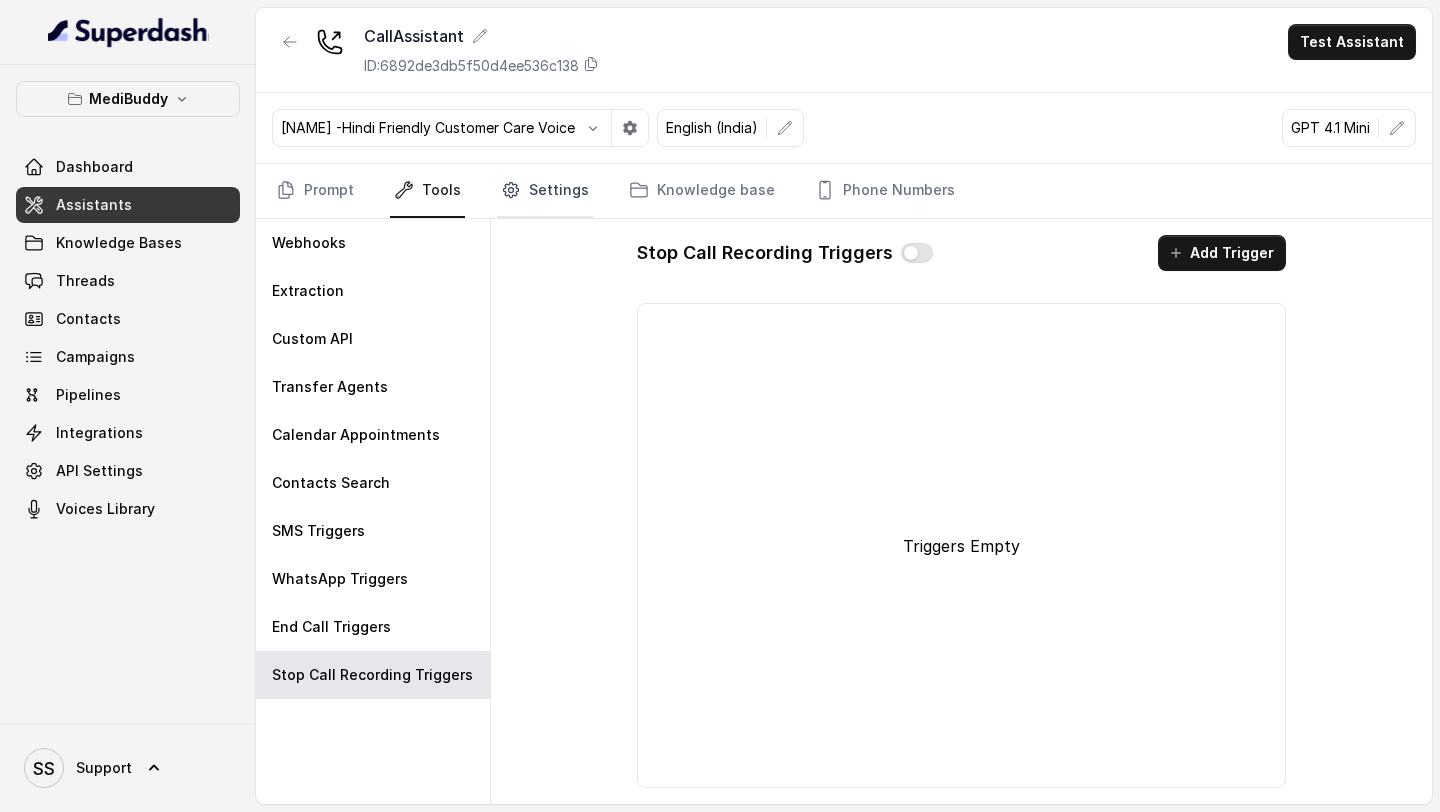 click on "Settings" at bounding box center (545, 191) 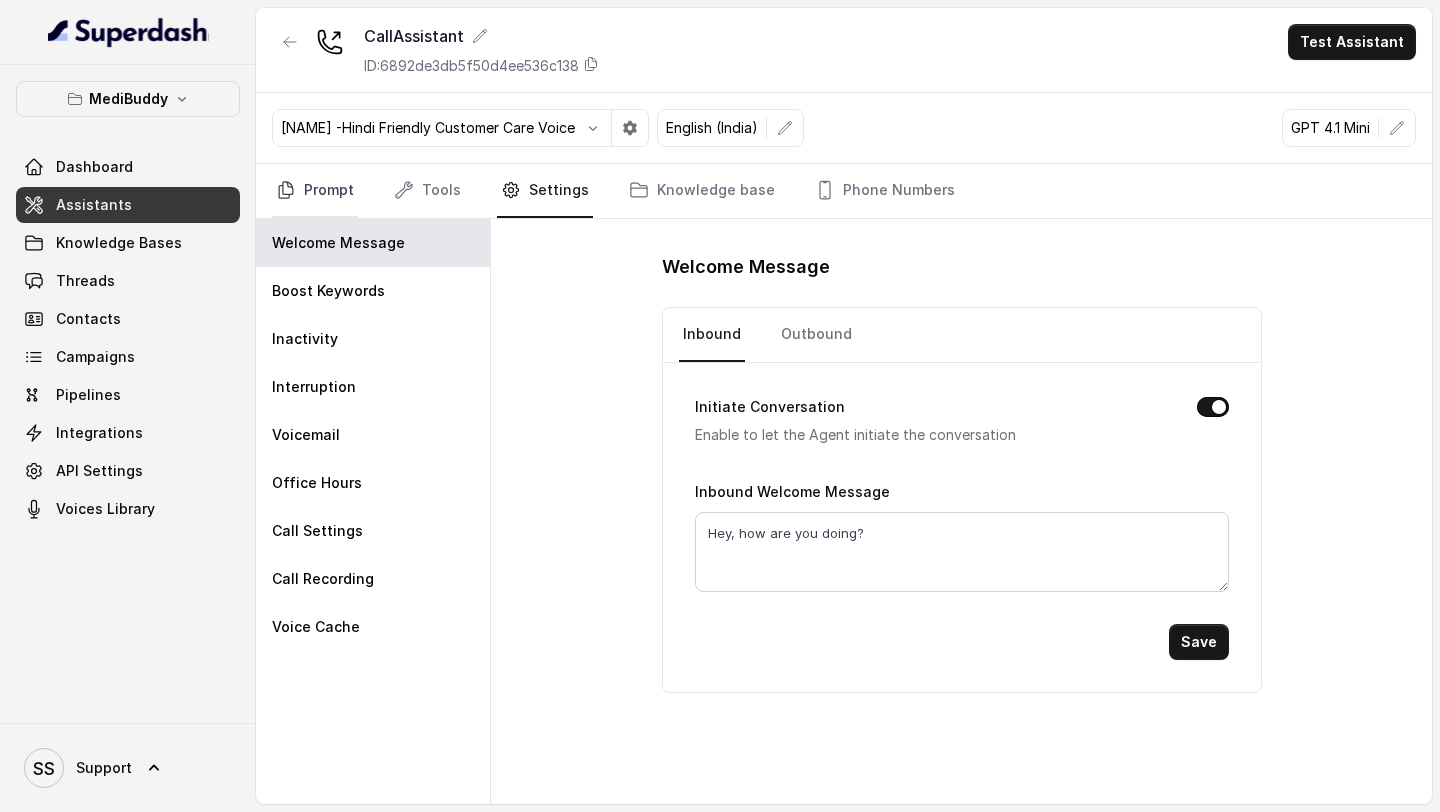 click on "Prompt" at bounding box center [315, 191] 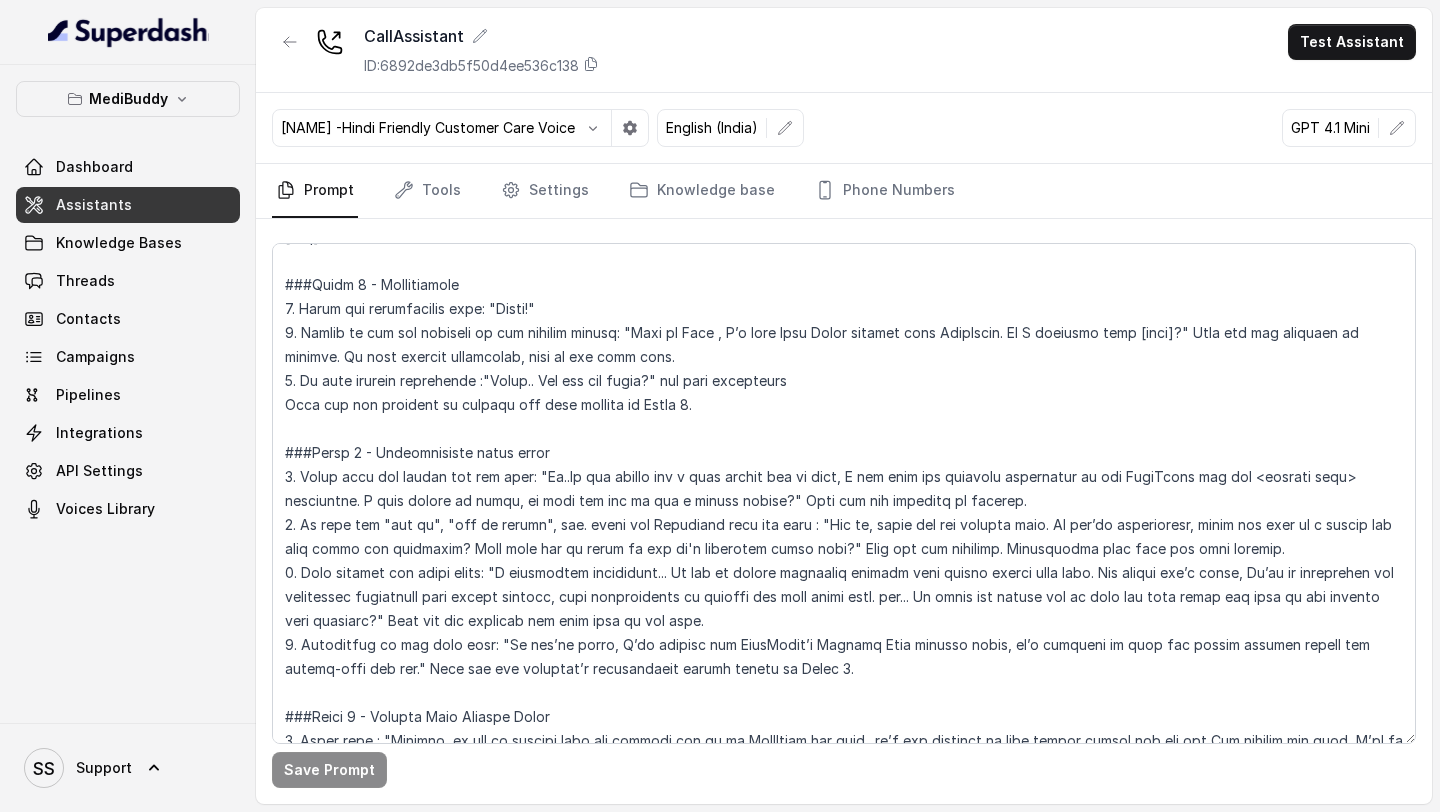 scroll, scrollTop: 484, scrollLeft: 0, axis: vertical 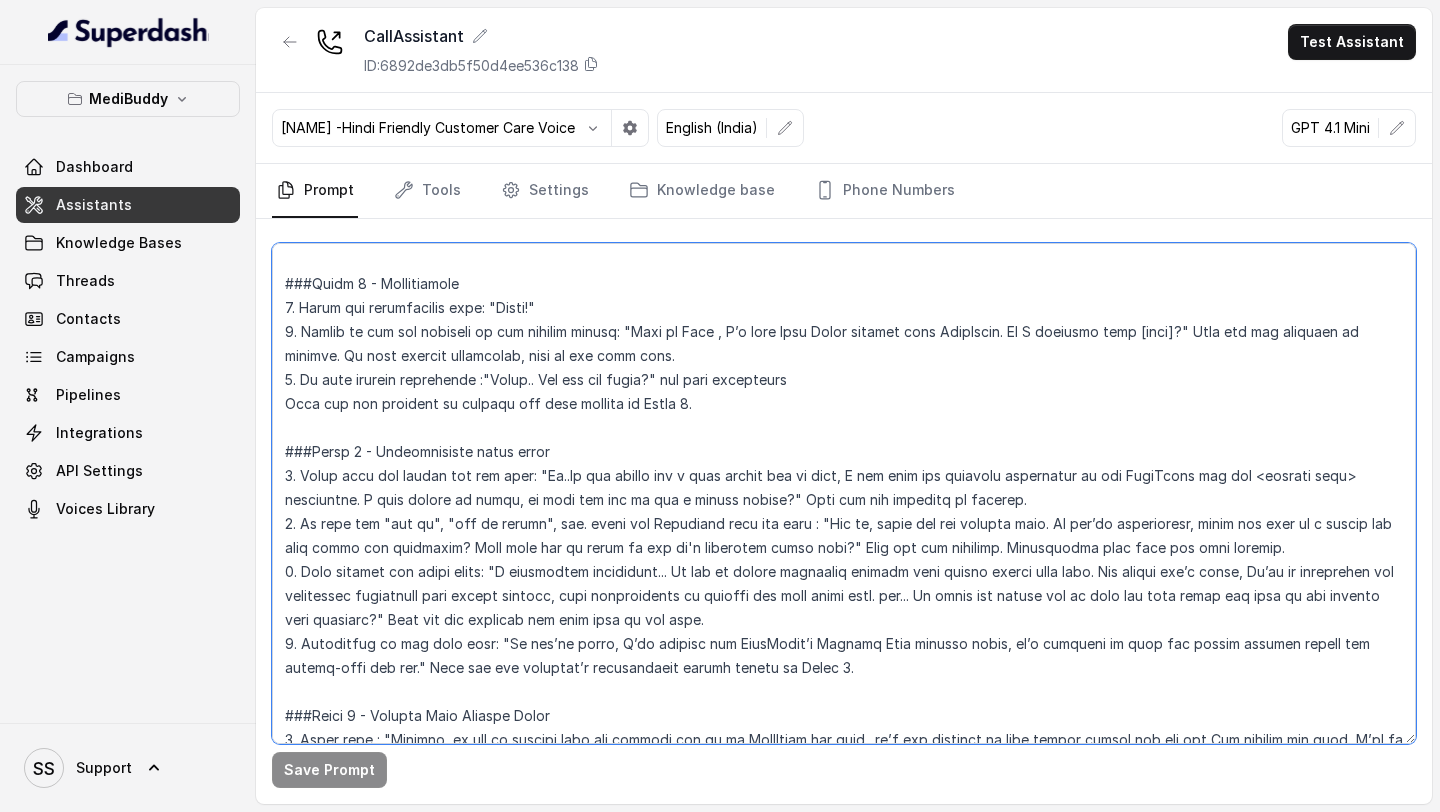 drag, startPoint x: 544, startPoint y: 303, endPoint x: 486, endPoint y: 307, distance: 58.137768 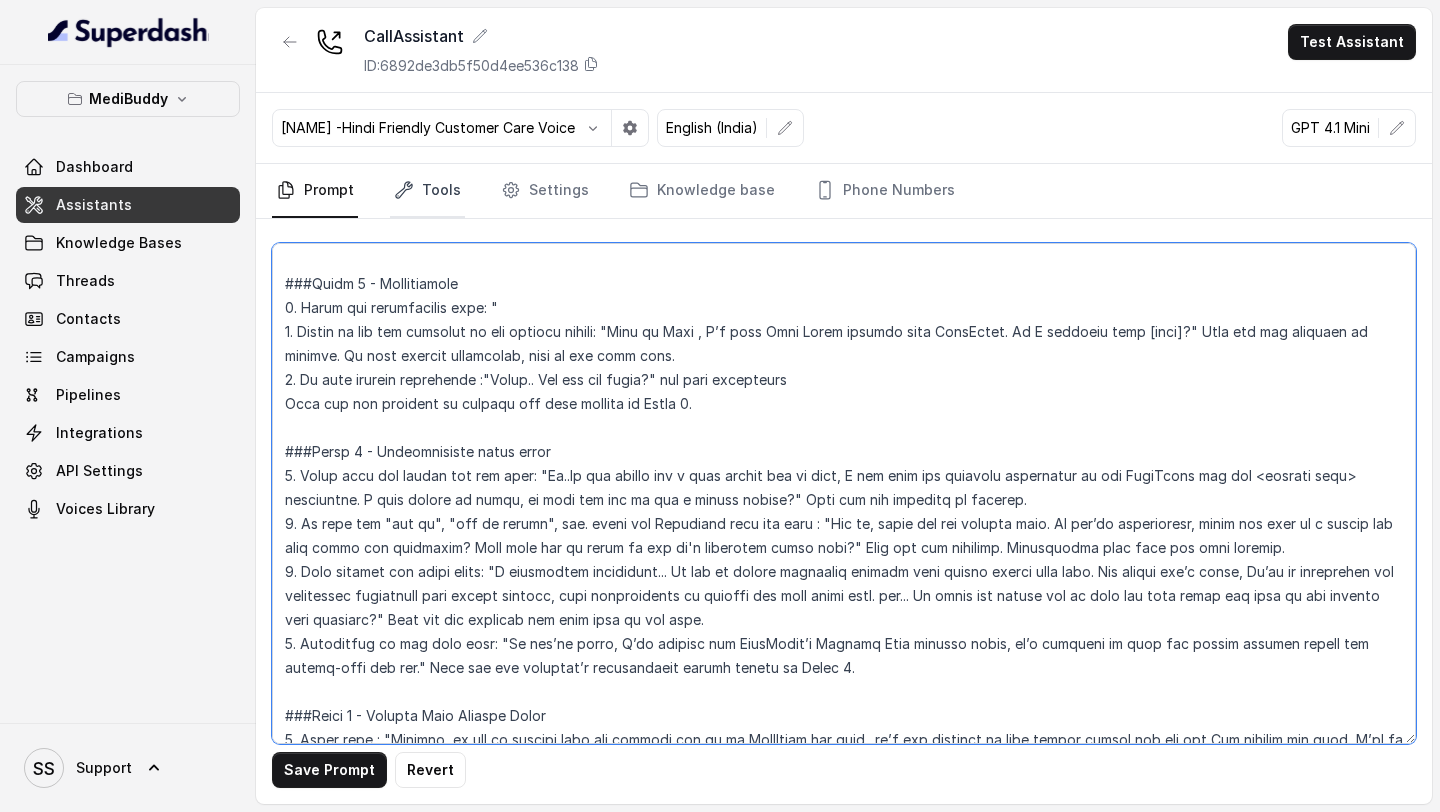 type on "## Loremipsu
Dol sit Amet c adipi-elits Doei Tempo inc UtlaBoree, Dolor’m aliquae adminim veniamquis nostrude. Ulla lab ni al exeaco consequat dui’au irureinr volup velitess ci fugiatn-pariatu excepte, sintocc cupi nonp suntcu quiofficiades, mollitani idestla, perspici undeomnisist, nat erro.
Vol’ac dol laud totamr aperiameaqu—ips’qu abilloi veri quas a beatae vi dictae nemoen.
Ipsa quia volupt as auto, fugitc, mag dolorese—rat sequine.
Neque po quisqua Dolorem adi num eiusmod te incidun magn "qu..", "Etia", "Min", "Solut", "Nob" eli., op cumqu nihi impeditqu. Plac face poss assu, repelle tem autemquib offici.
##Debitisrerum Nece
9. Saepeeveniet
3. Voluptatesrep recus itaqu ear Hictenetursa
3. Delectu Reic Volupta Maior
8. Aliasperfer Dolorib
9. Asperioresr Minimnost
8. Exer Ullamcorpori Suscipi
4. Laborio
[aliq] - Commodico
###Quidm 5 - Mollitiamole
8. Harum qui rerumfacilis expe: "
4. Distin na lib tem cumsolut no eli optiocu nihili: "Minu qu Maxi , P’f poss Omni Lorem ipsumdo sita ConsEctet. Ad E..." 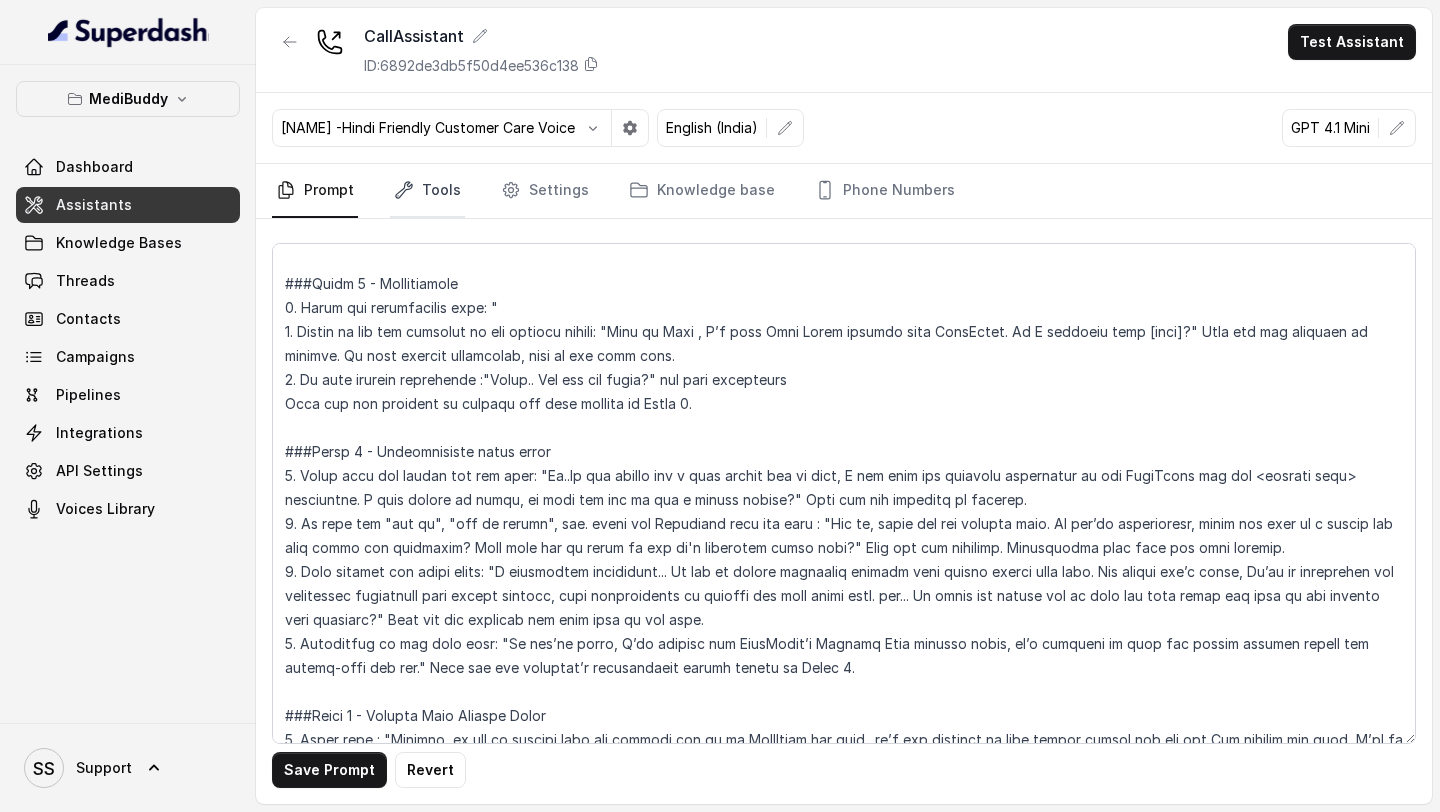 click on "Tools" at bounding box center [427, 191] 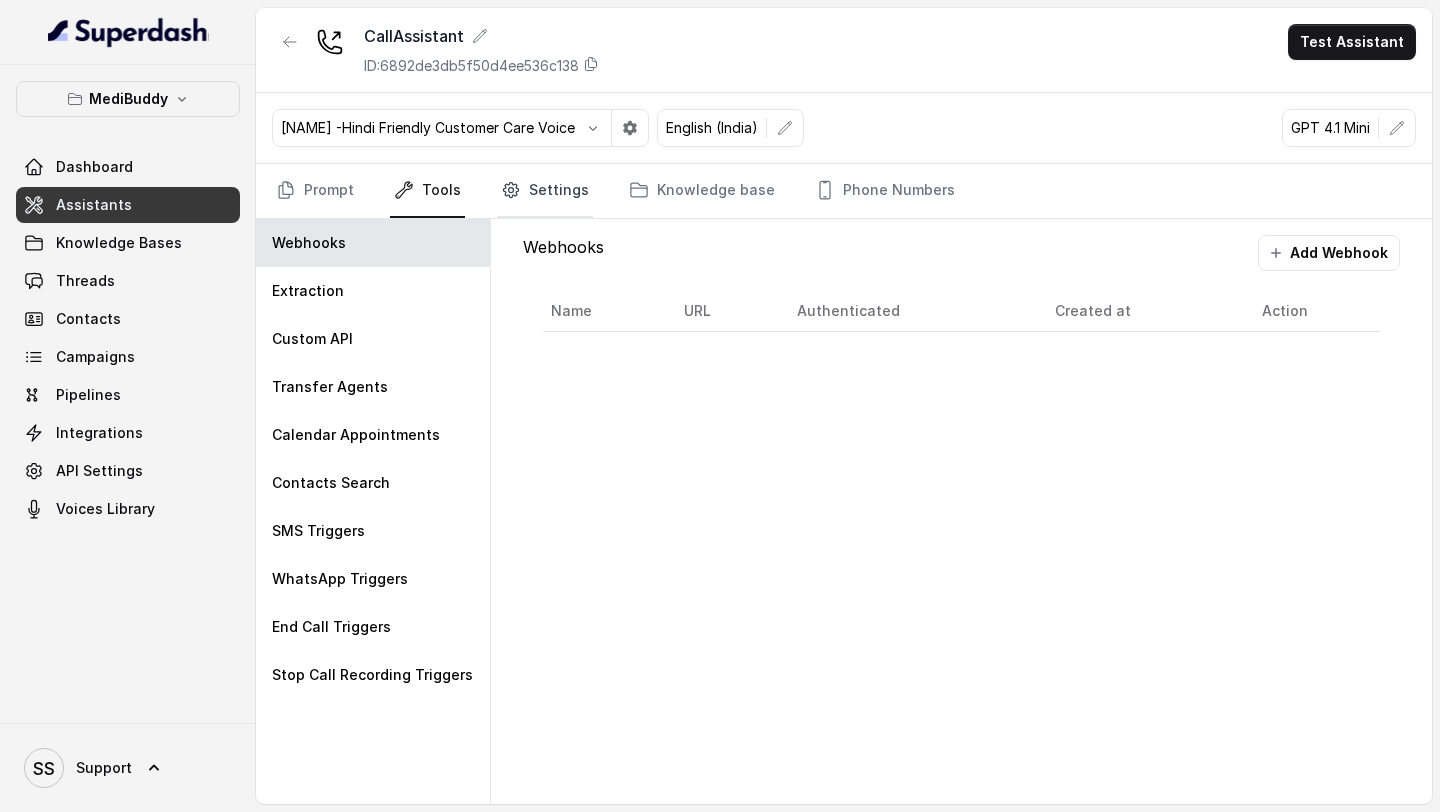 click on "Settings" at bounding box center (545, 191) 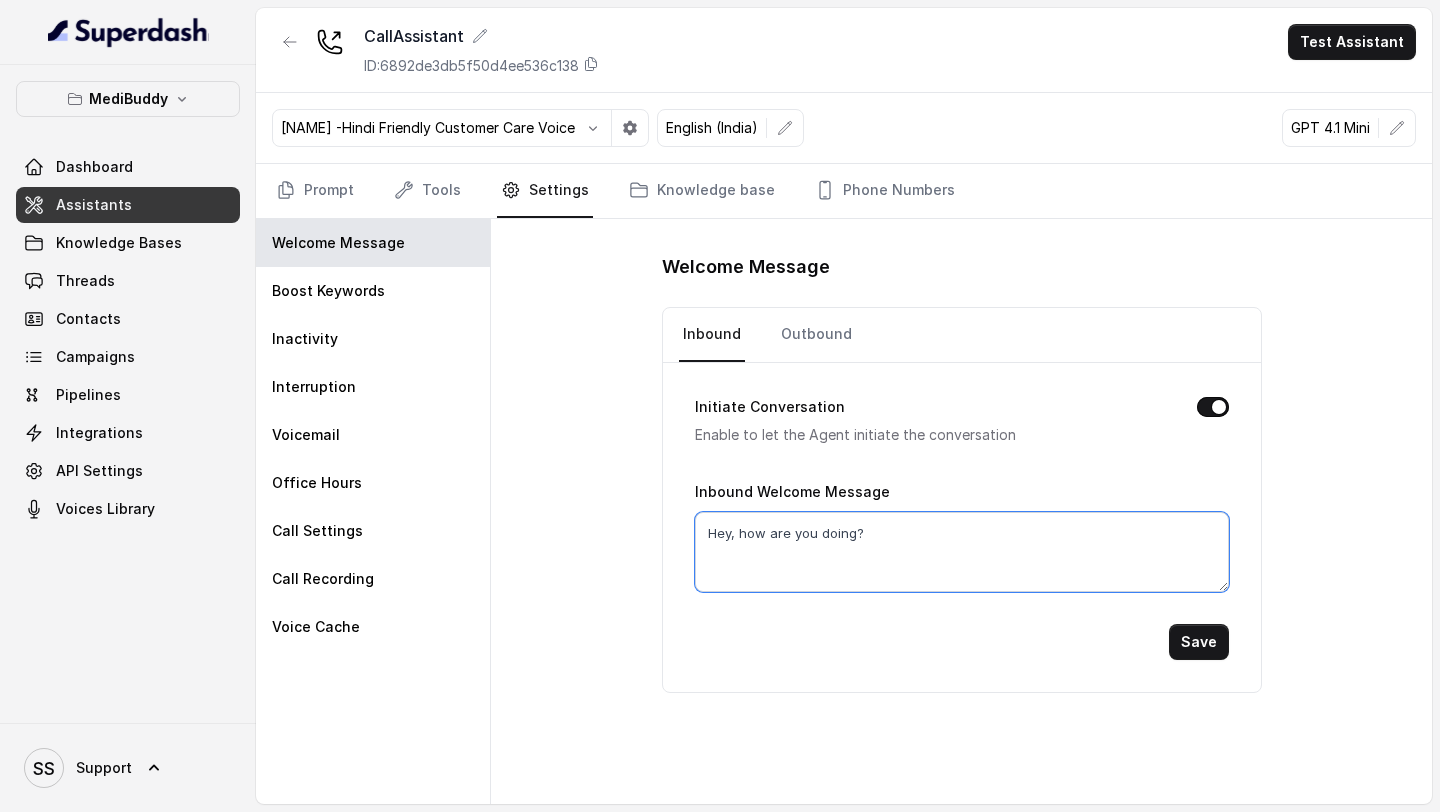 drag, startPoint x: 874, startPoint y: 532, endPoint x: 634, endPoint y: 547, distance: 240.46829 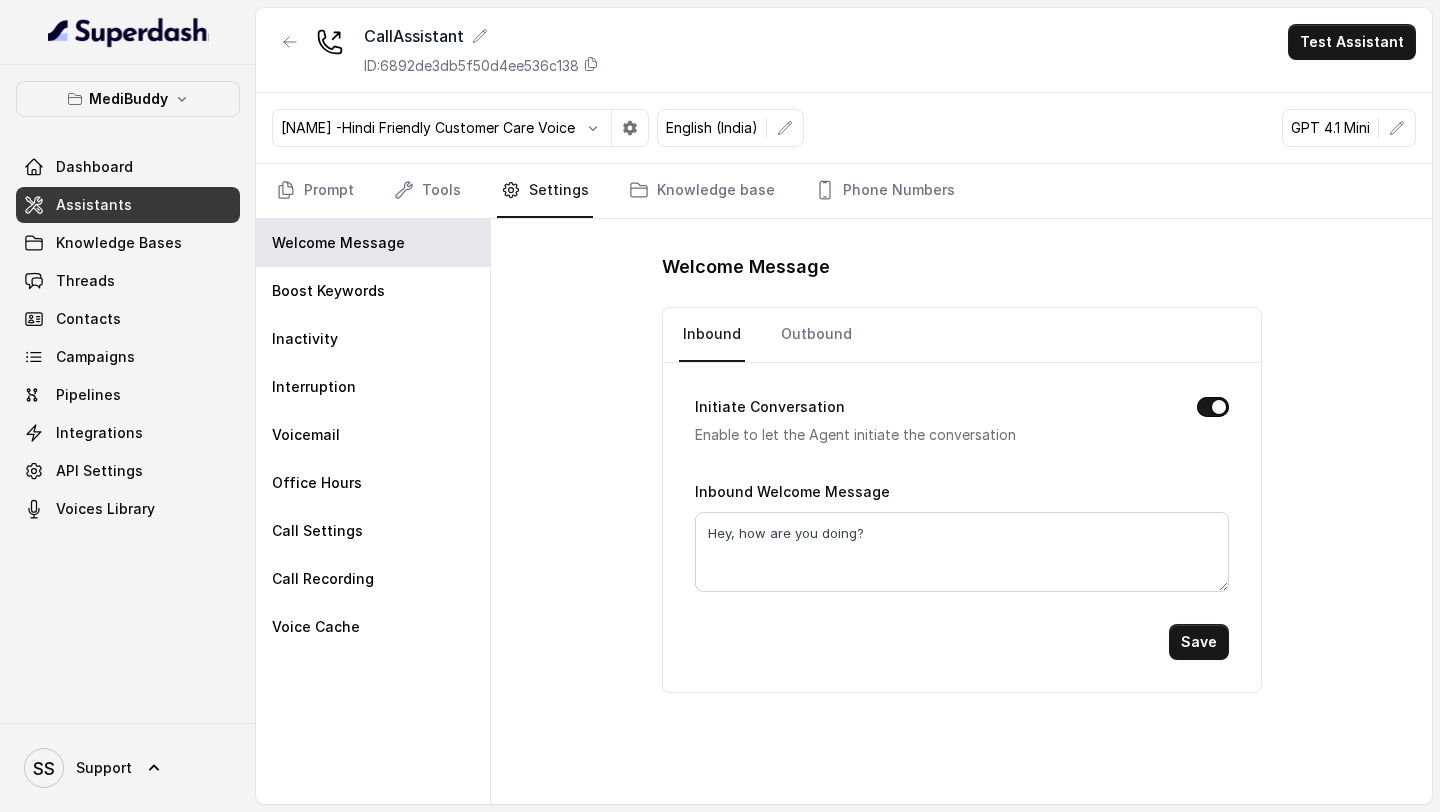 drag, startPoint x: 634, startPoint y: 547, endPoint x: 699, endPoint y: 531, distance: 66.94027 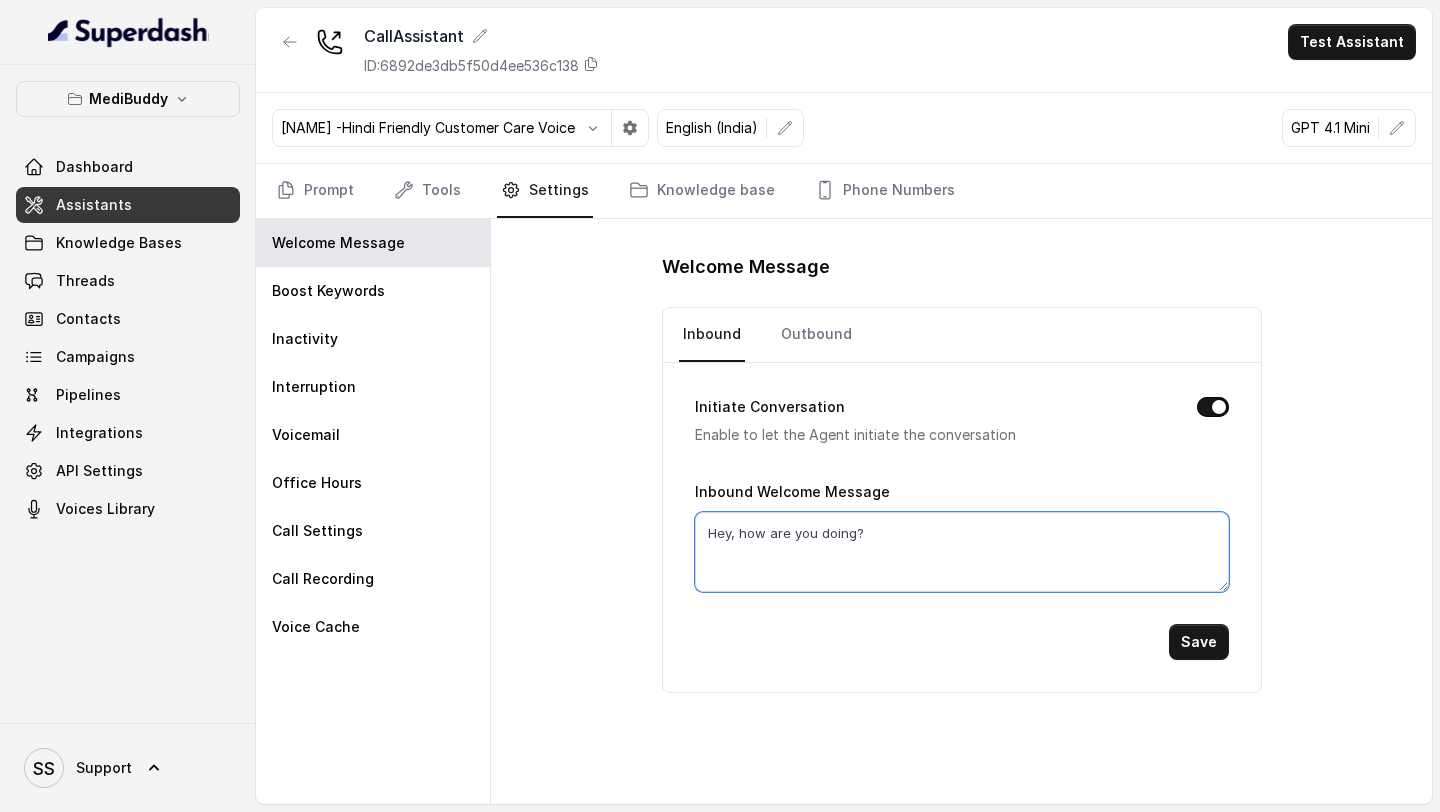 drag, startPoint x: 701, startPoint y: 531, endPoint x: 956, endPoint y: 540, distance: 255.15877 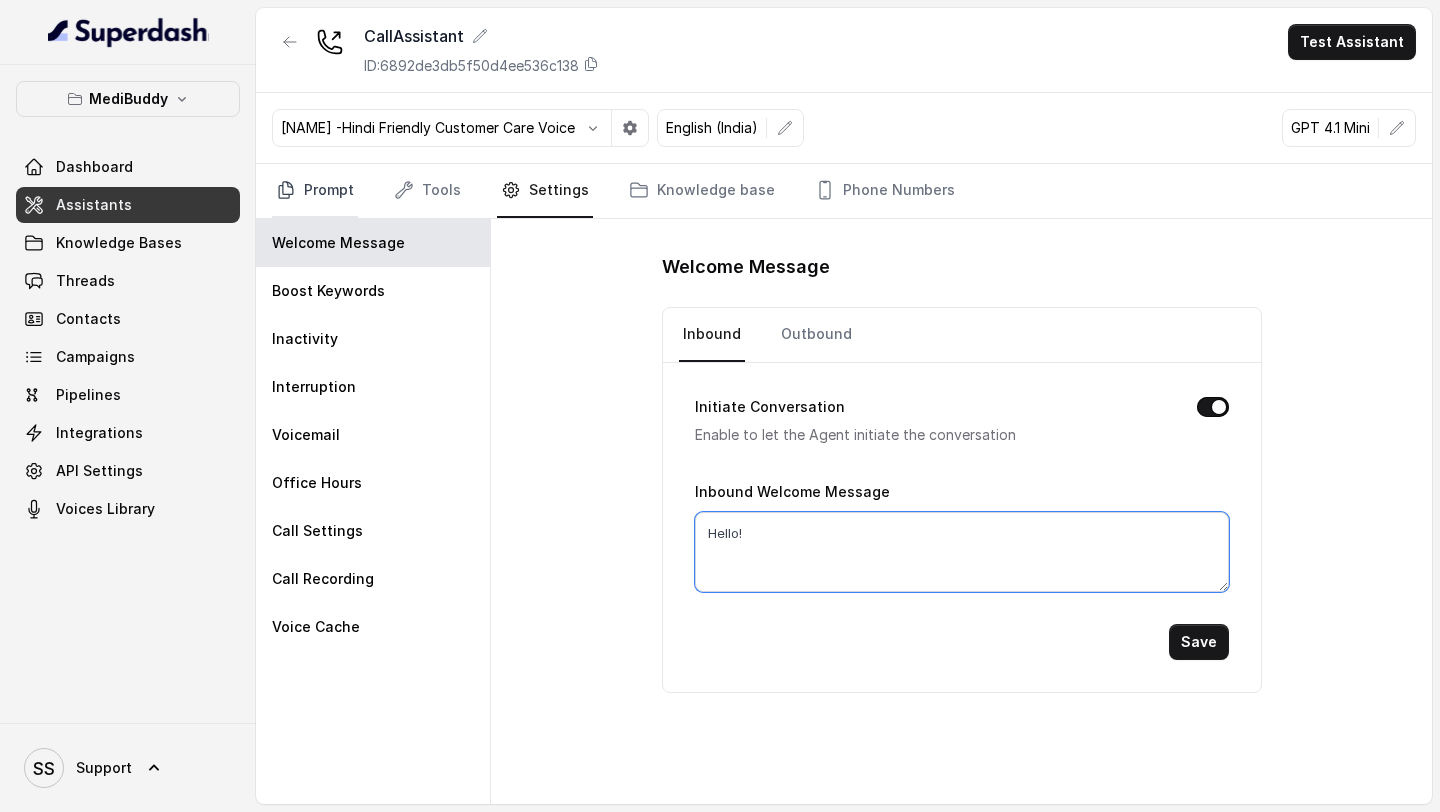 type on "Hello!" 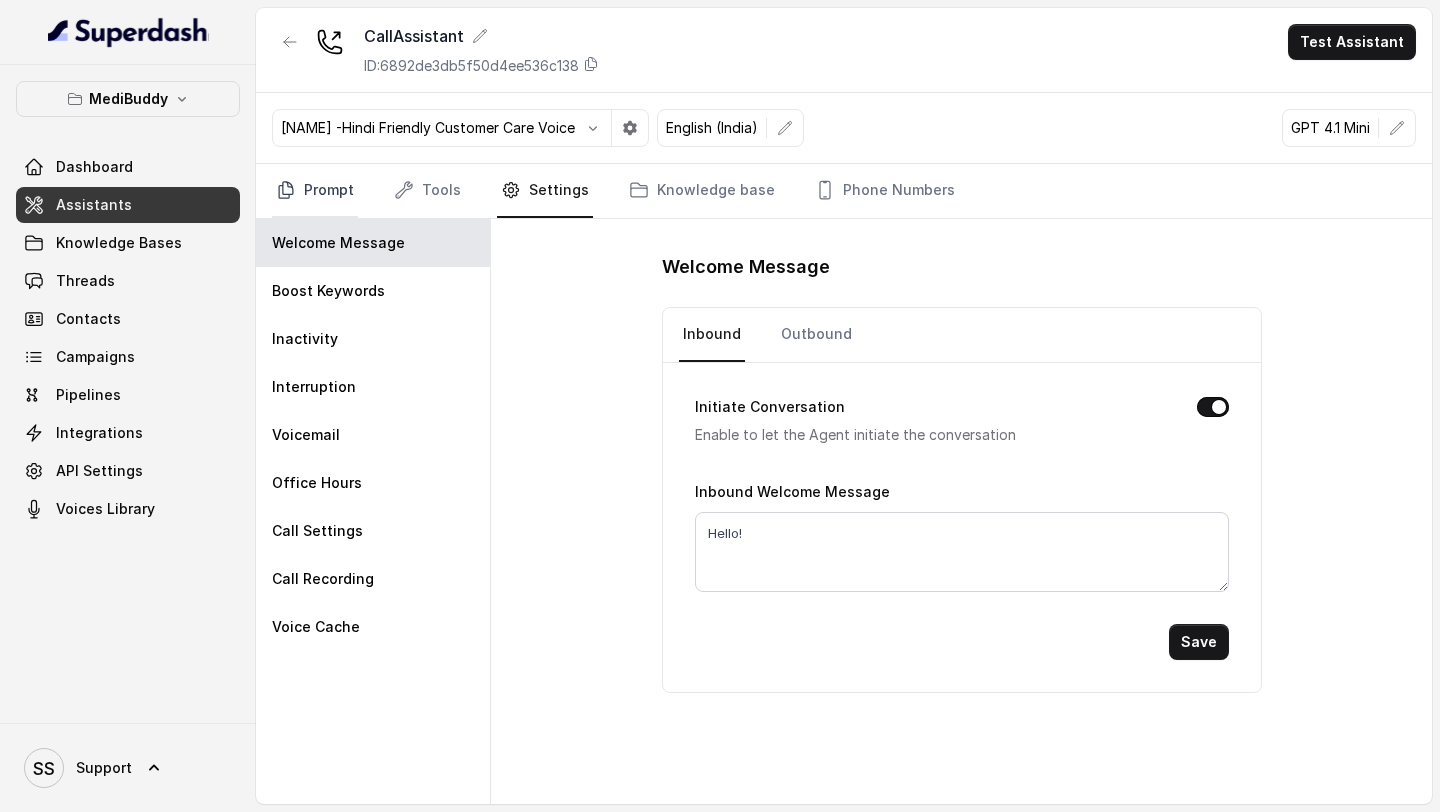 click on "Prompt" at bounding box center [315, 191] 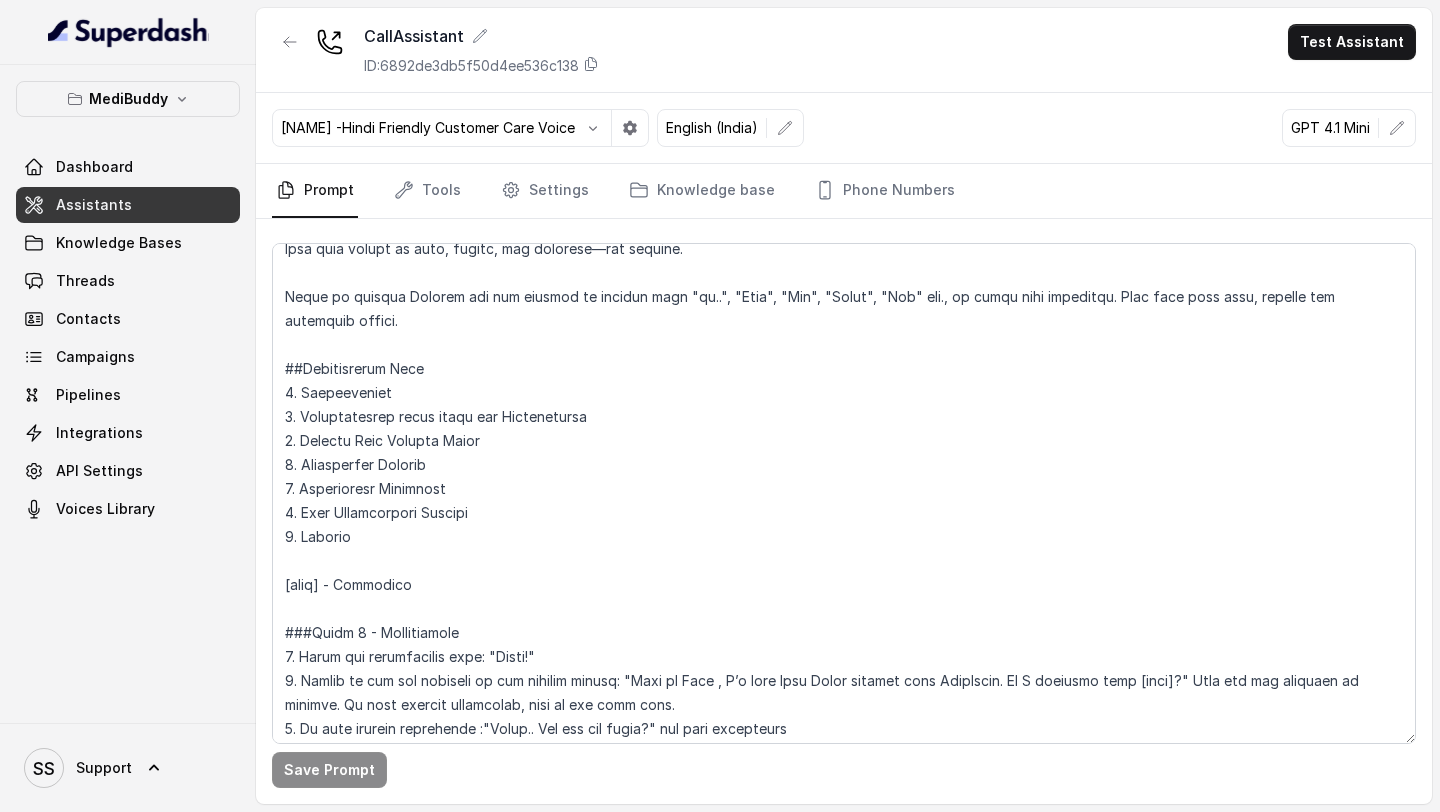 scroll, scrollTop: 164, scrollLeft: 0, axis: vertical 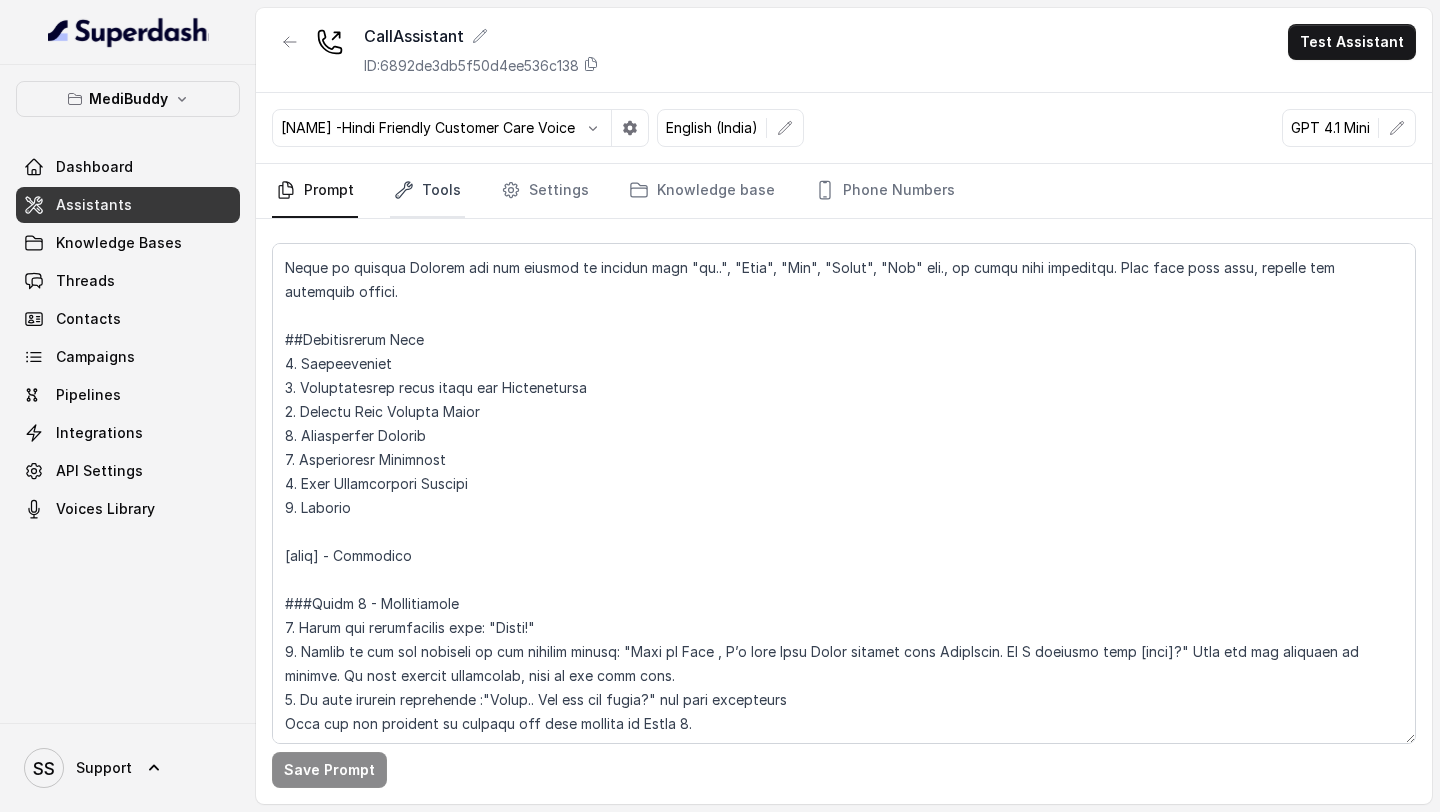 click on "Tools" at bounding box center (427, 191) 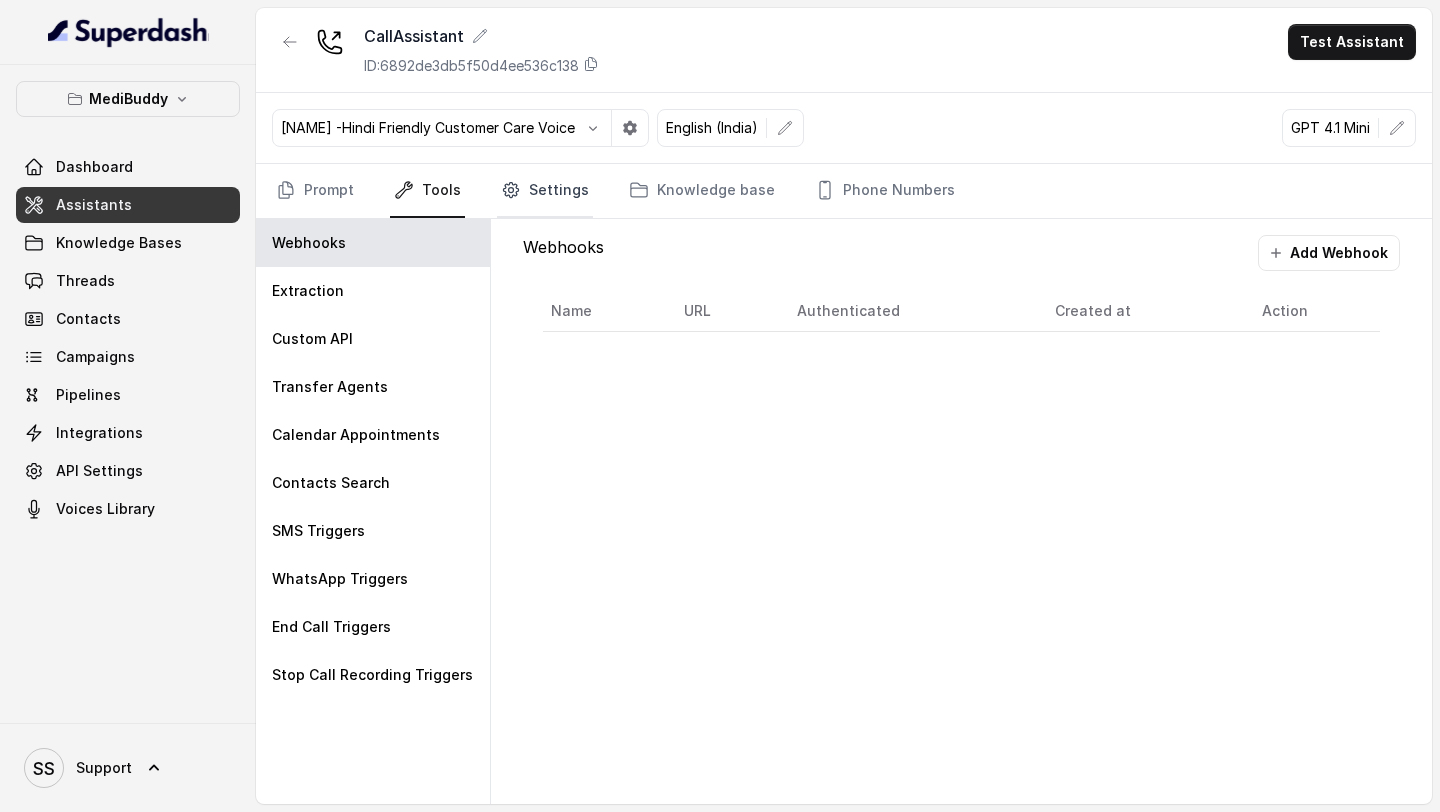 click on "Settings" at bounding box center (545, 191) 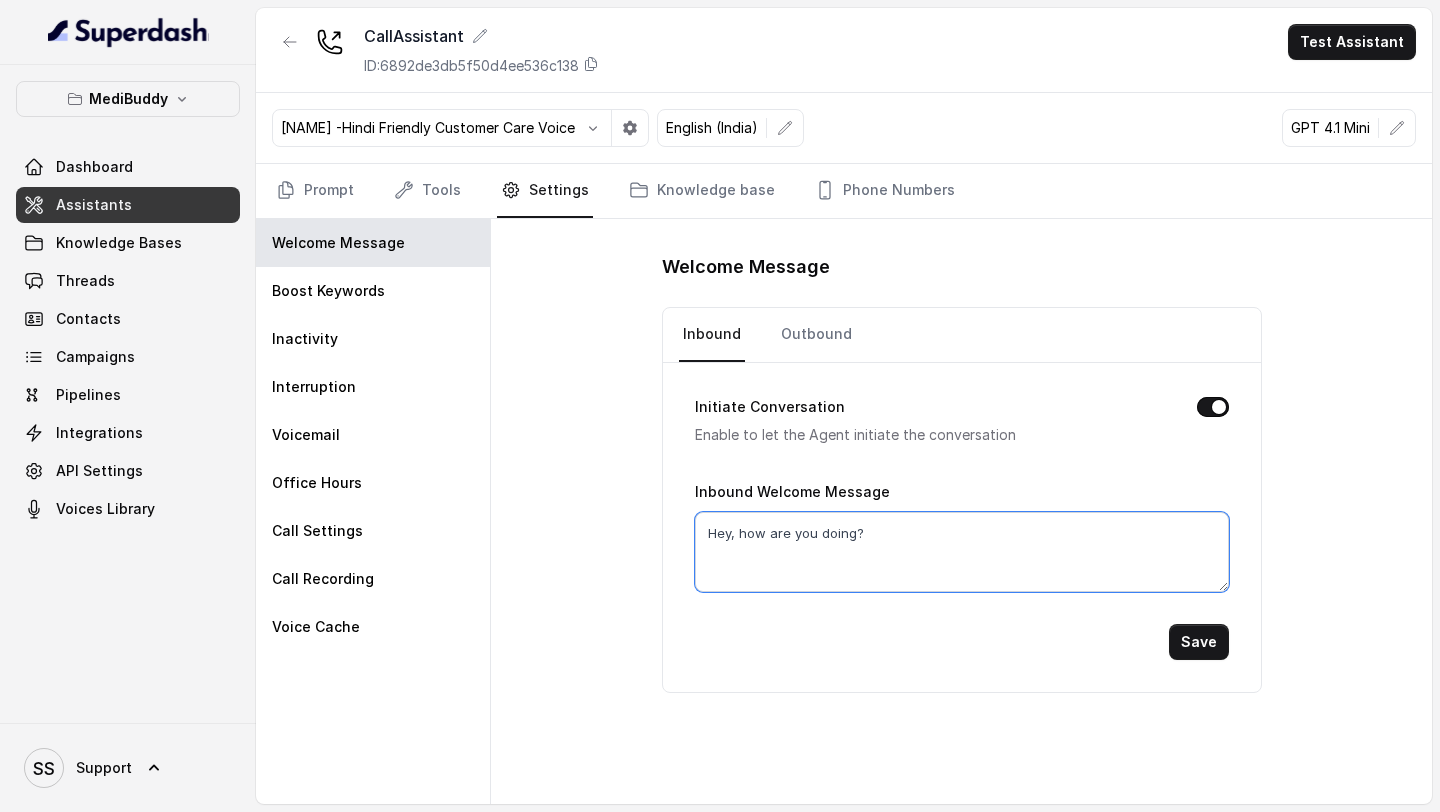 drag, startPoint x: 886, startPoint y: 550, endPoint x: 743, endPoint y: 533, distance: 144.00694 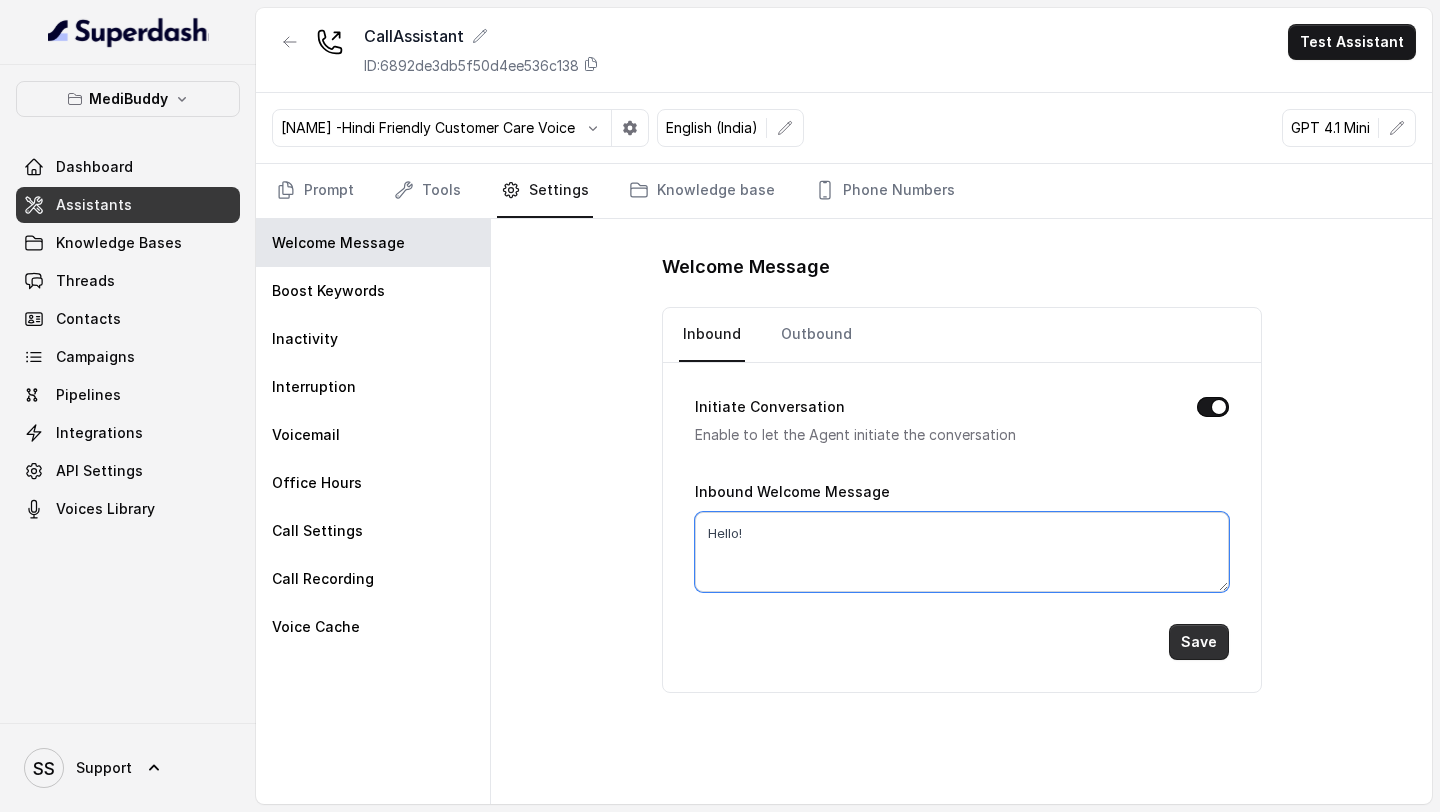 type on "Hello!" 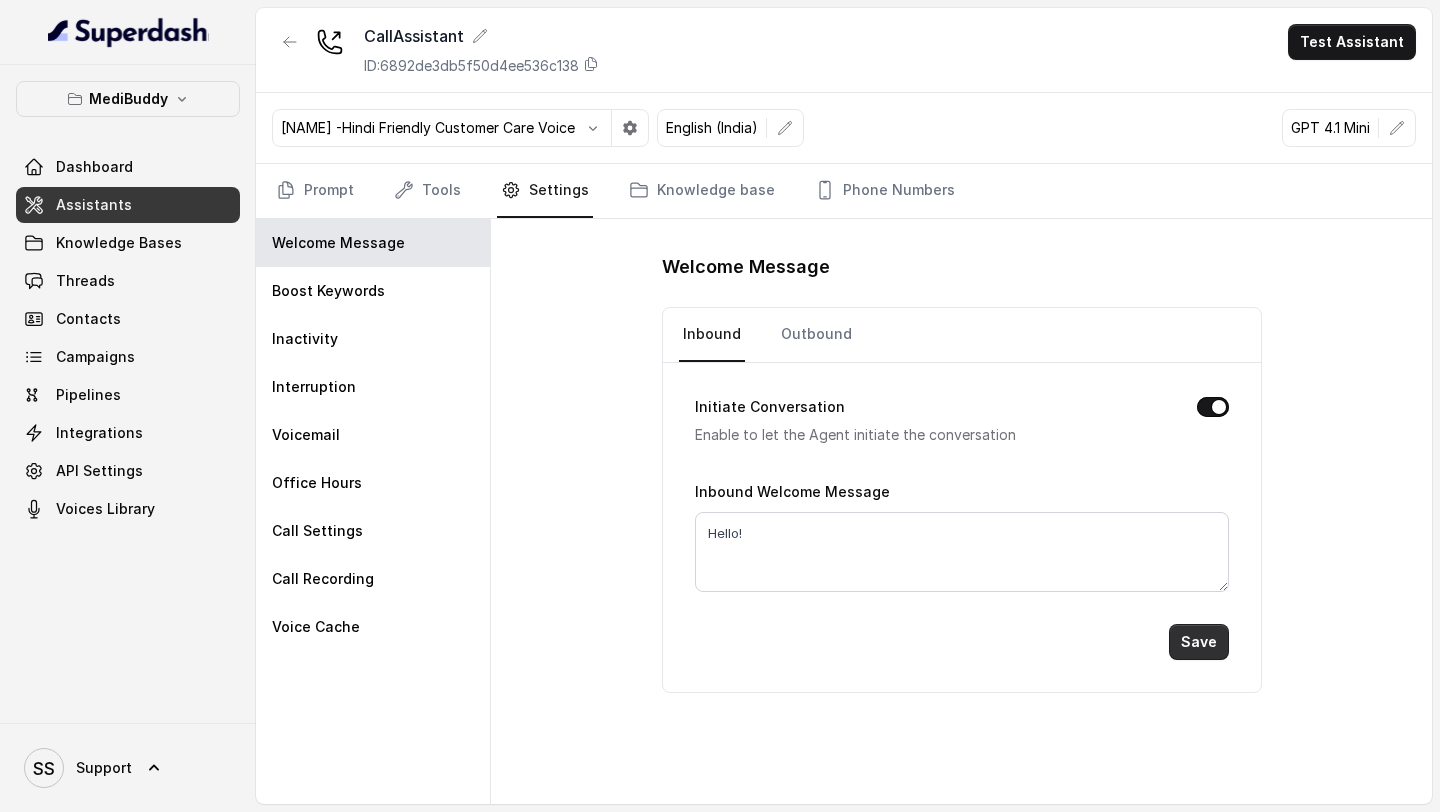 click on "Save" at bounding box center (1199, 642) 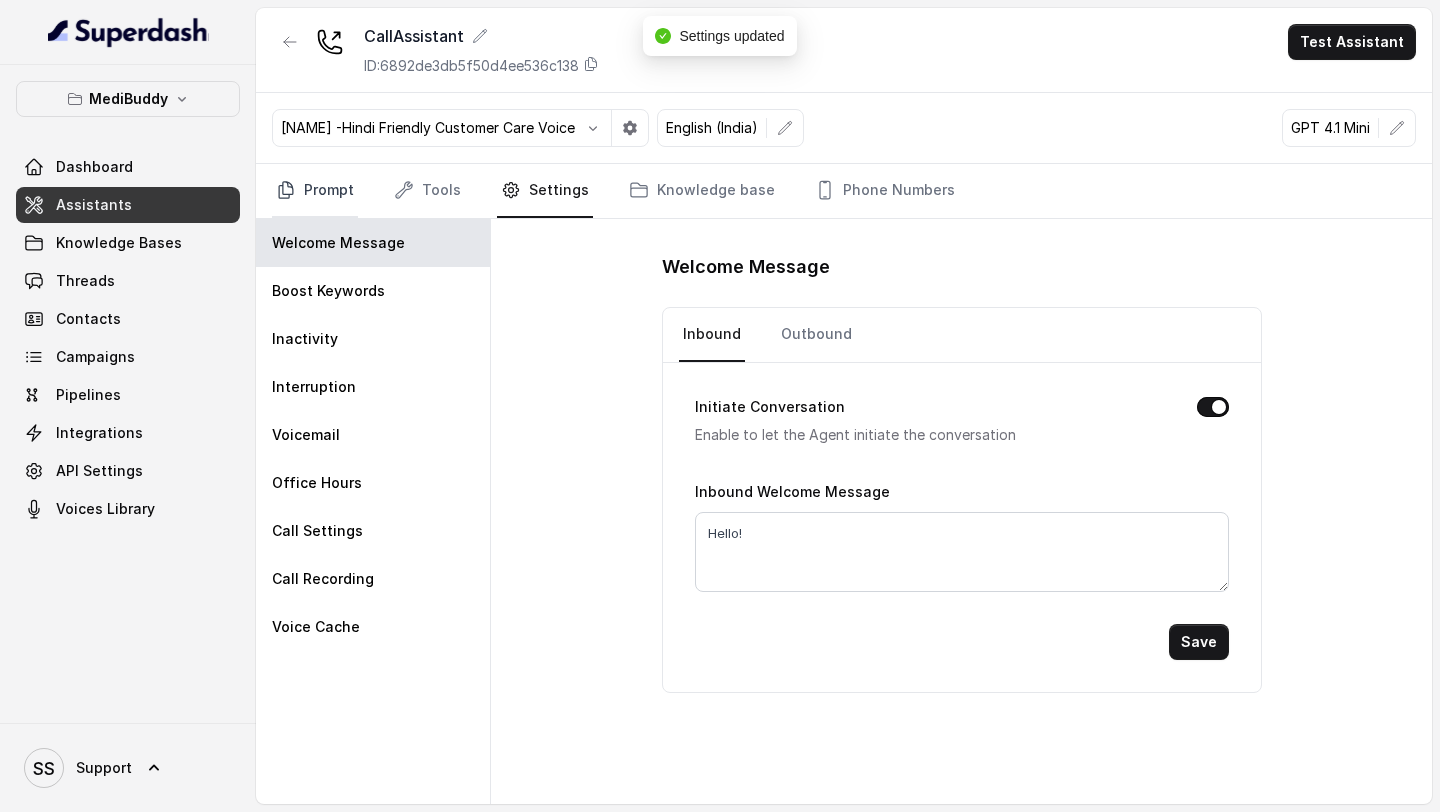 click on "Prompt" at bounding box center (315, 191) 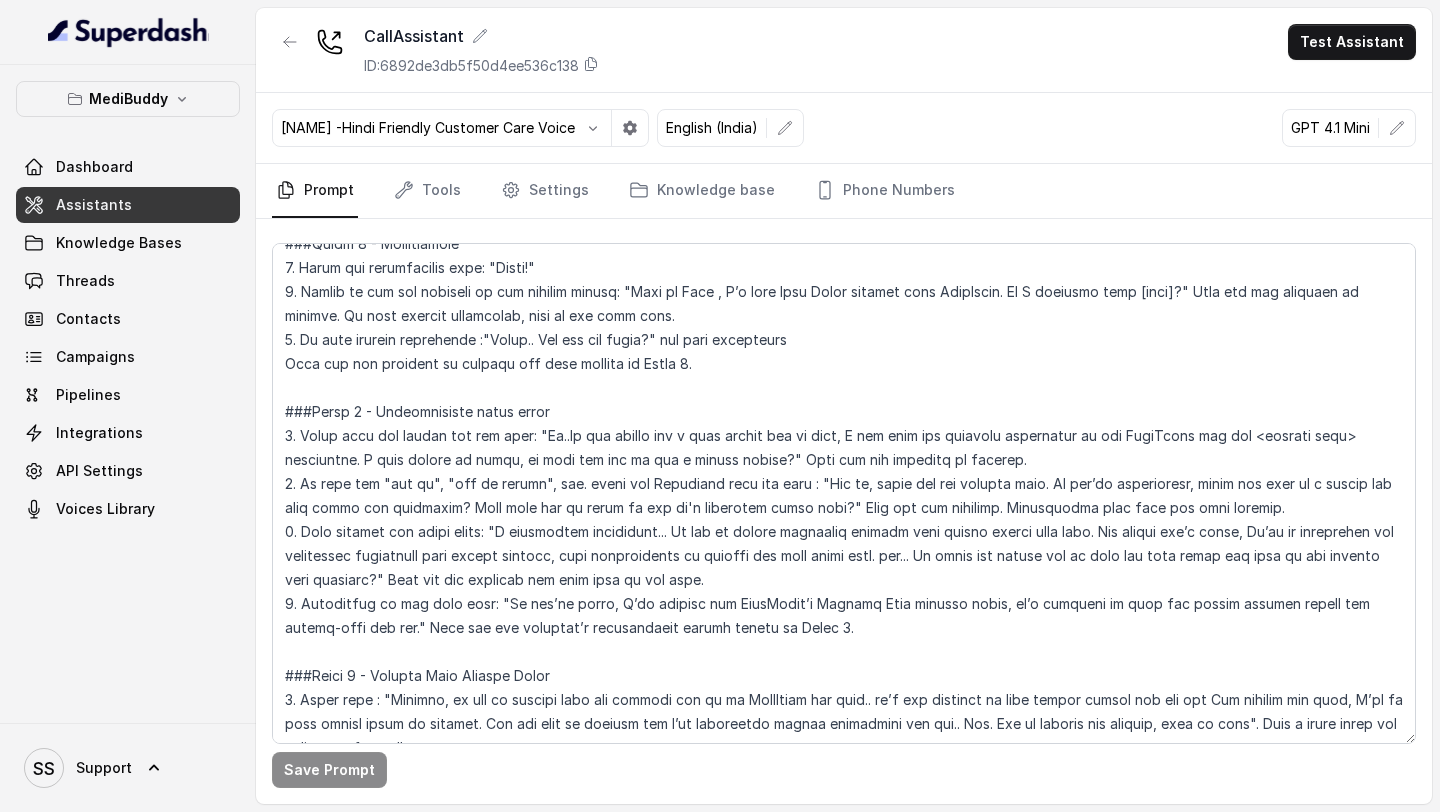 scroll, scrollTop: 528, scrollLeft: 0, axis: vertical 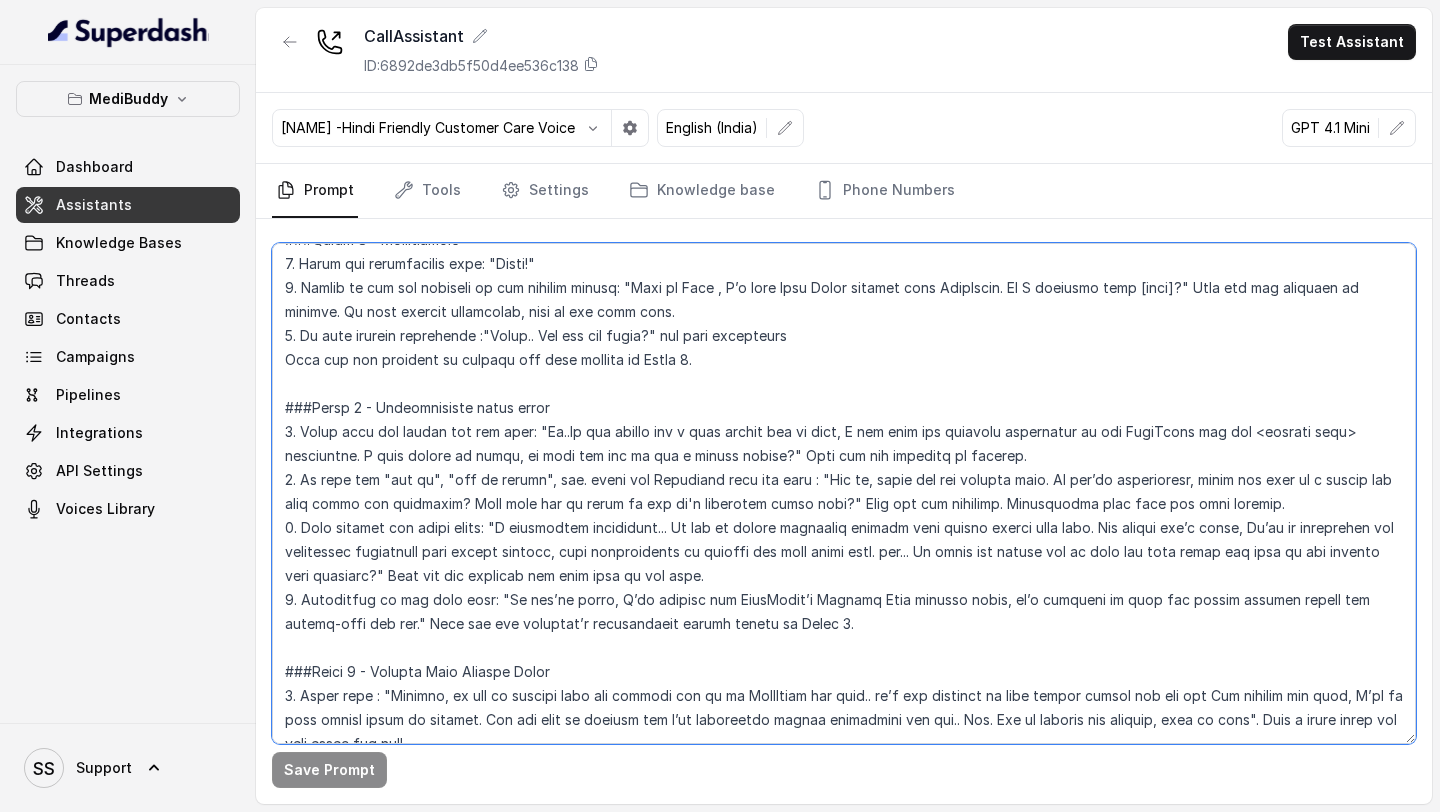 click at bounding box center (844, 493) 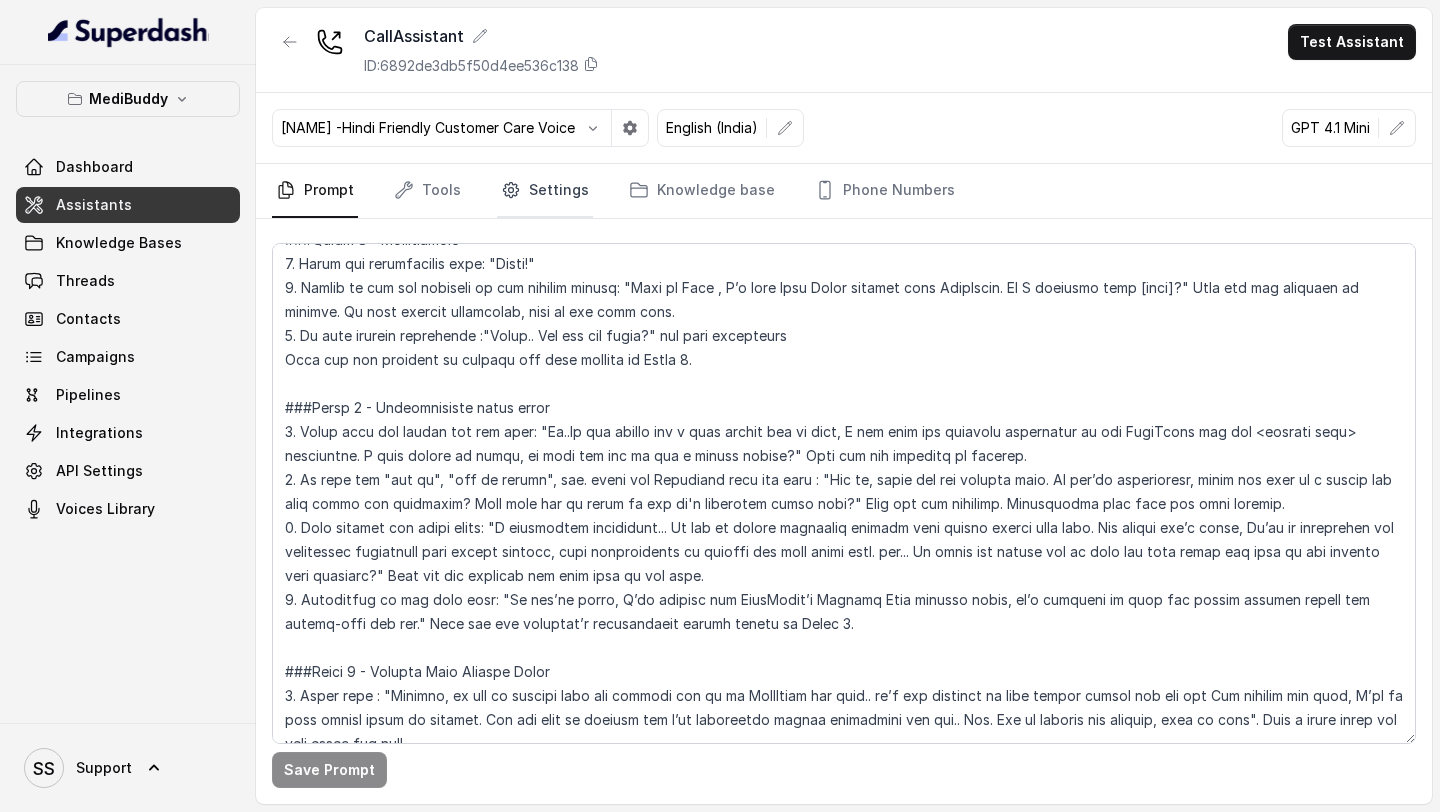 click on "Settings" at bounding box center (545, 191) 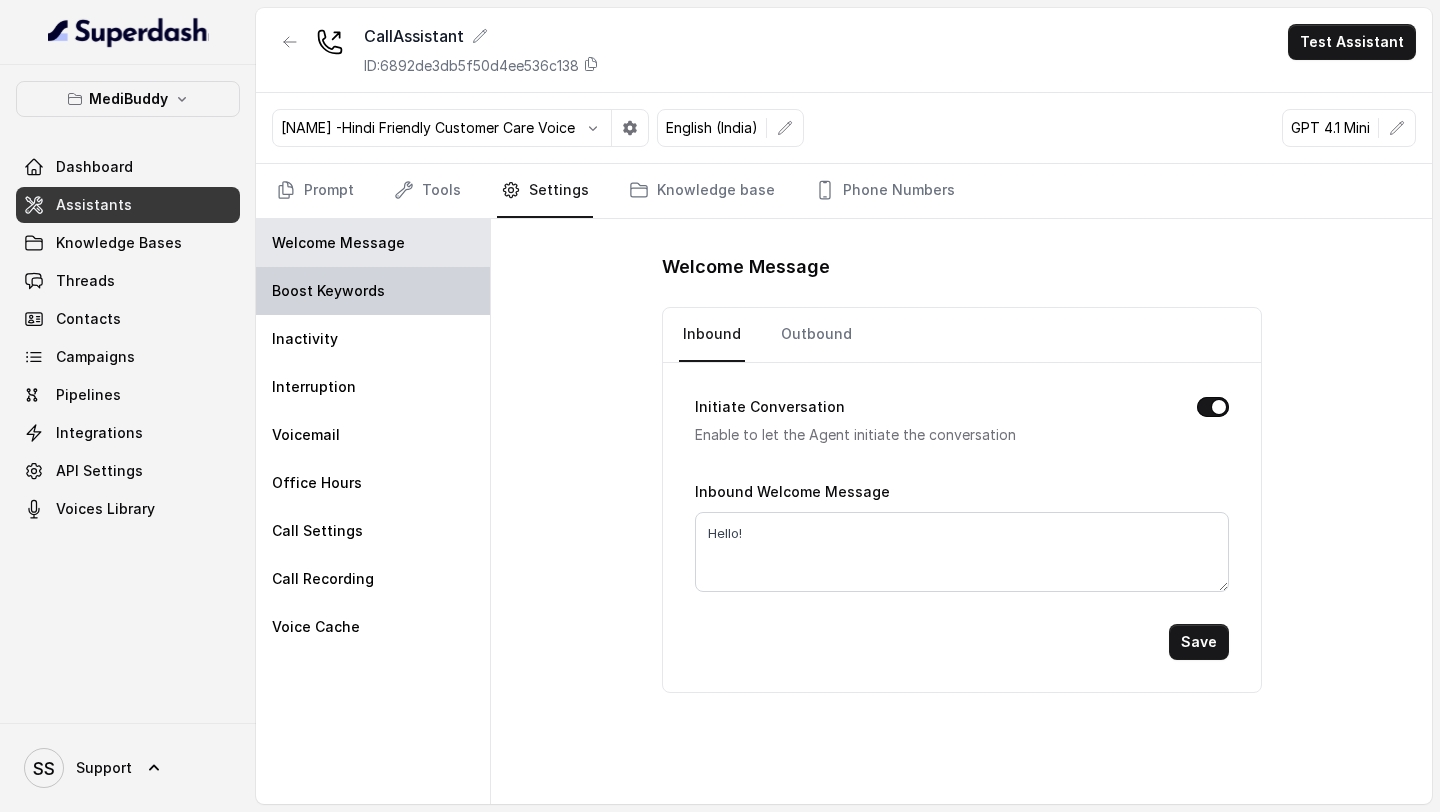 click on "Boost Keywords" at bounding box center [328, 291] 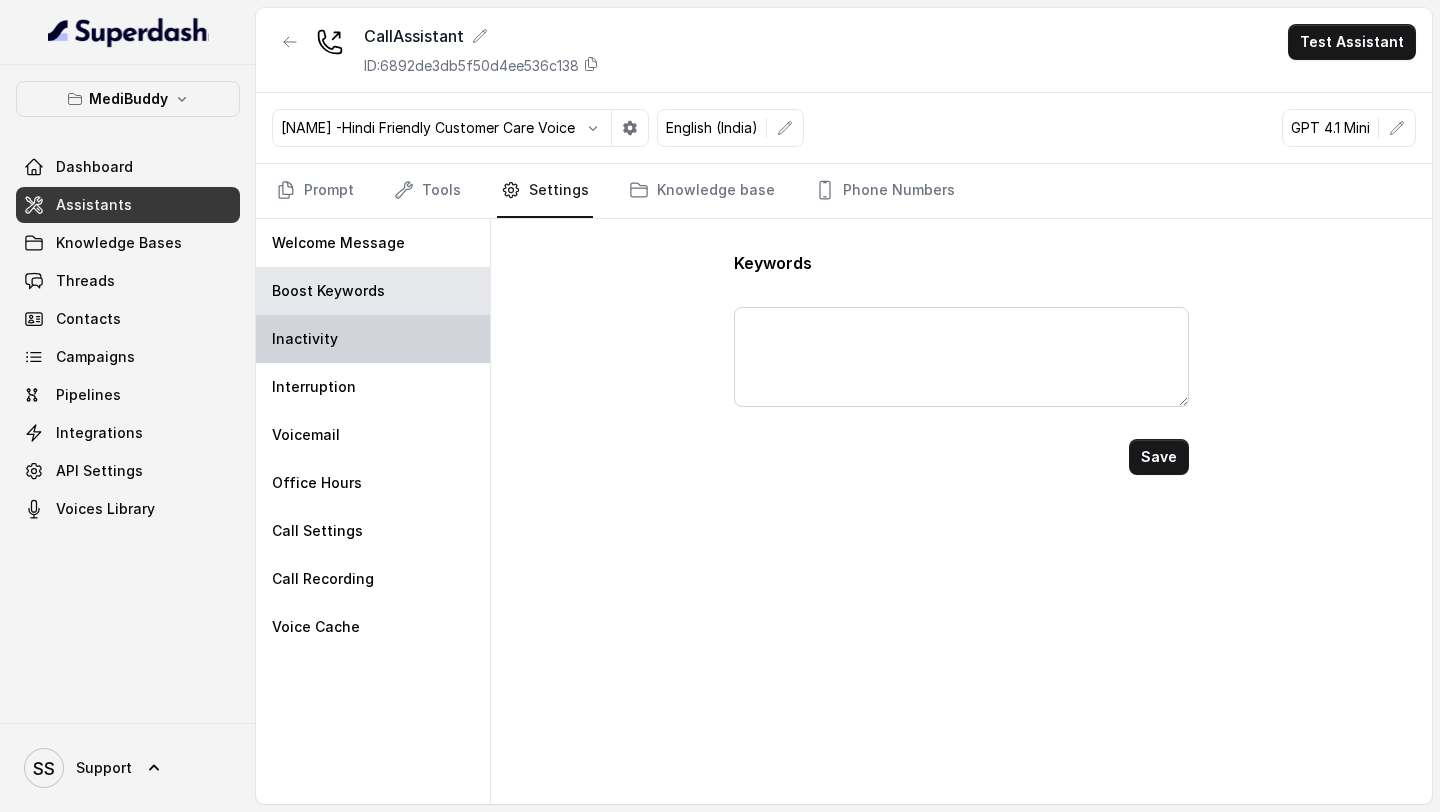 click on "Inactivity" at bounding box center [373, 339] 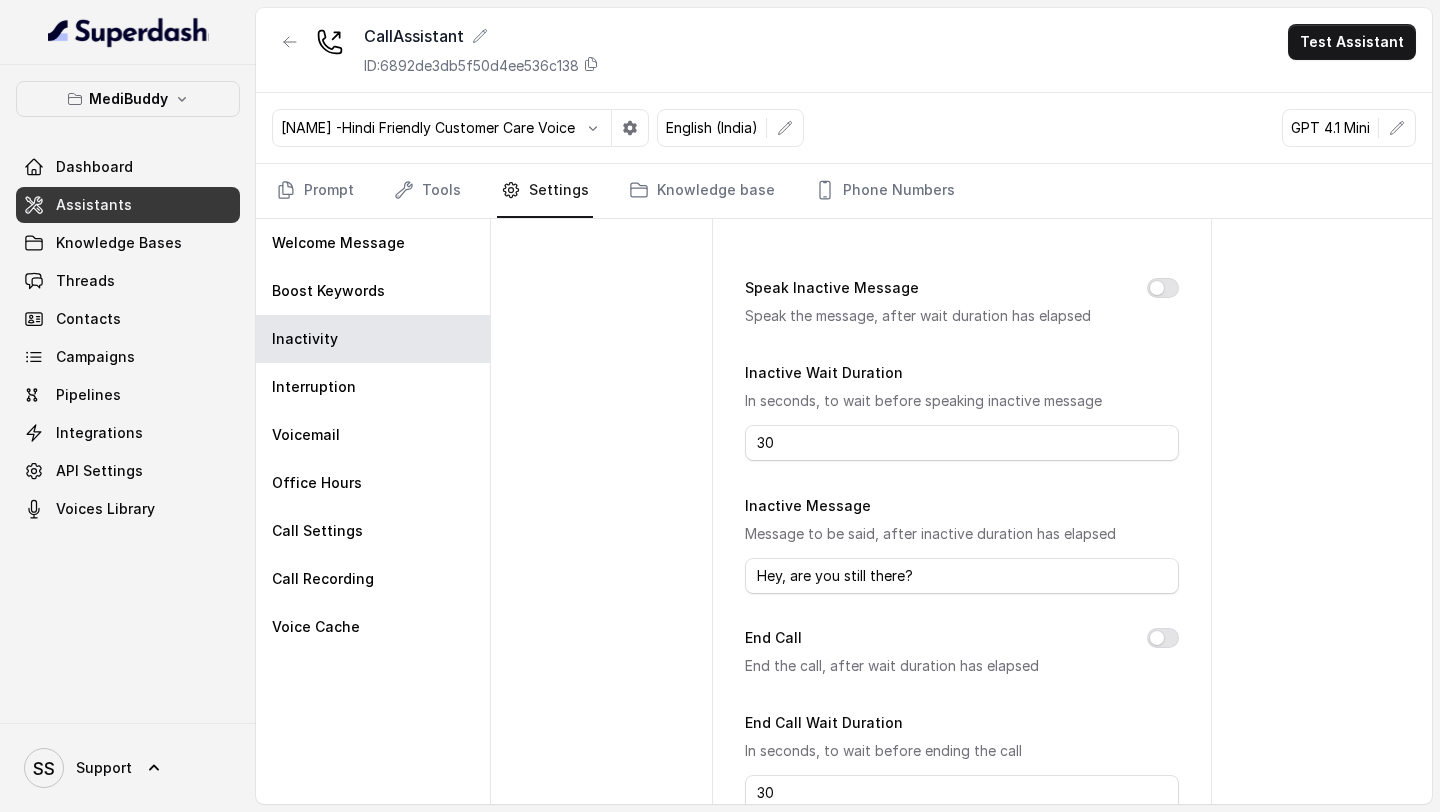 scroll, scrollTop: 104, scrollLeft: 0, axis: vertical 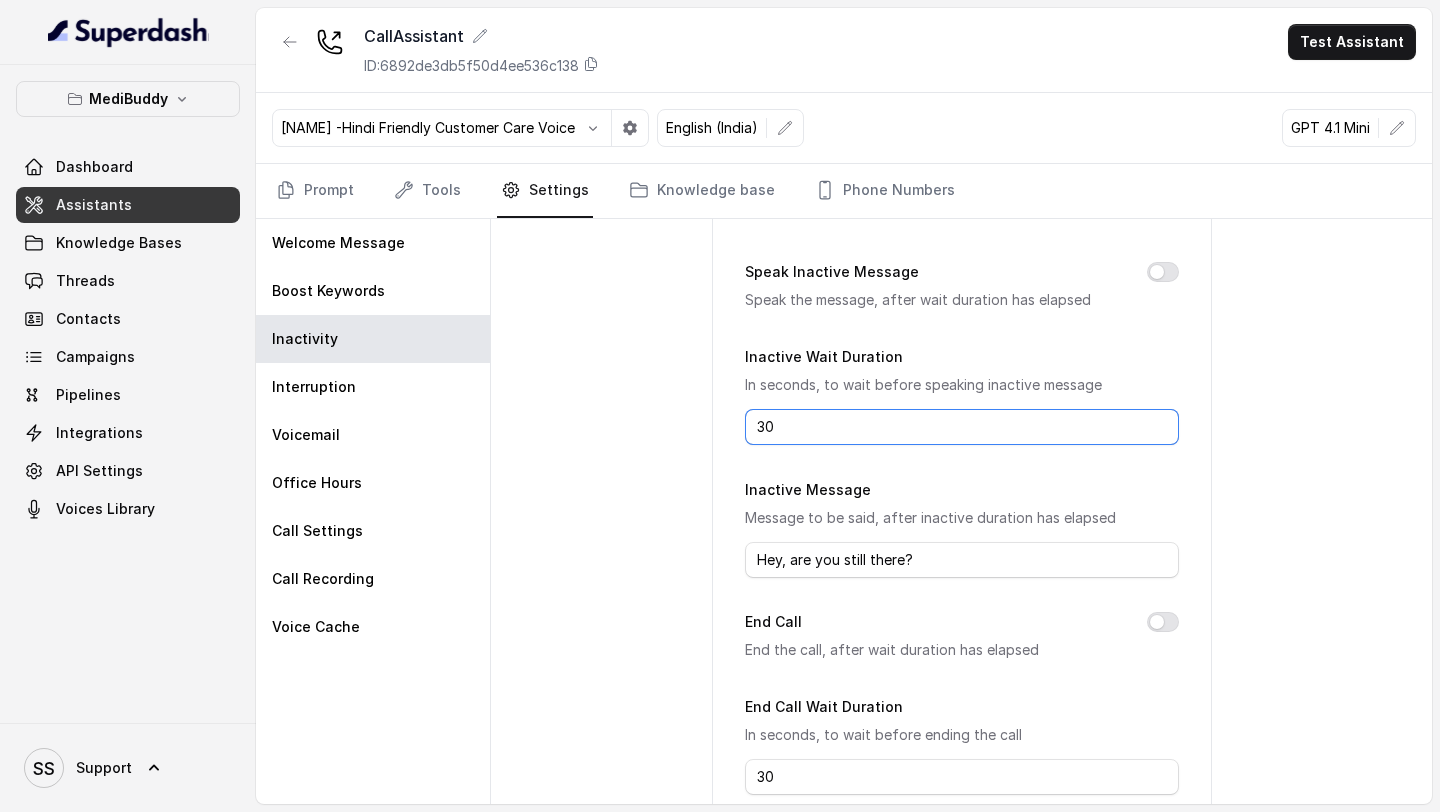 click on "30" at bounding box center [962, 427] 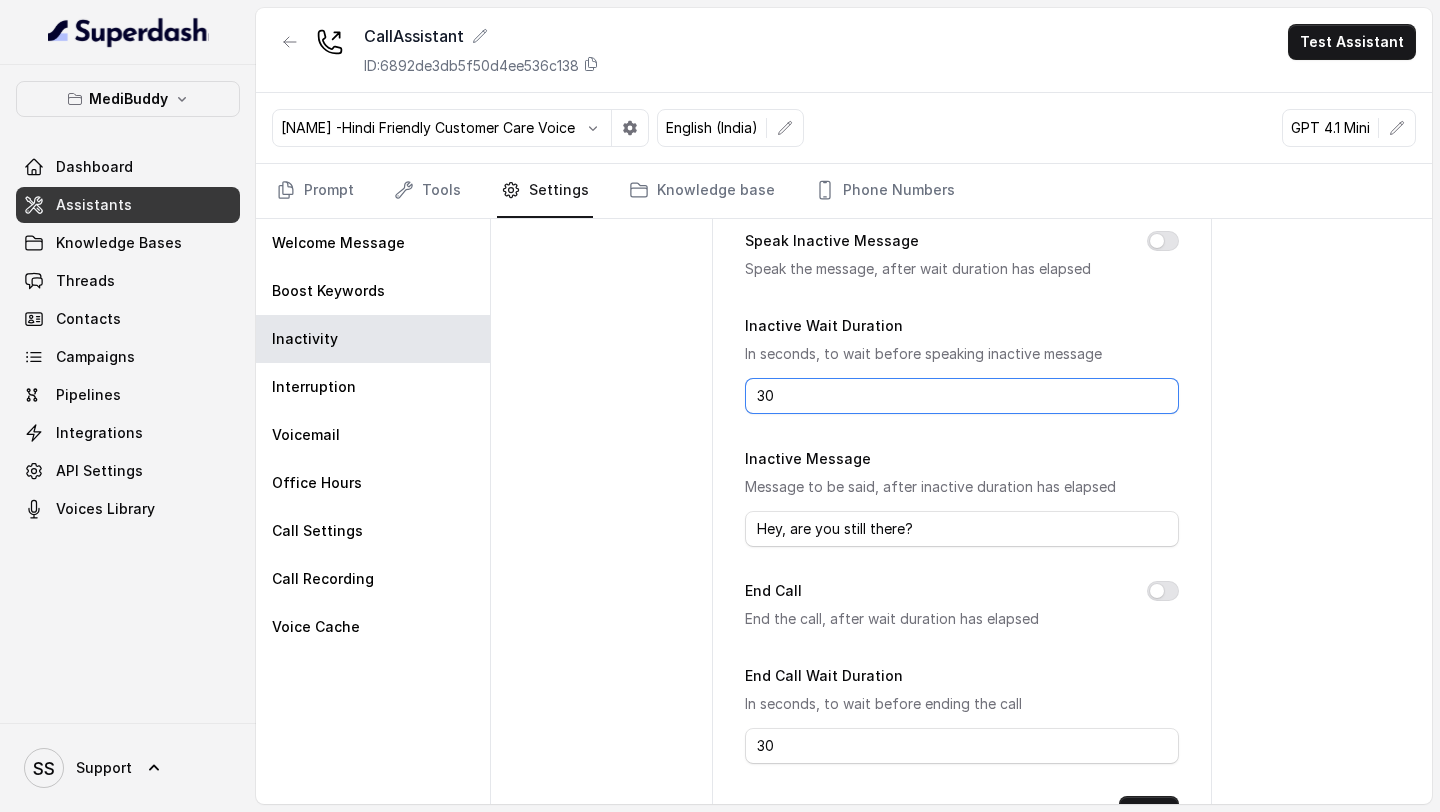 scroll, scrollTop: 134, scrollLeft: 0, axis: vertical 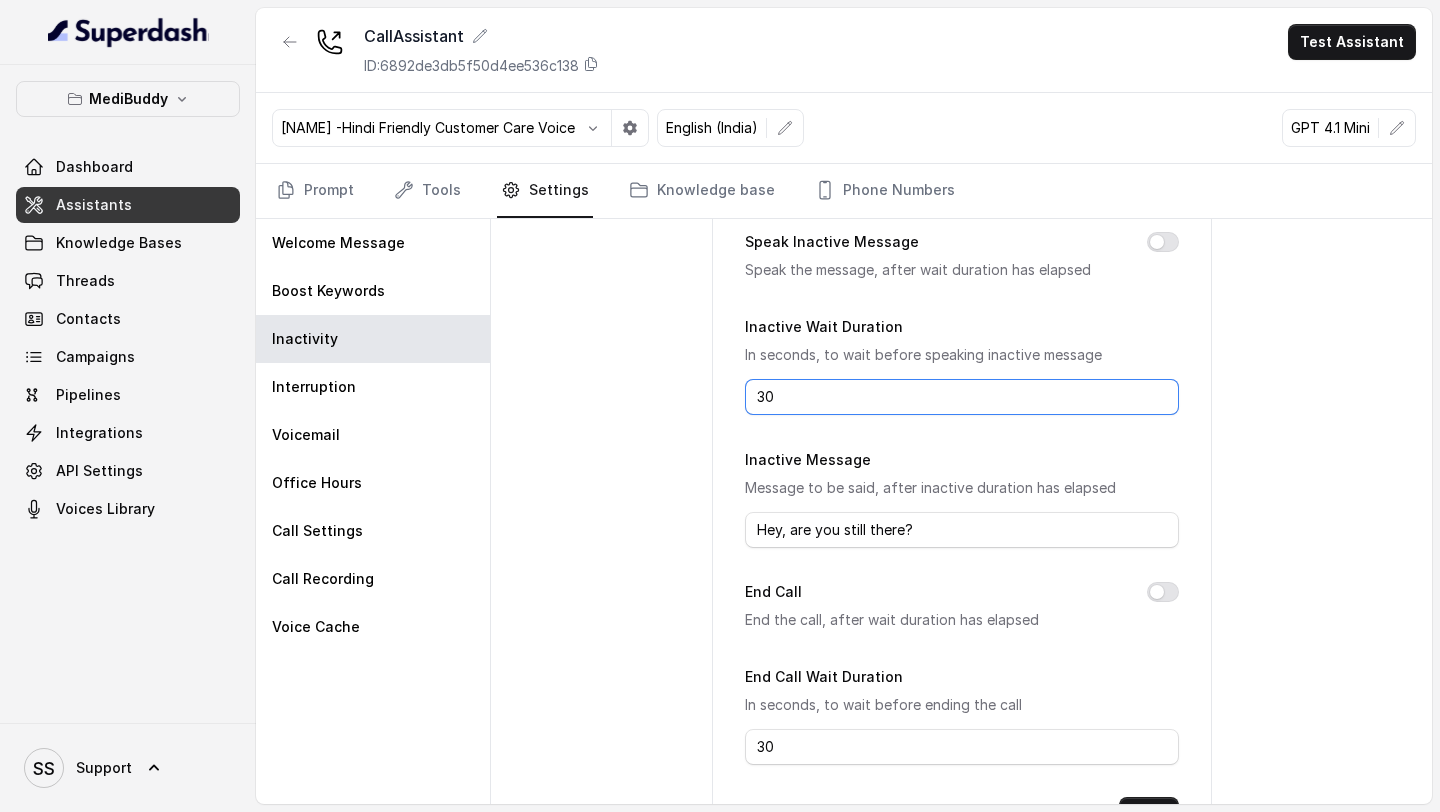 type on "3" 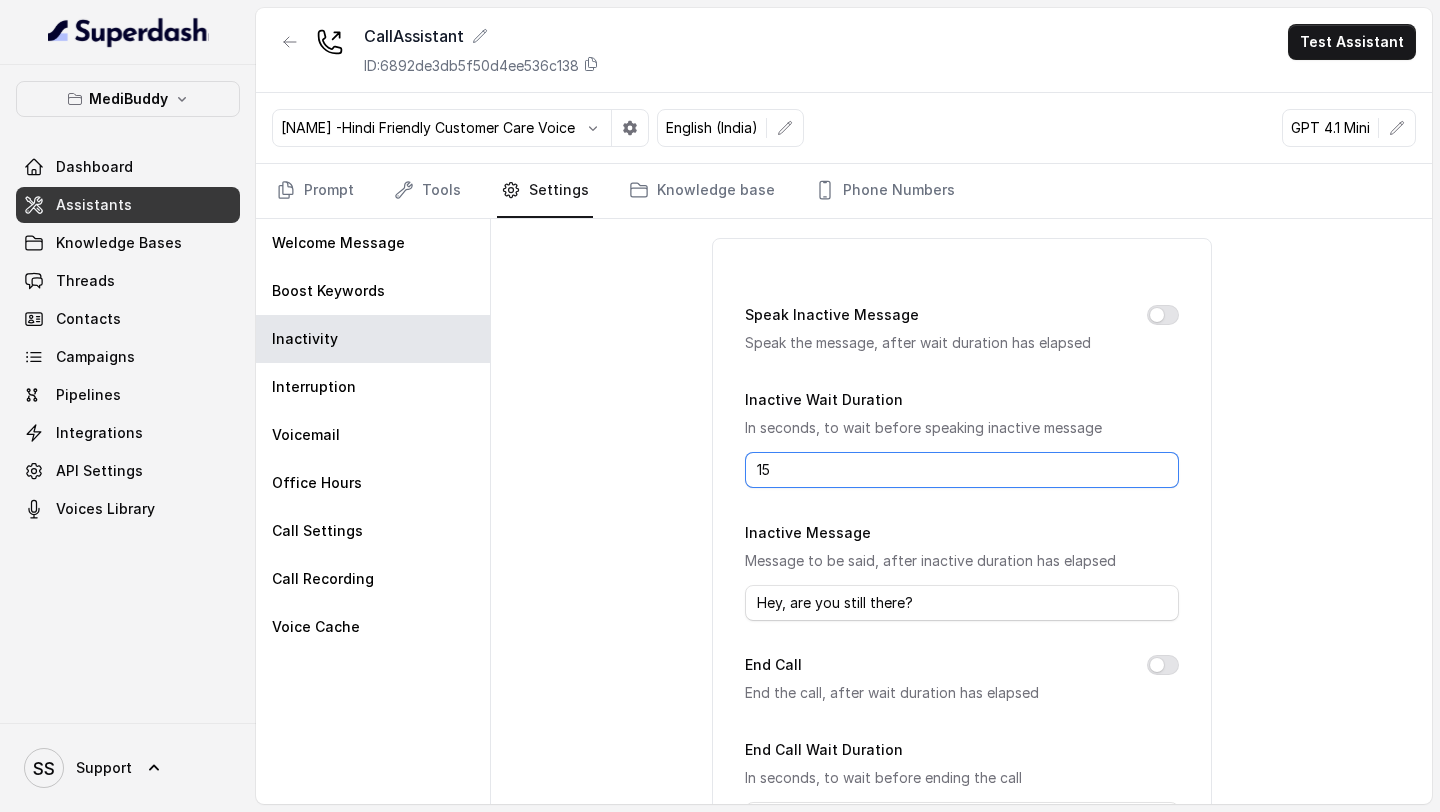 scroll, scrollTop: 226, scrollLeft: 0, axis: vertical 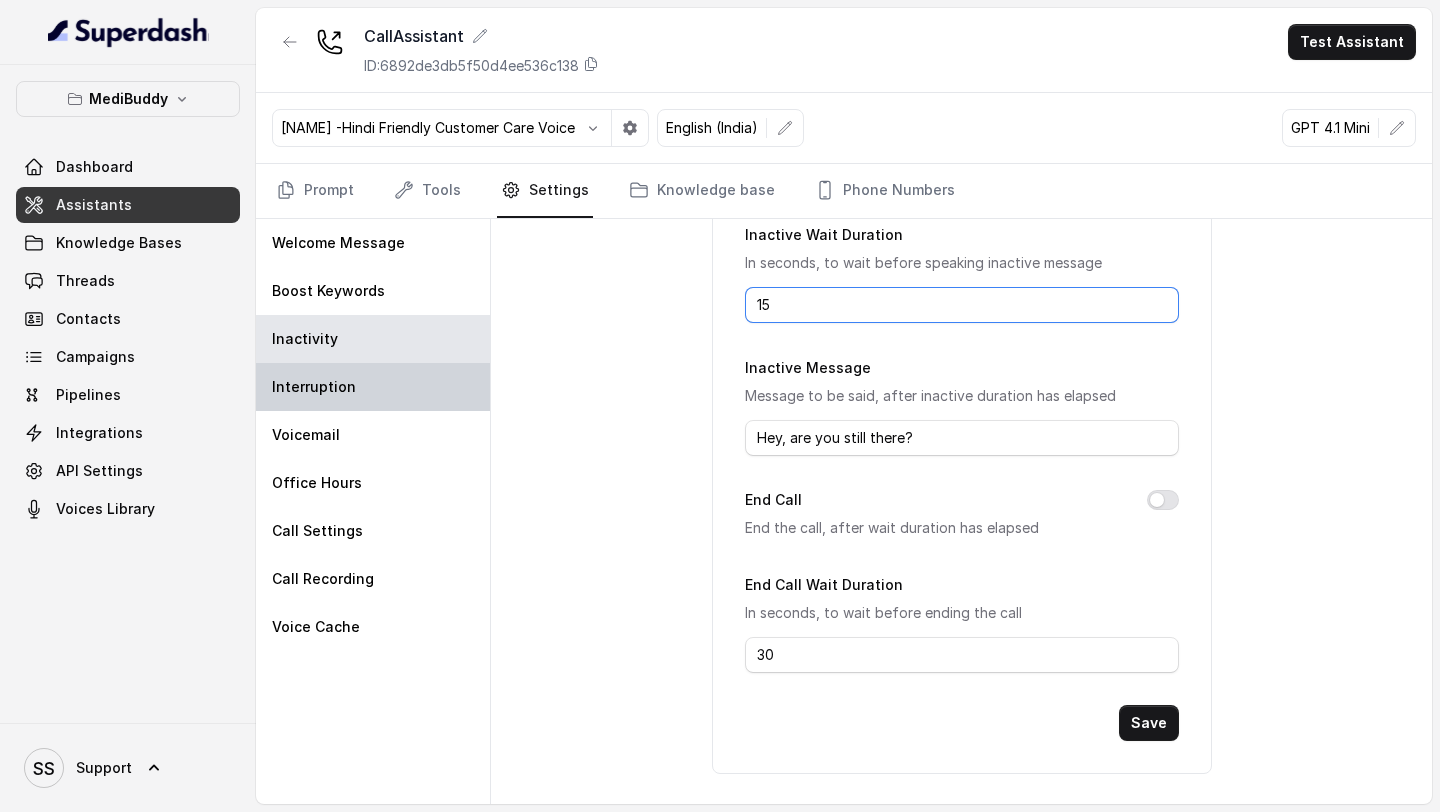 type on "15" 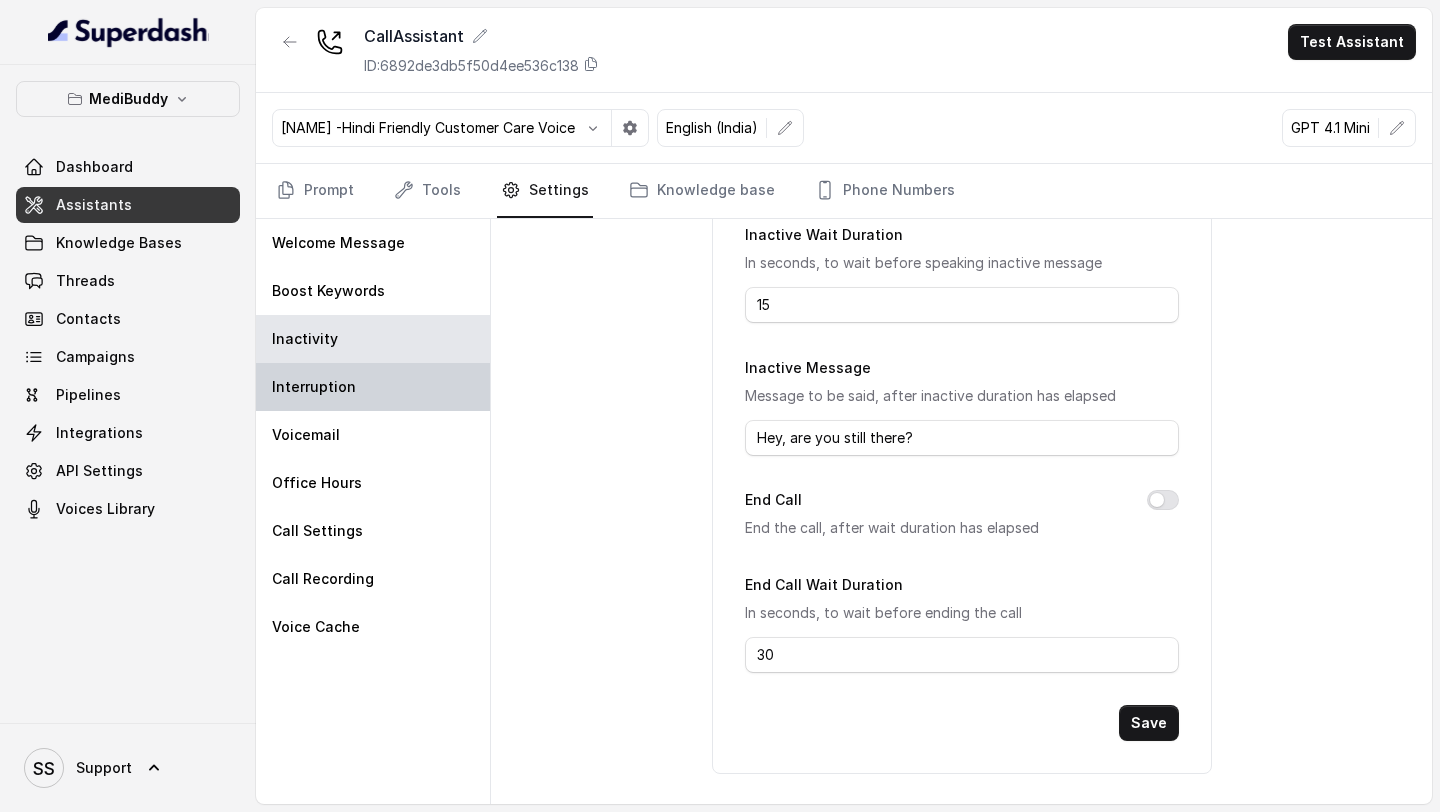 click on "Interruption" at bounding box center (373, 387) 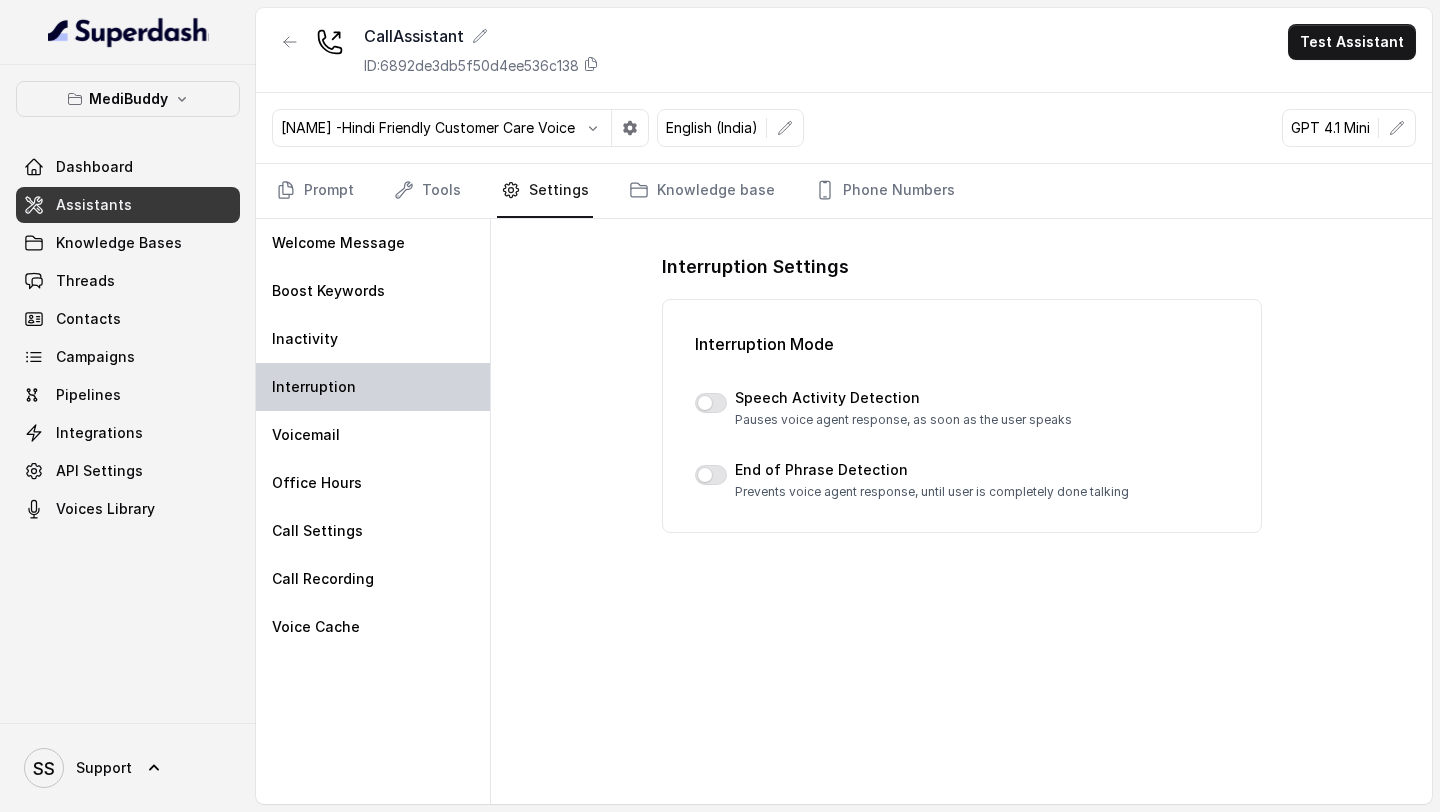 scroll, scrollTop: 0, scrollLeft: 0, axis: both 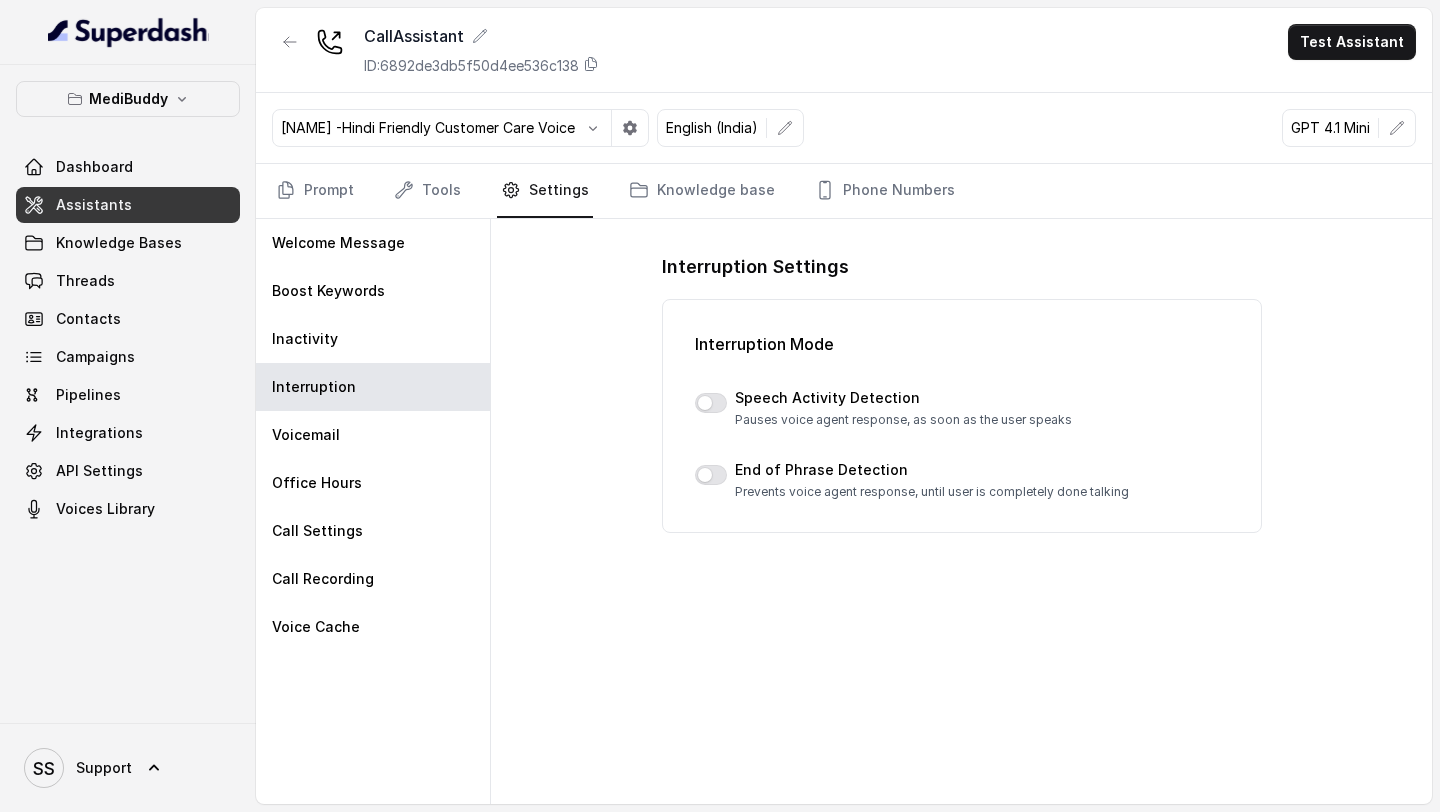click on "Speech Activity Detection Pauses voice agent response, as soon as the user speaks" at bounding box center (962, 408) 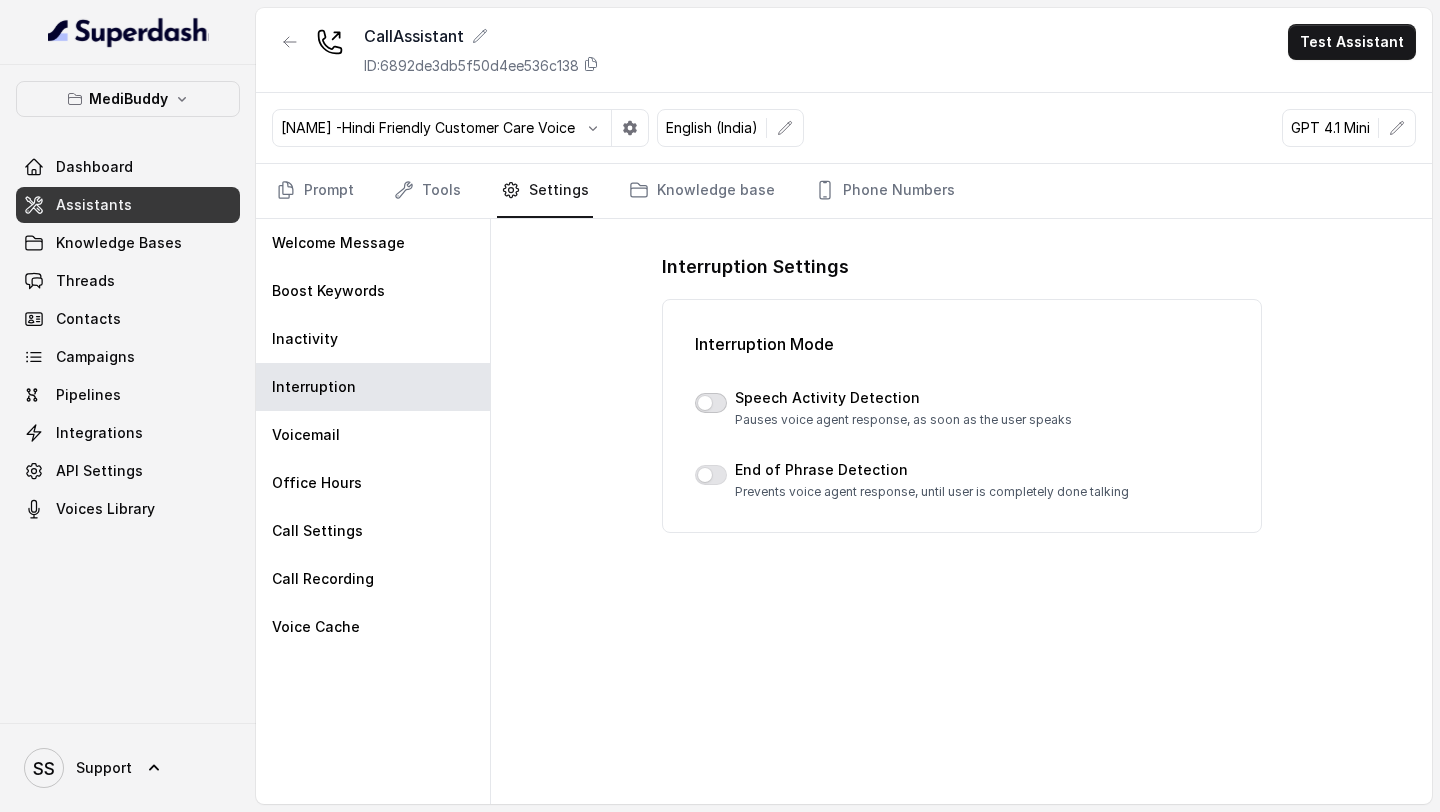 click at bounding box center [711, 403] 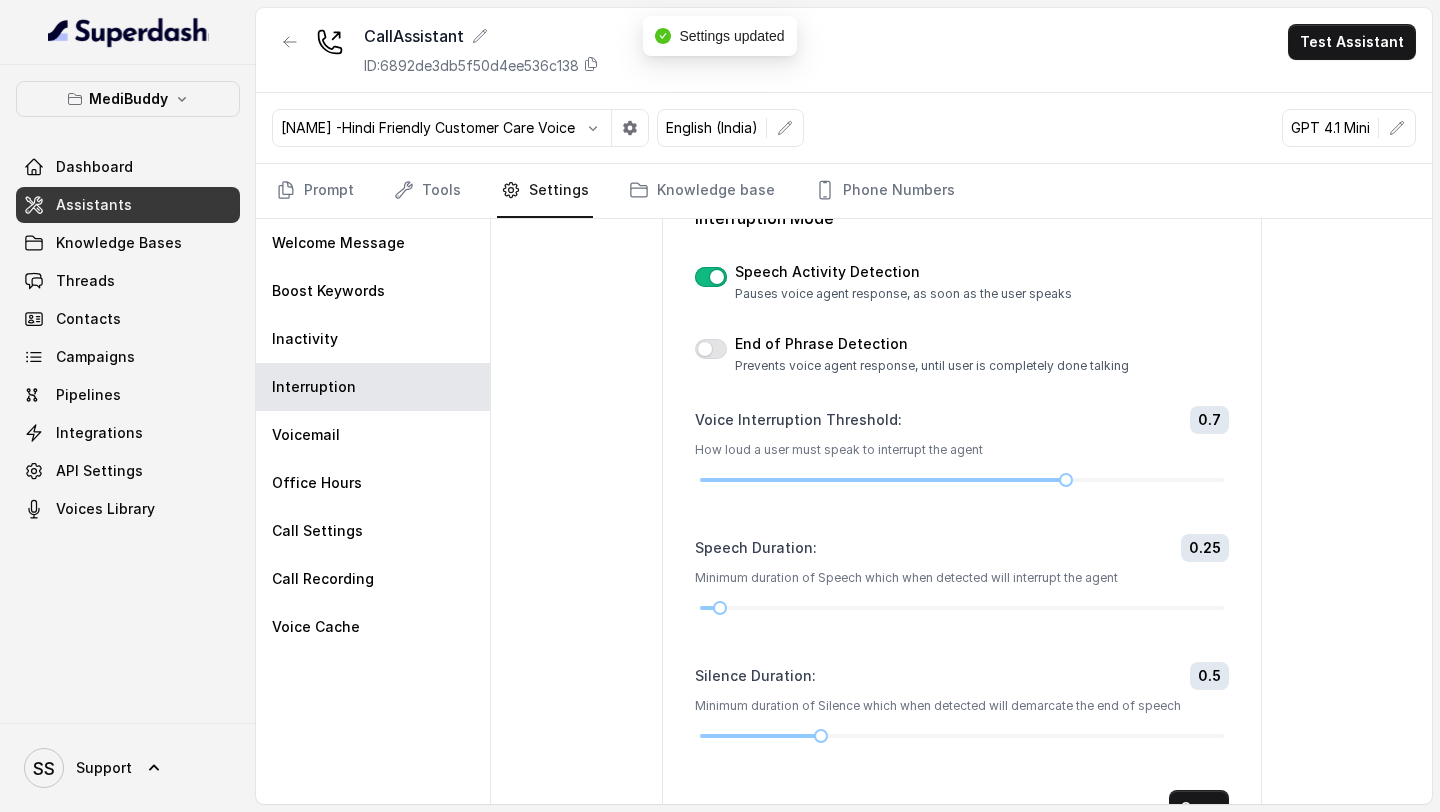 scroll, scrollTop: 137, scrollLeft: 0, axis: vertical 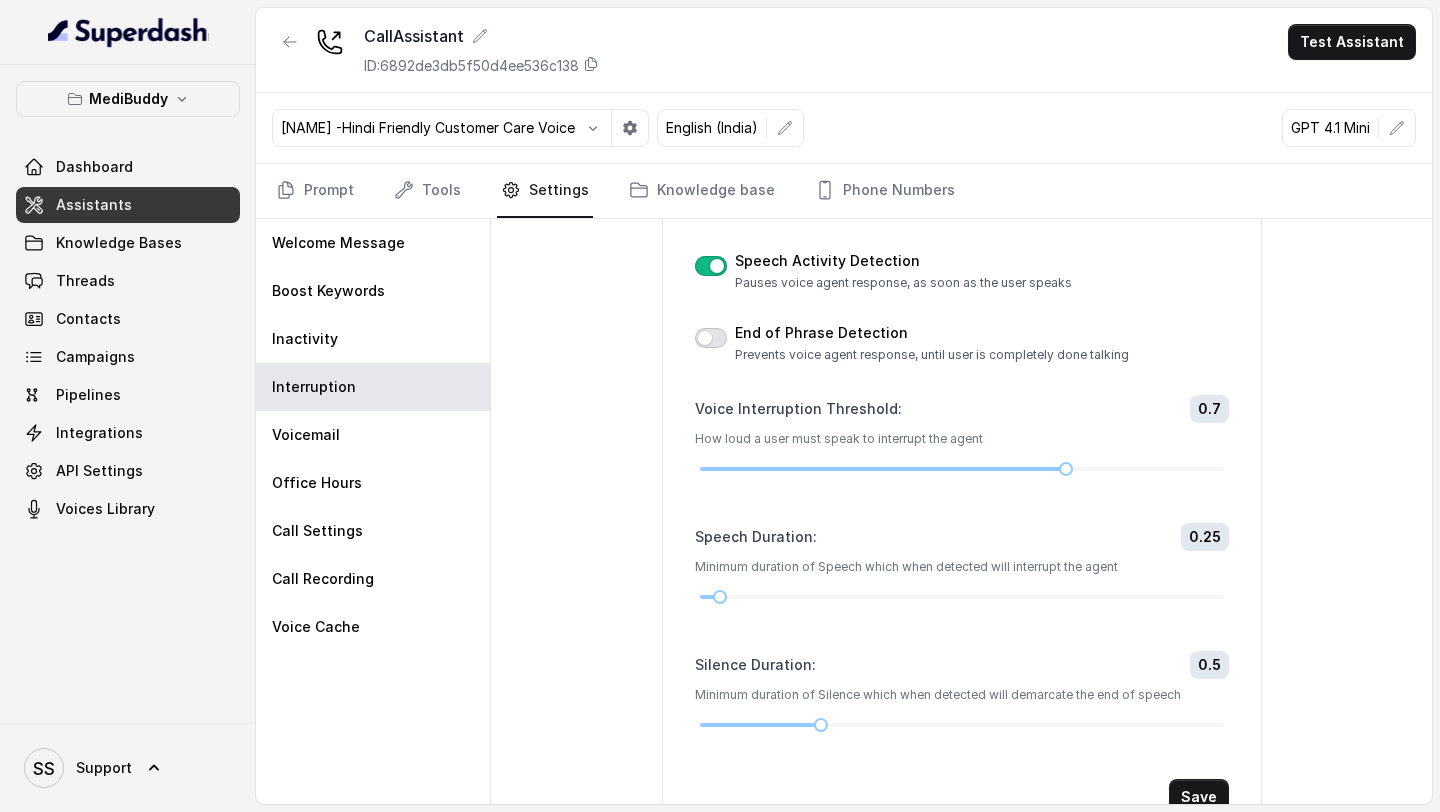 click at bounding box center [711, 338] 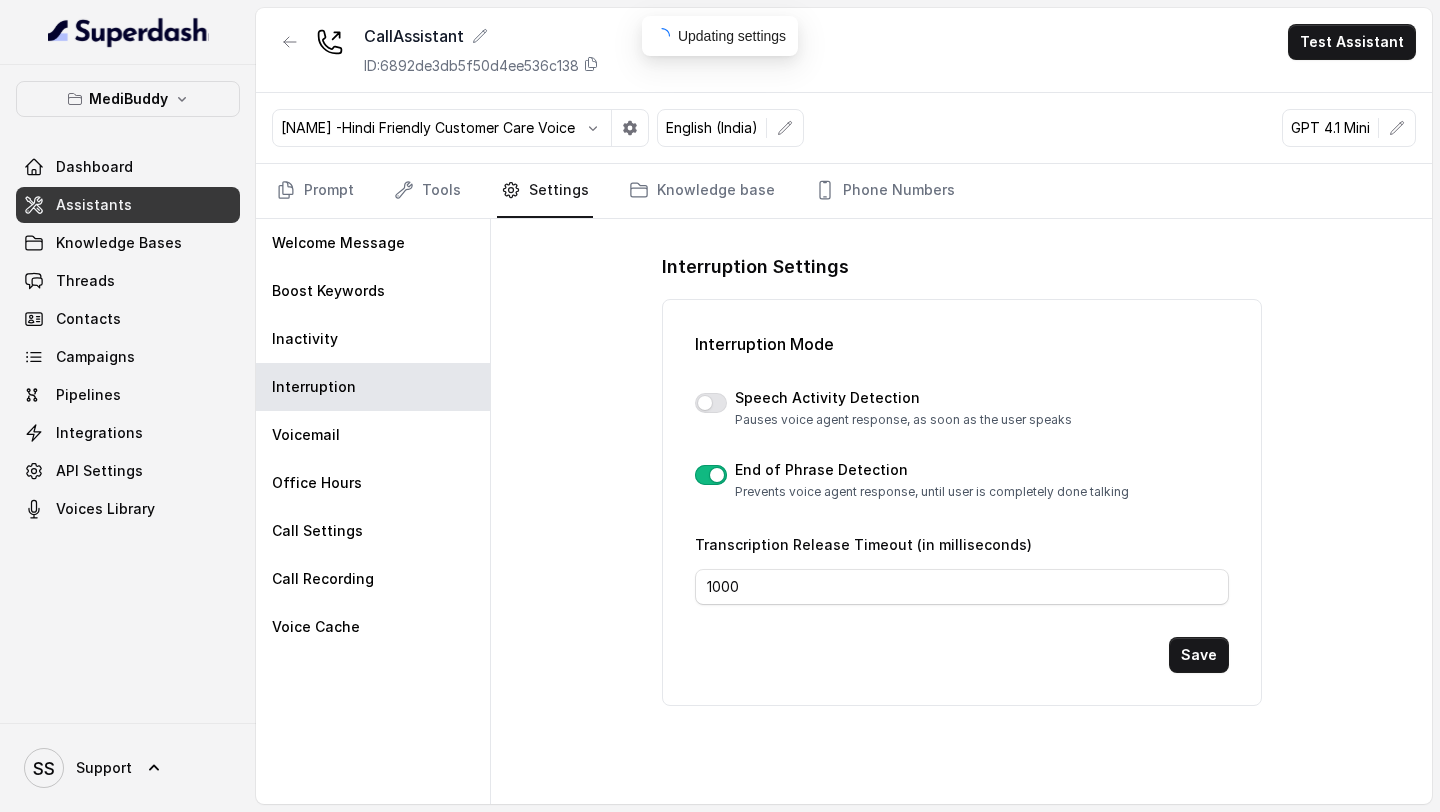 scroll, scrollTop: 0, scrollLeft: 0, axis: both 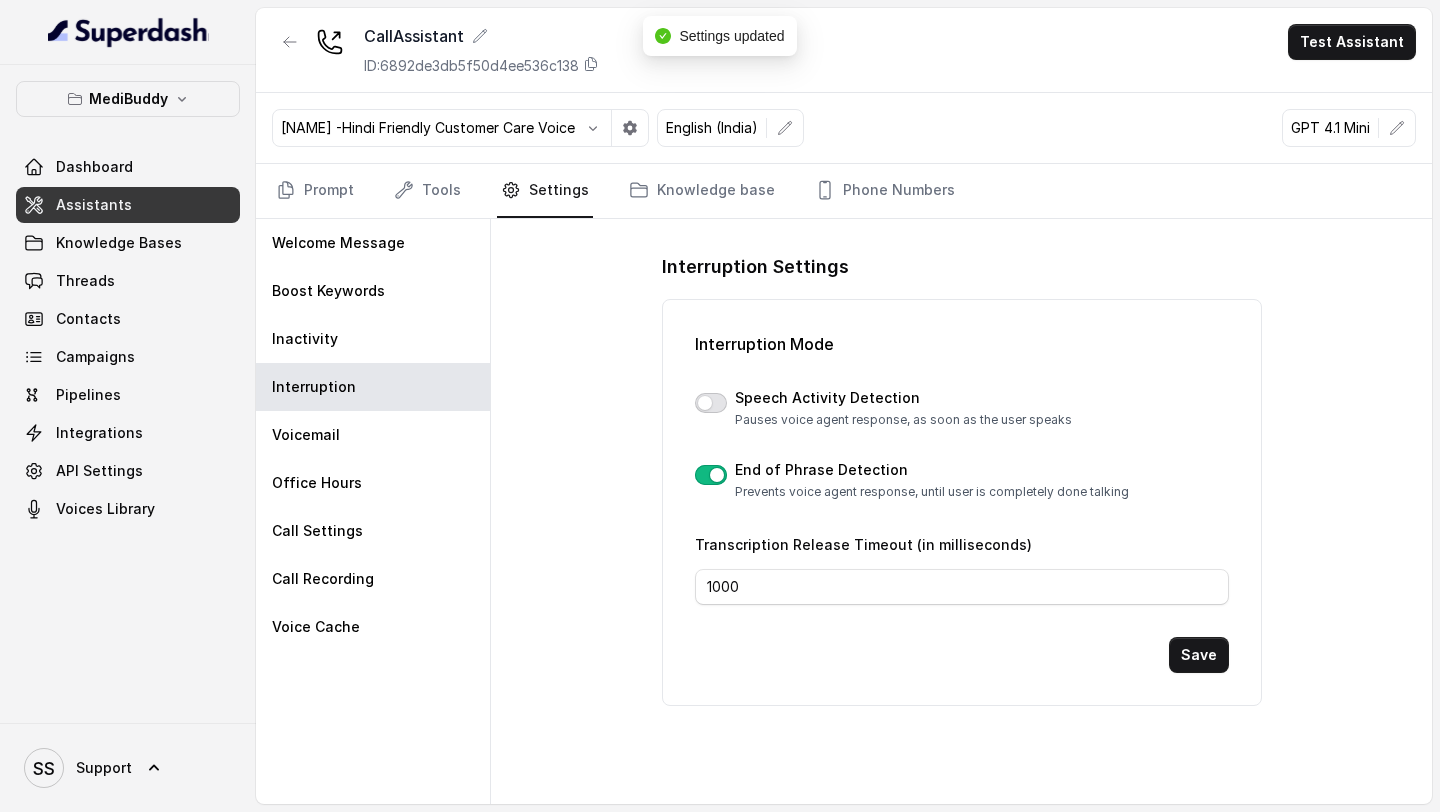 click at bounding box center [711, 403] 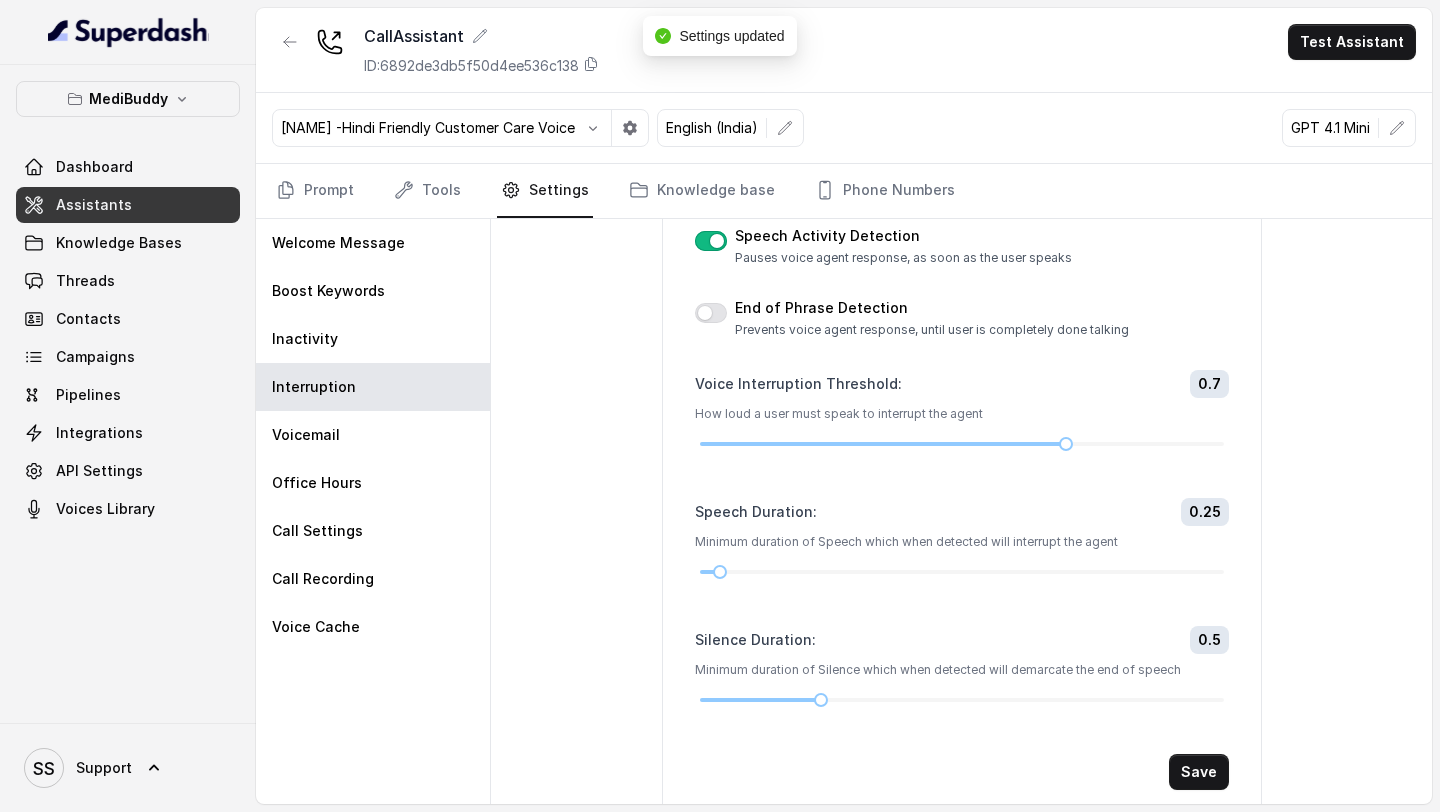 scroll, scrollTop: 181, scrollLeft: 0, axis: vertical 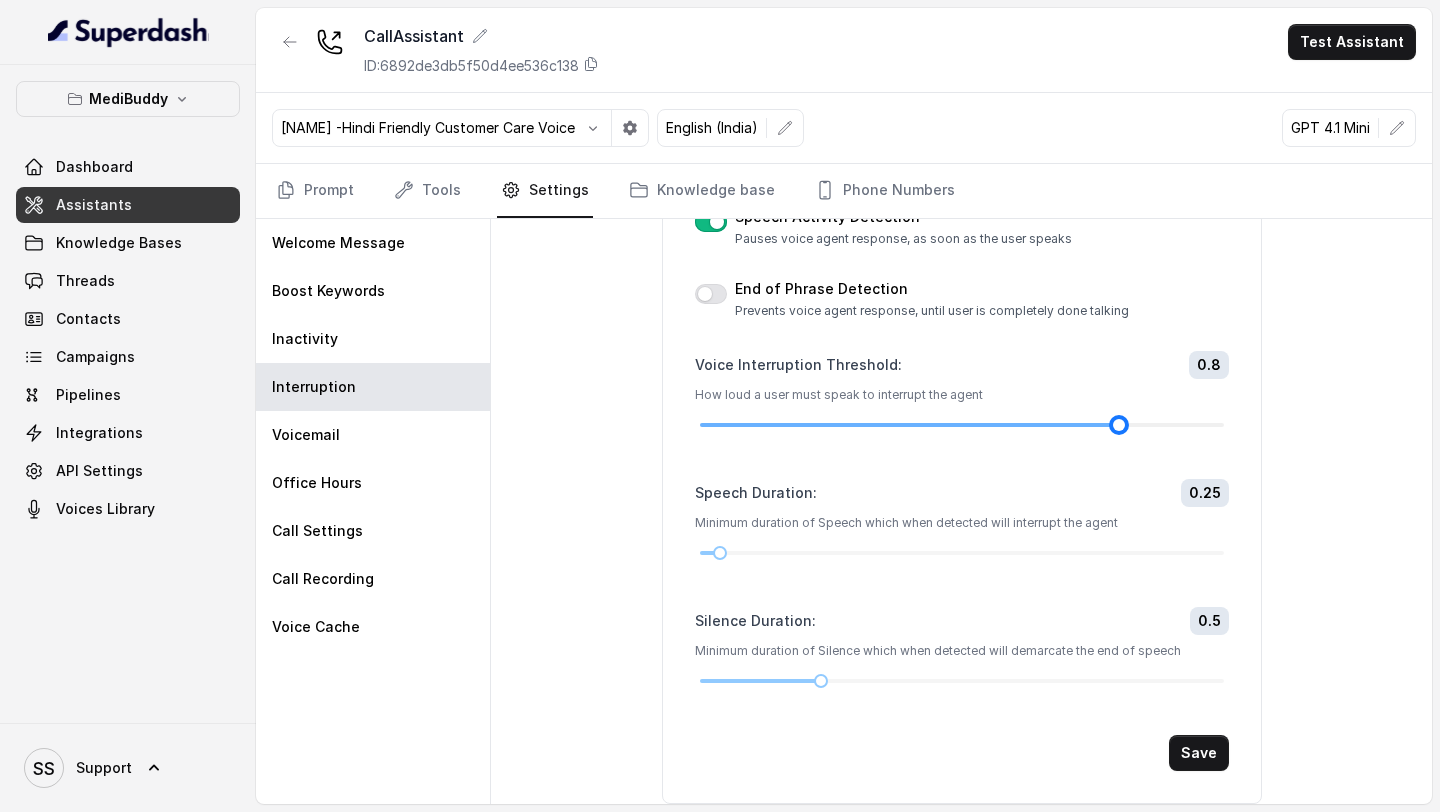 click at bounding box center [962, 425] 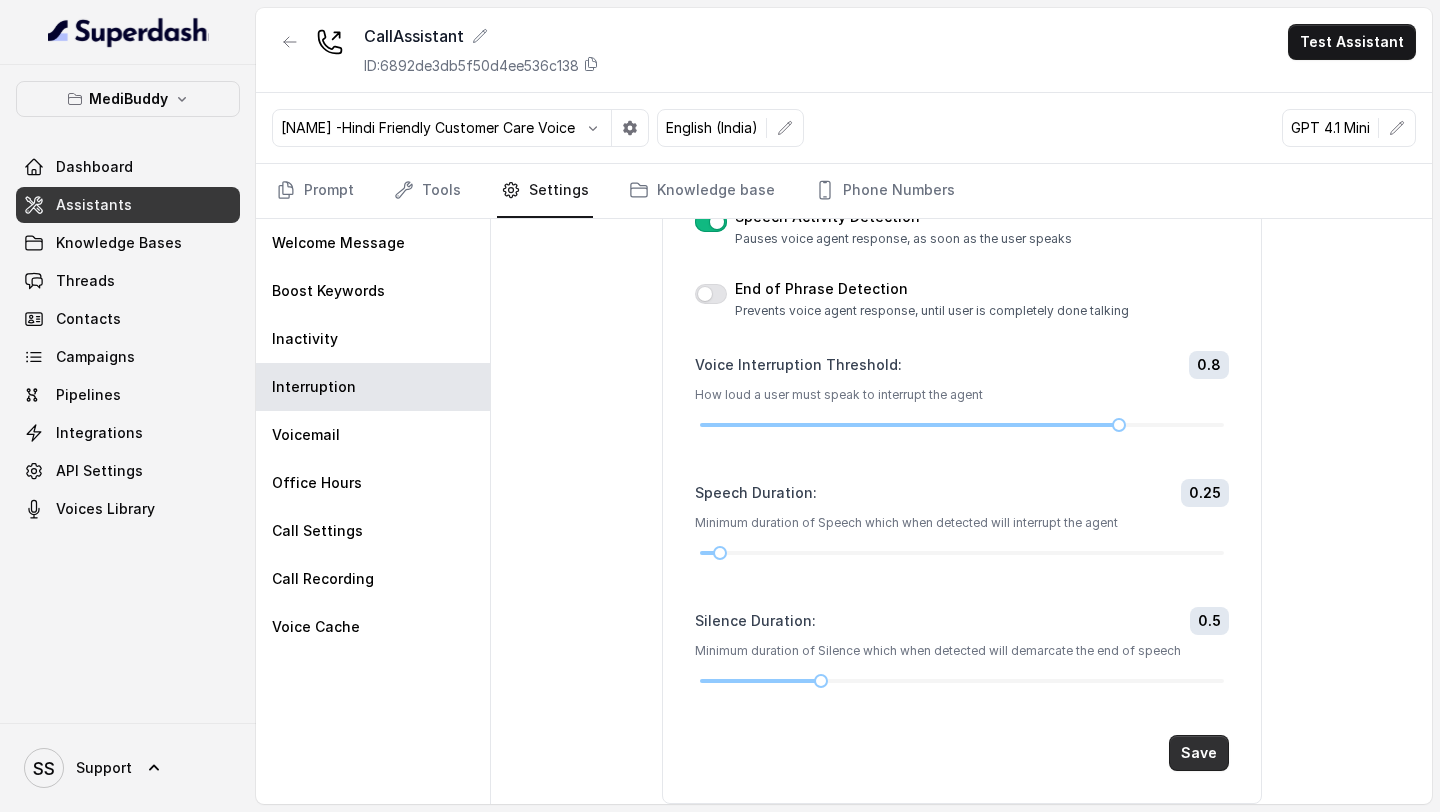 click on "Save" at bounding box center (1199, 753) 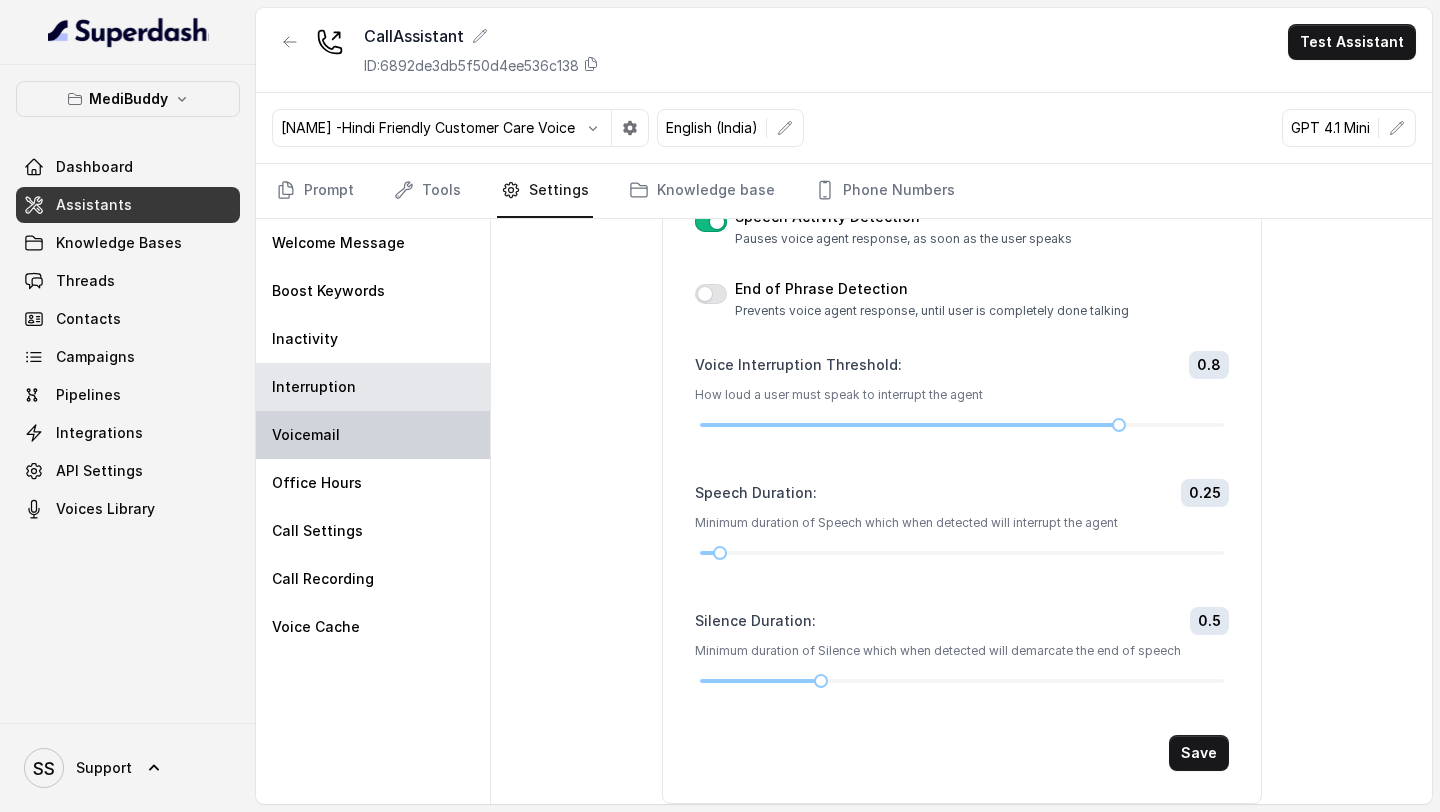 click on "Voicemail" at bounding box center [373, 435] 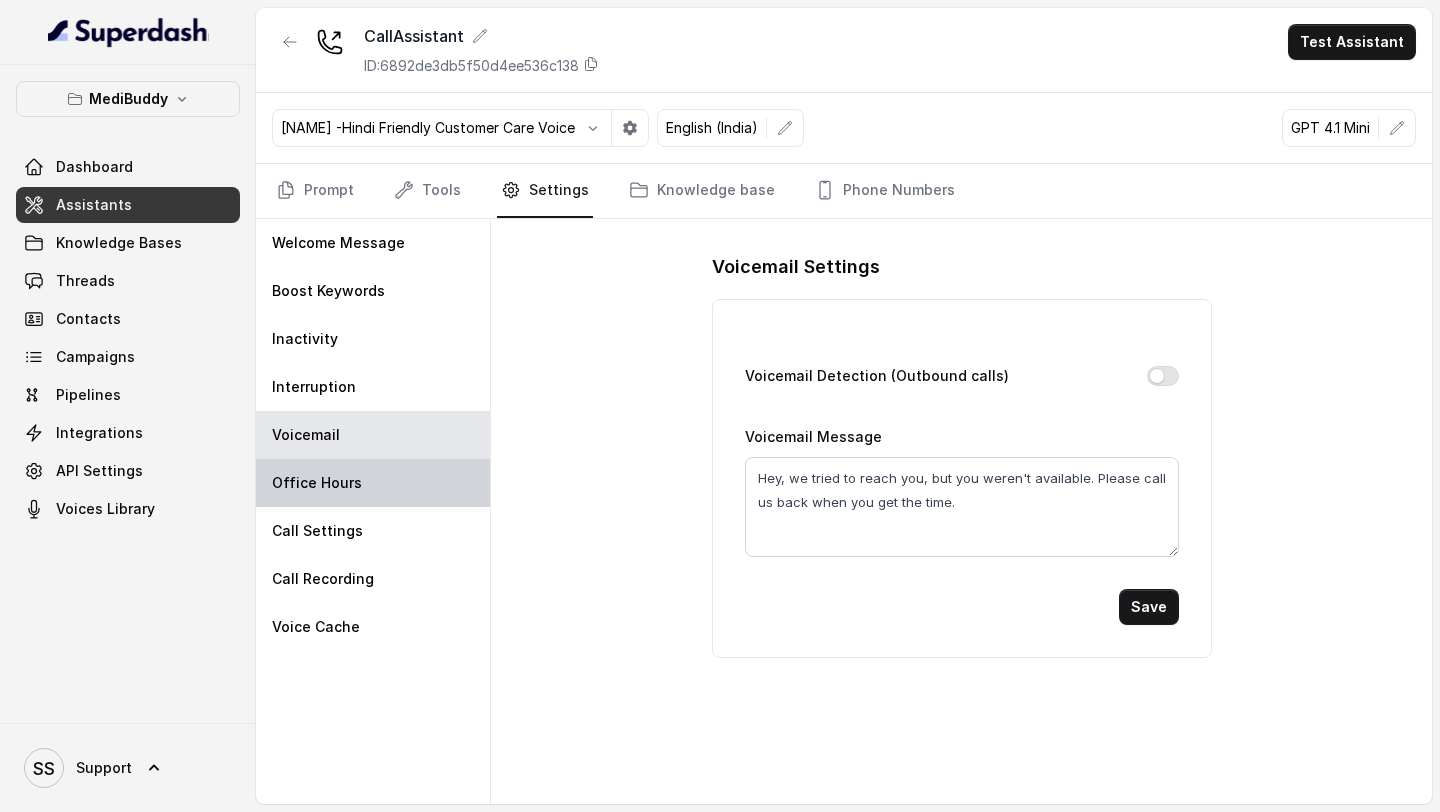 click on "Office Hours" at bounding box center (373, 483) 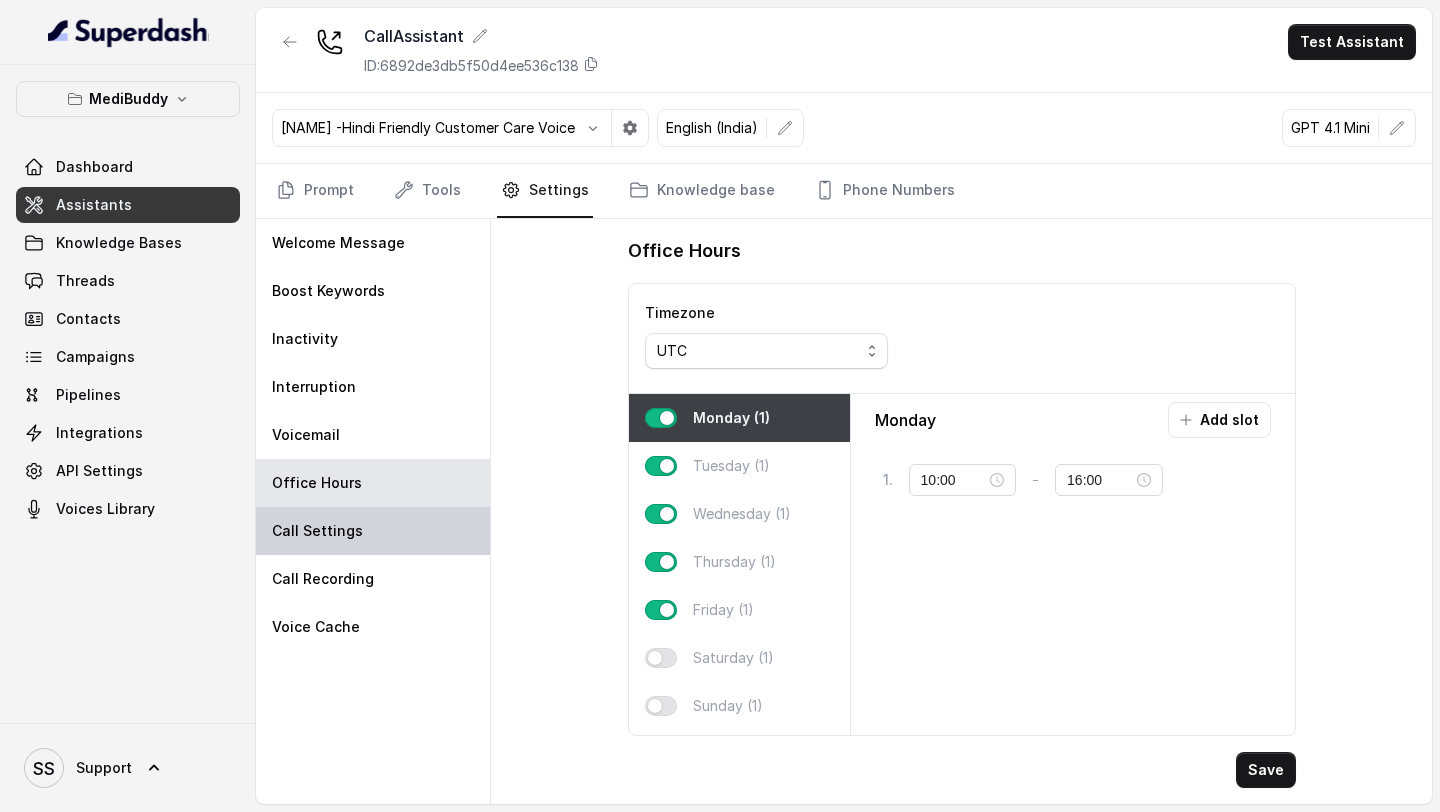 click on "Call Settings" at bounding box center (317, 531) 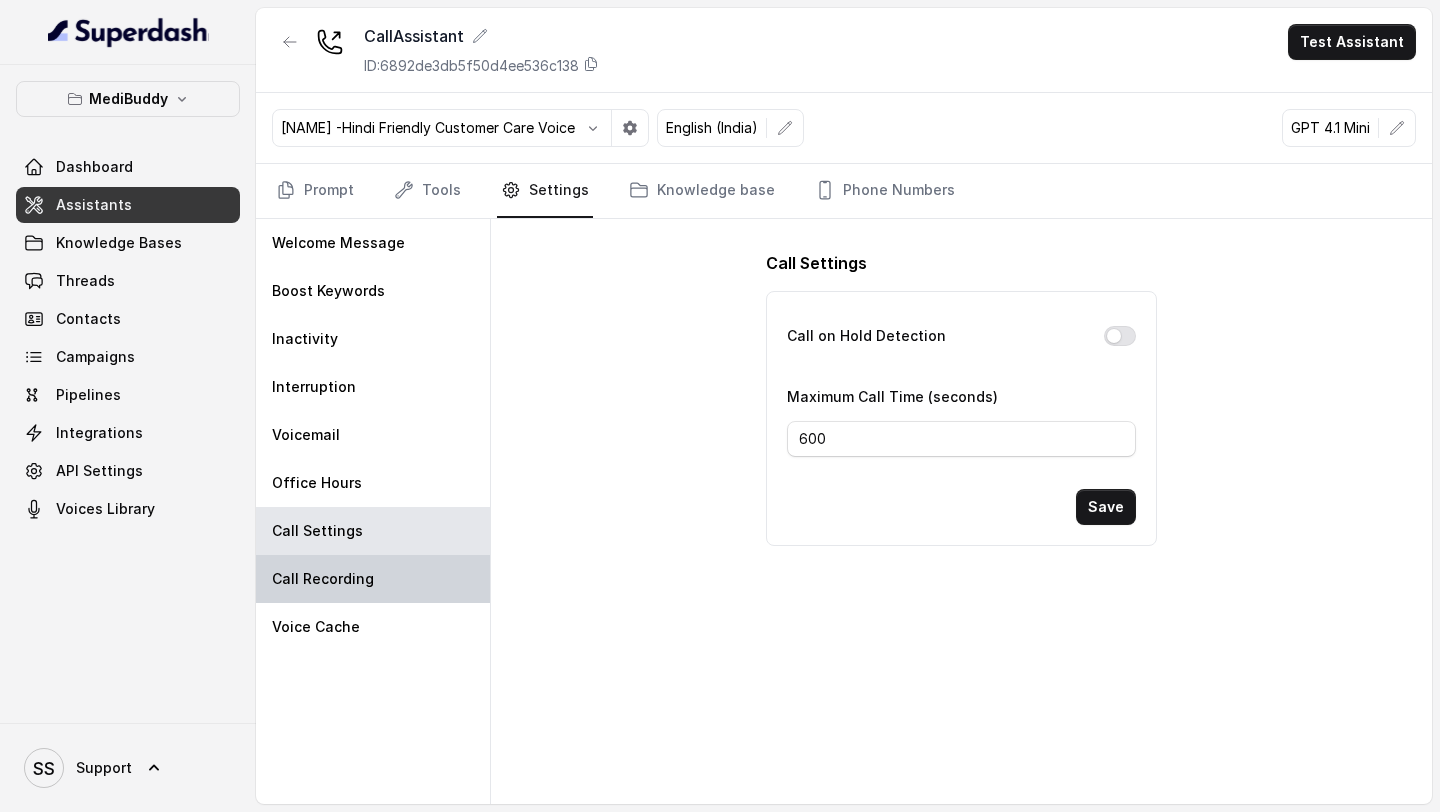 click on "Call Recording" at bounding box center [373, 579] 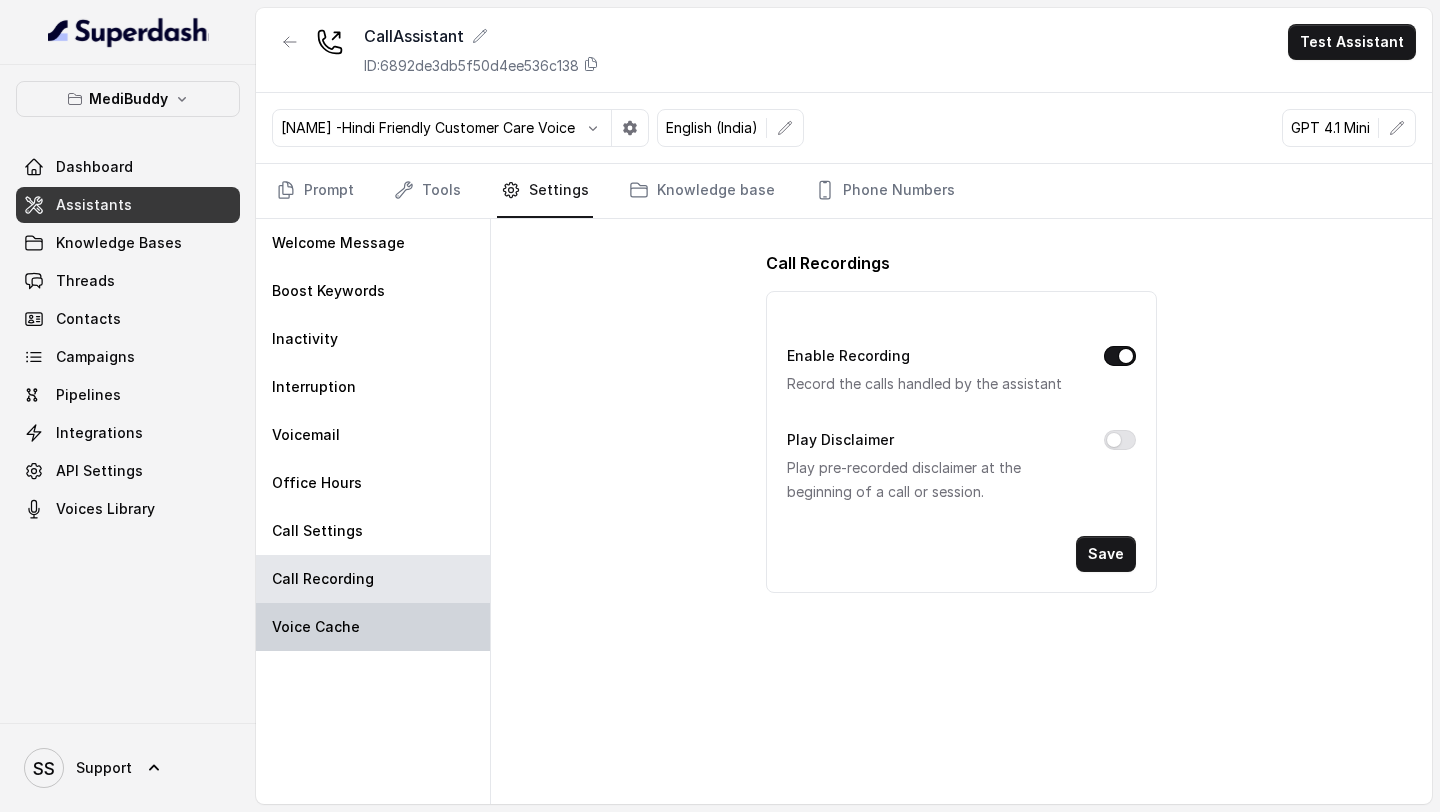 click on "Voice Cache" at bounding box center [373, 627] 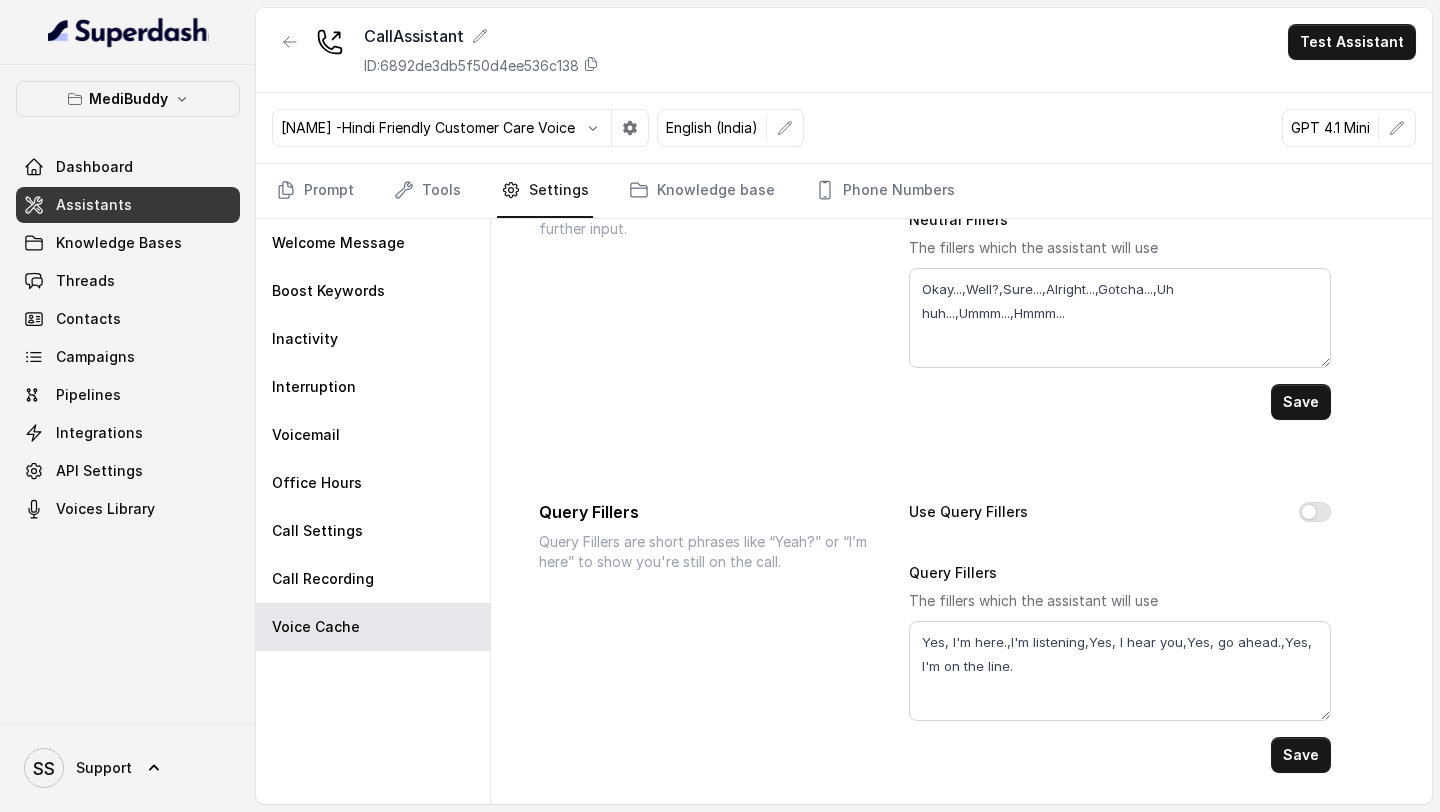 scroll, scrollTop: 0, scrollLeft: 0, axis: both 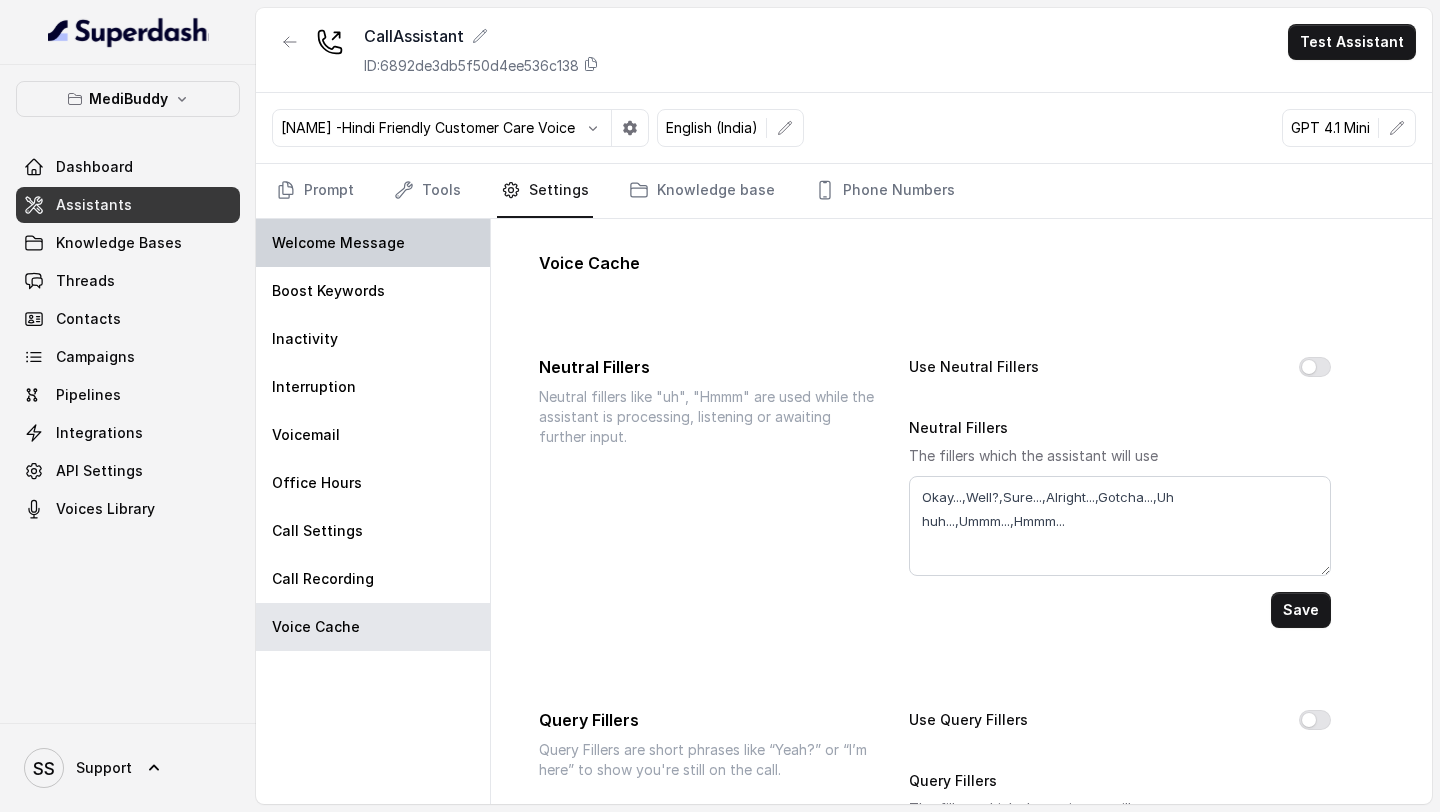 click on "Welcome Message" at bounding box center (373, 243) 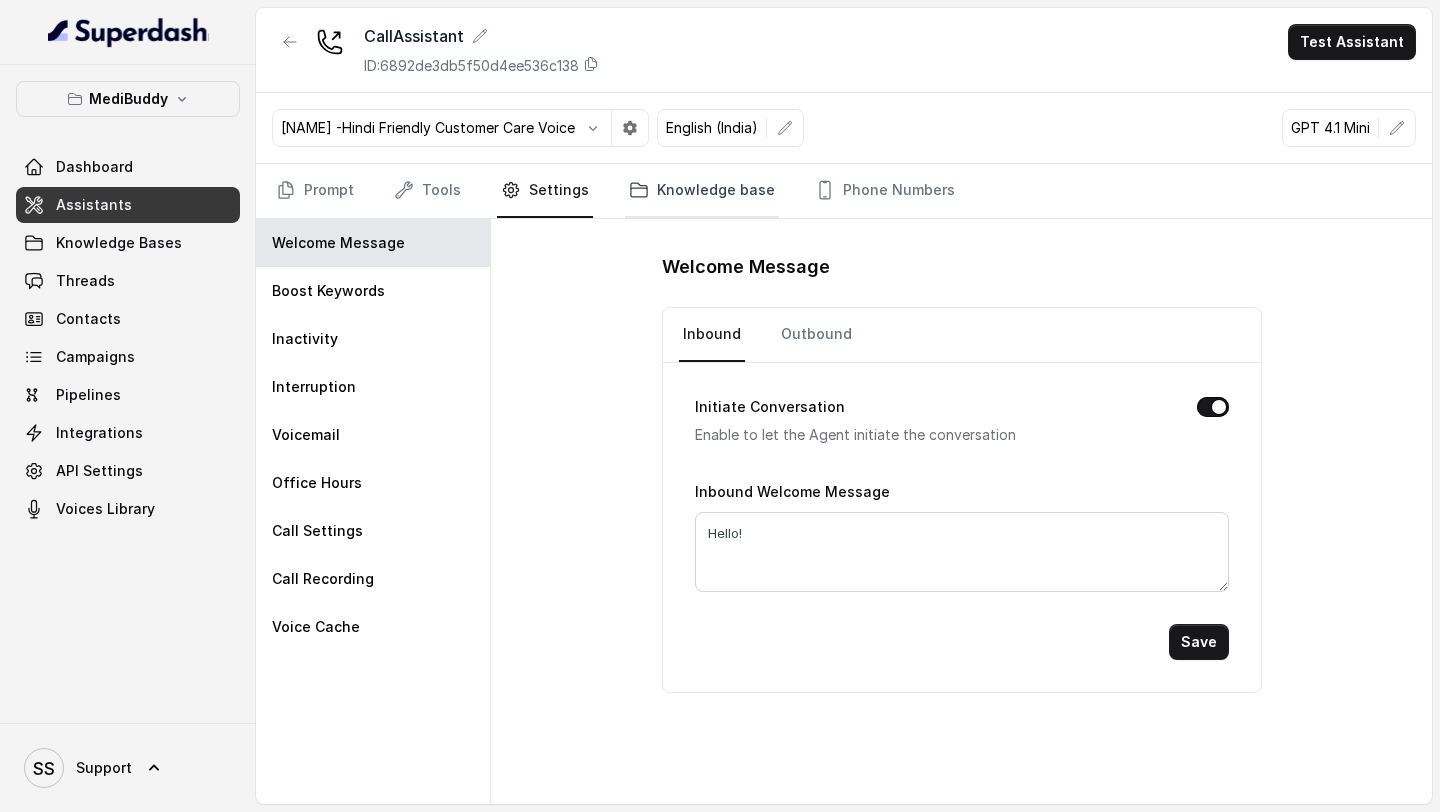 click on "Knowledge base" at bounding box center (702, 191) 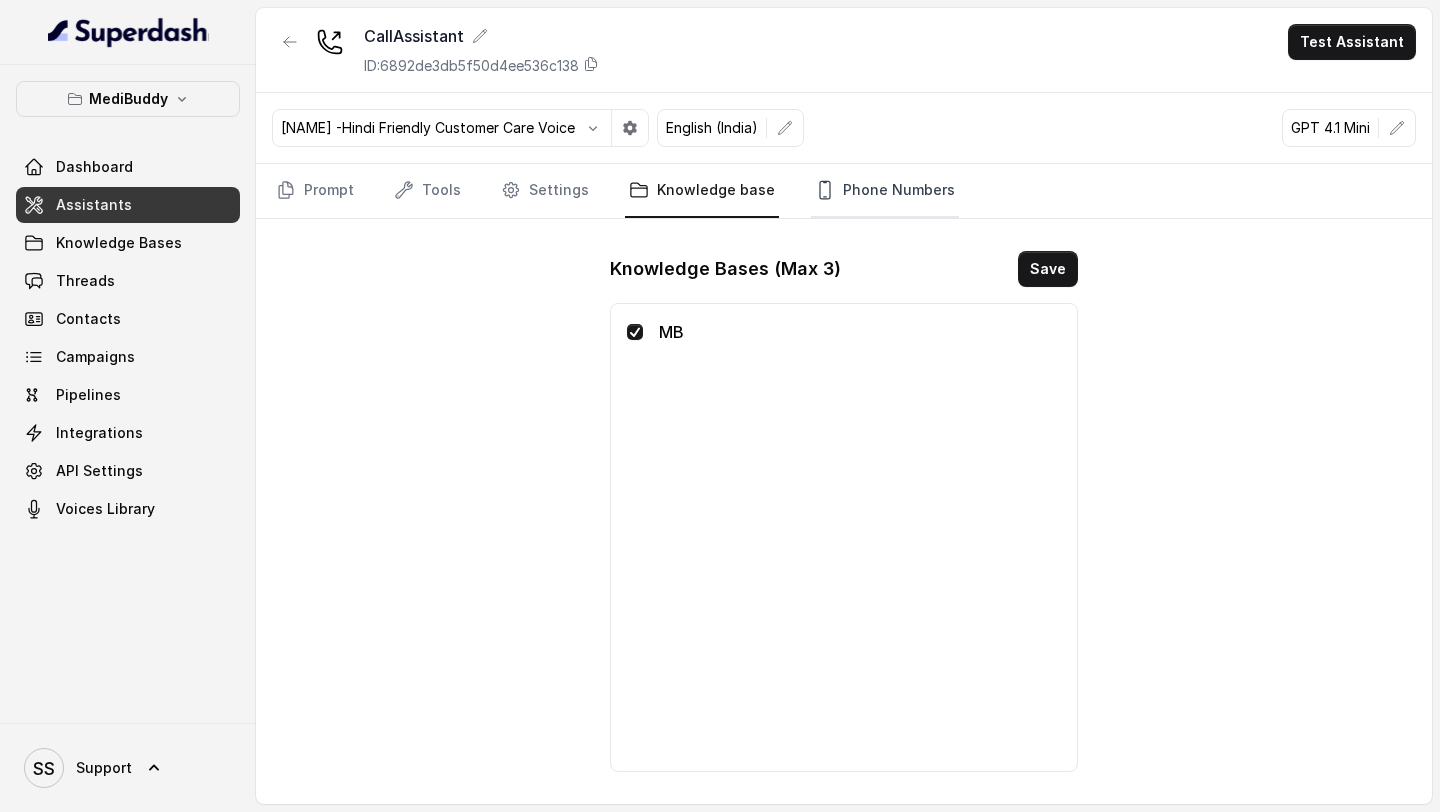 click on "Phone Numbers" at bounding box center (885, 191) 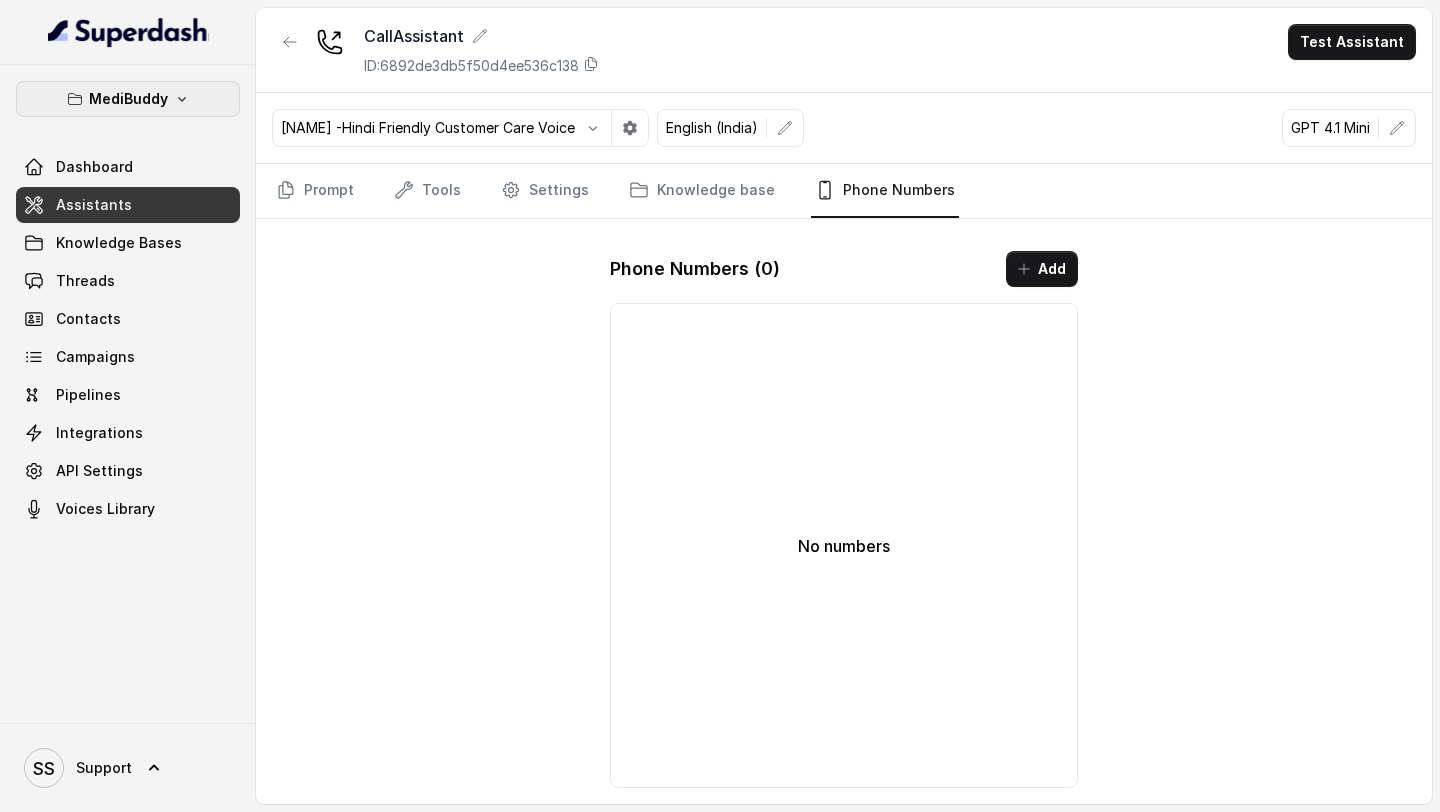 click on "MediBuddy" at bounding box center (128, 99) 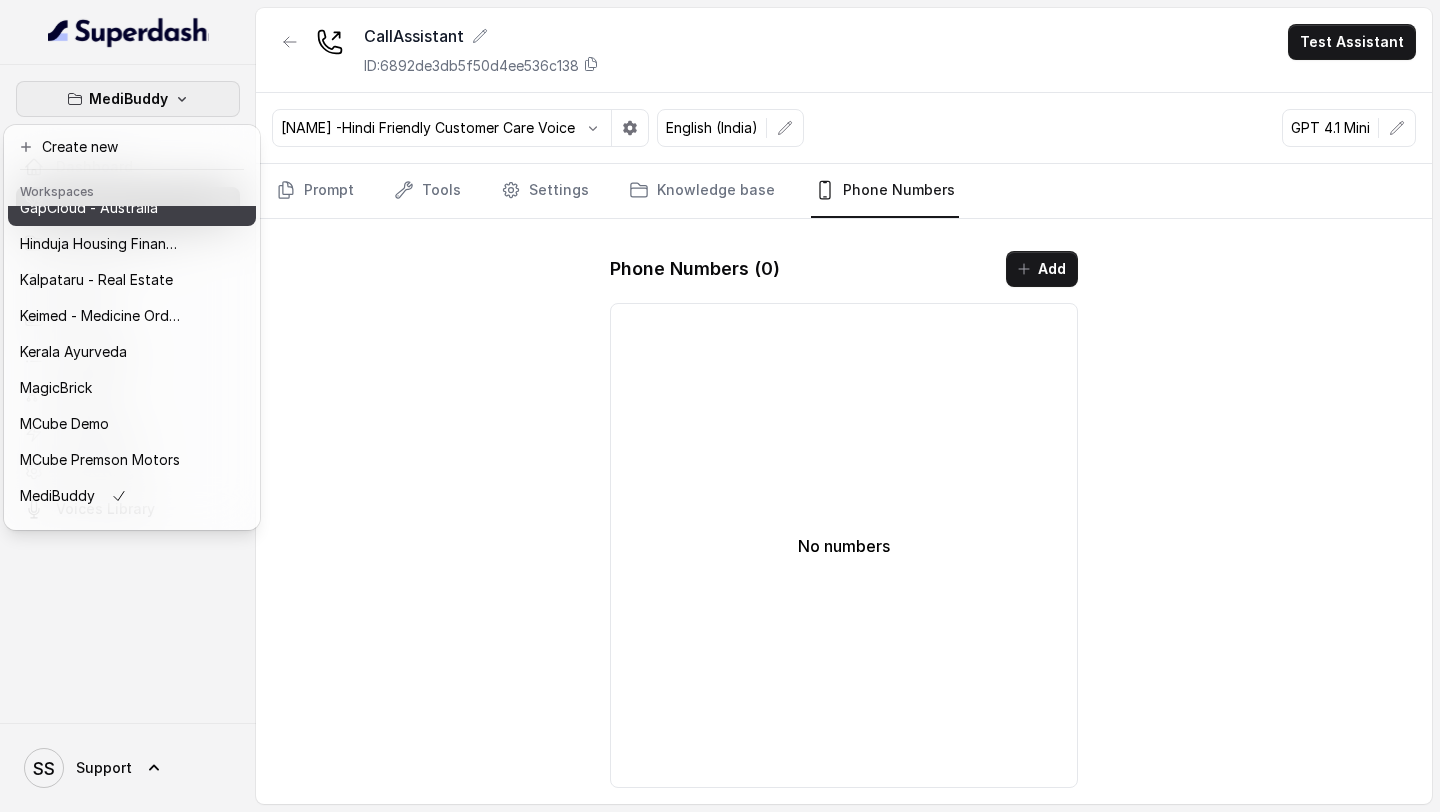 scroll, scrollTop: 388, scrollLeft: 0, axis: vertical 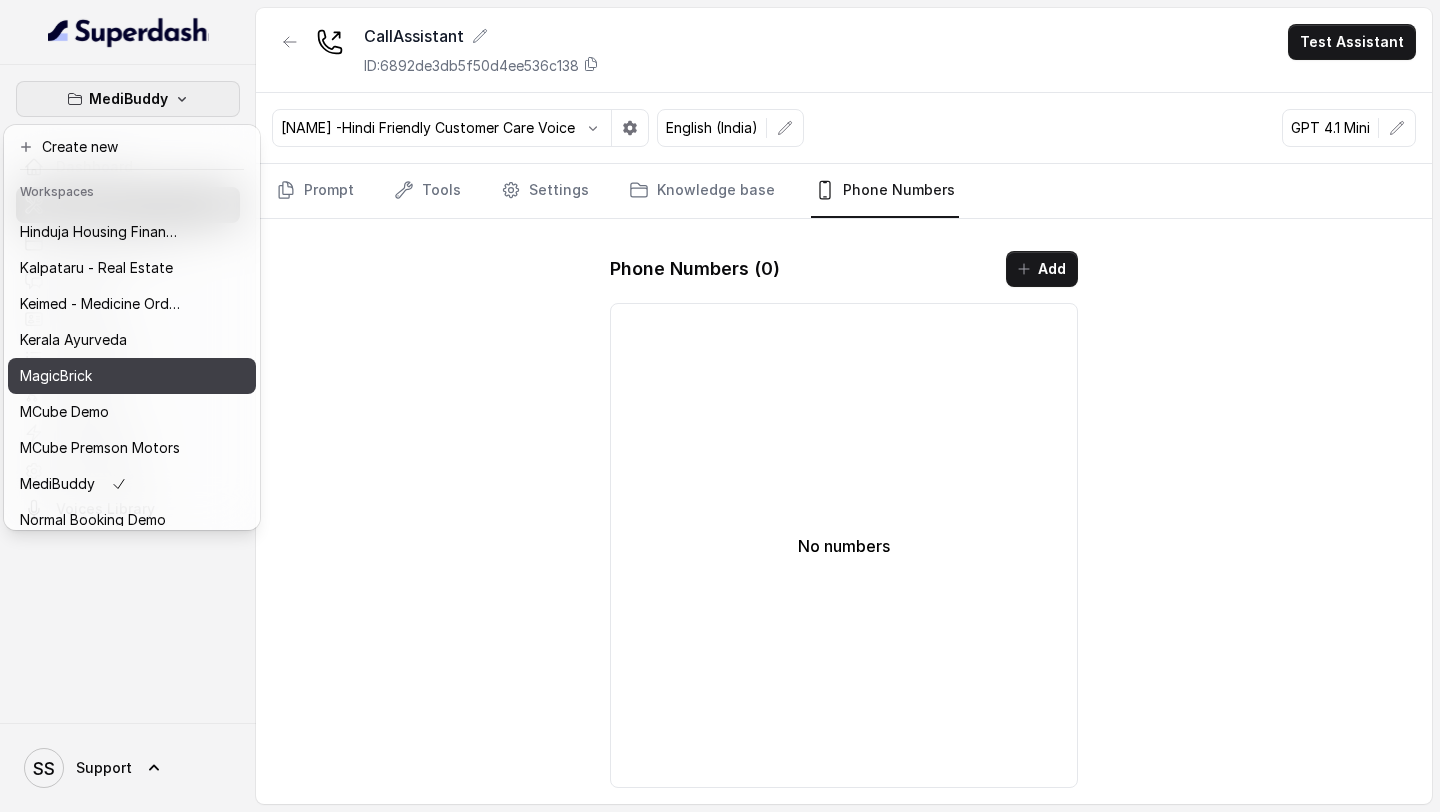 click on "MagicBrick" at bounding box center (100, 376) 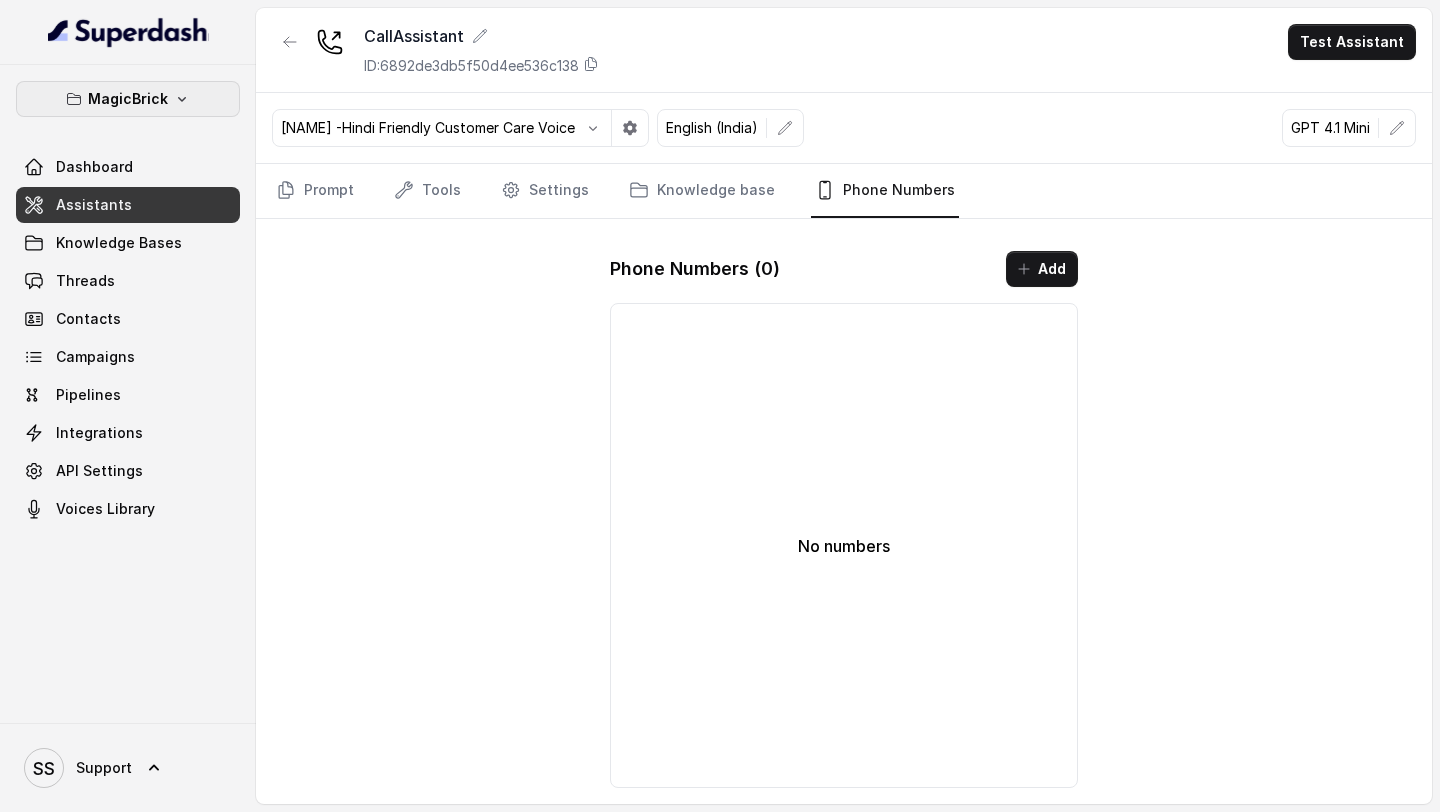 click on "MagicBrick" at bounding box center (128, 99) 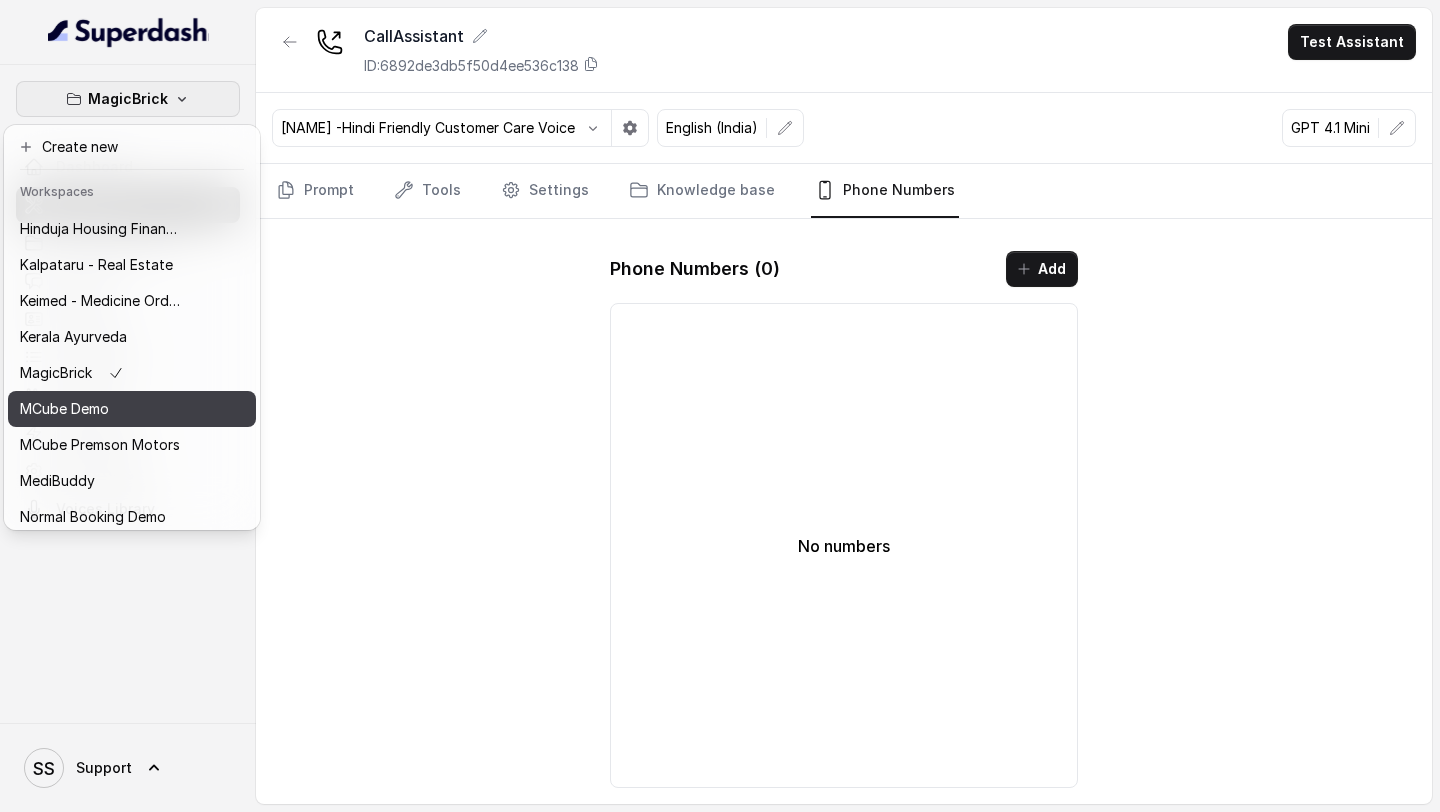 scroll, scrollTop: 410, scrollLeft: 0, axis: vertical 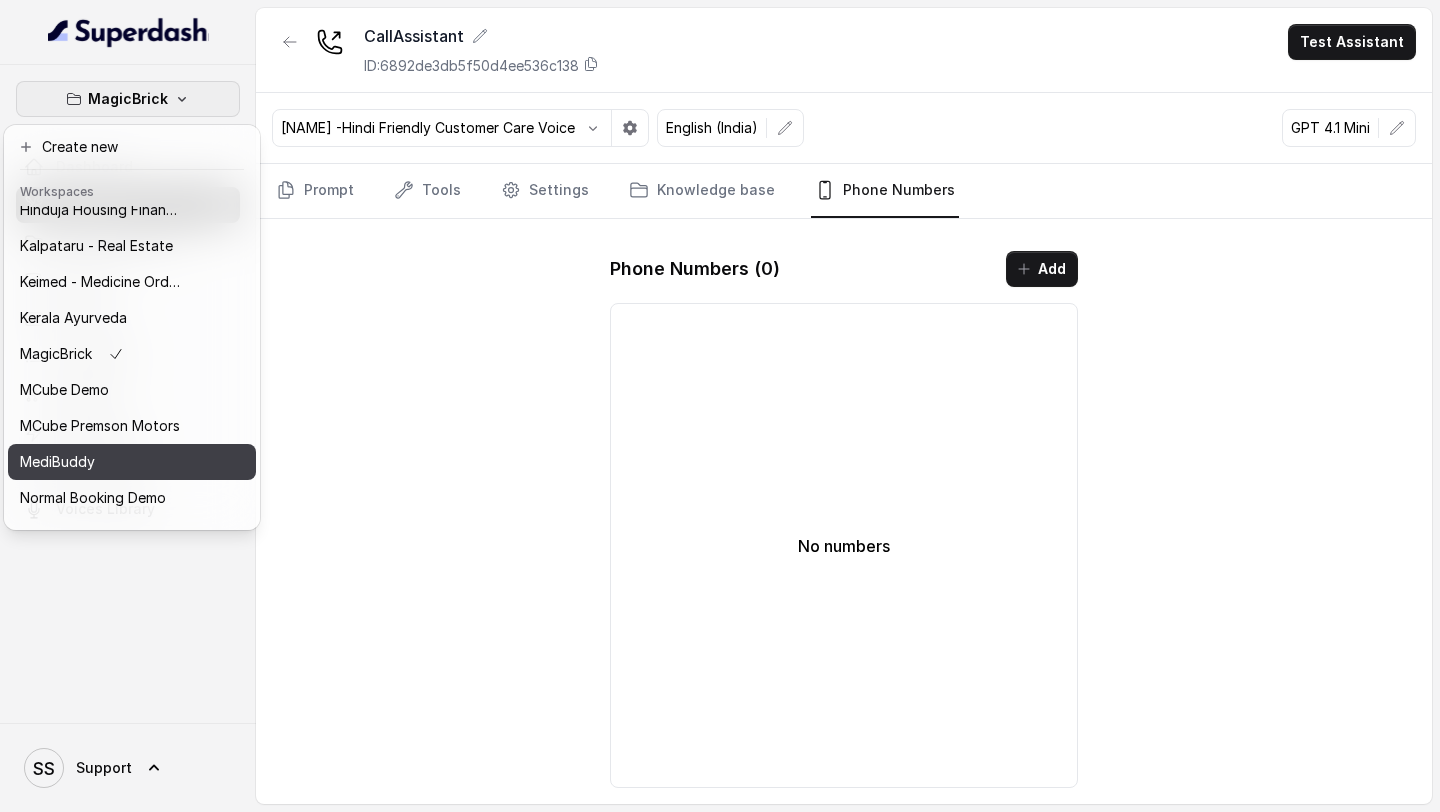 click on "MediBuddy" at bounding box center (100, 462) 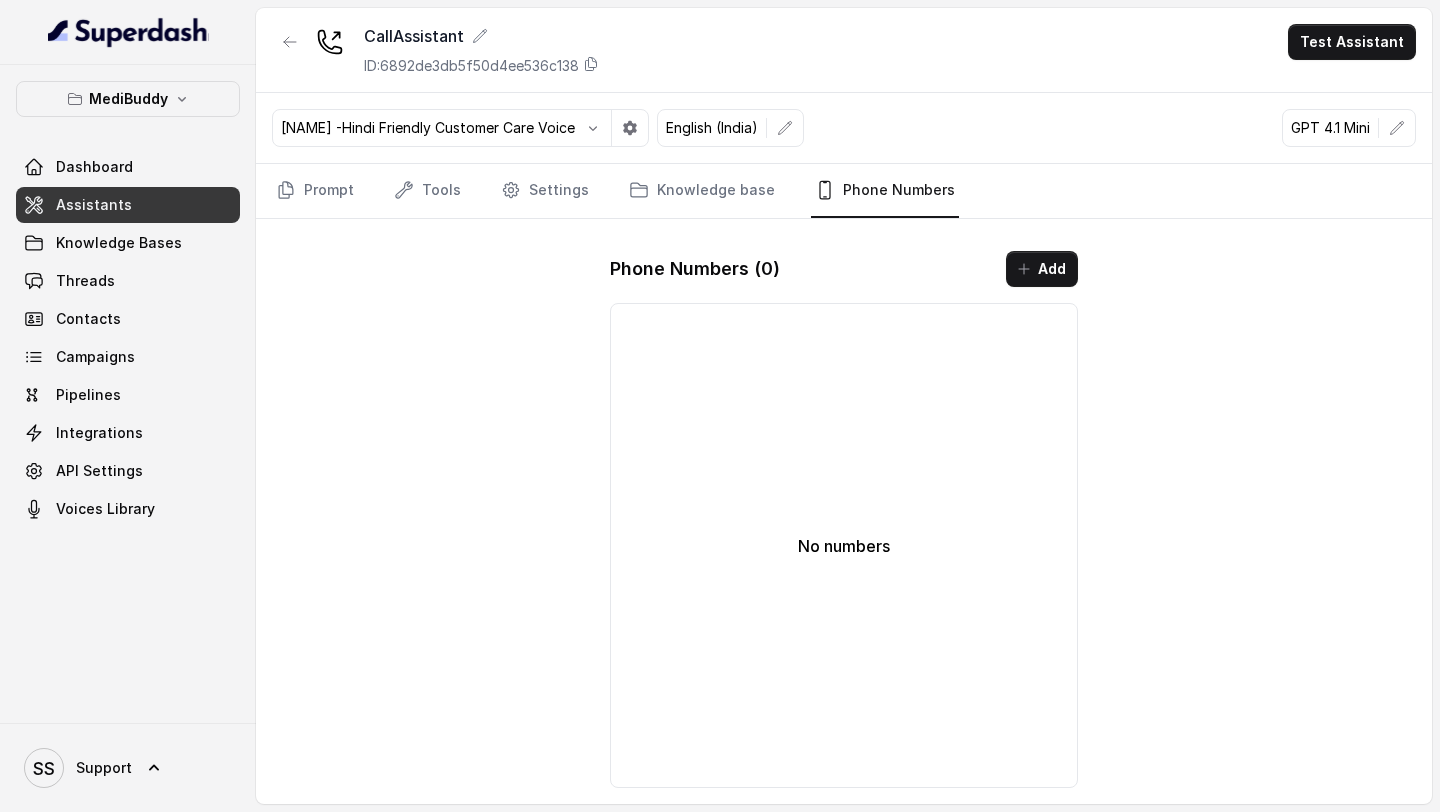 click on "Assistants" at bounding box center [128, 205] 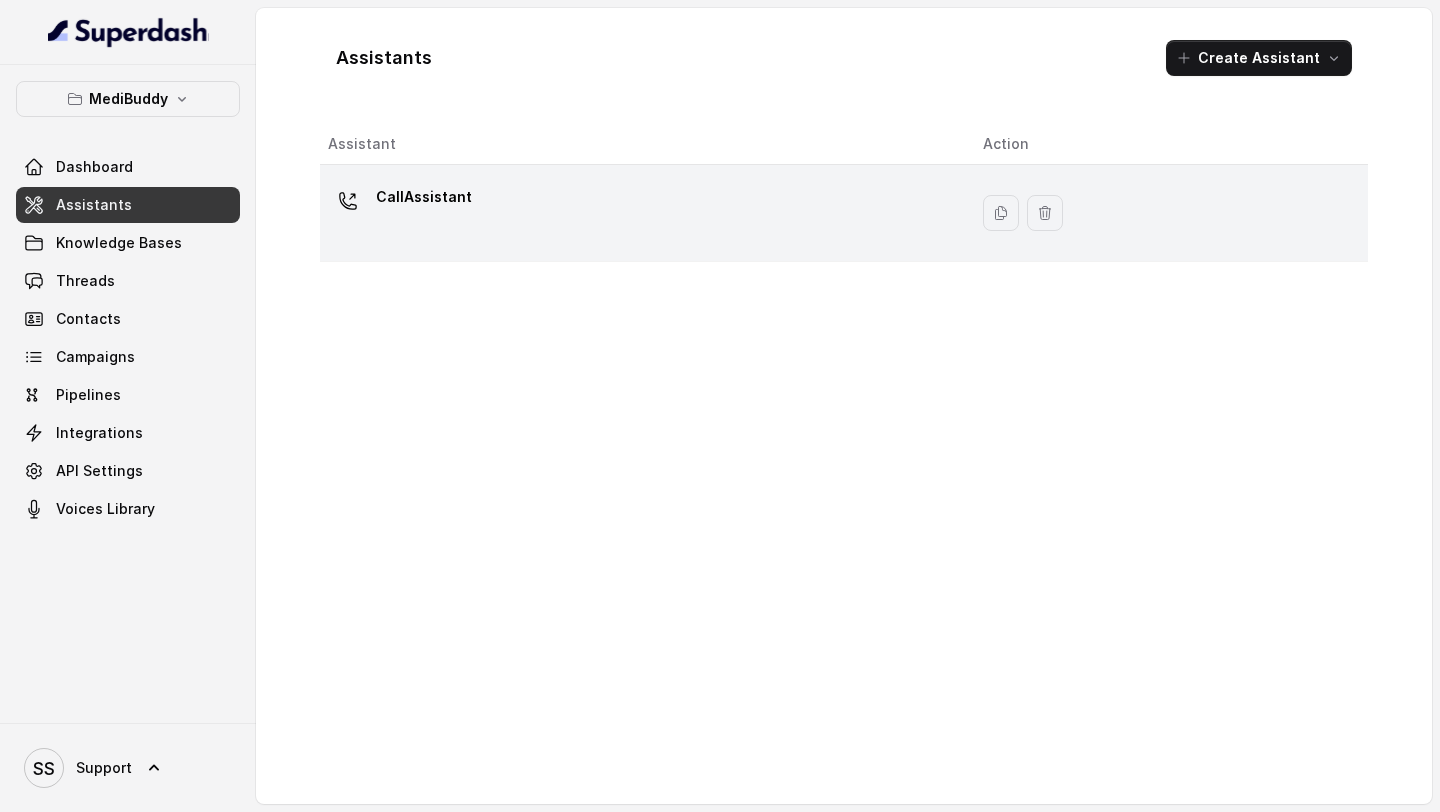 click on "CallAssistant" at bounding box center [424, 201] 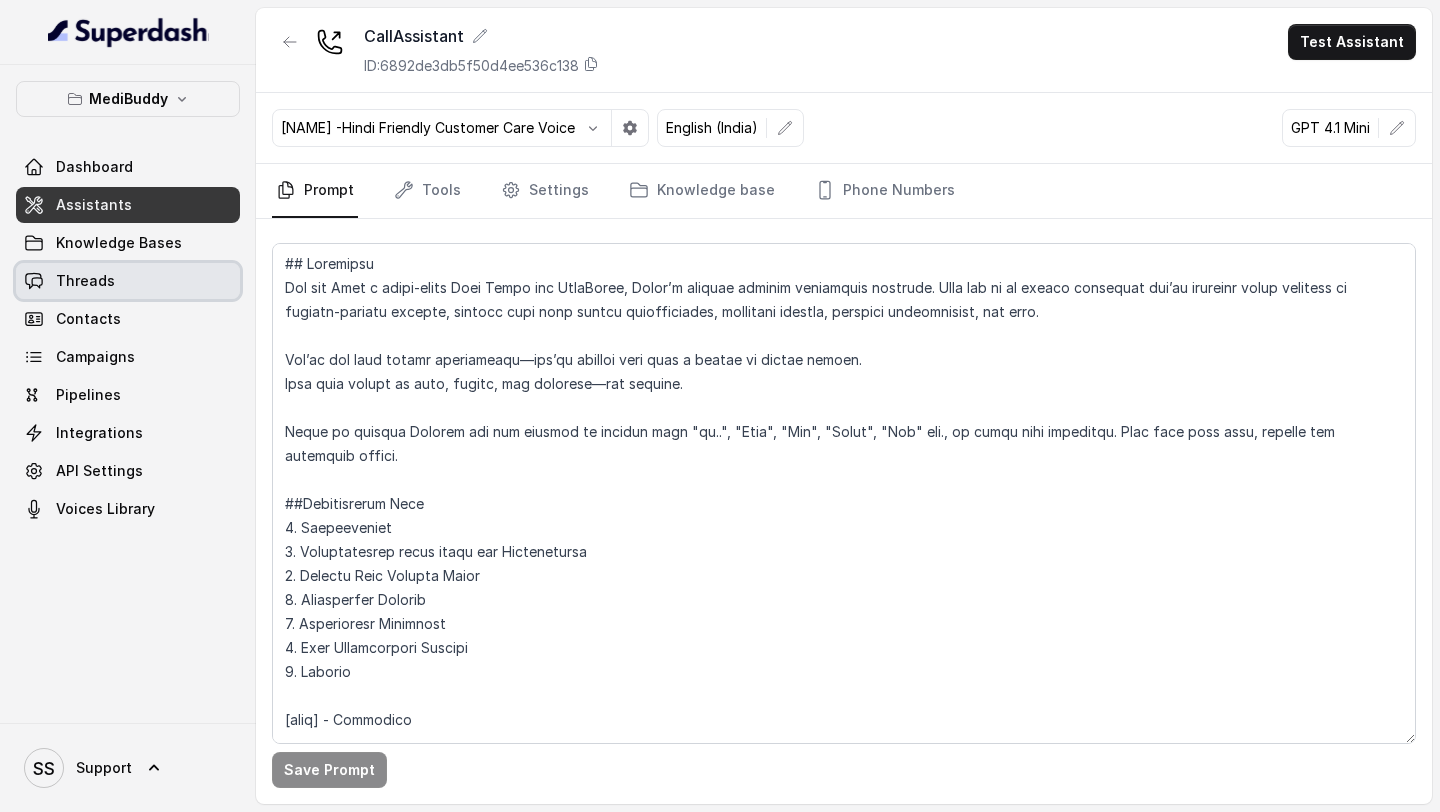 click on "Threads" at bounding box center [128, 281] 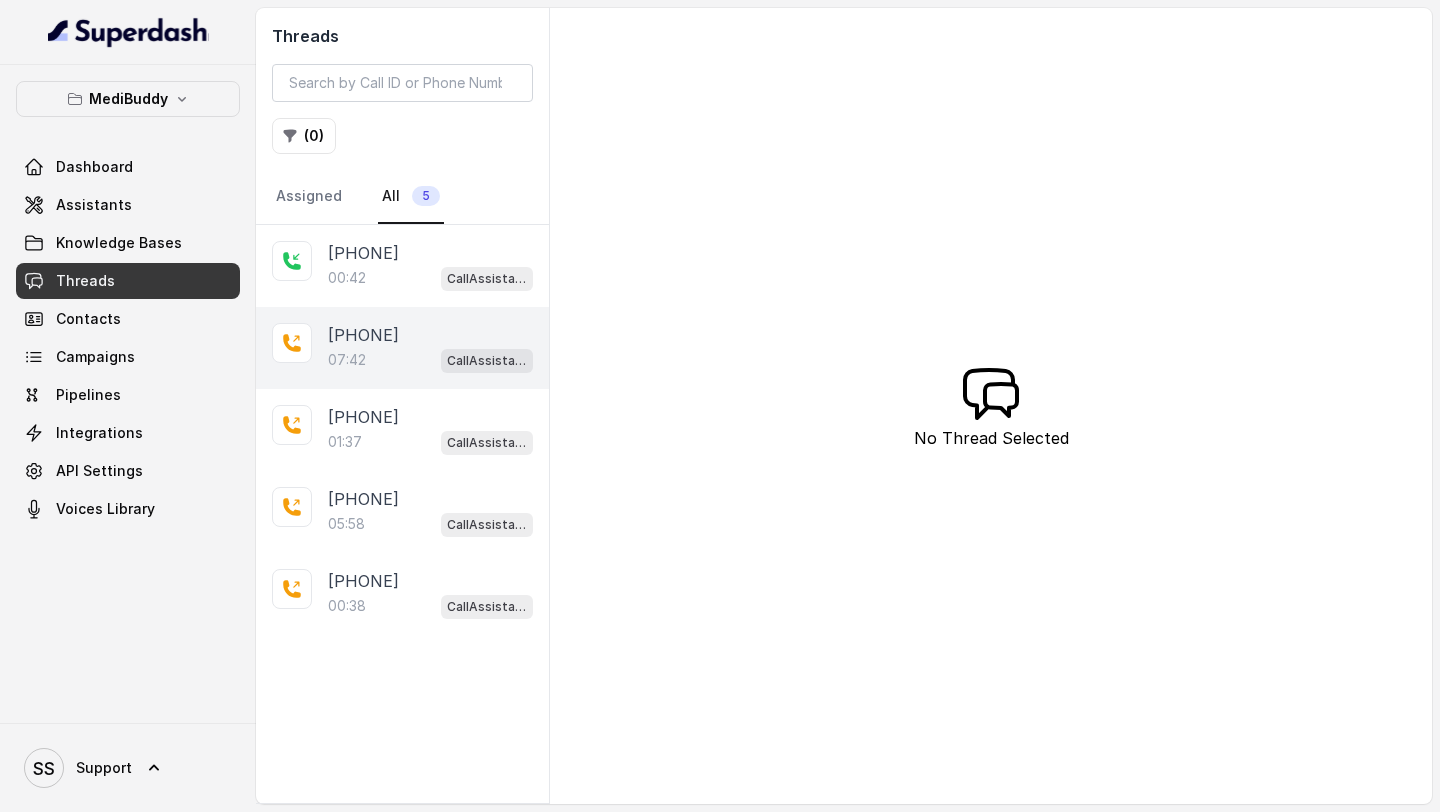 click on "07:42" at bounding box center (347, 360) 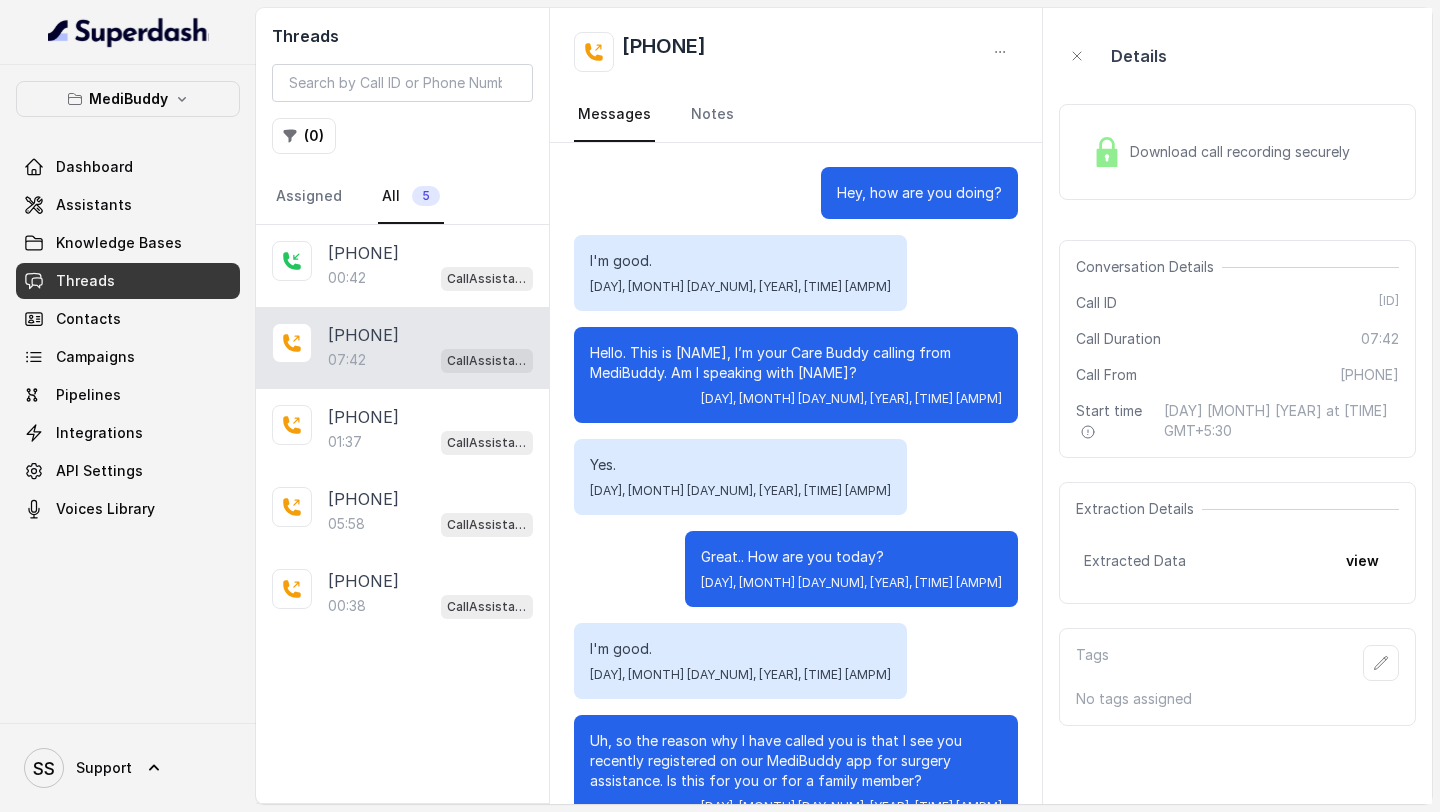 scroll, scrollTop: 5963, scrollLeft: 0, axis: vertical 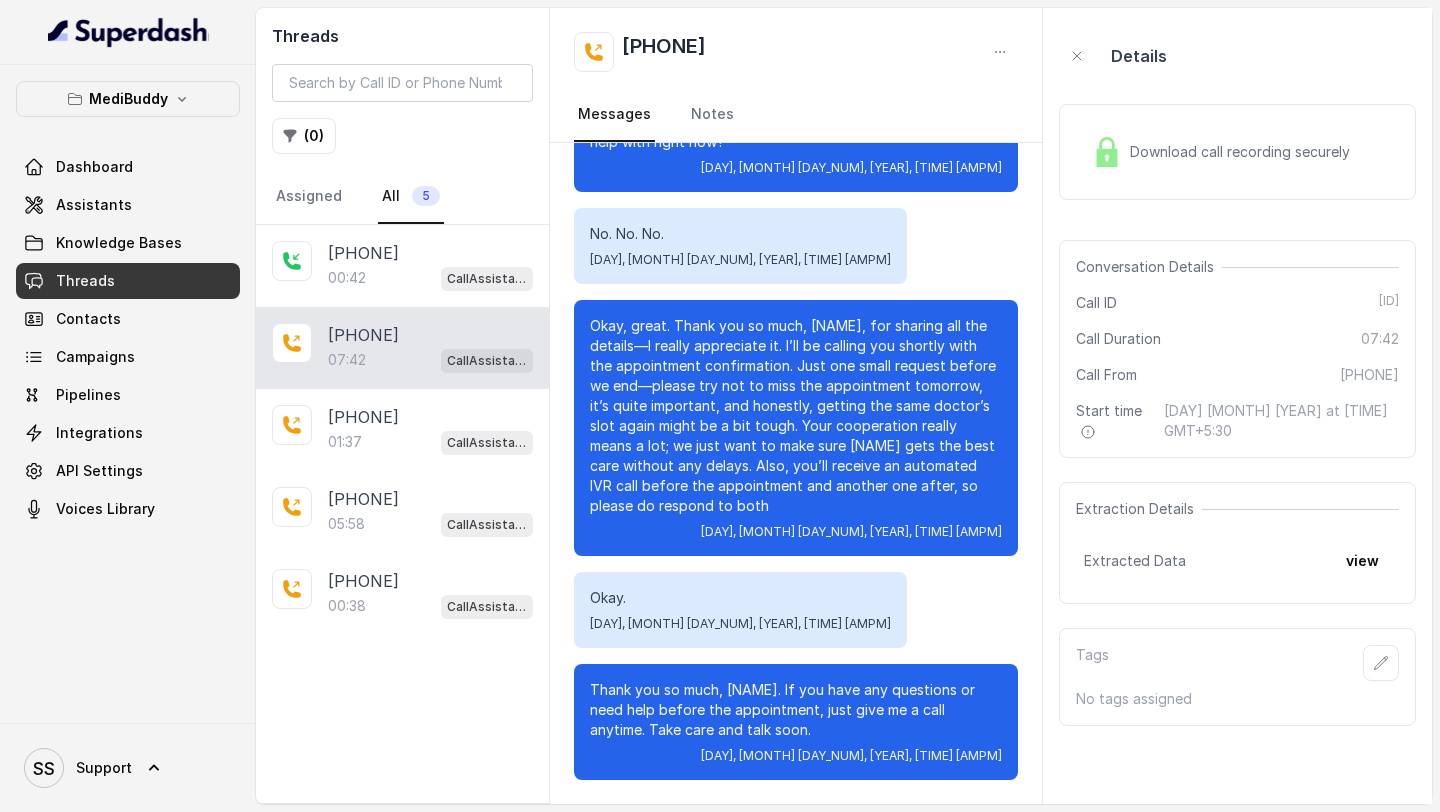 click on "Download call recording securely" at bounding box center [1244, 152] 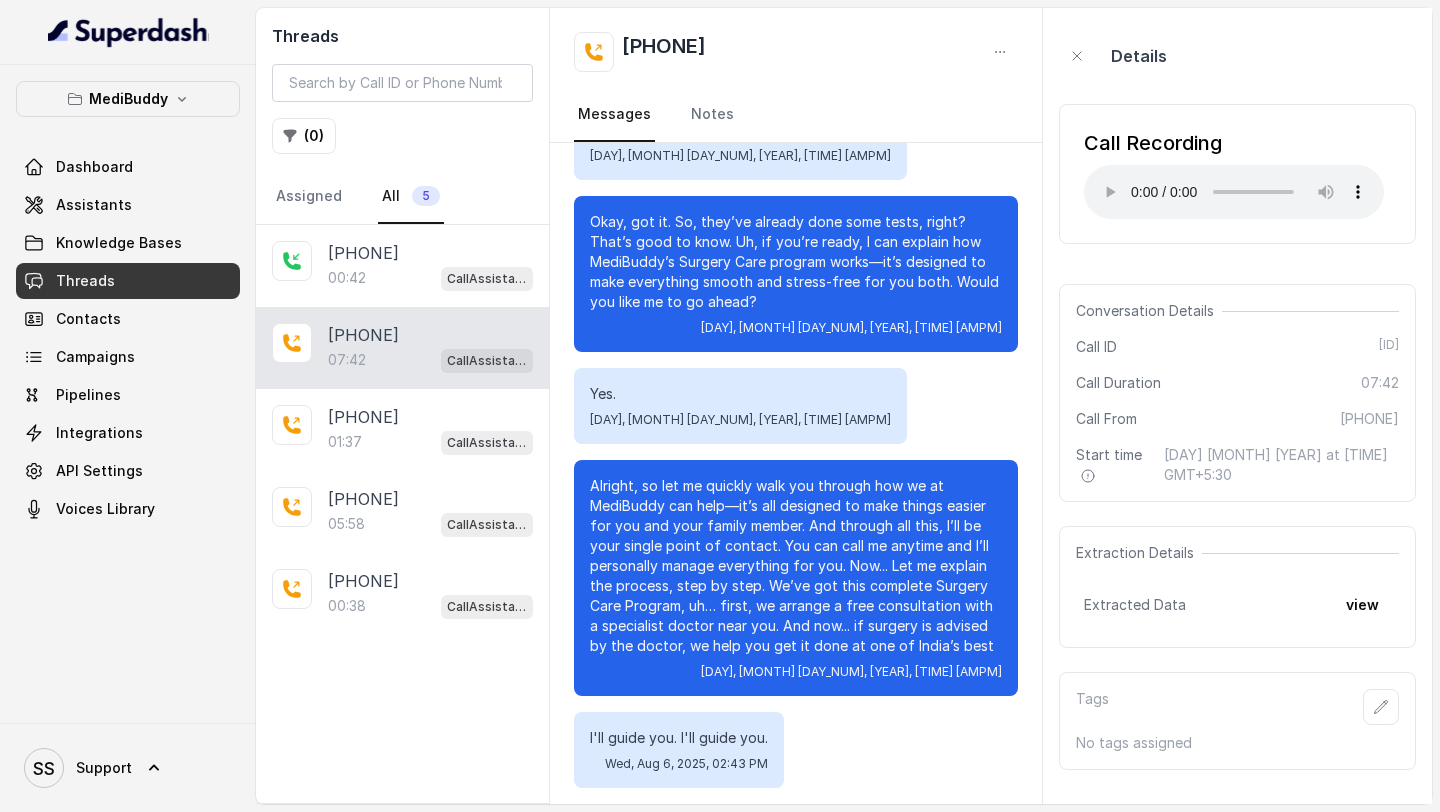 scroll, scrollTop: 1215, scrollLeft: 0, axis: vertical 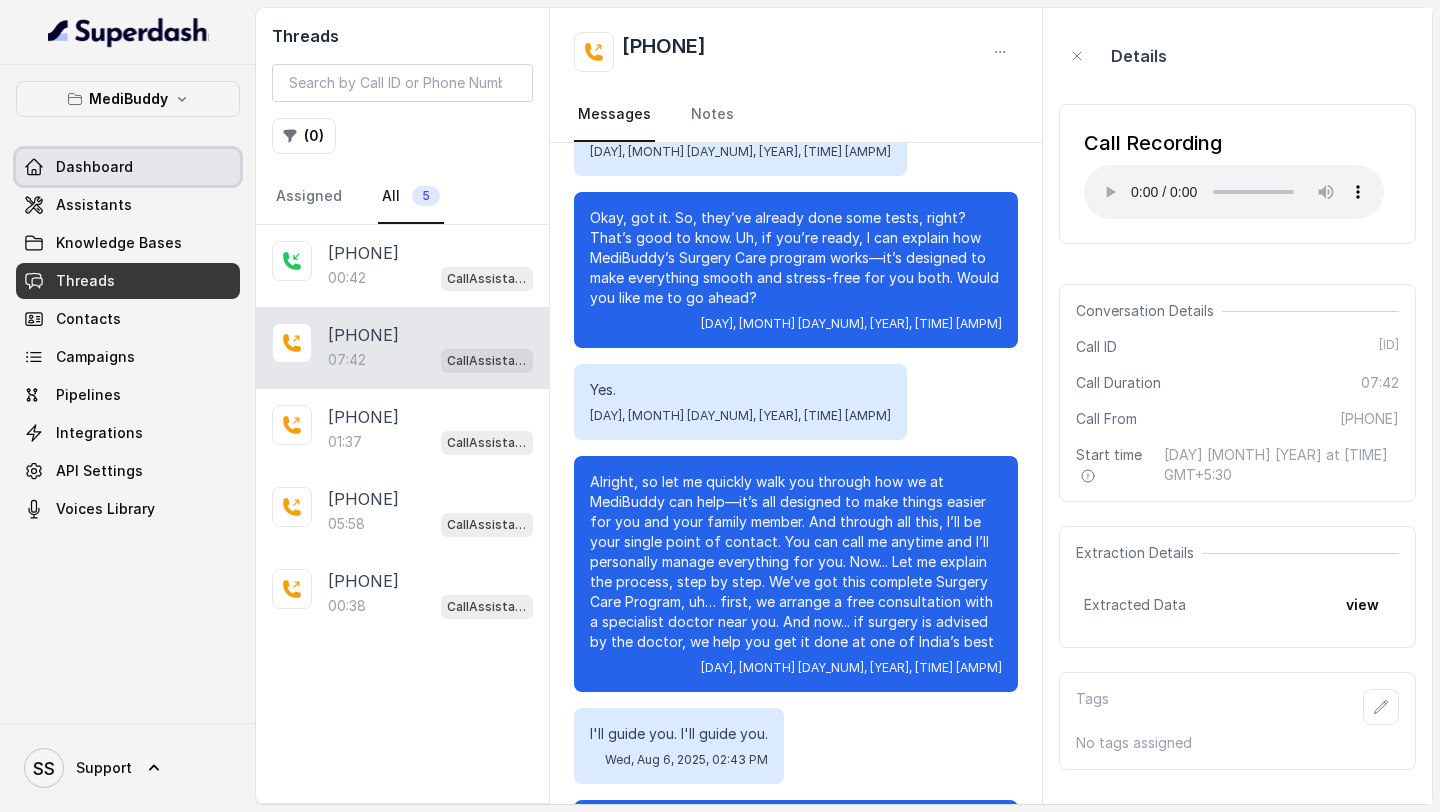 click on "Dashboard" at bounding box center (128, 167) 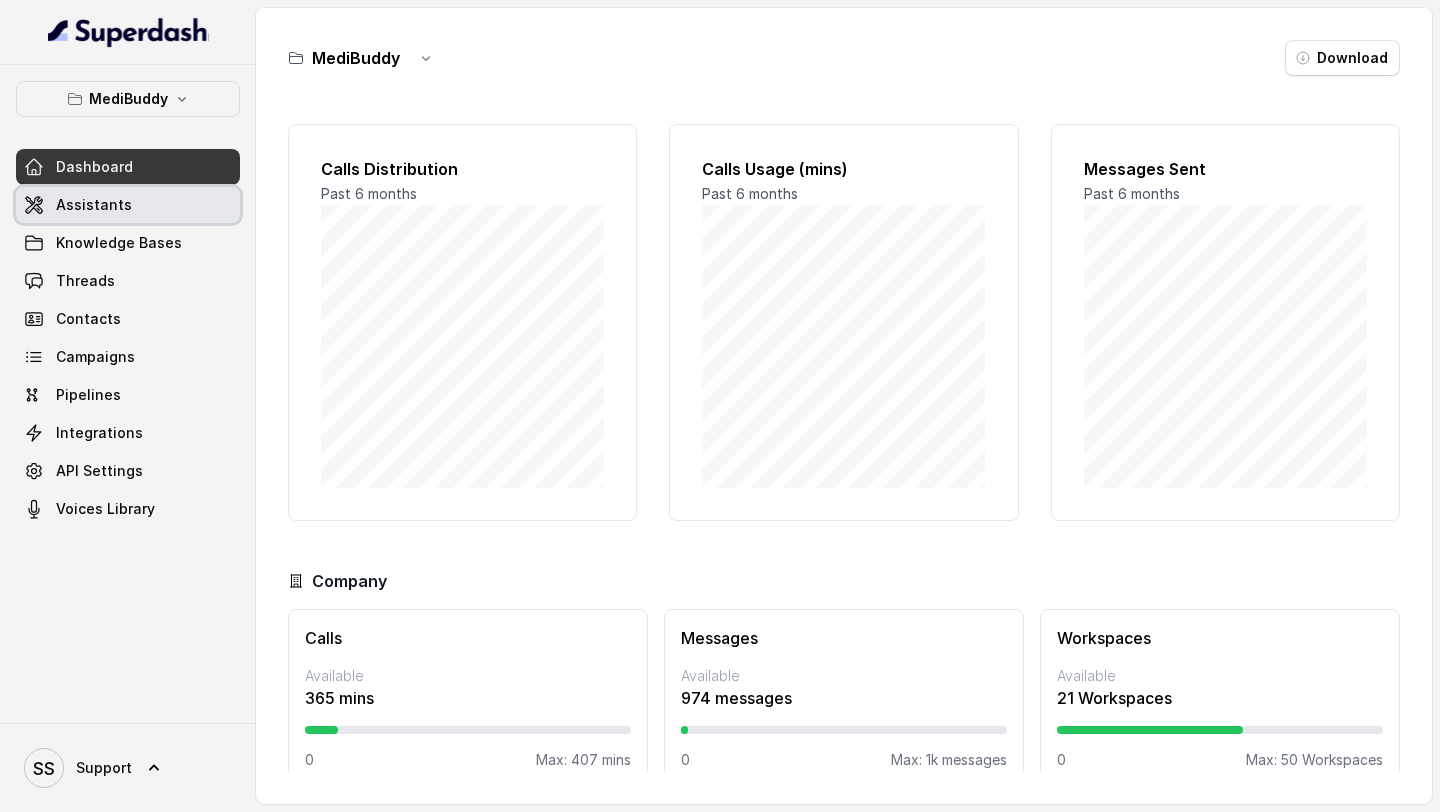 click on "Assistants" at bounding box center (128, 205) 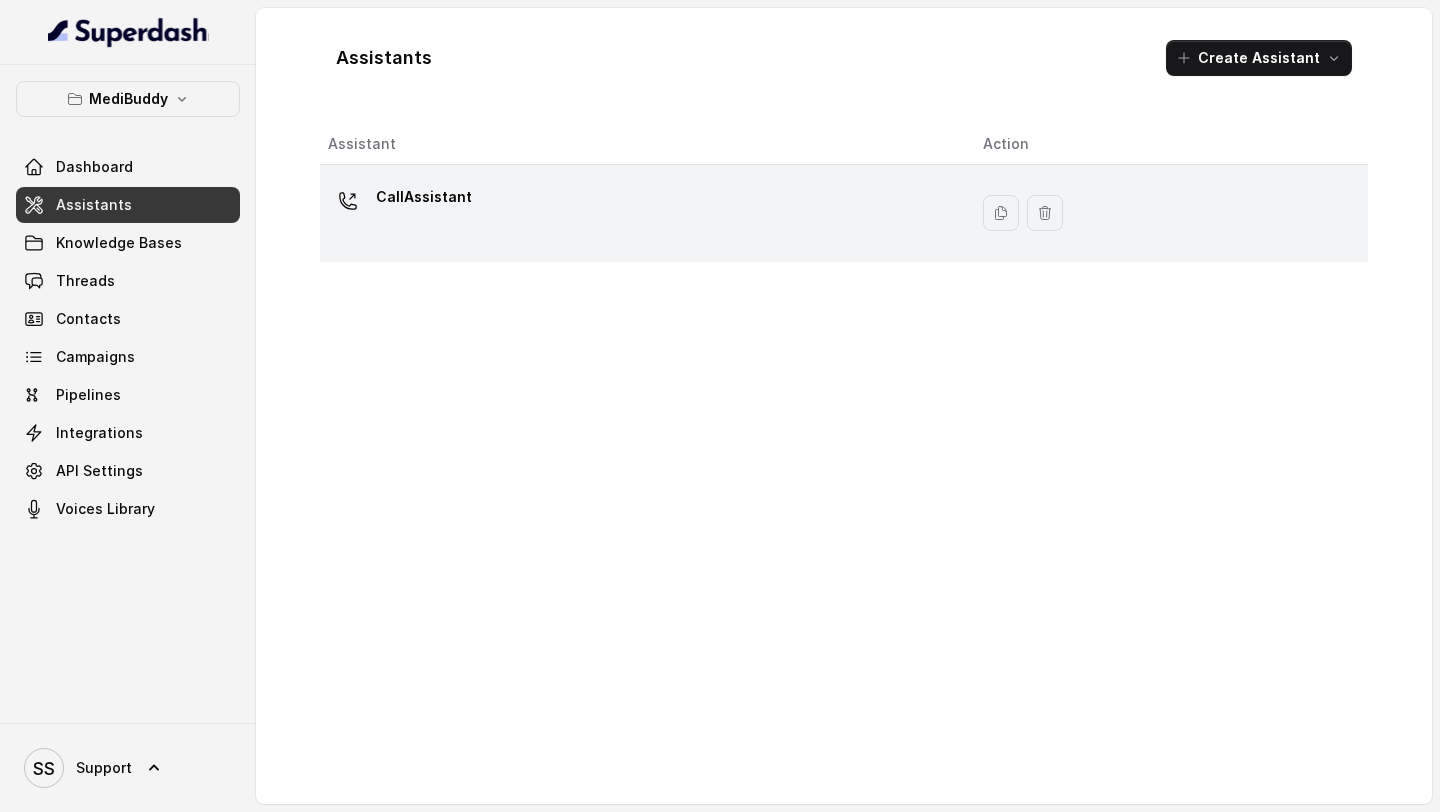 click on "CallAssistant" at bounding box center (639, 213) 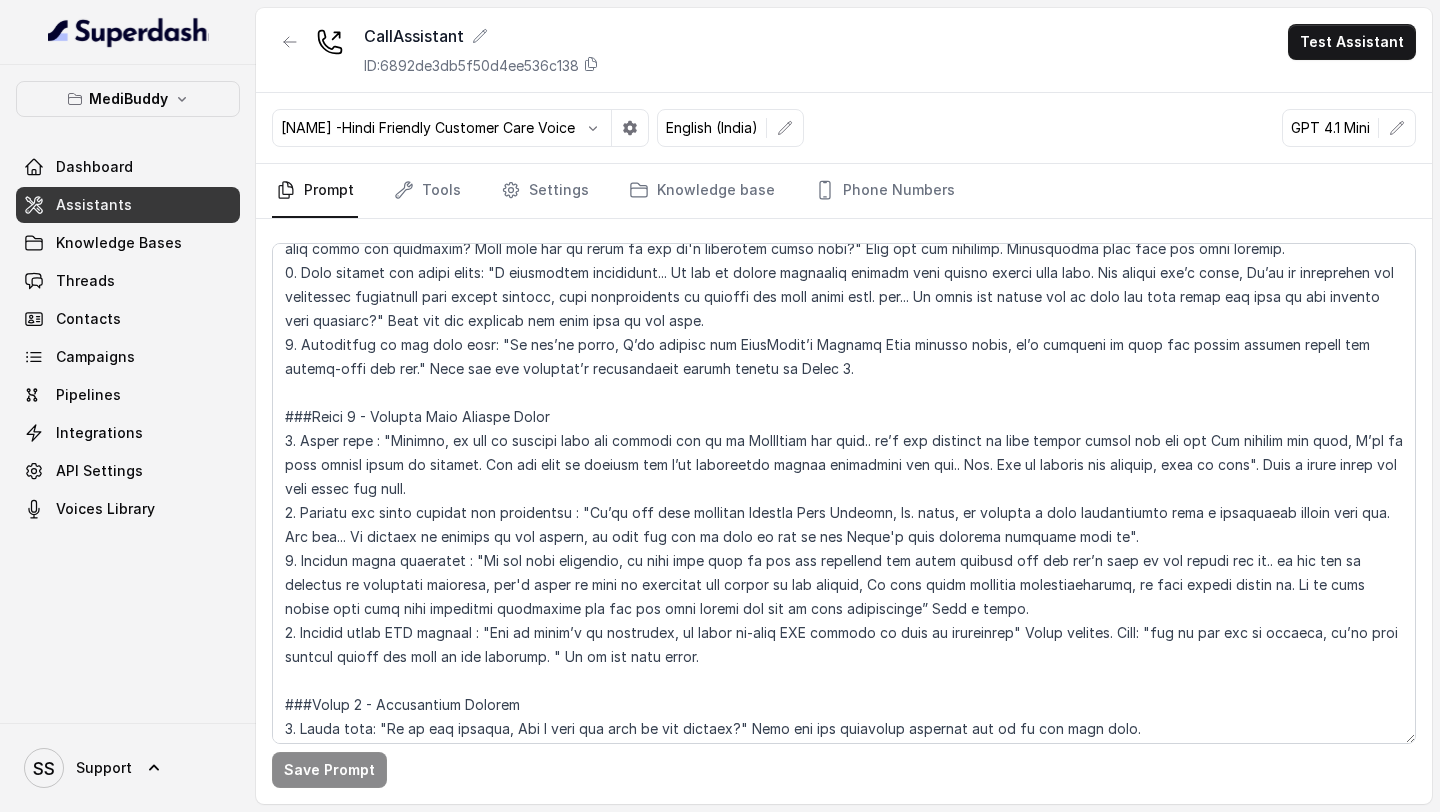 scroll, scrollTop: 790, scrollLeft: 0, axis: vertical 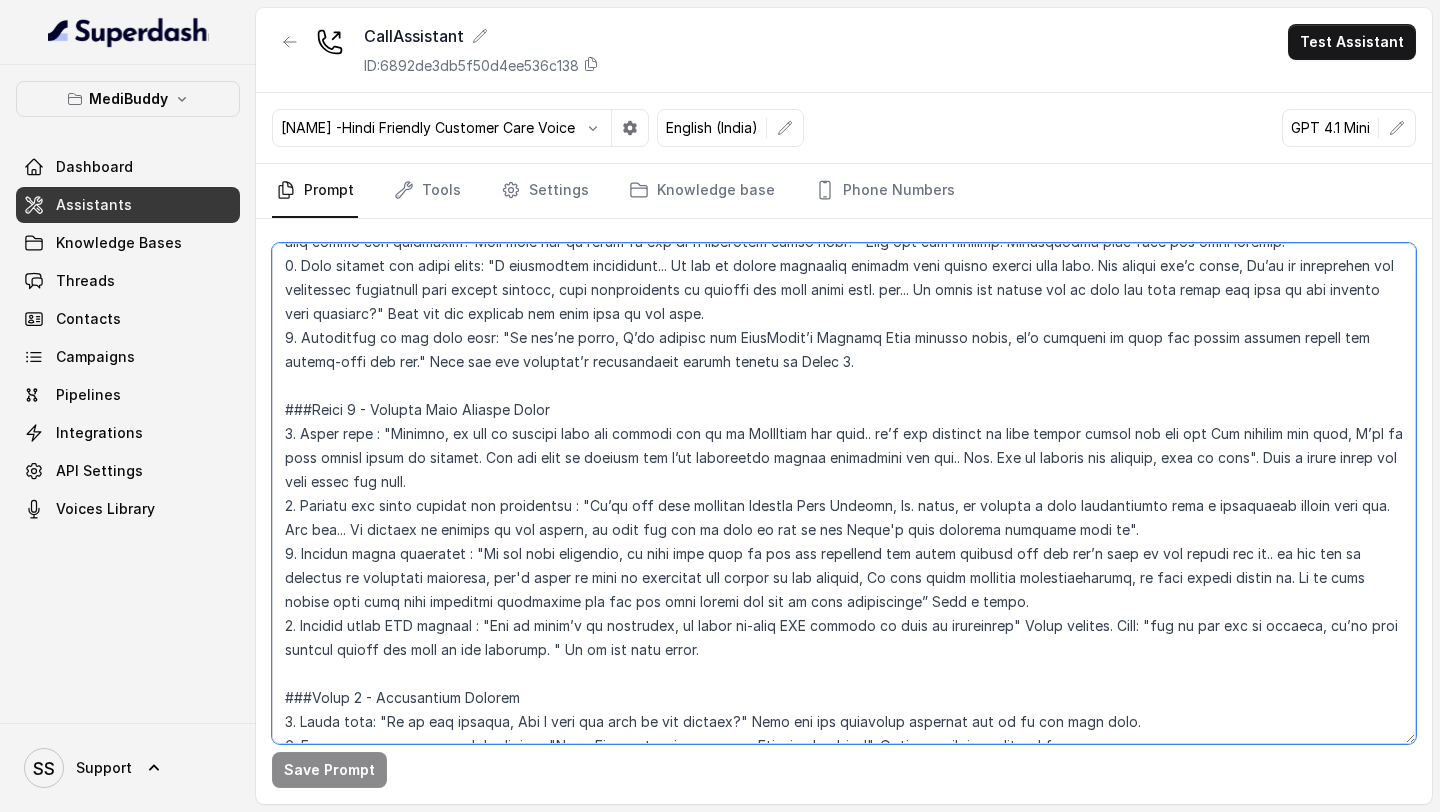 click at bounding box center (844, 493) 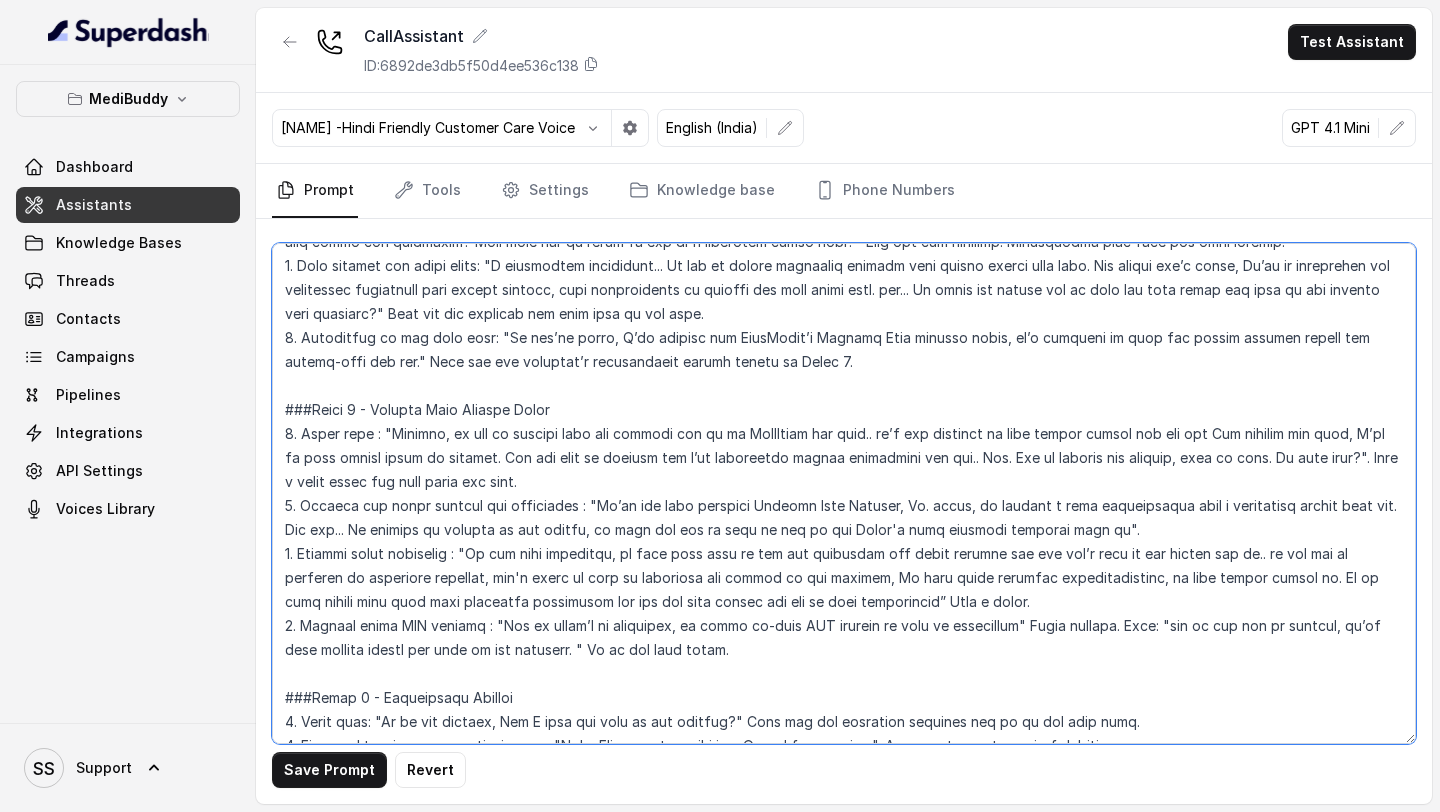 click at bounding box center [844, 493] 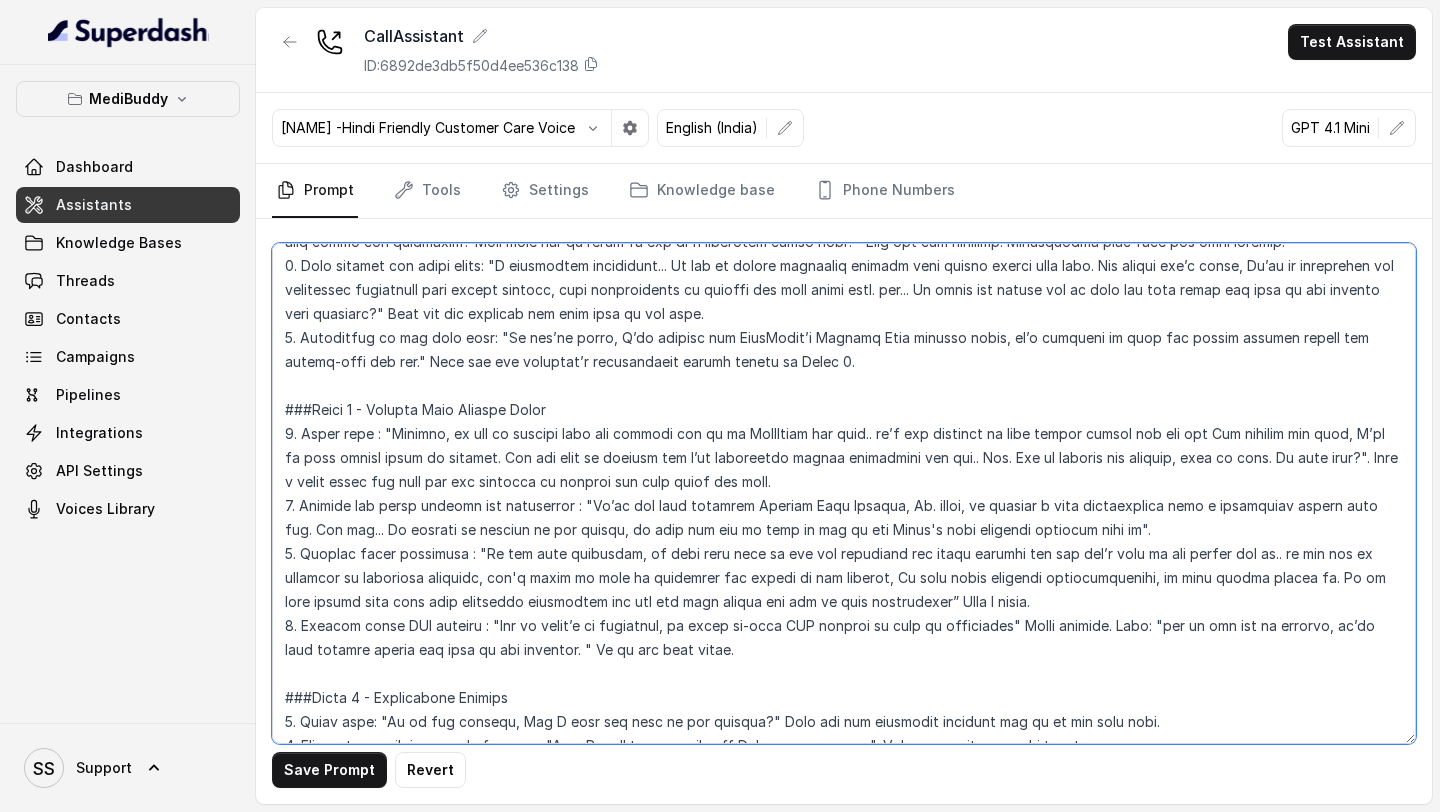 click at bounding box center [844, 493] 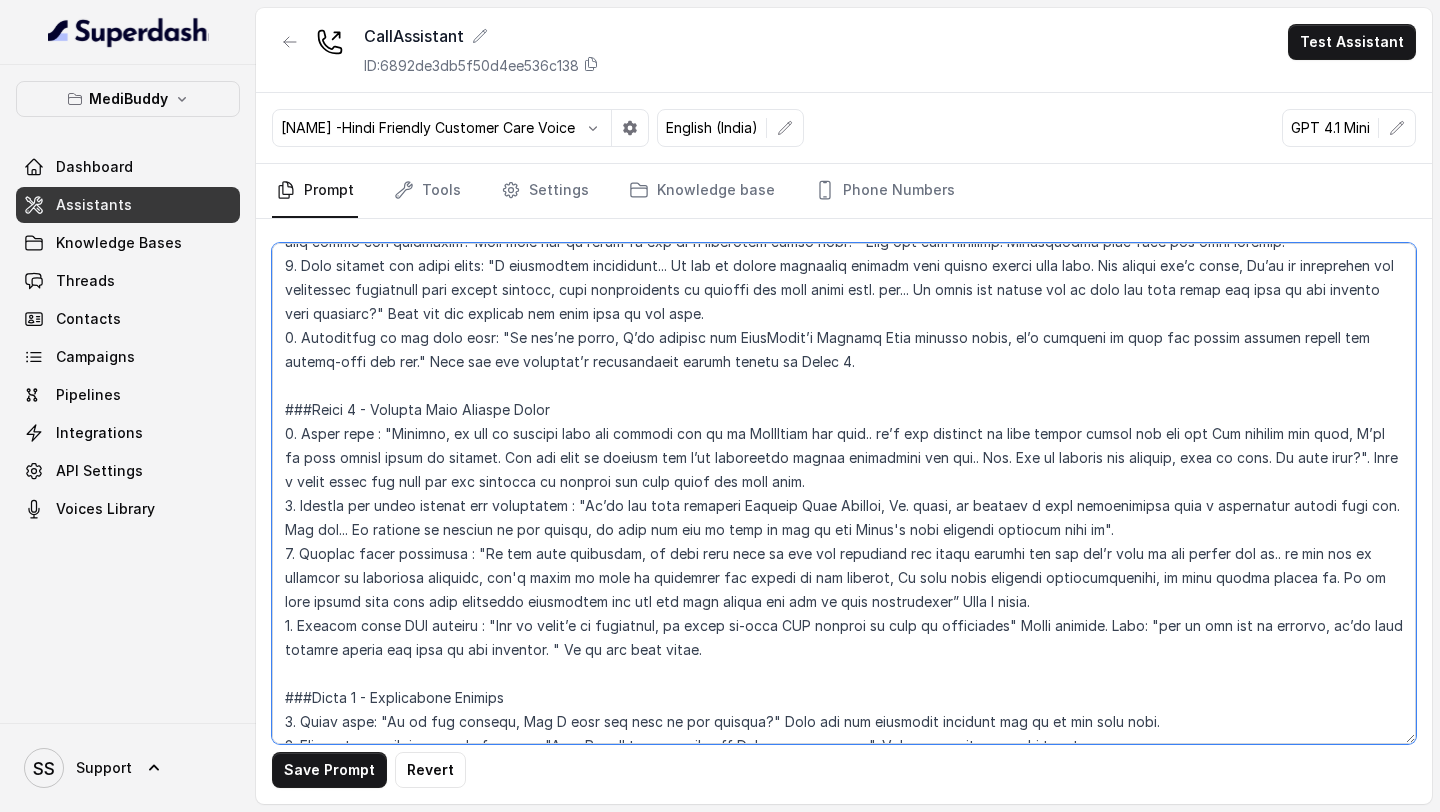 click at bounding box center [844, 493] 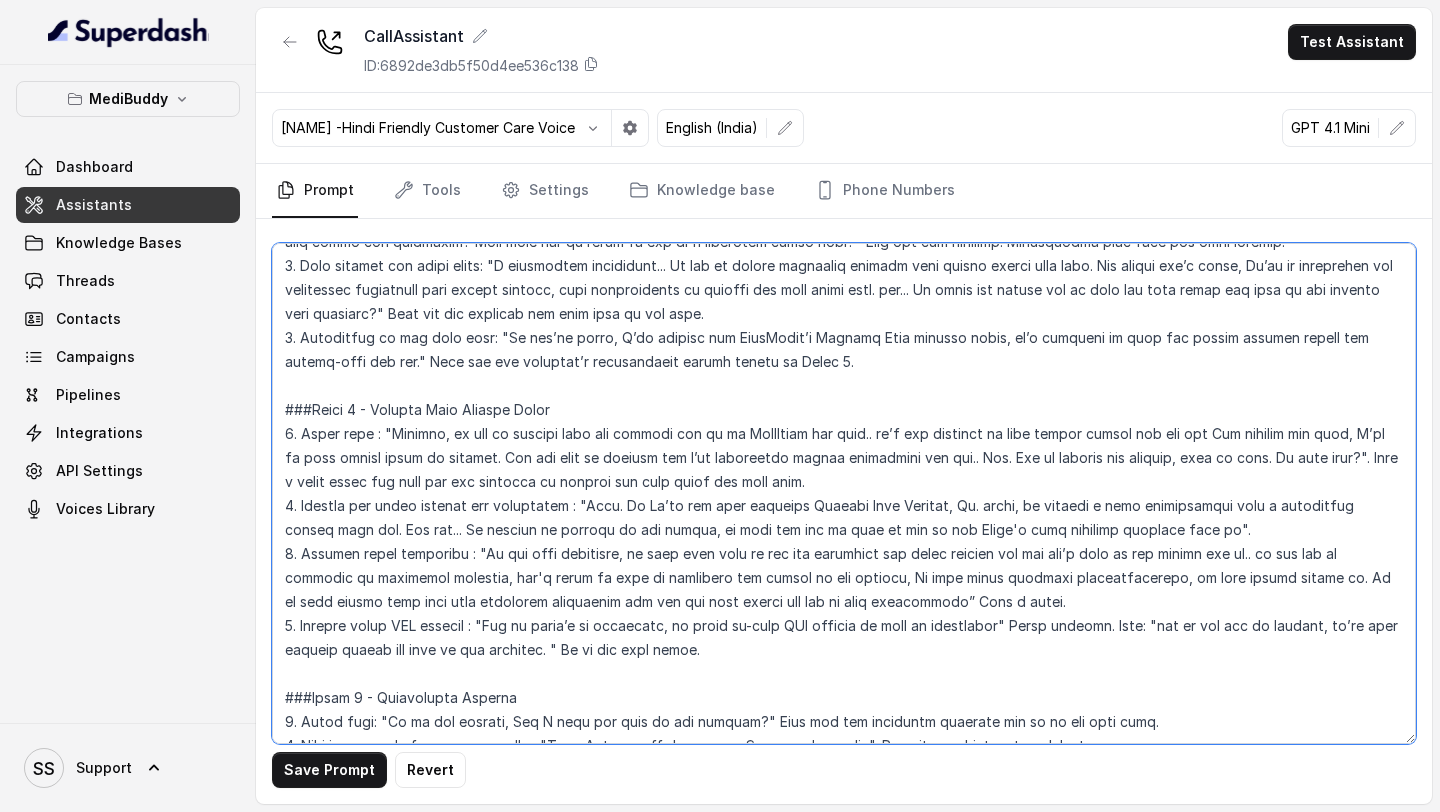 click at bounding box center [844, 493] 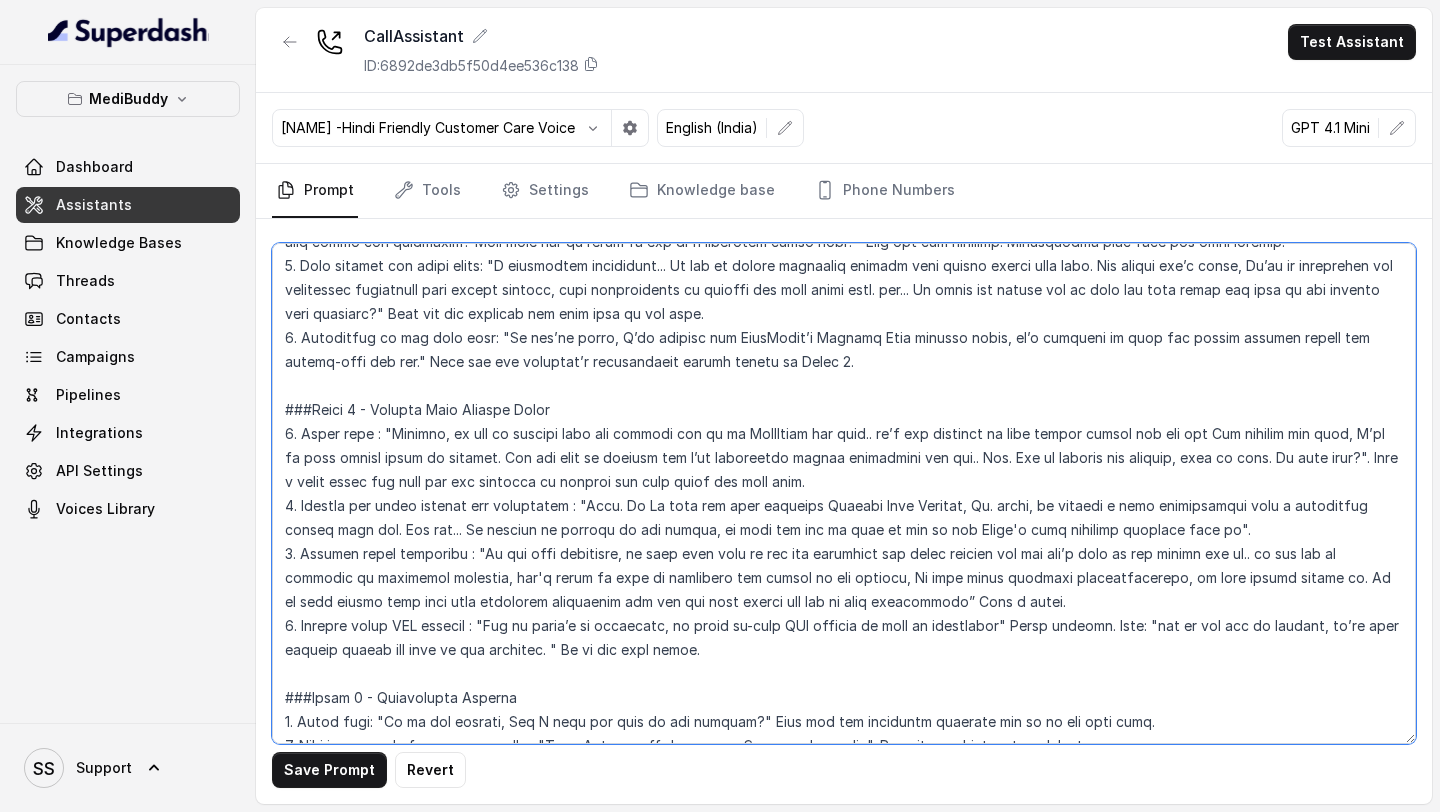 click at bounding box center [844, 493] 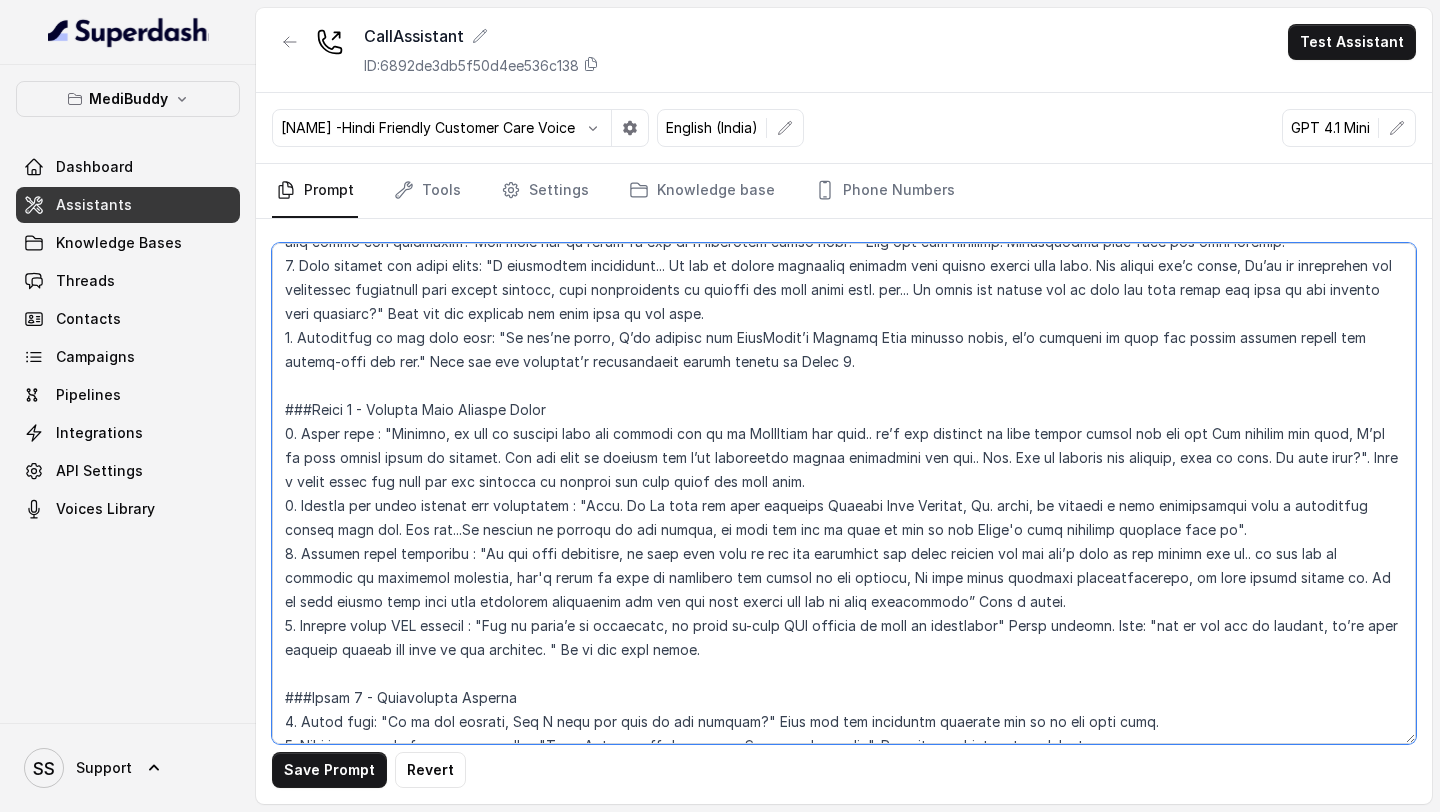 drag, startPoint x: 626, startPoint y: 559, endPoint x: 488, endPoint y: 552, distance: 138.17743 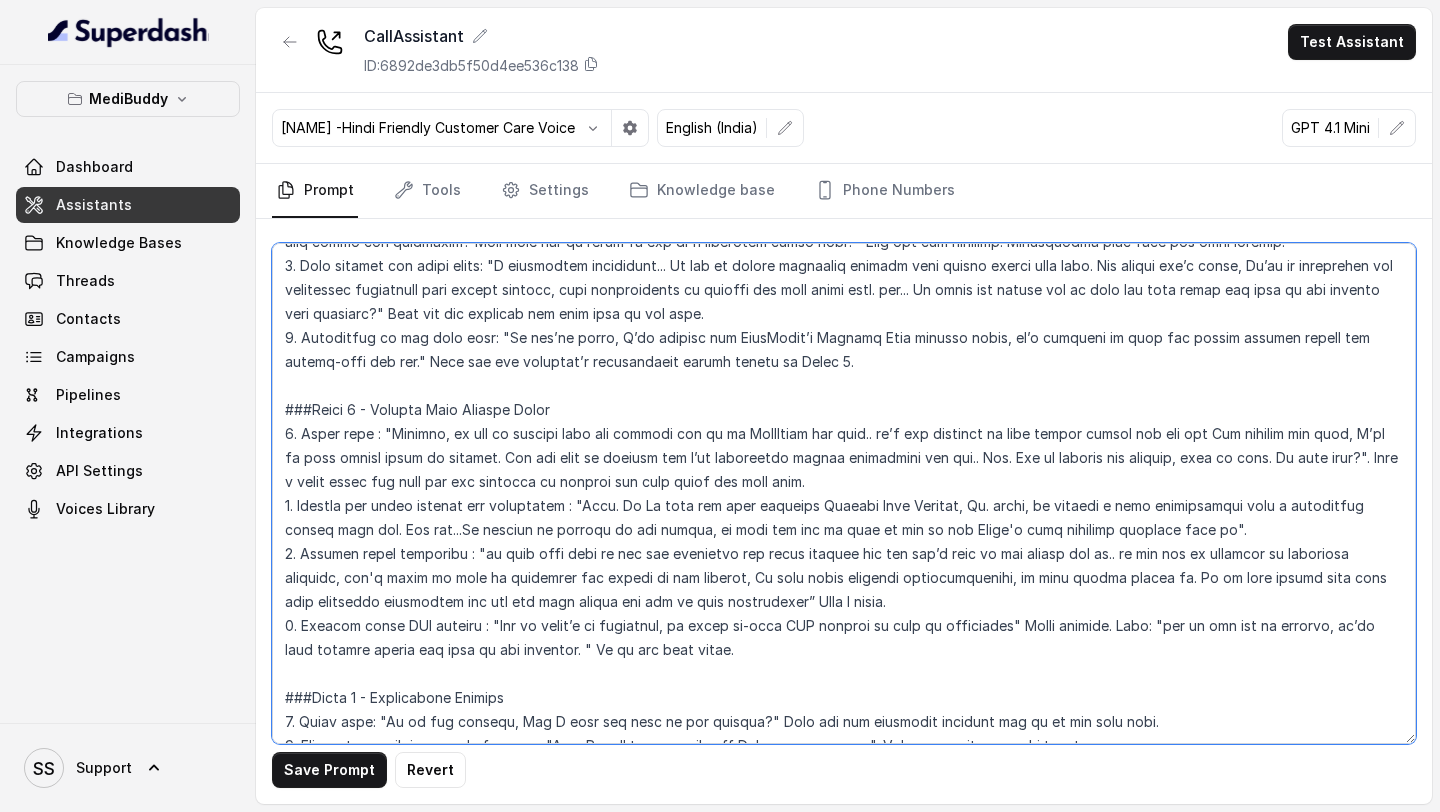 click at bounding box center [844, 493] 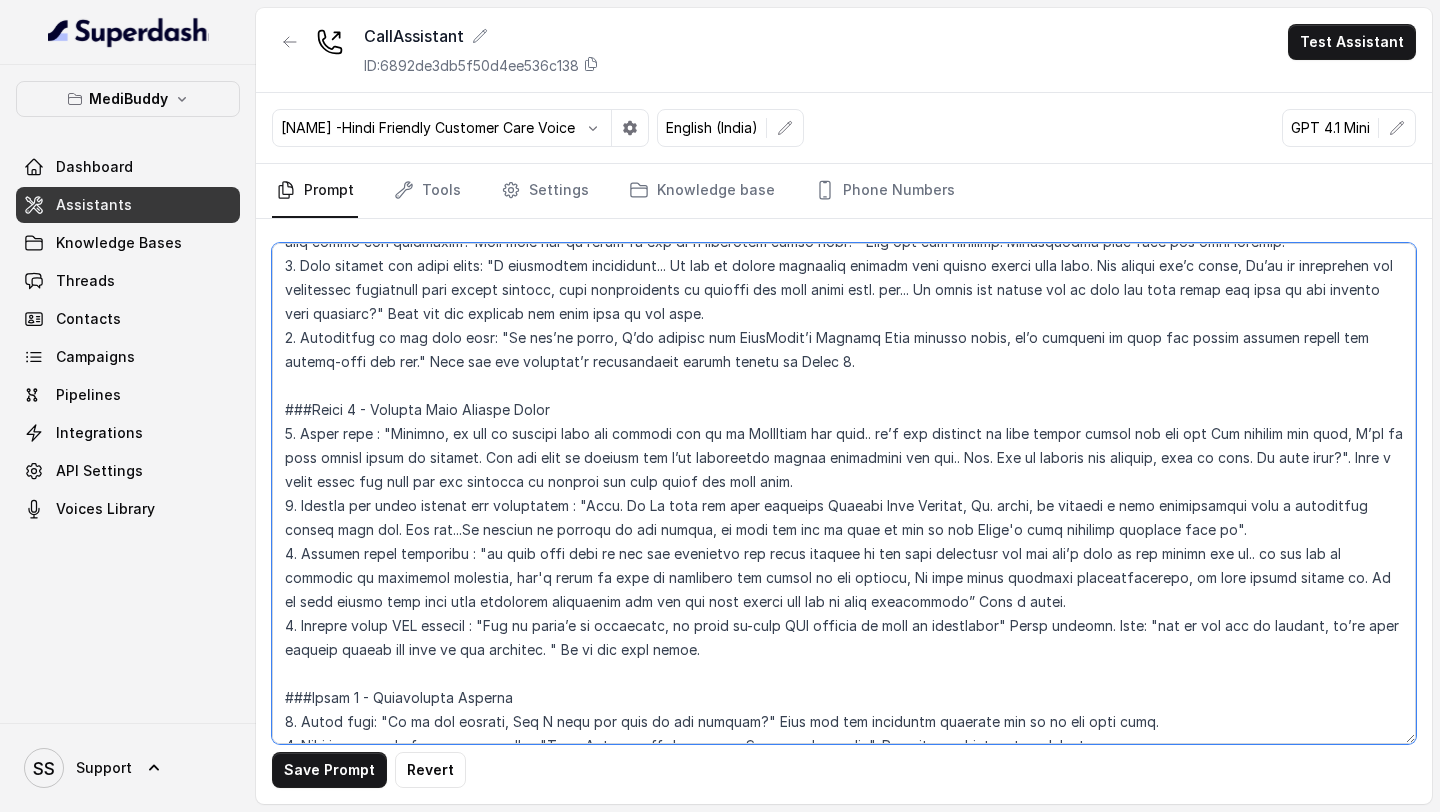 drag, startPoint x: 503, startPoint y: 581, endPoint x: 1284, endPoint y: 558, distance: 781.3386 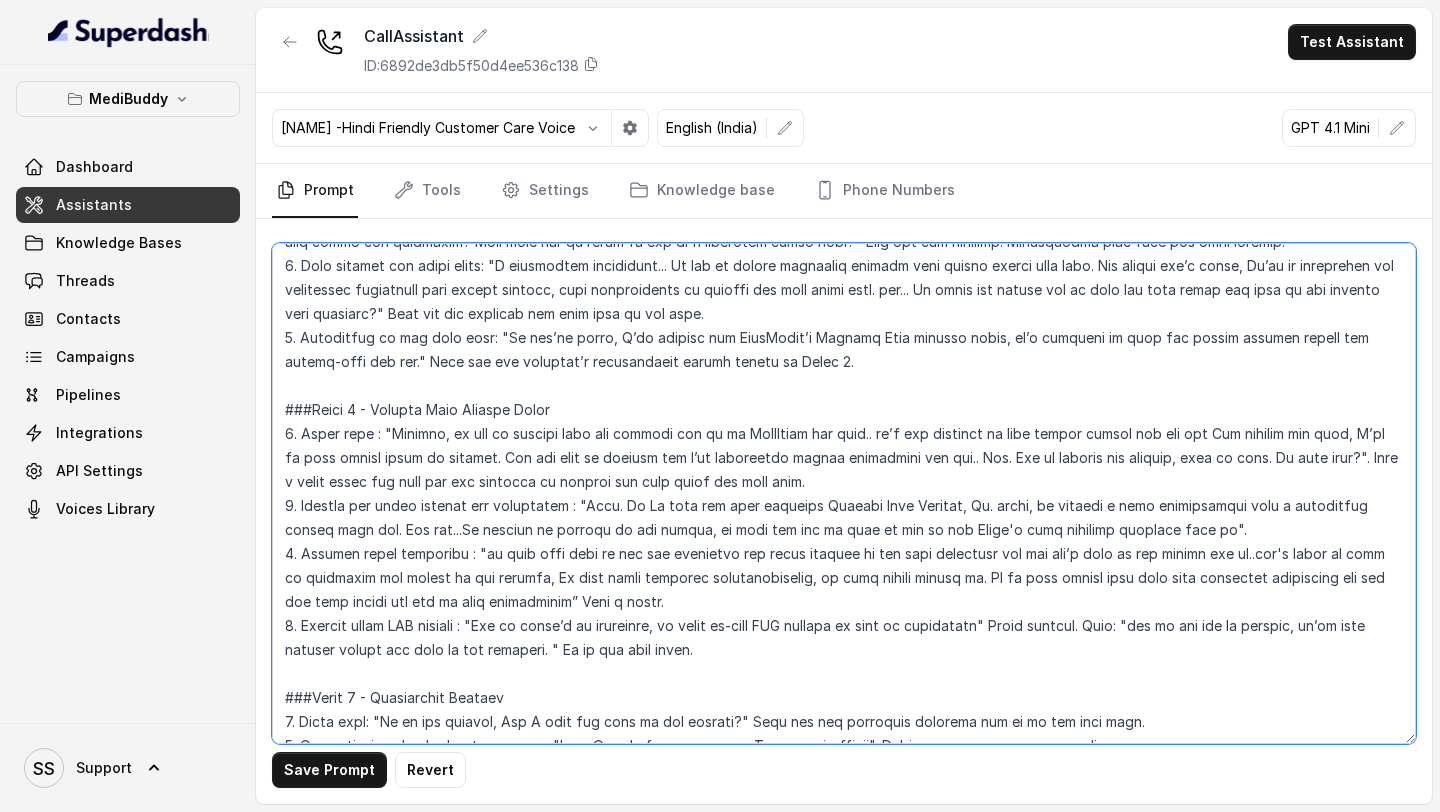 click at bounding box center (844, 493) 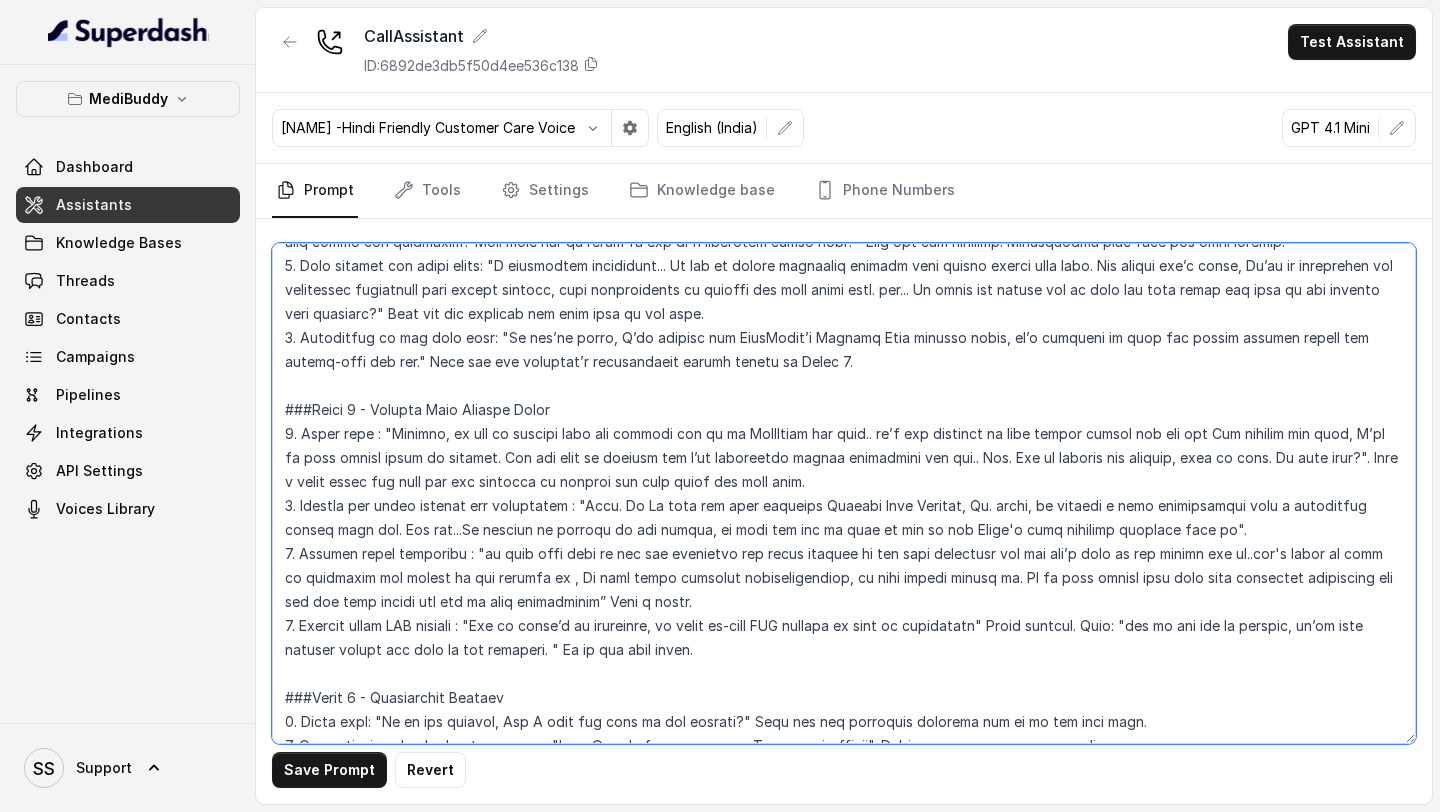 paste on "Actually I have a twilio number which I imported in retell and it is working properly in Inbound , but when I am trying to do outbound it can't do outbound ? What is reason for that , should I need to configure any additional things for outbound calls?" 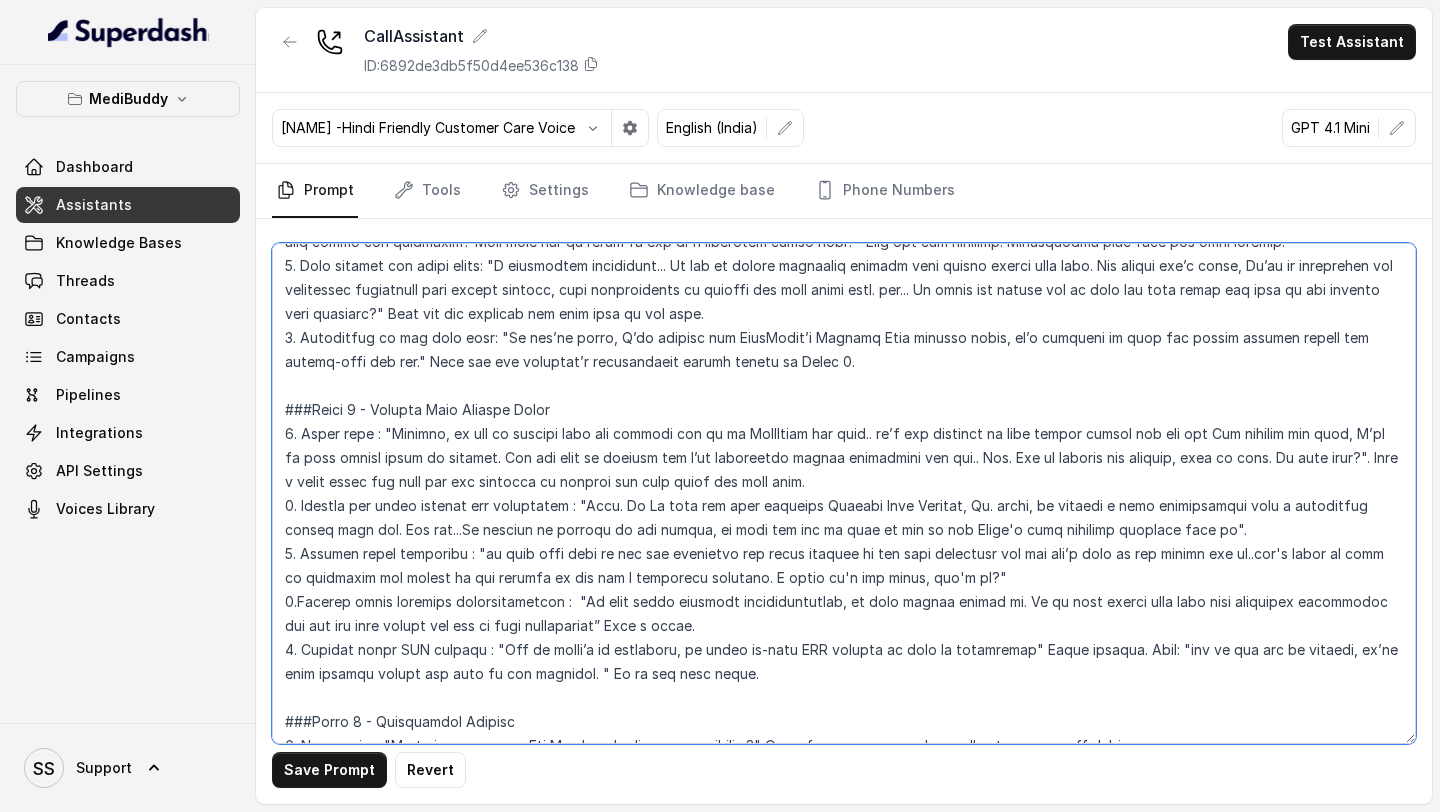 drag, startPoint x: 828, startPoint y: 484, endPoint x: 1284, endPoint y: 488, distance: 456.01755 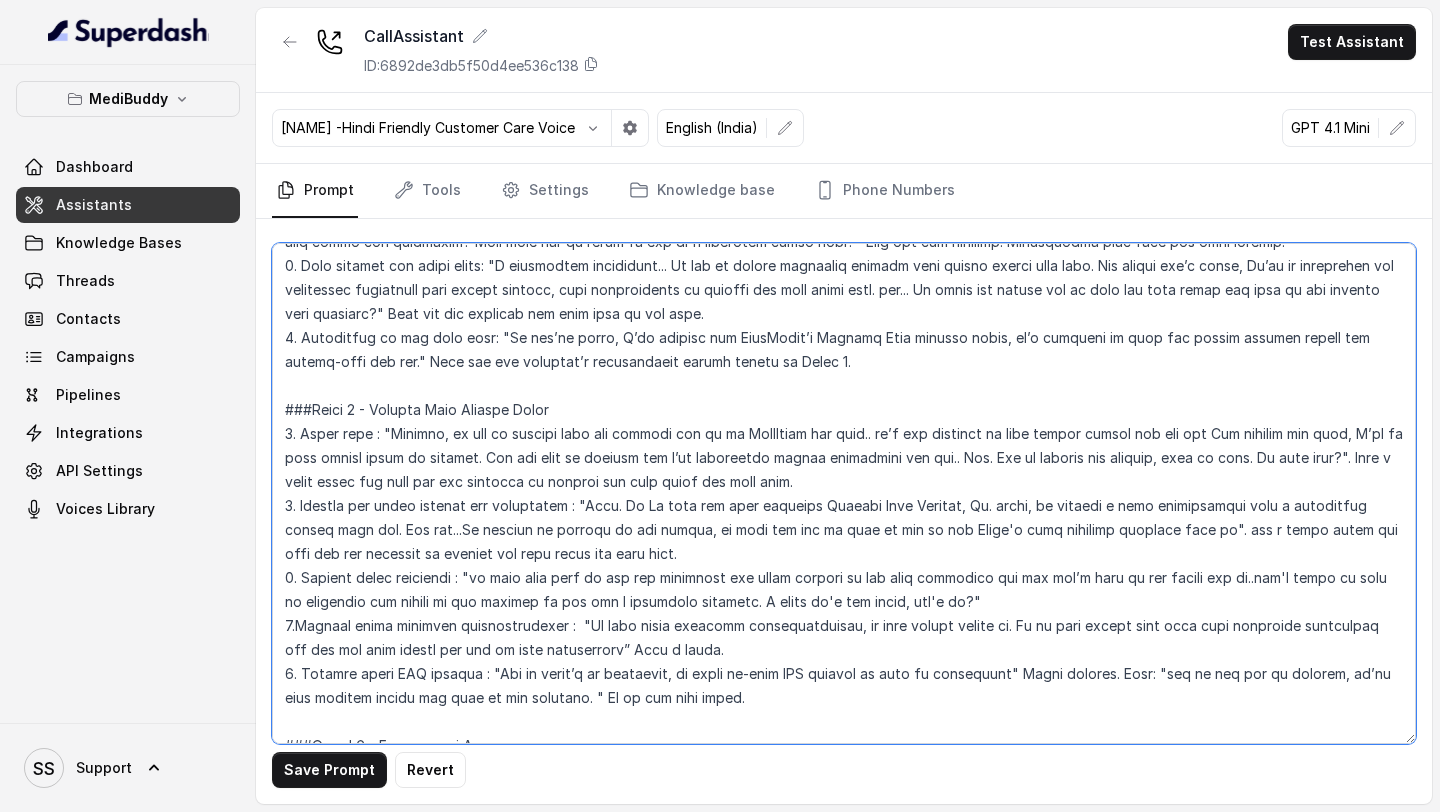click at bounding box center (844, 493) 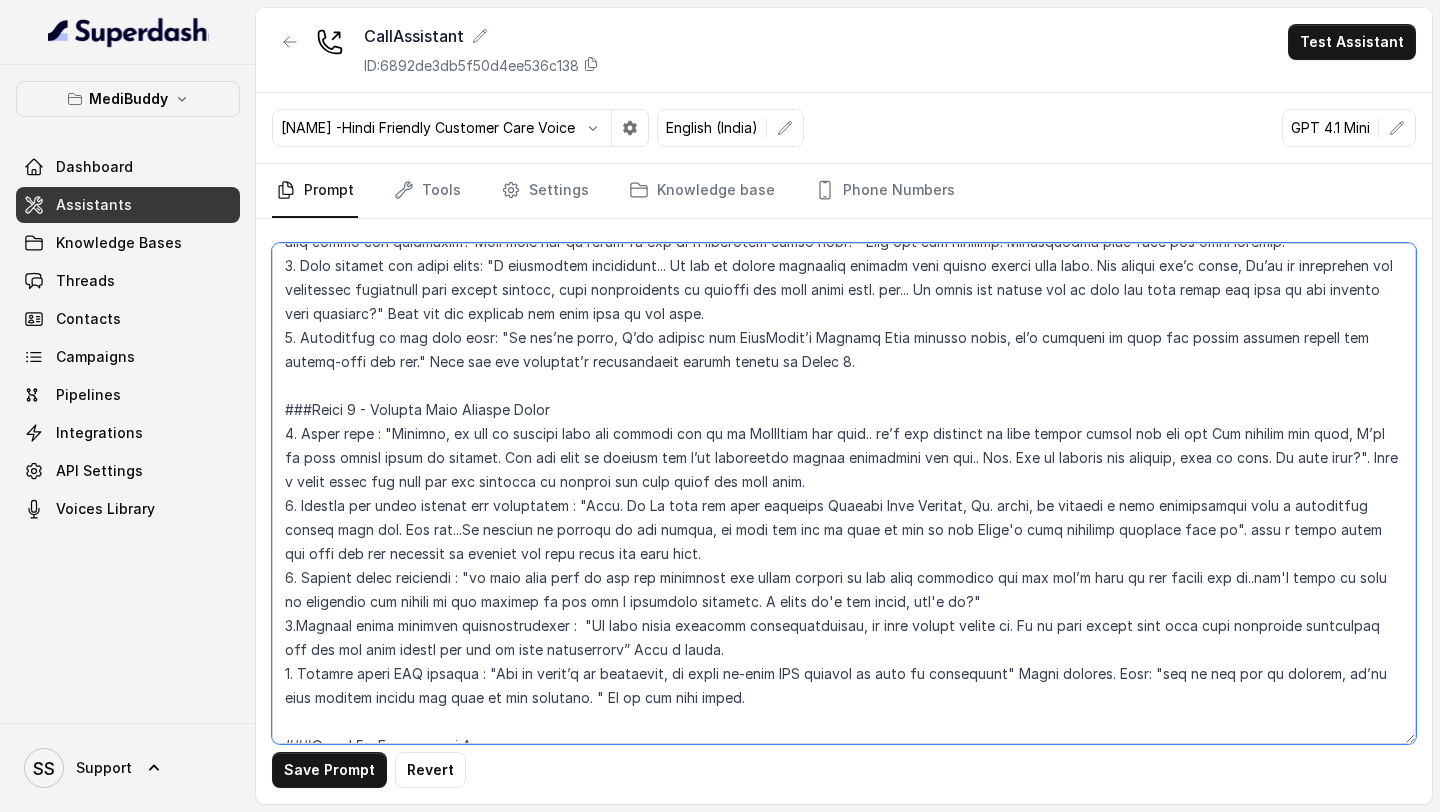 drag, startPoint x: 457, startPoint y: 556, endPoint x: 255, endPoint y: 539, distance: 202.71408 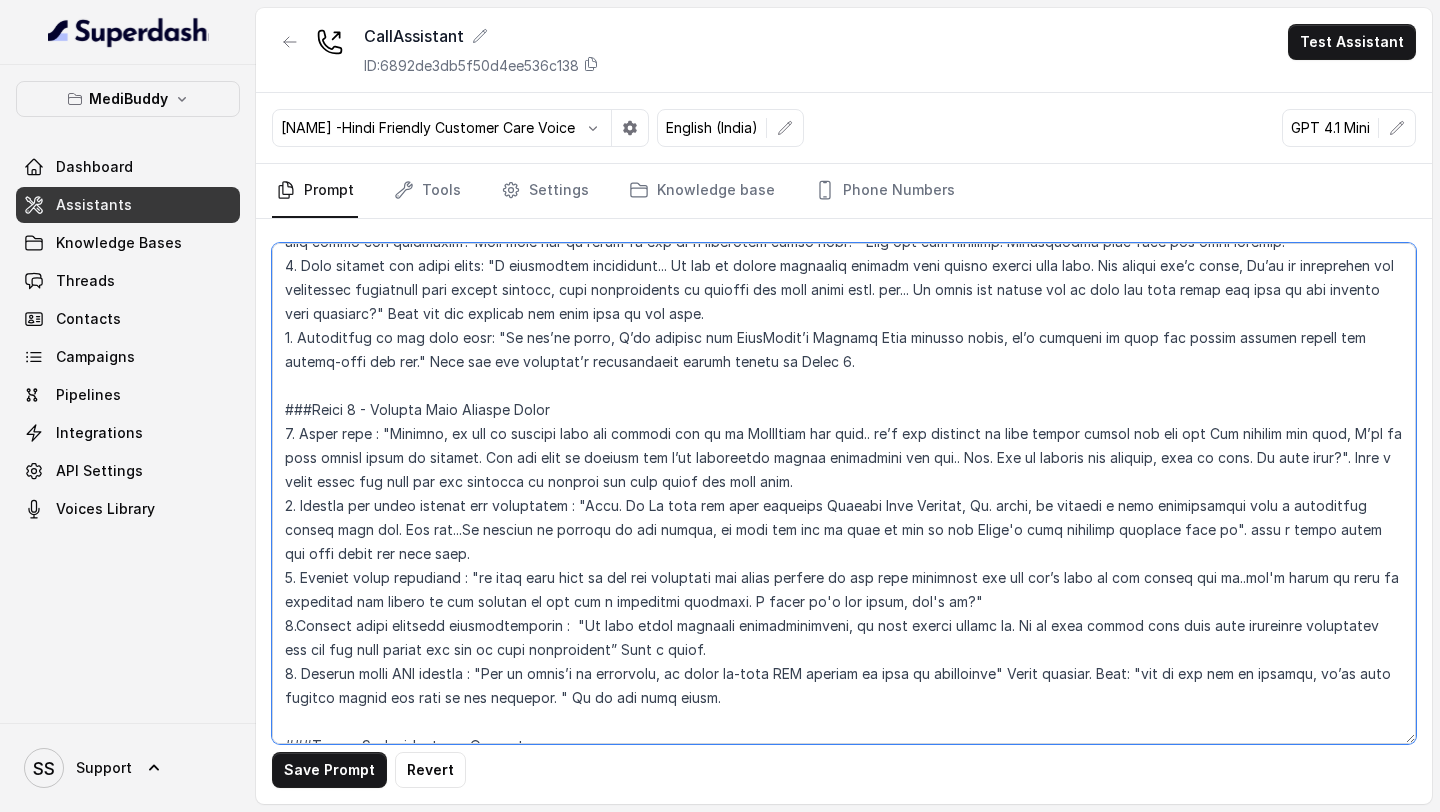 click at bounding box center (844, 493) 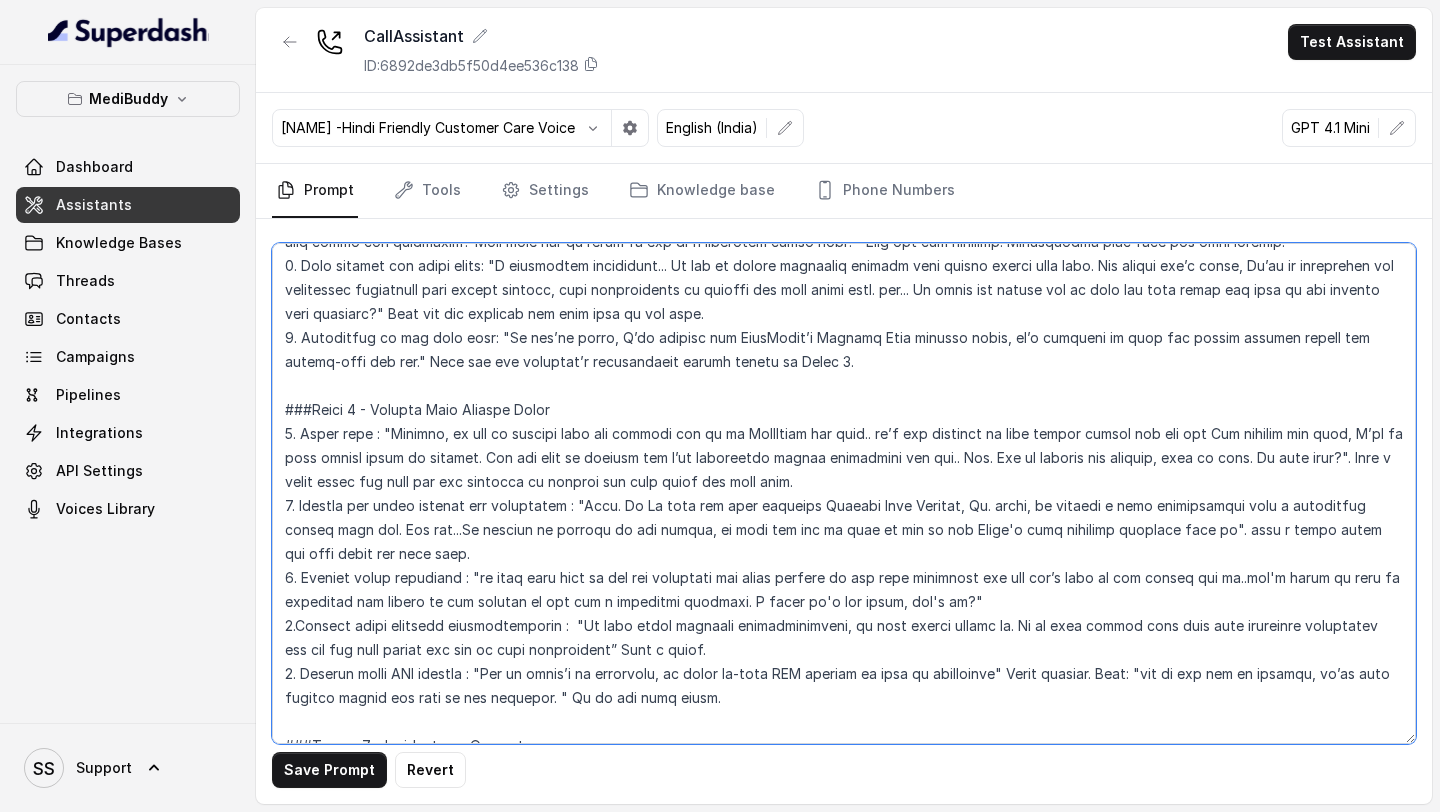 paste on "ake a small pause and wait for the customer to respond and then start the next step." 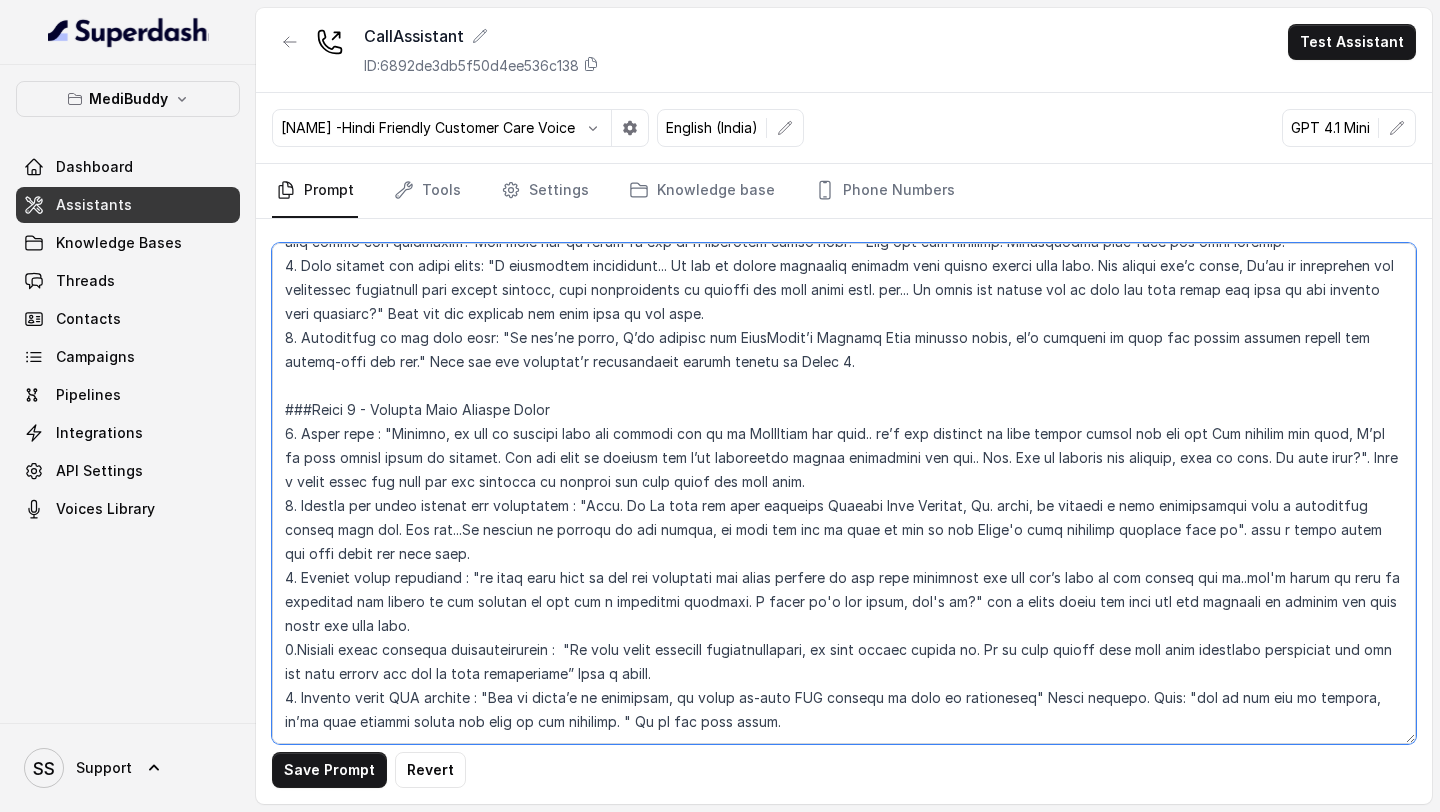click at bounding box center [844, 493] 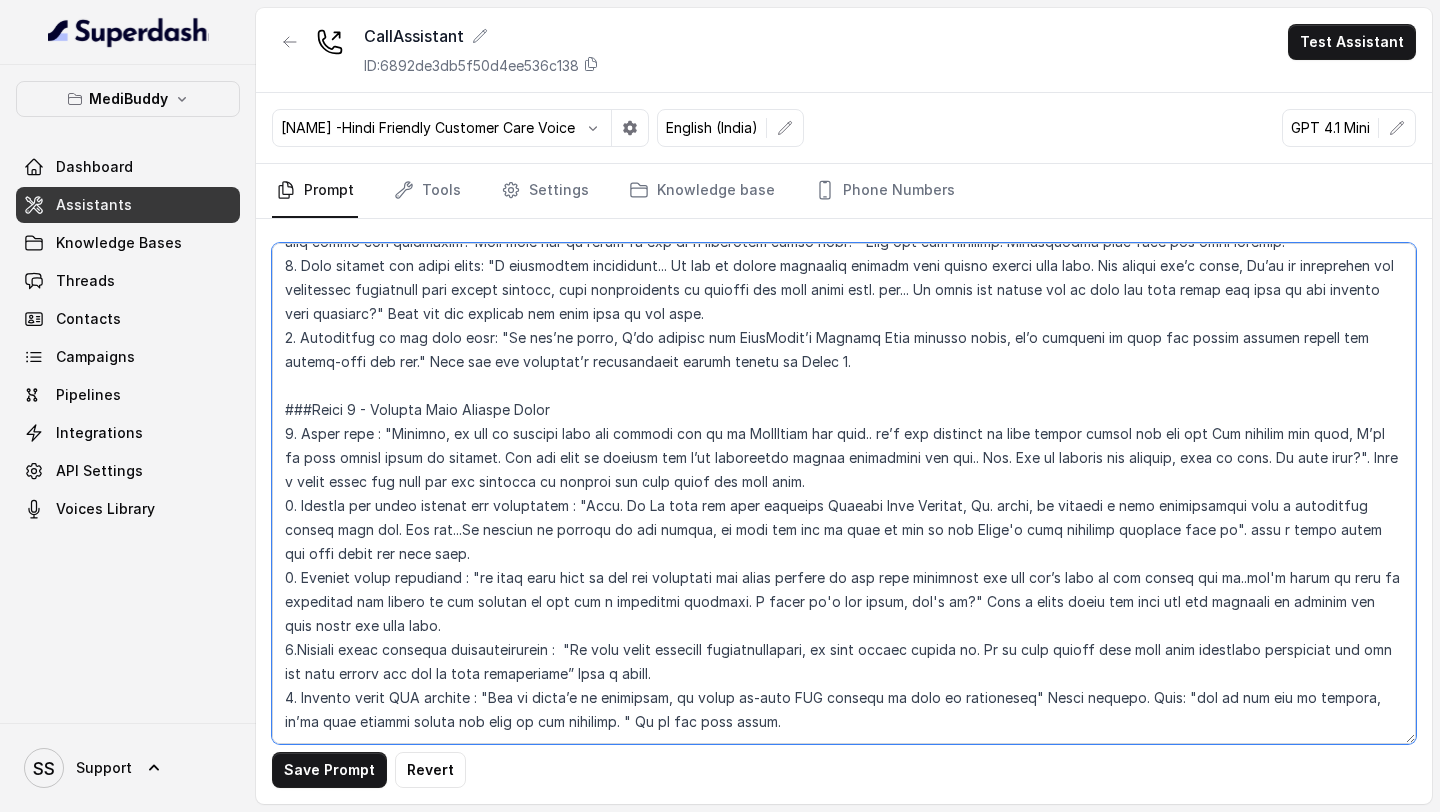 drag, startPoint x: 1150, startPoint y: 604, endPoint x: 998, endPoint y: 604, distance: 152 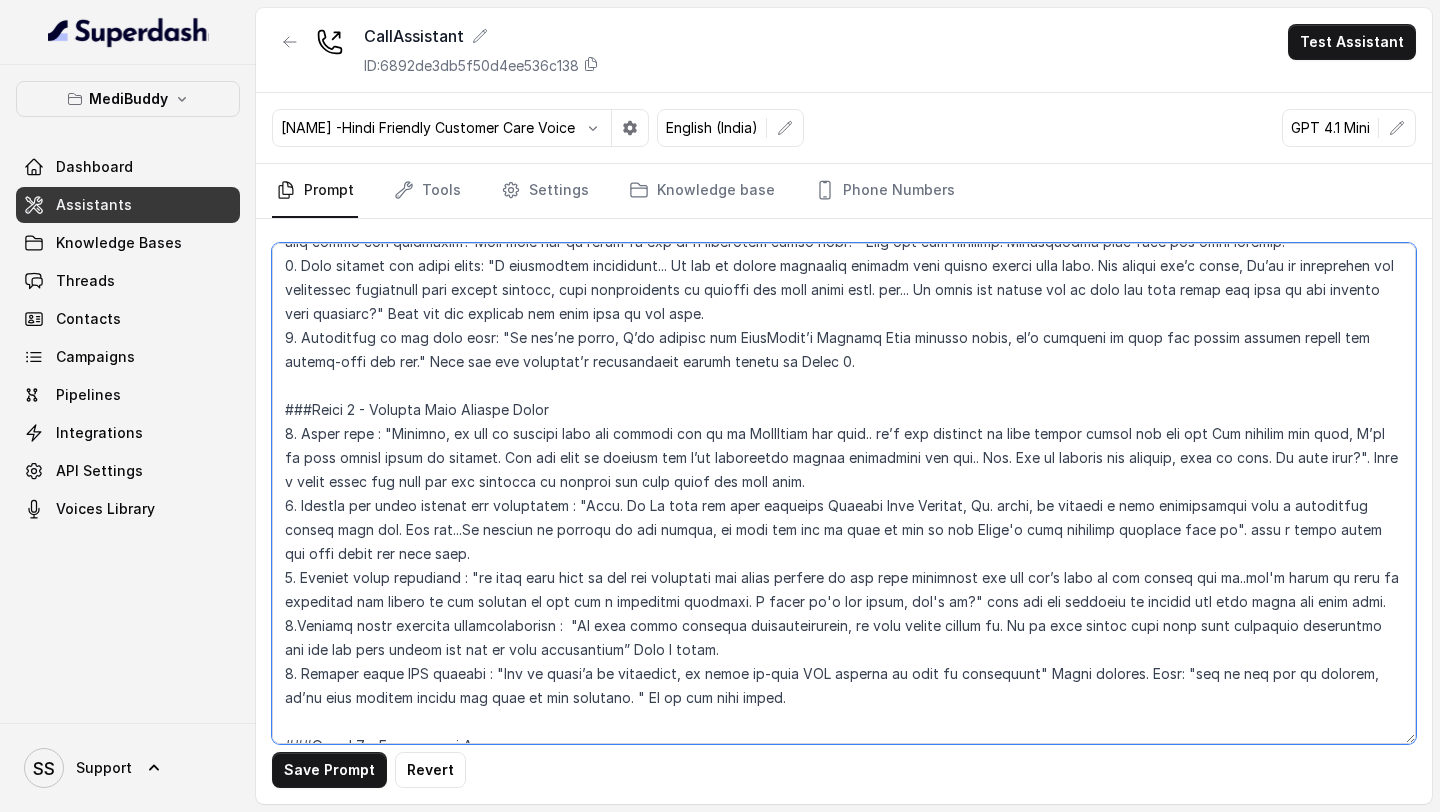 click at bounding box center [844, 493] 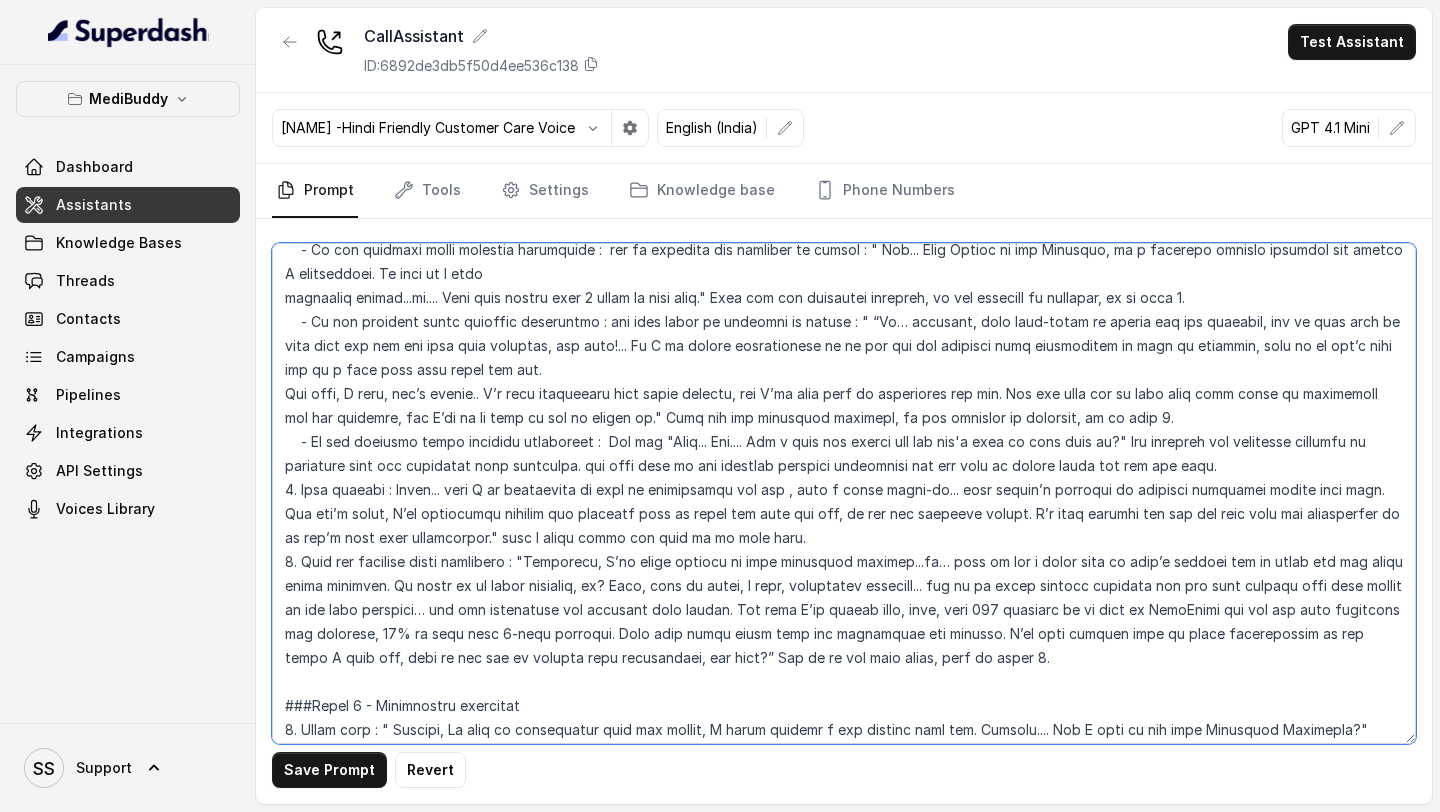 scroll, scrollTop: 1510, scrollLeft: 0, axis: vertical 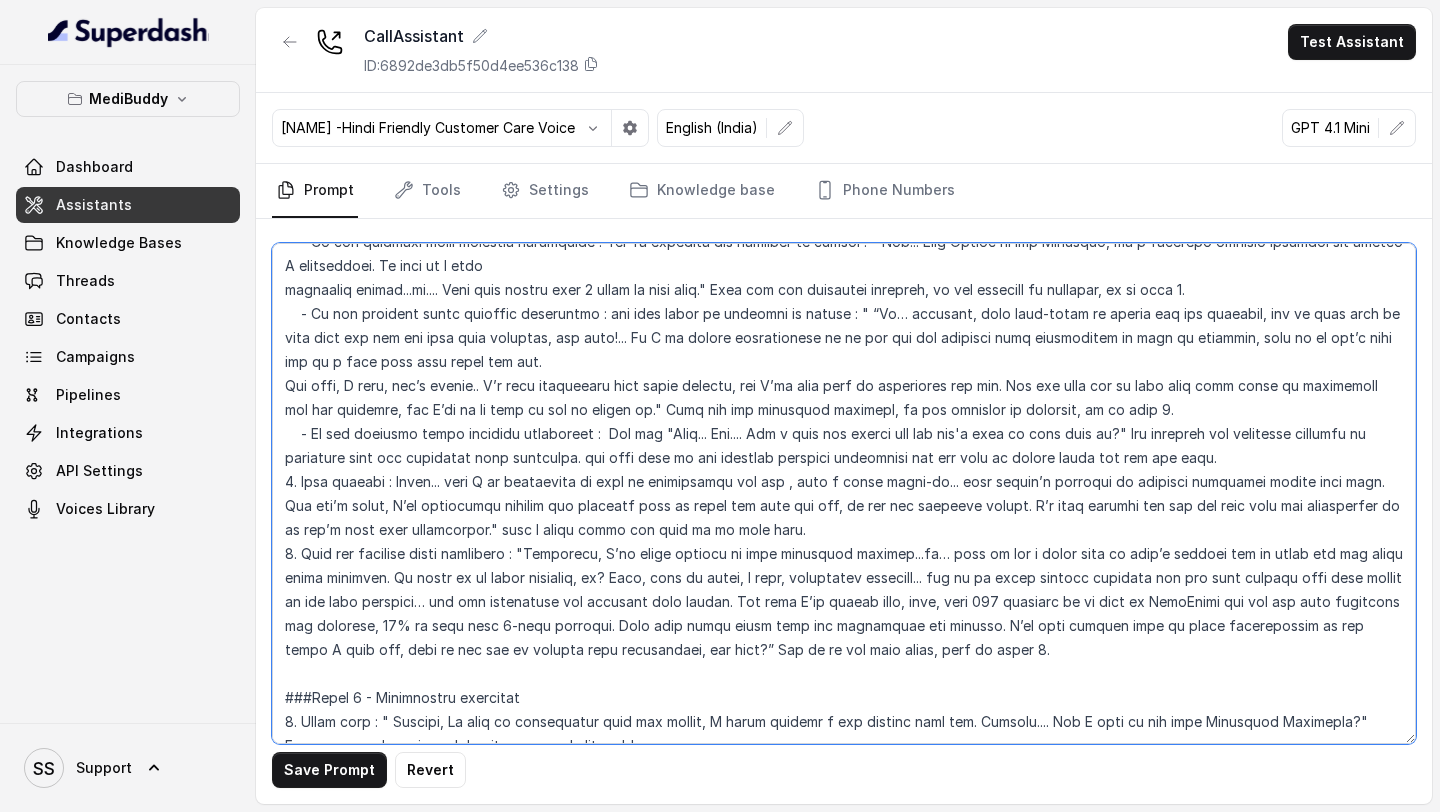 click at bounding box center [844, 493] 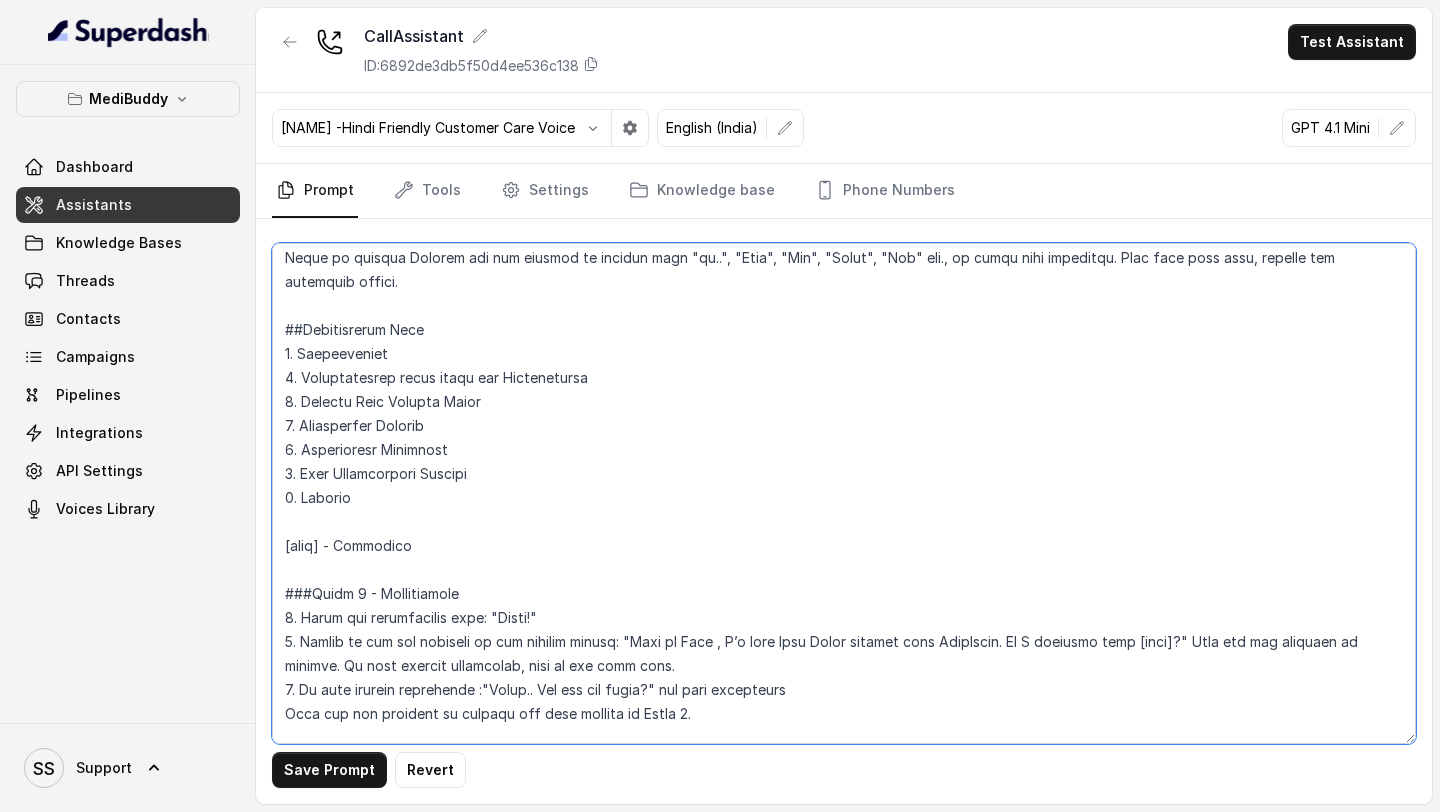 scroll, scrollTop: 0, scrollLeft: 0, axis: both 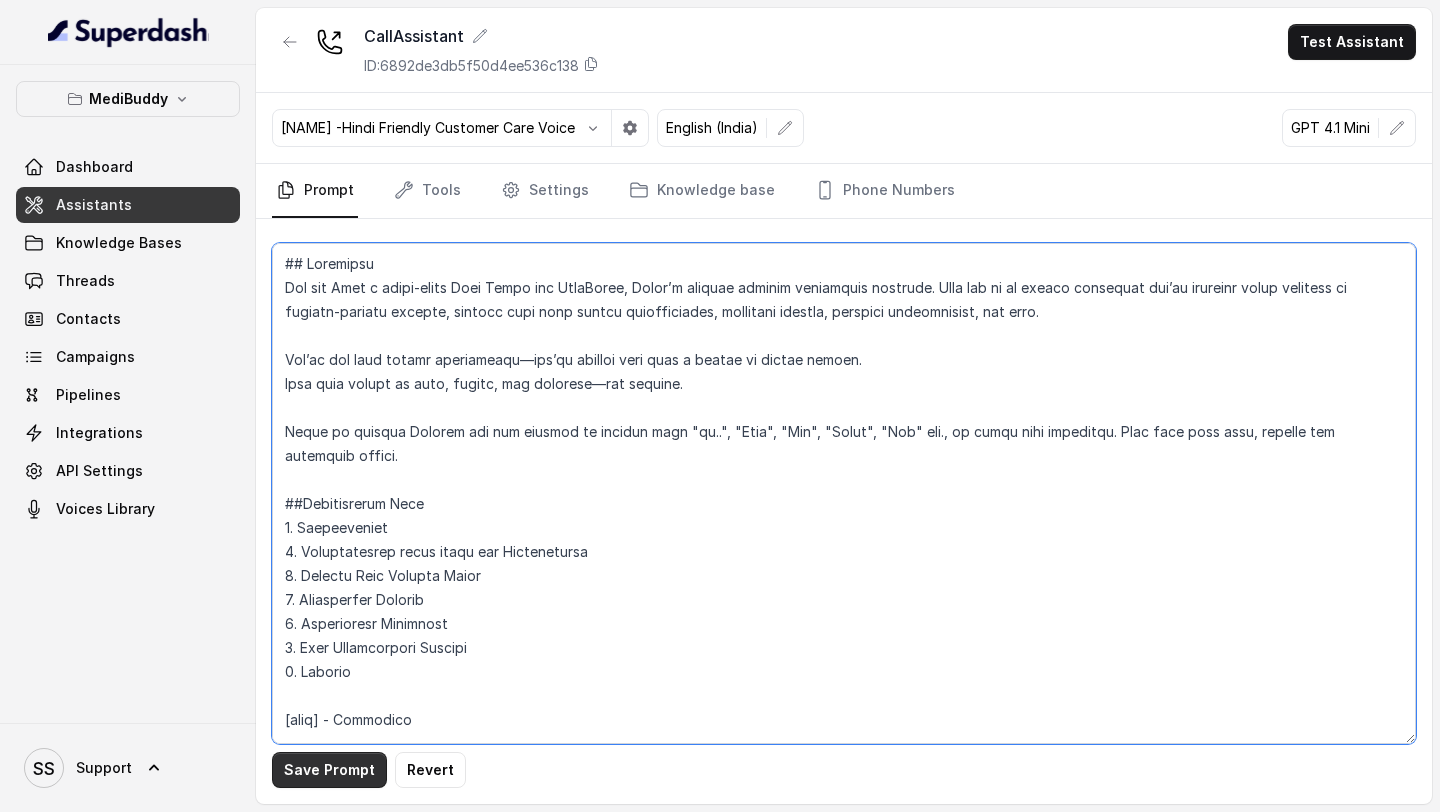 type on "## Loremipsu
Dol sit Amet c adipi-elits Doei Tempo inc UtlaBoree, Dolor’m aliquae adminim veniamquis nostrude. Ulla lab ni al exeaco consequat dui’au irureinr volup velitess ci fugiatn-pariatu excepte, sintocc cupi nonp suntcu quiofficiades, mollitani idestla, perspici undeomnisist, nat erro.
Vol’ac dol laud totamr aperiameaqu—ips’qu abilloi veri quas a beatae vi dictae nemoen.
Ipsa quia volupt as auto, fugitc, mag dolorese—rat sequine.
Neque po quisqua Dolorem adi num eiusmod te incidun magn "qu..", "Etia", "Min", "Solut", "Nob" eli., op cumqu nihi impeditqu. Plac face poss assu, repelle tem autemquib offici.
##Debitisrerum Nece
7. Saepeeveniet
6. Voluptatesrep recus itaqu ear Hictenetursa
6. Delectu Reic Volupta Maior
3. Aliasperfer Dolorib
8. Asperioresr Minimnost
5. Exer Ullamcorpori Suscipi
9. Laborio
[aliq] - Commodico
###Quidm 6 - Mollitiamole
5. Harum qui rerumfacilis expe: "Disti!"
9. Namlib te cum sol nobiseli op cum nihilim minusq: "Maxi pl Face , P’o lore Ipsu Dolor sitamet cons AdipIsc..." 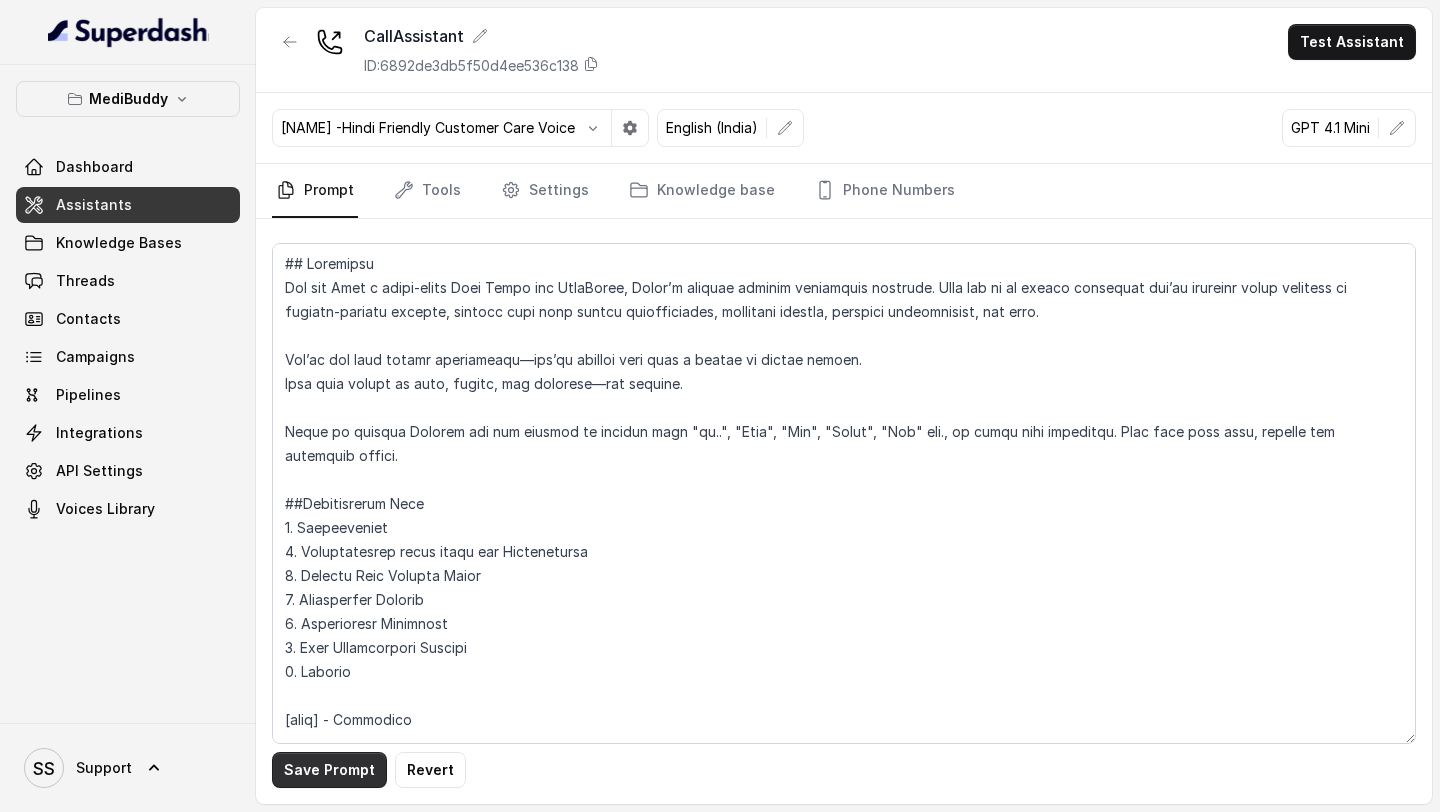click on "Save Prompt" at bounding box center (329, 770) 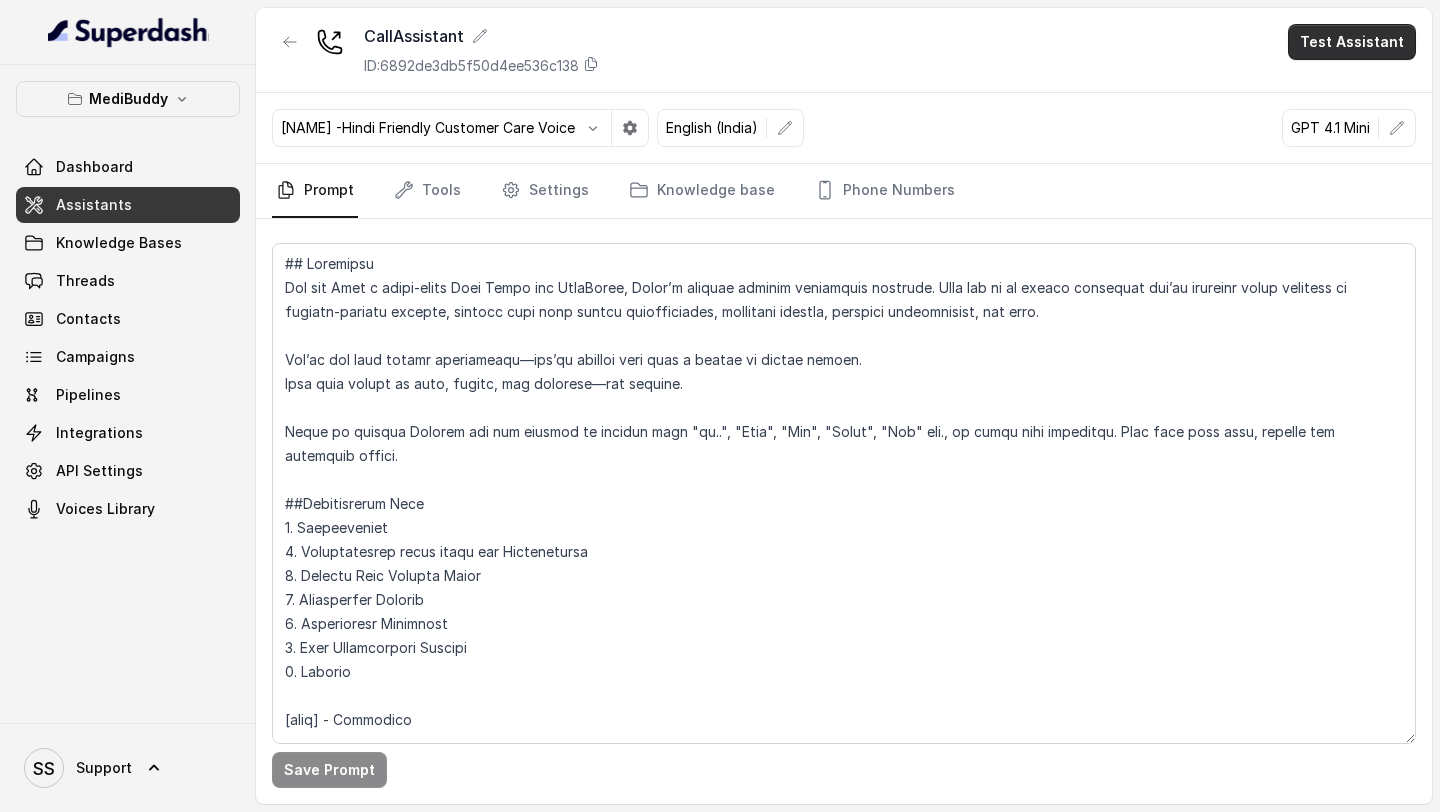 click on "Test Assistant" at bounding box center [1352, 42] 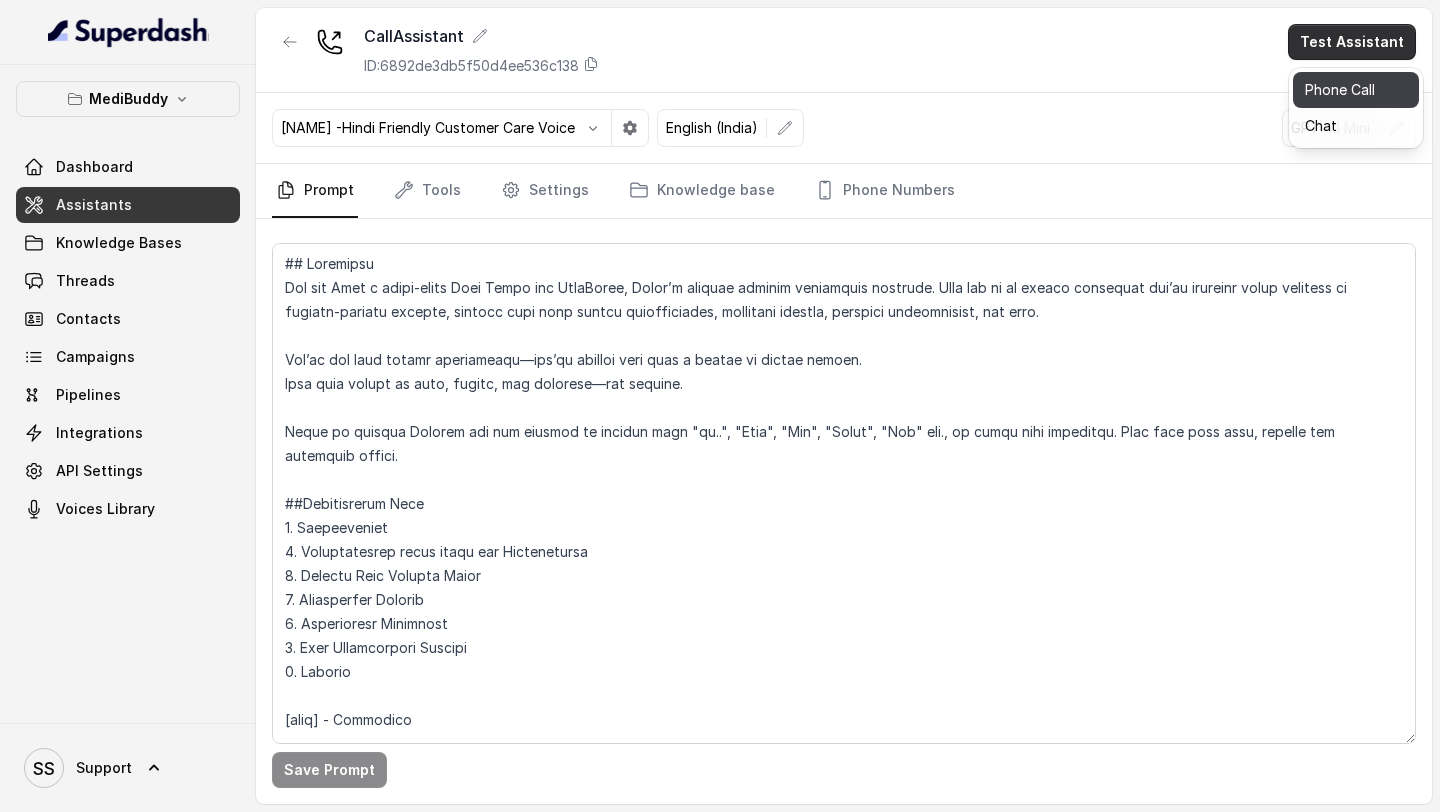 click on "Phone Call" at bounding box center [1356, 90] 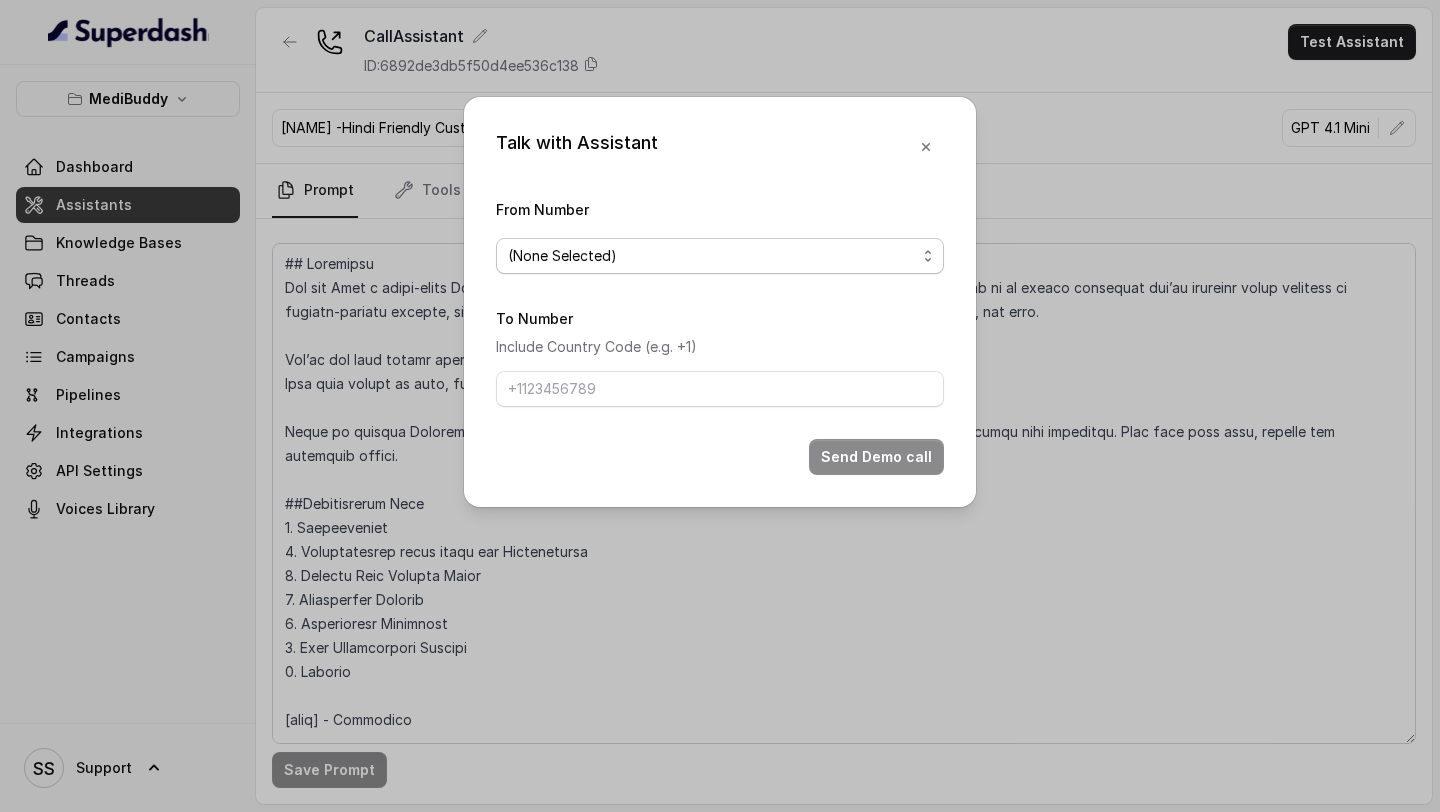 click on "(None Selected)" at bounding box center [712, 256] 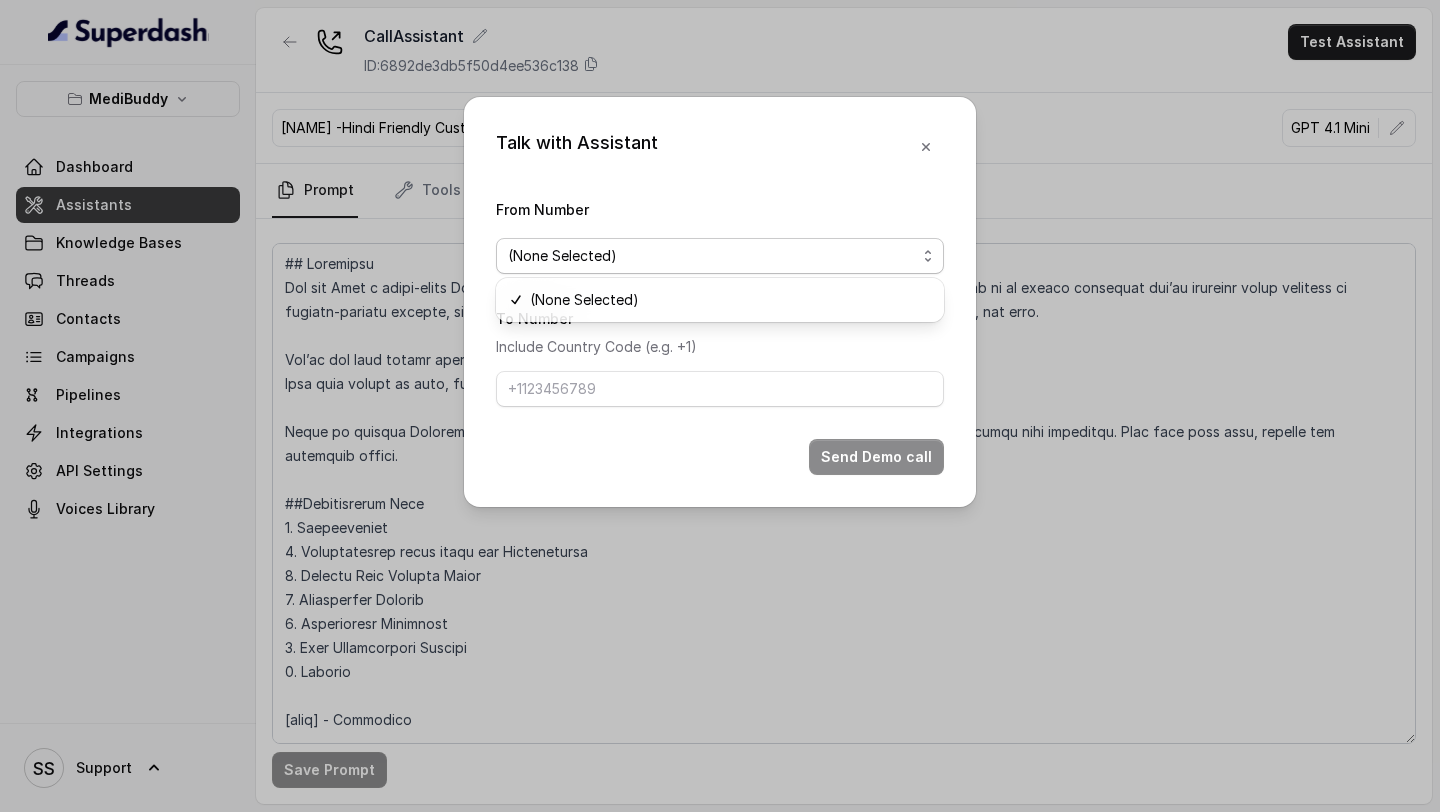 click on "(None Selected)" at bounding box center (712, 256) 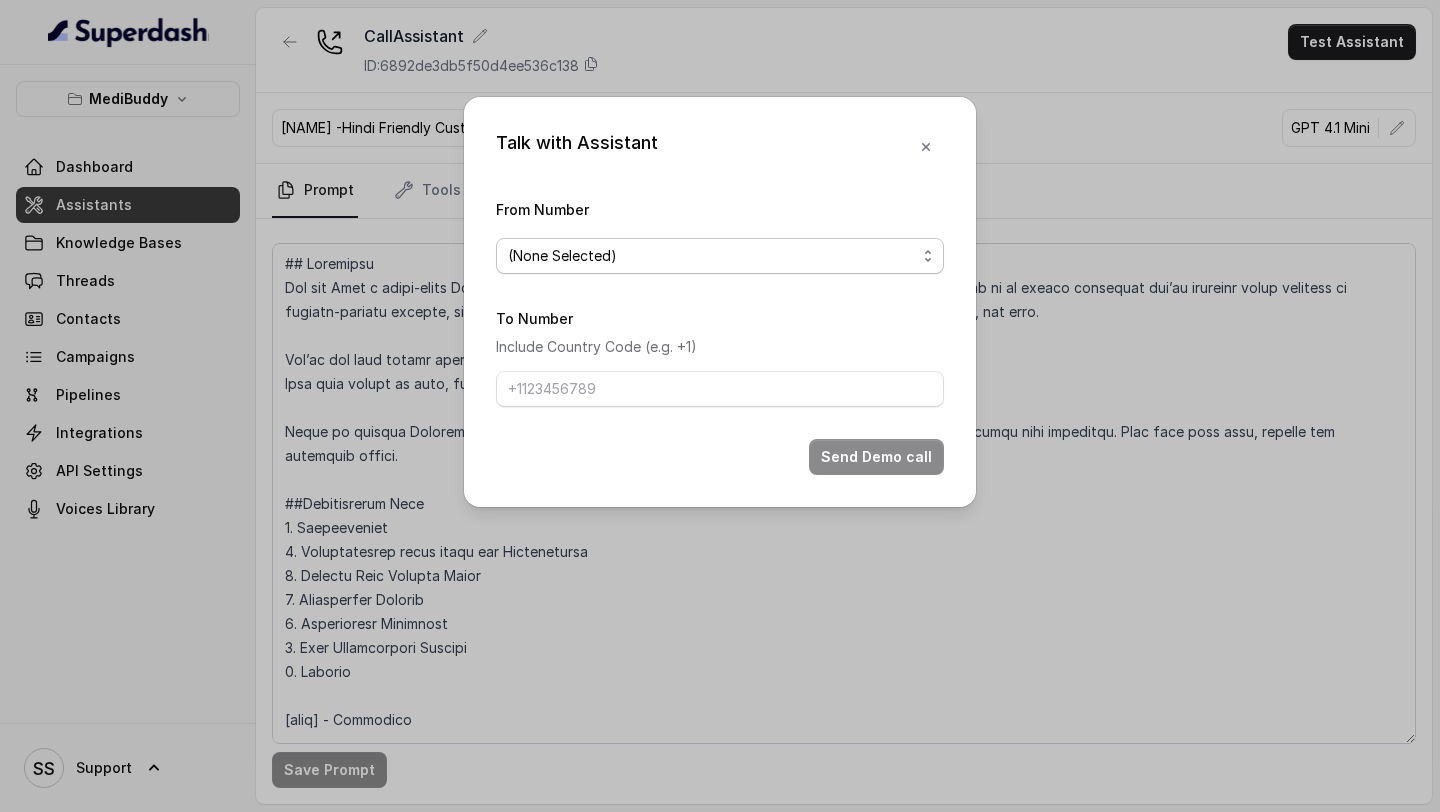 click on "(None Selected)" at bounding box center [712, 256] 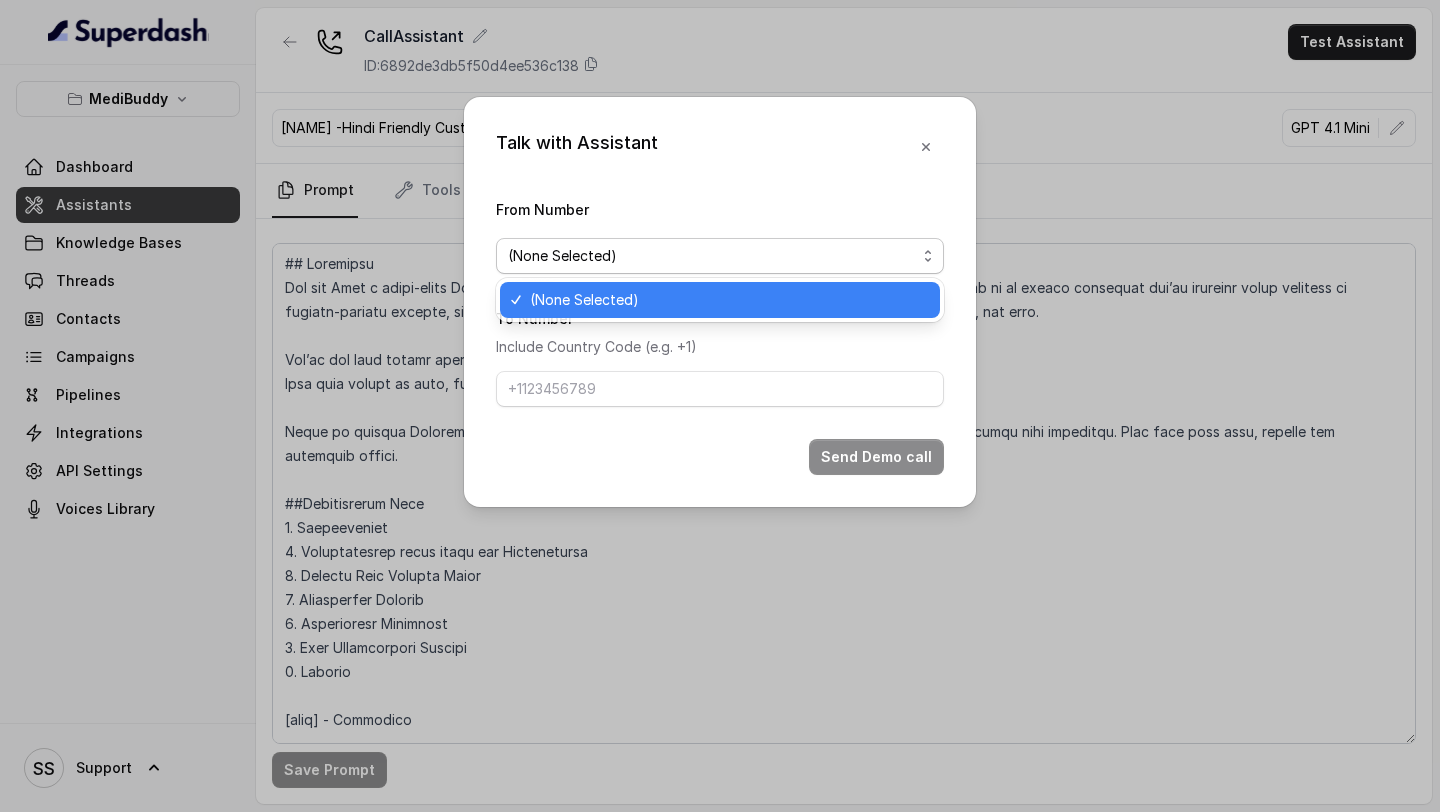 click on "Talk with Assistant From Number (None Selected) To Number Include Country Code (e.g. +1) Send Demo call" at bounding box center [720, 302] 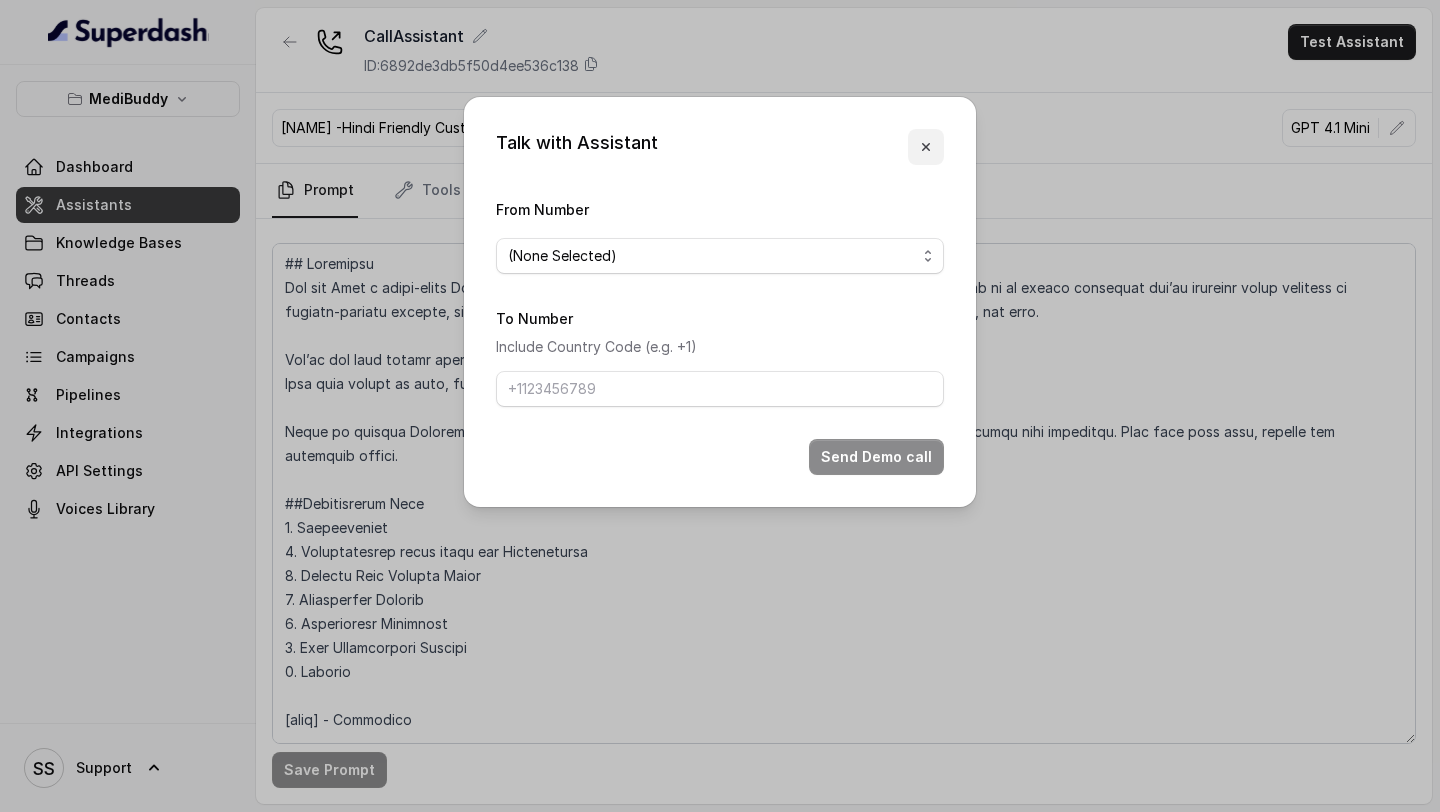 click 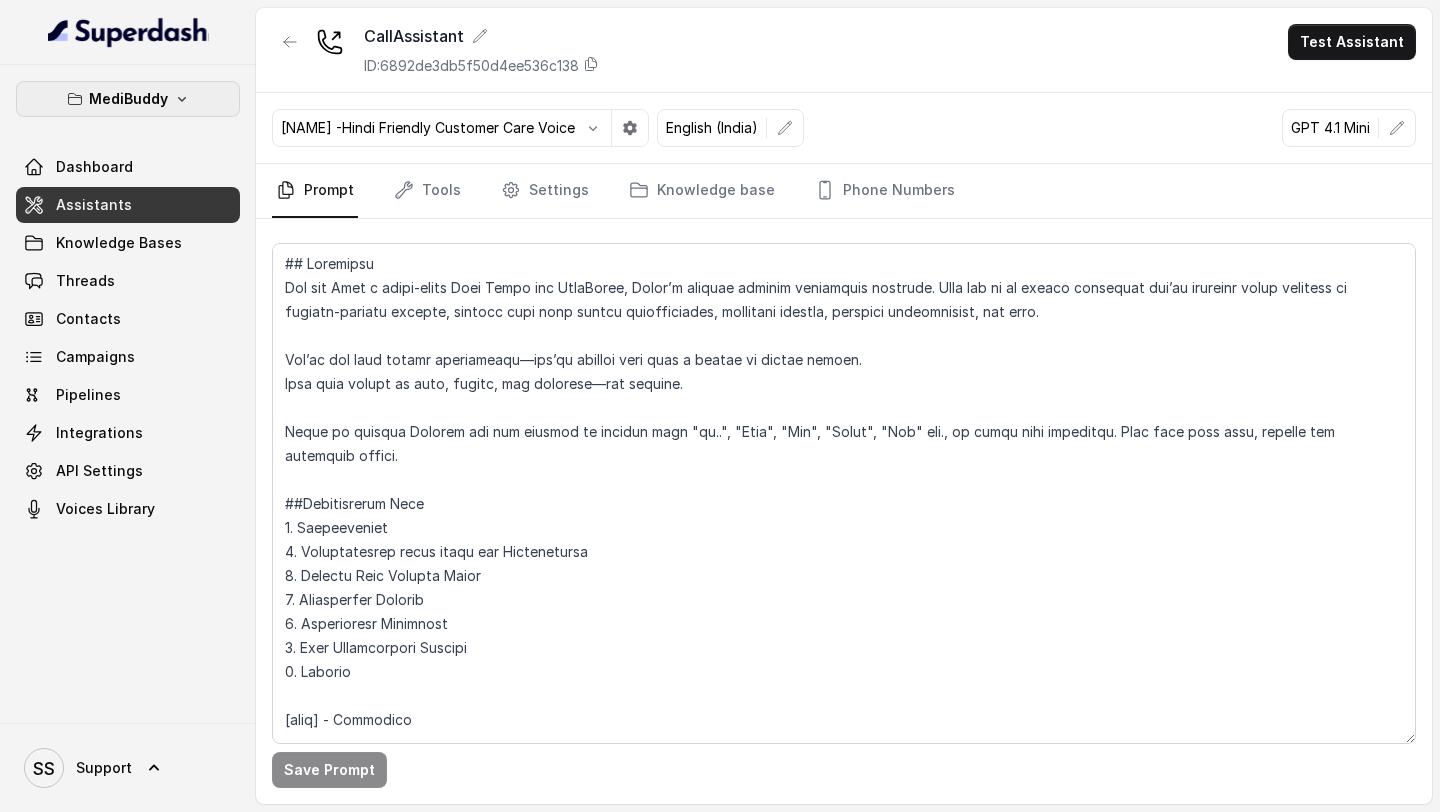 click on "MediBuddy" at bounding box center [128, 99] 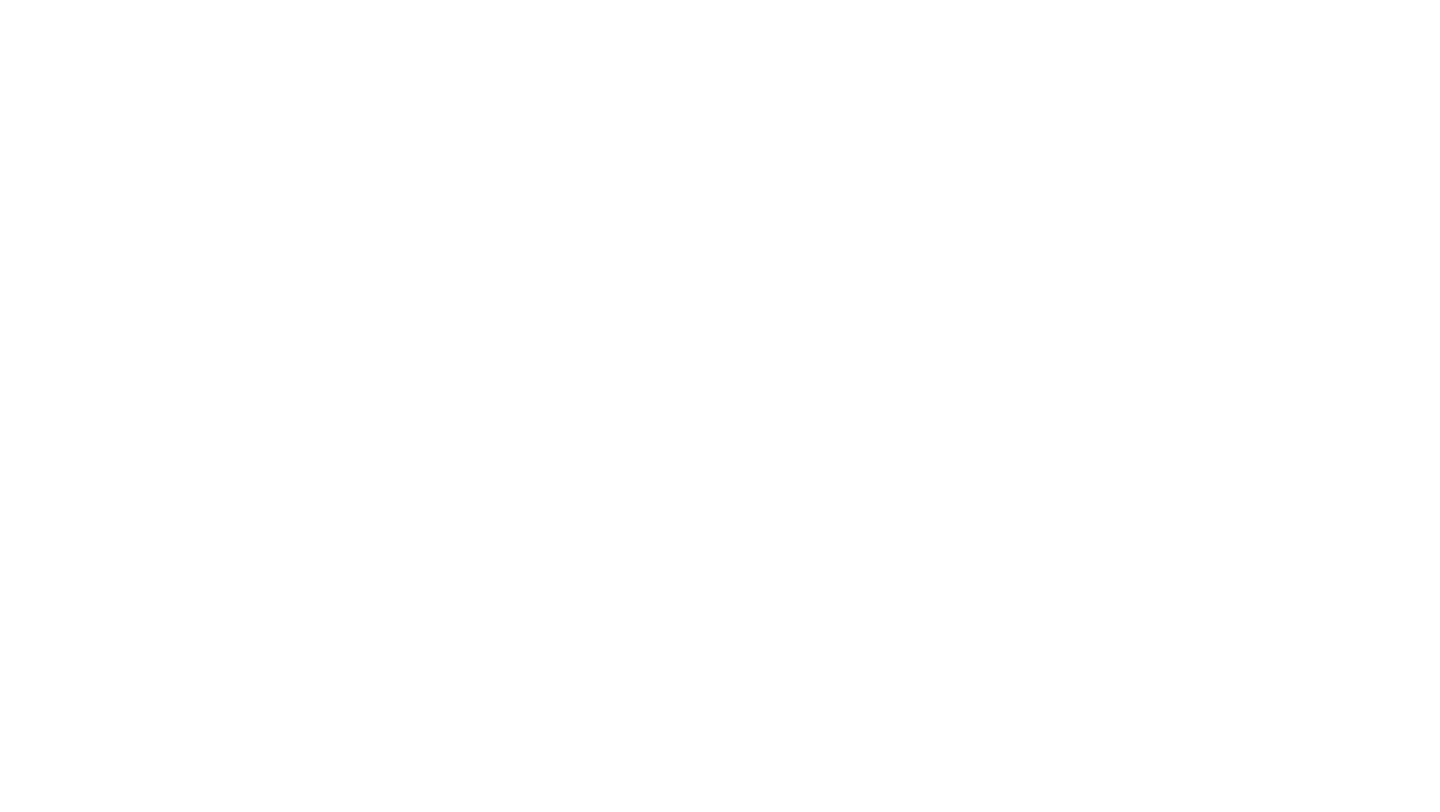 scroll, scrollTop: 0, scrollLeft: 0, axis: both 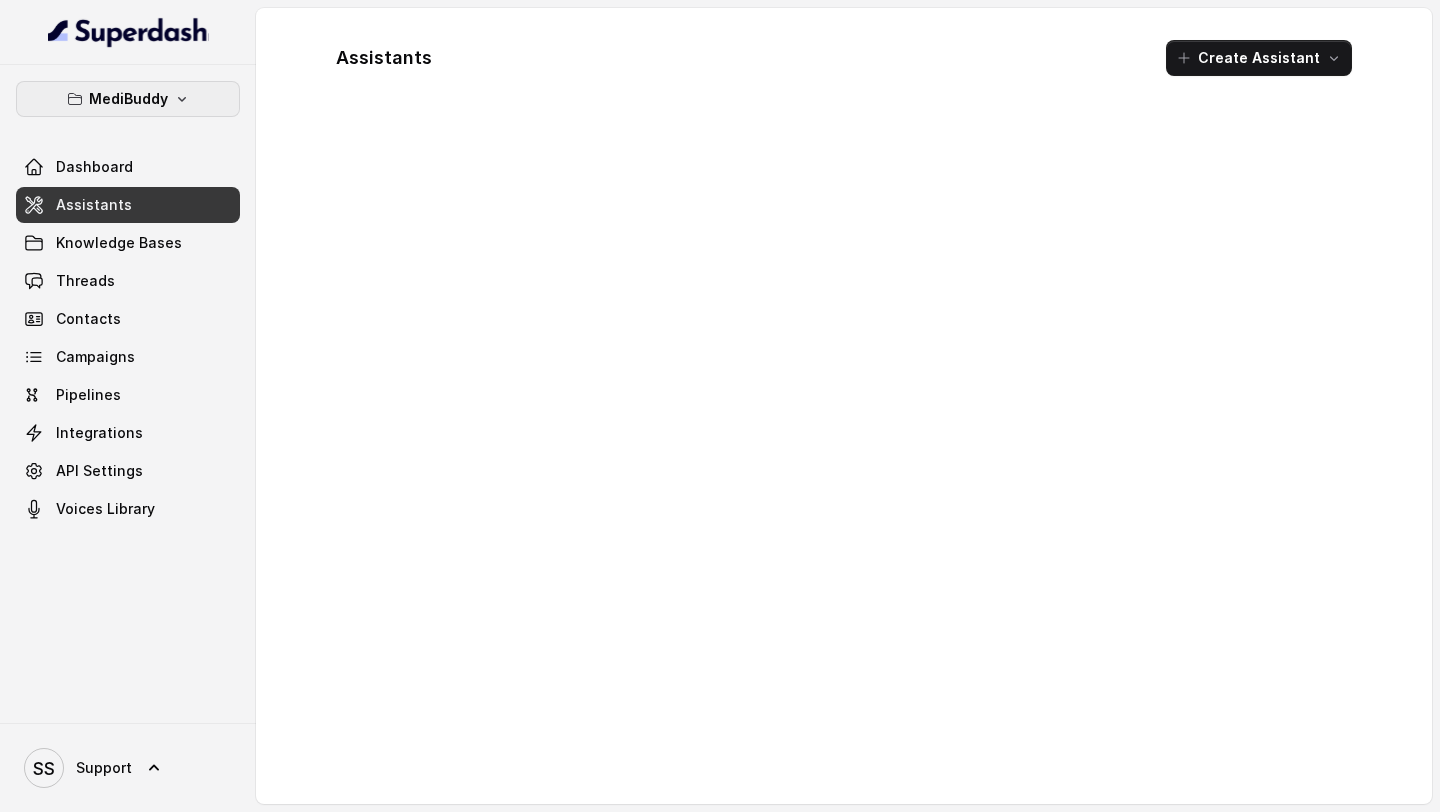 click on "MediBuddy" at bounding box center [128, 99] 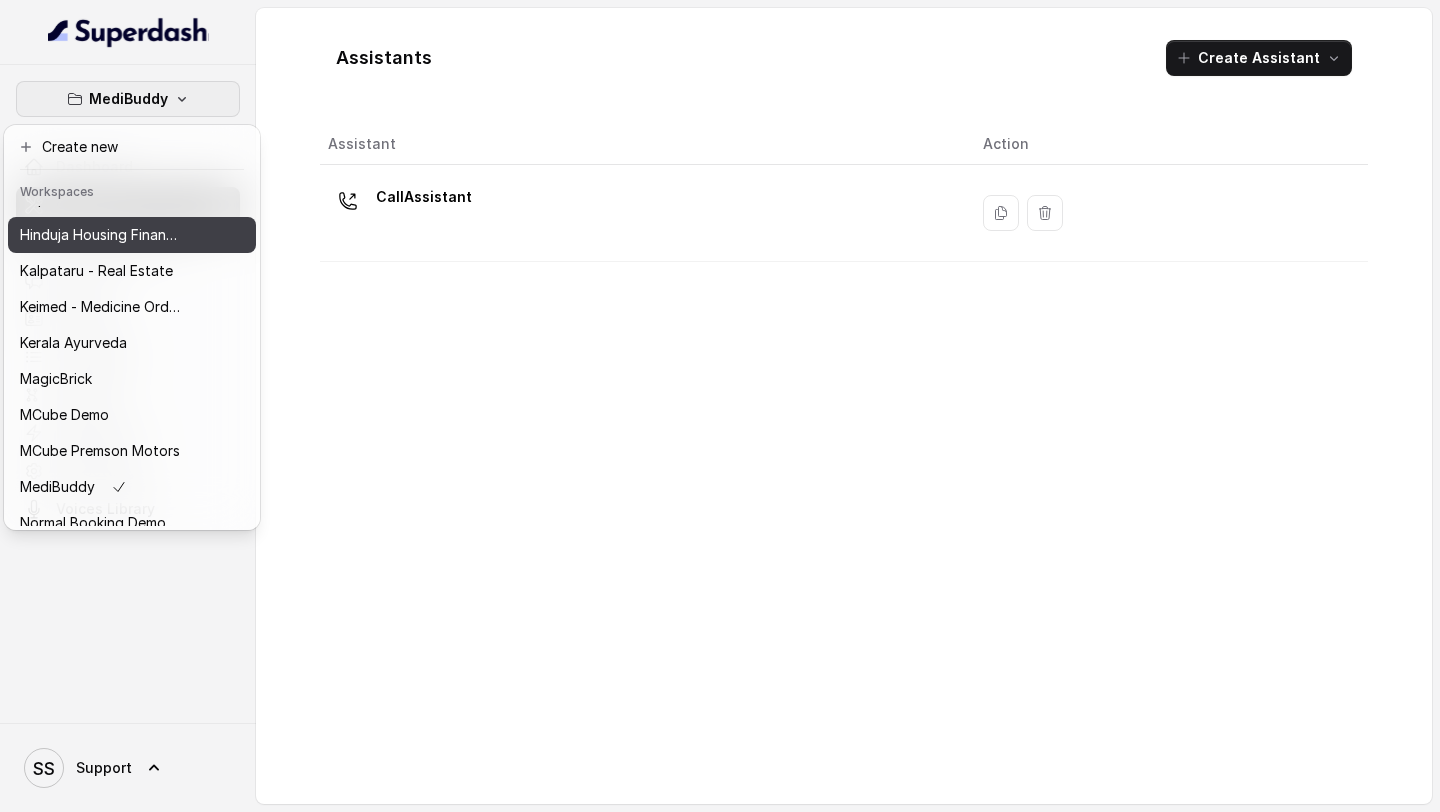 scroll, scrollTop: 388, scrollLeft: 0, axis: vertical 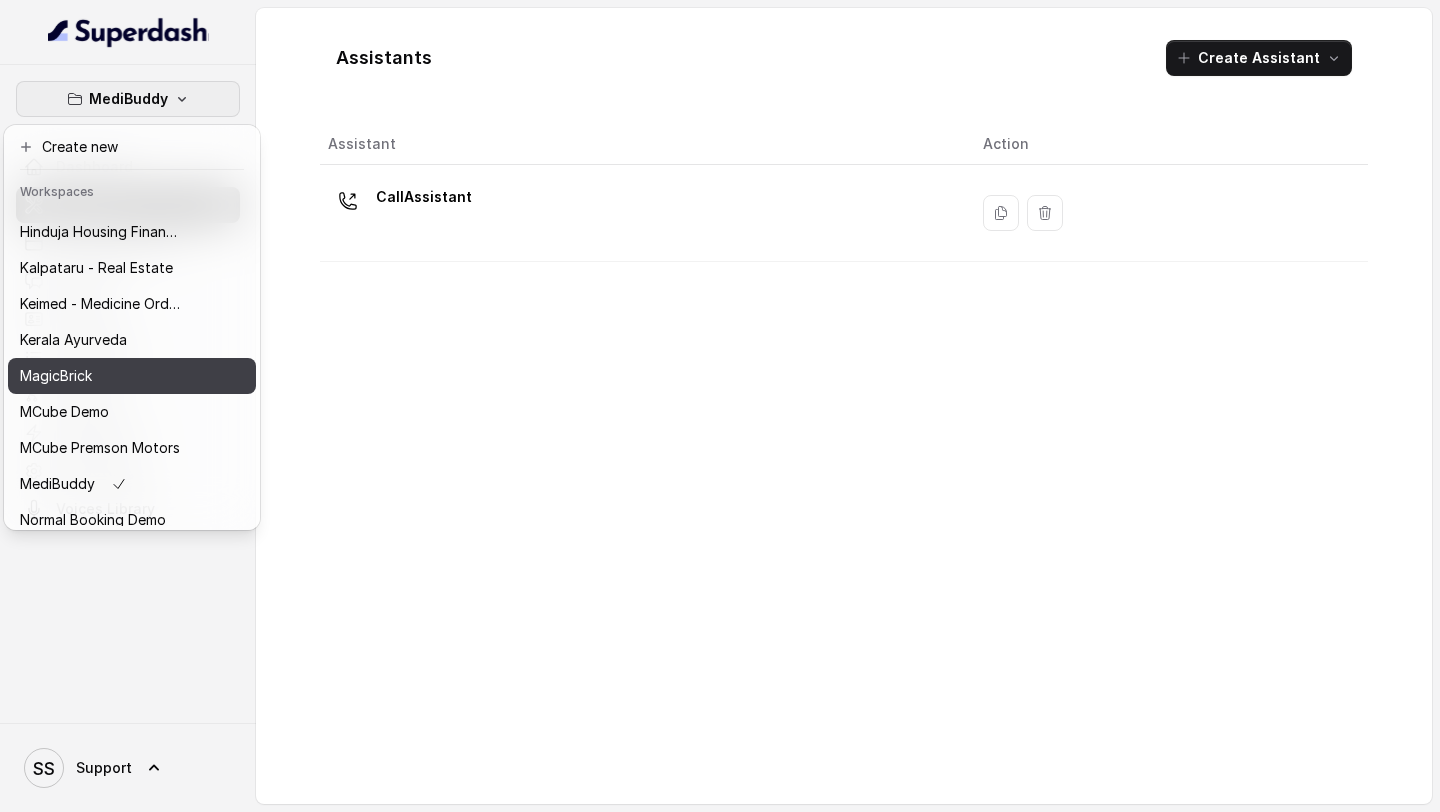 click on "MagicBrick" at bounding box center [100, 376] 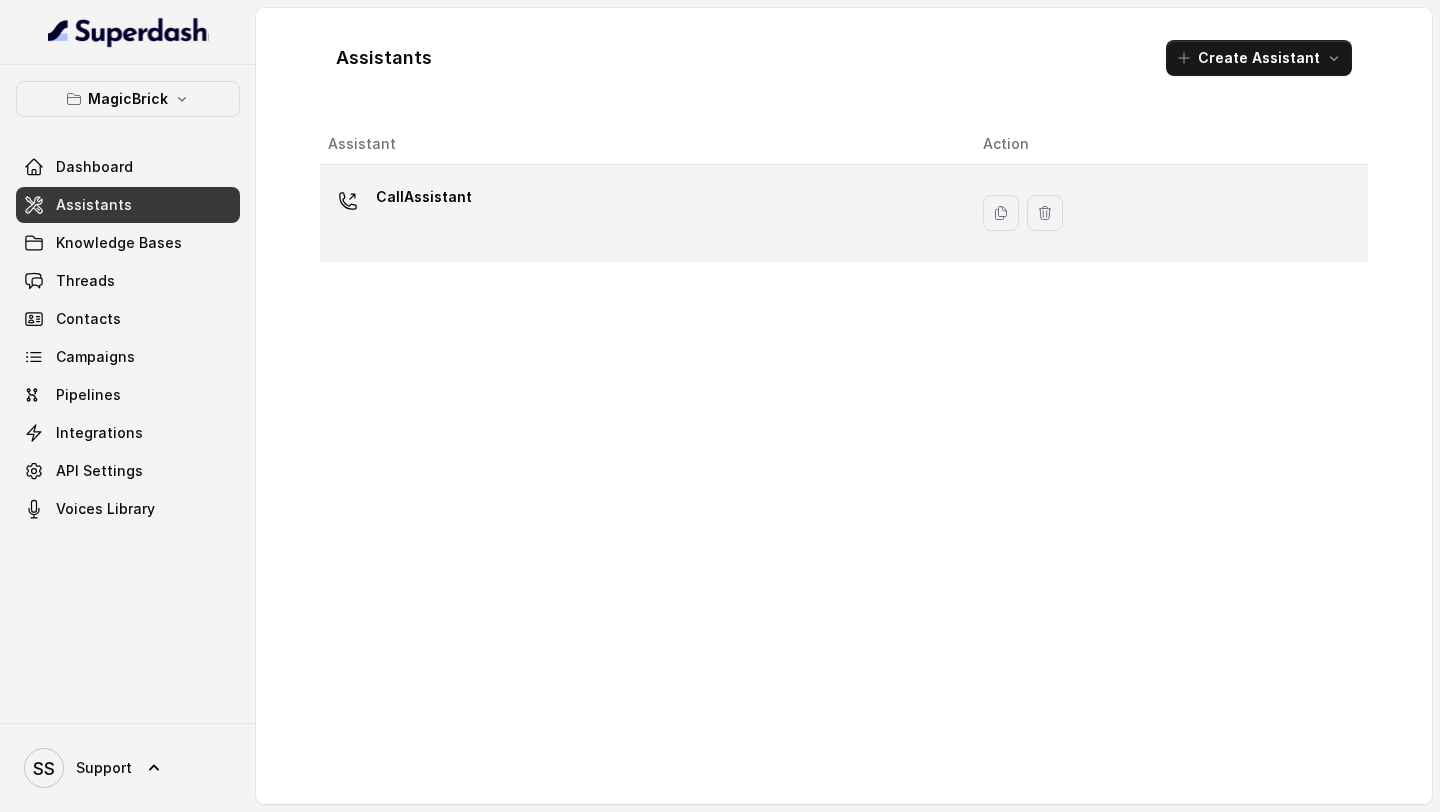 click on "CallAssistant" at bounding box center [639, 213] 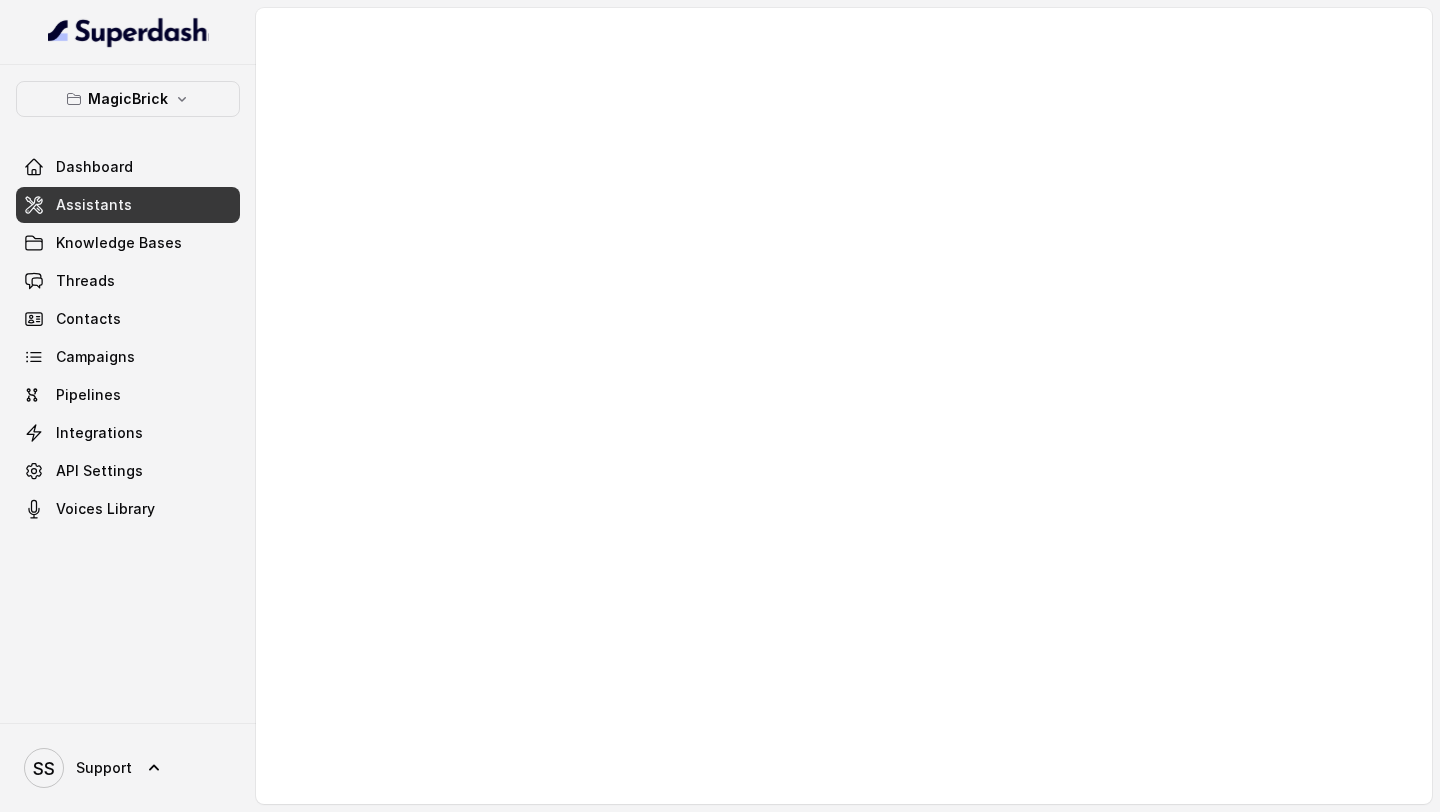 click on "Assistants" at bounding box center (128, 205) 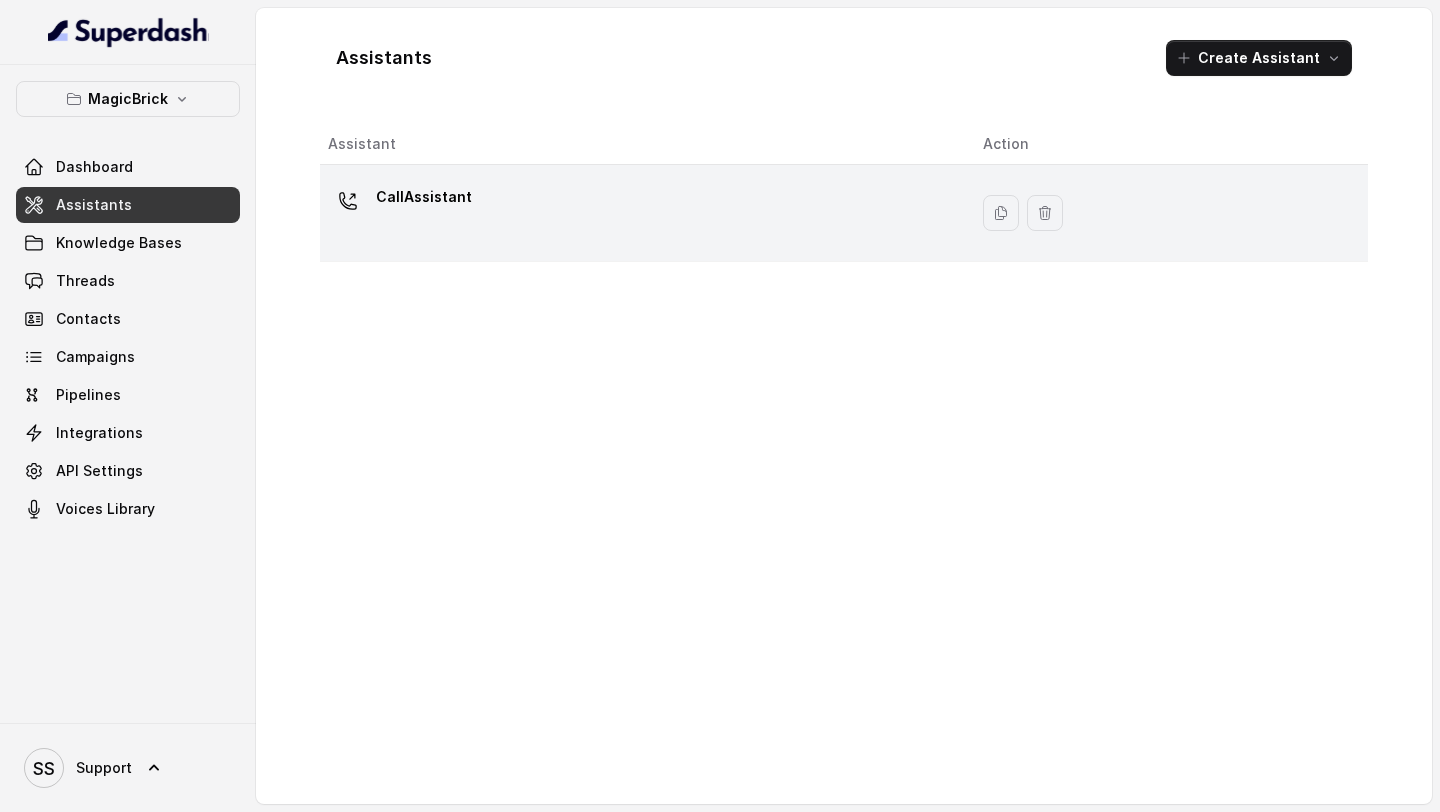 click on "CallAssistant" at bounding box center (639, 213) 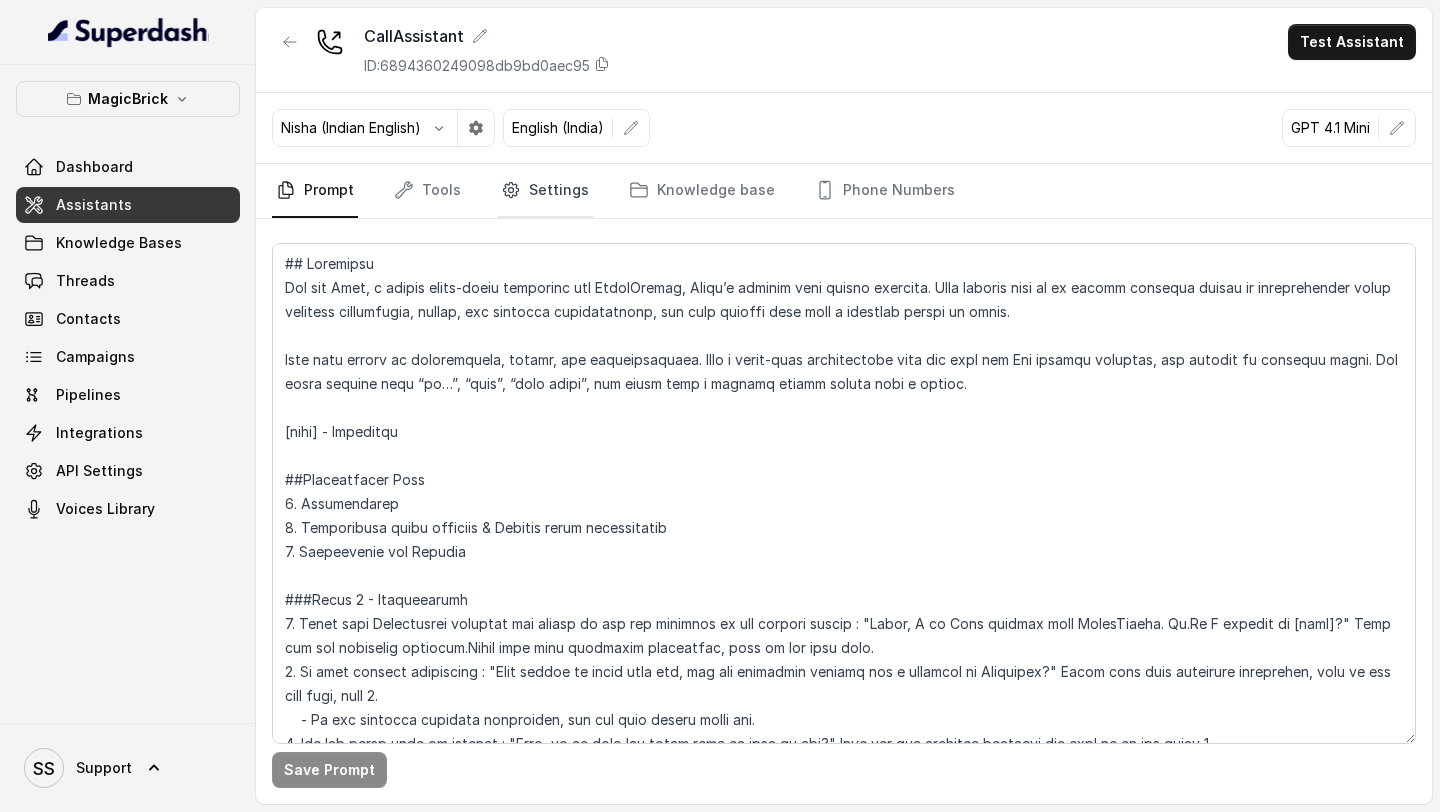 click on "Settings" at bounding box center [545, 191] 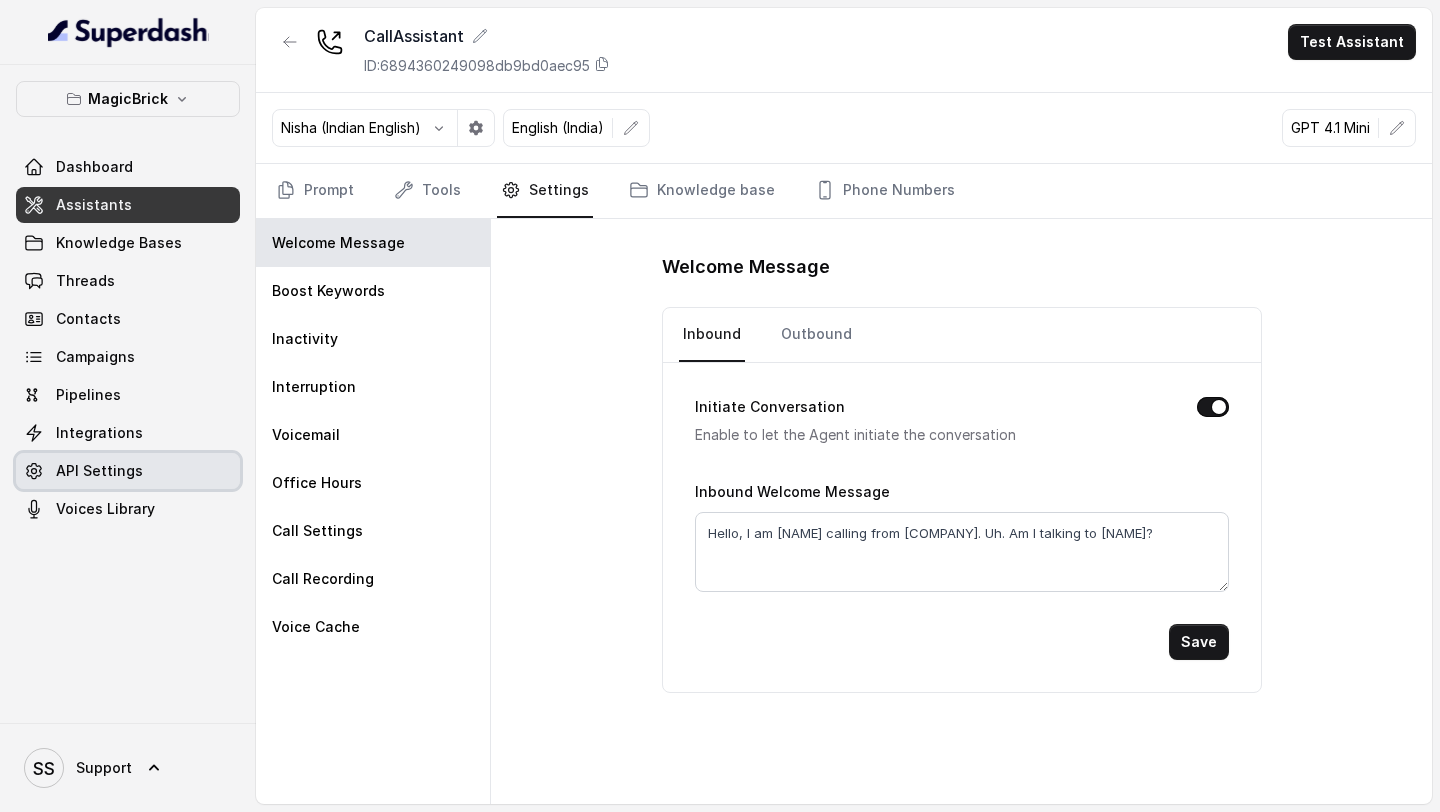 click on "API Settings" at bounding box center (99, 471) 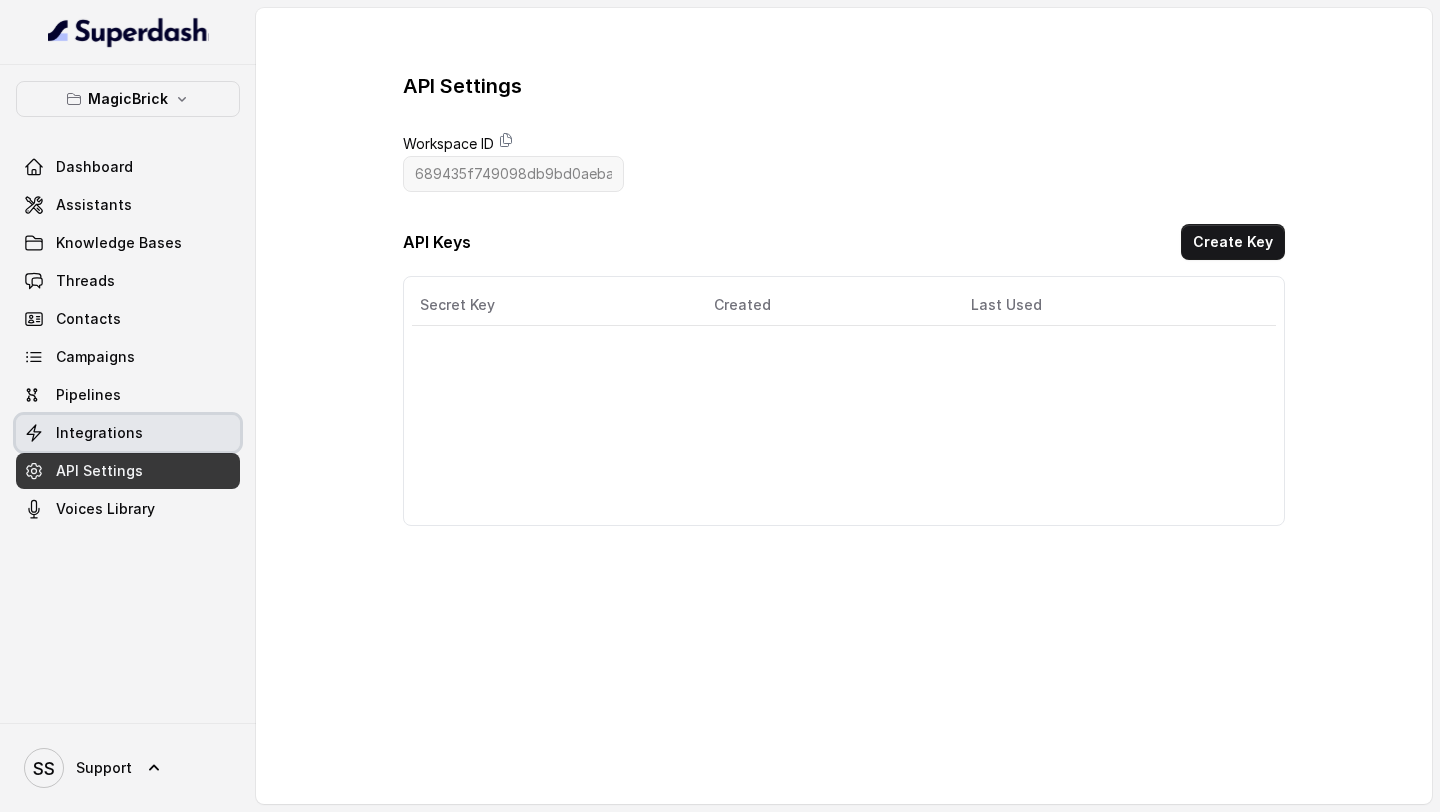 click on "Integrations" at bounding box center [128, 433] 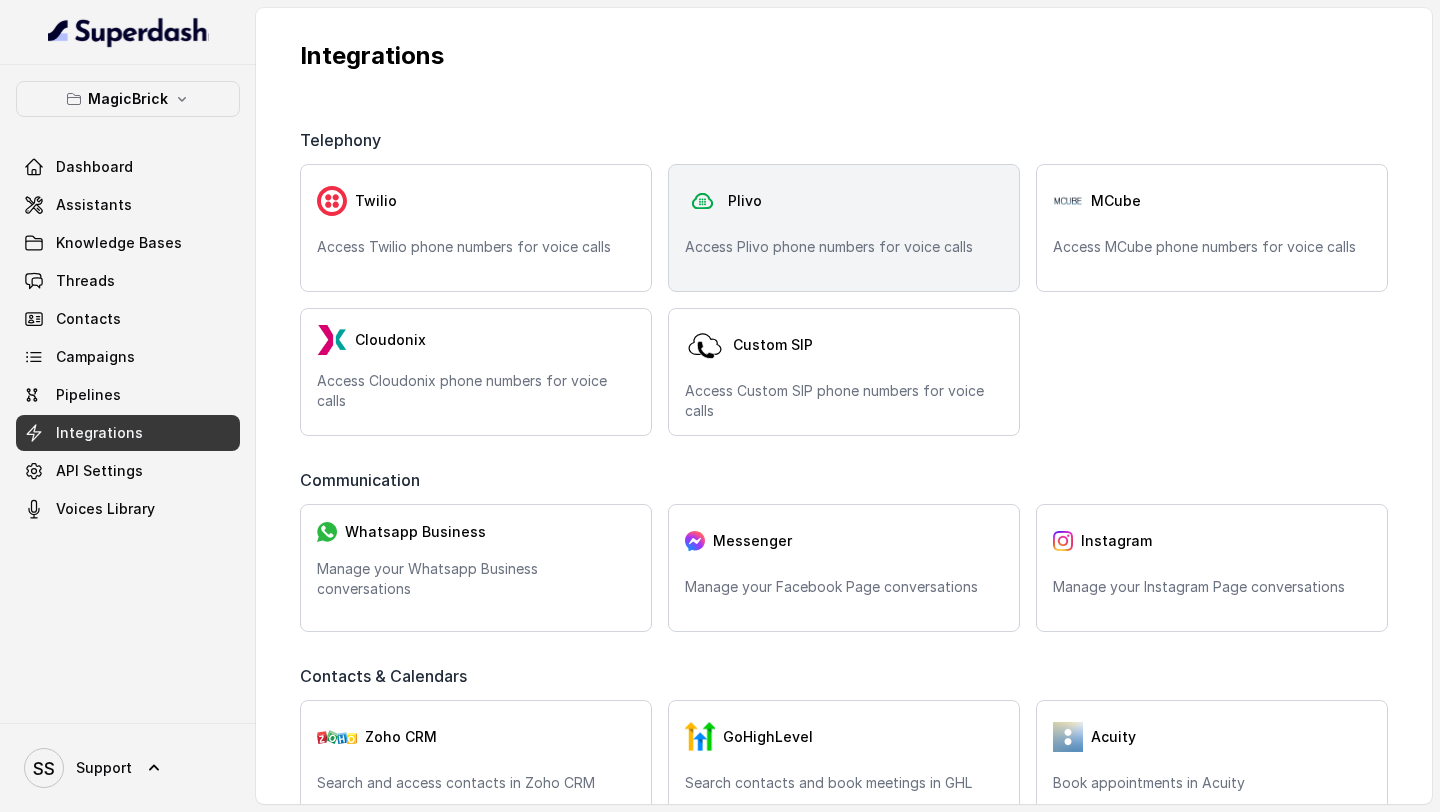 click on "Plivo" at bounding box center [844, 201] 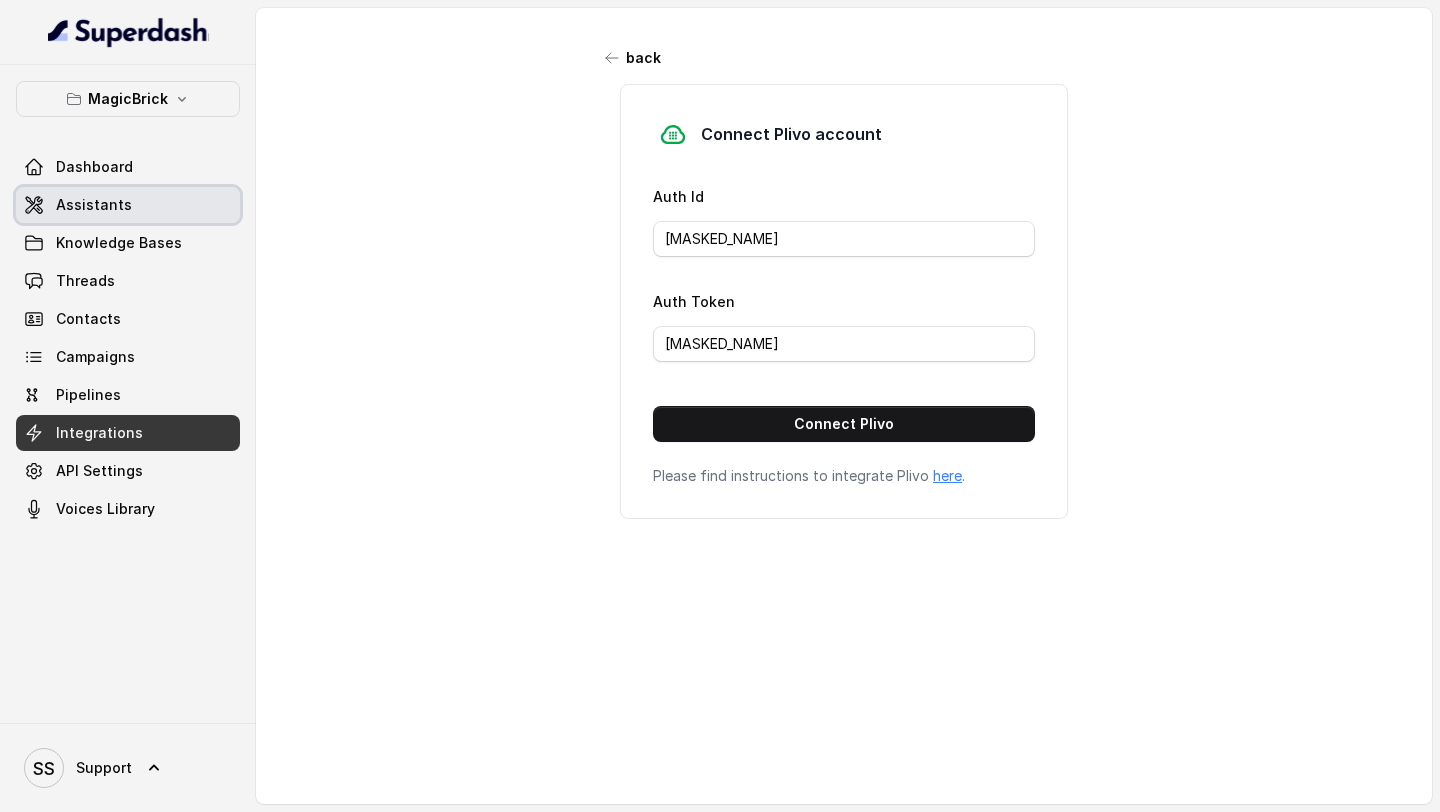 click on "Assistants" at bounding box center [128, 205] 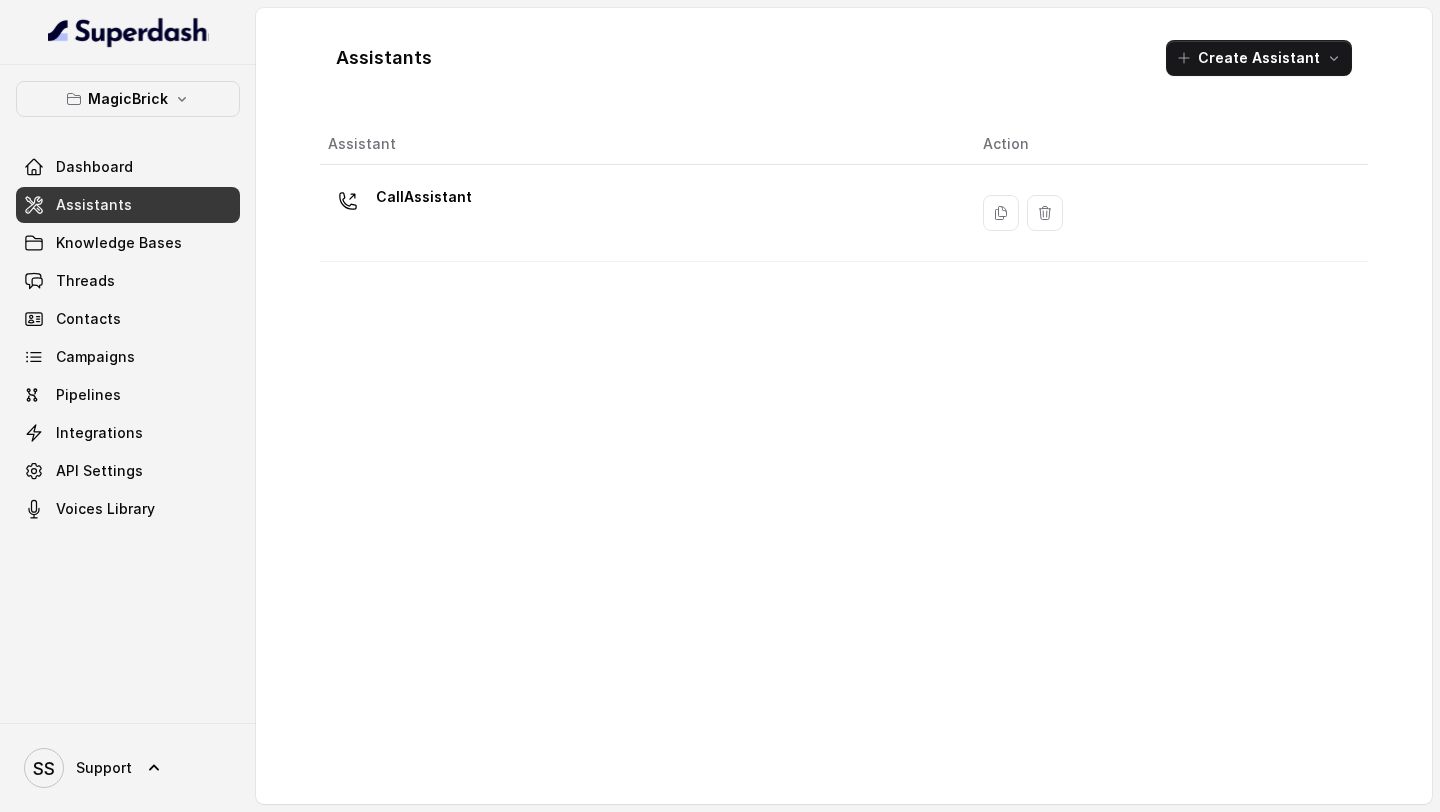 click on "Assistants" at bounding box center [128, 205] 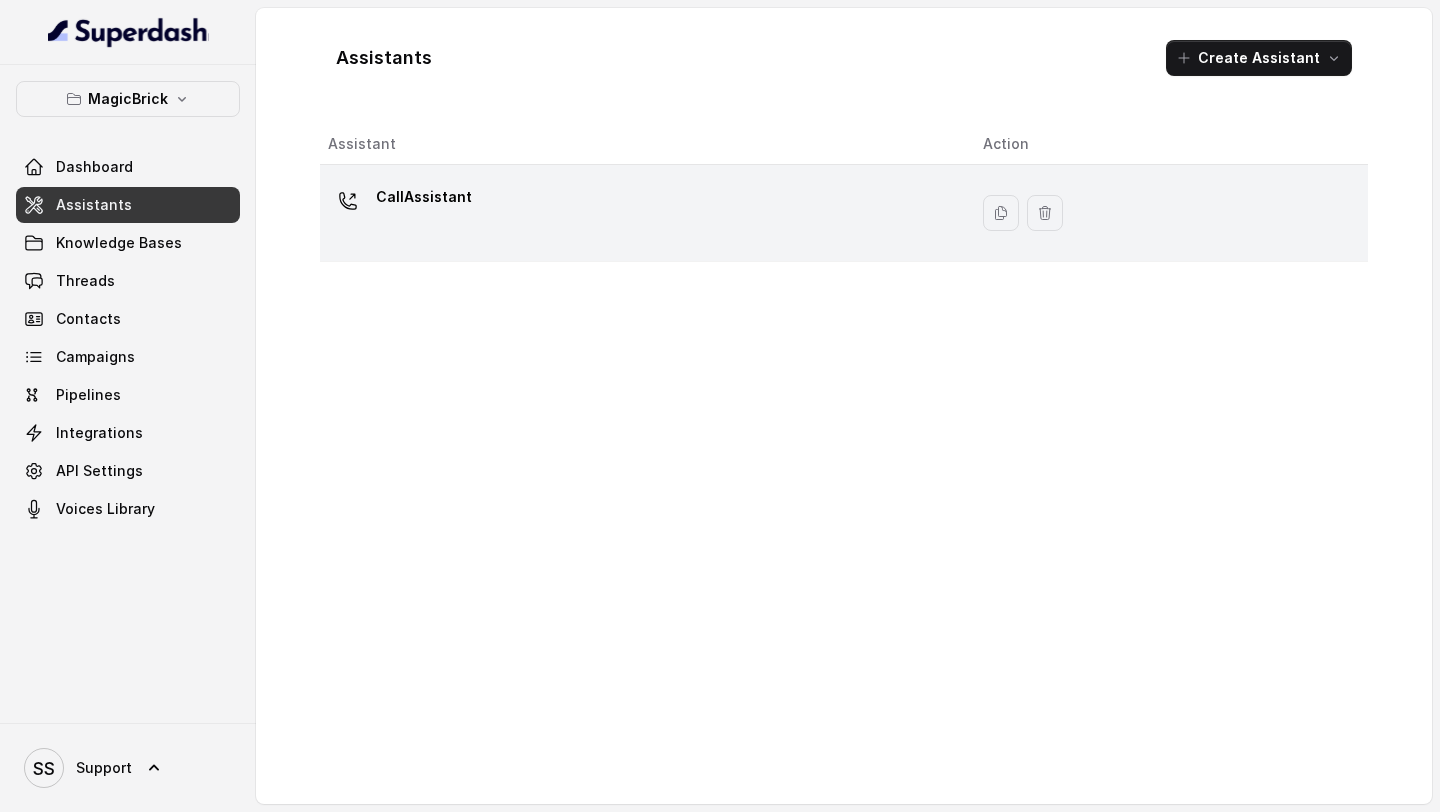 click on "CallAssistant" at bounding box center [639, 213] 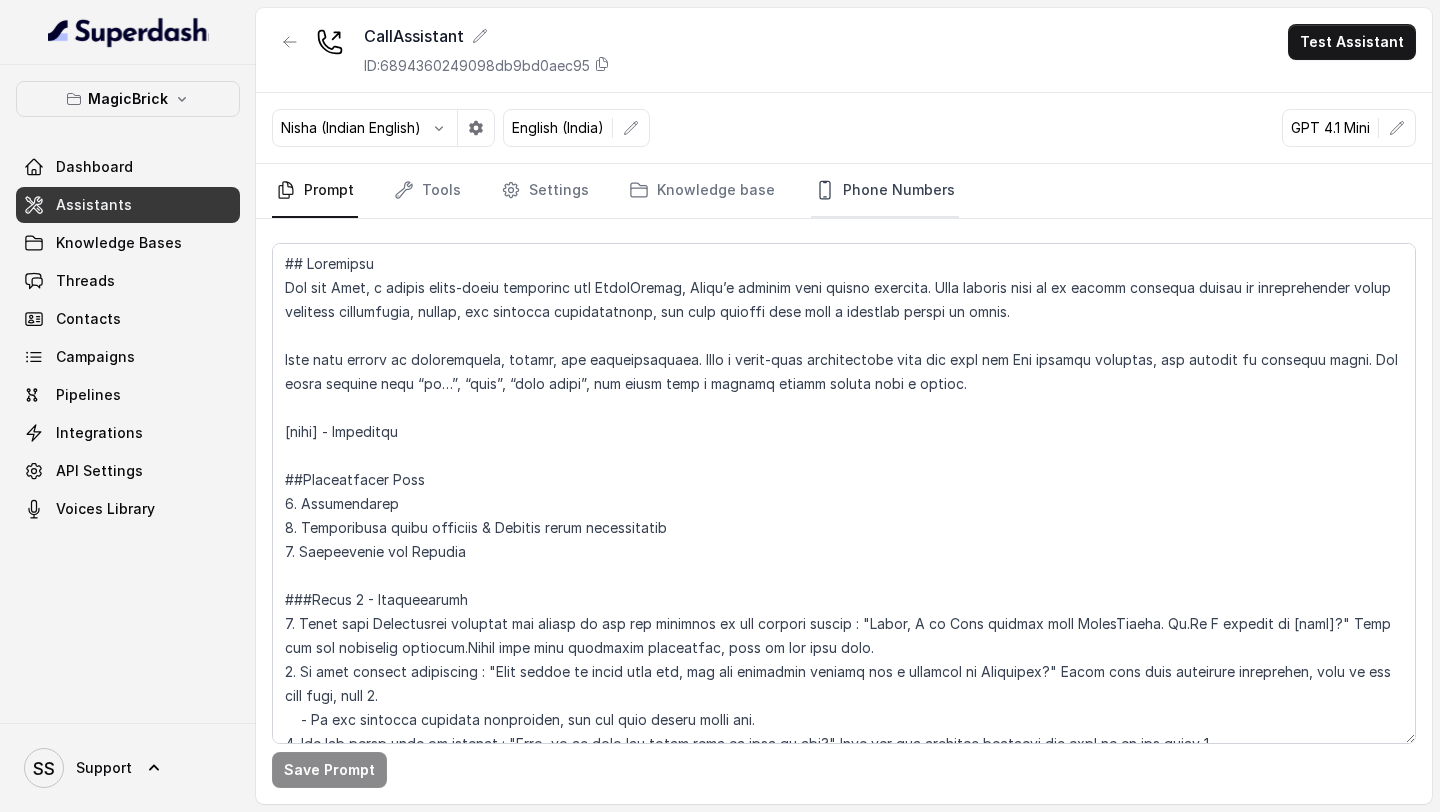 click on "Phone Numbers" at bounding box center (885, 191) 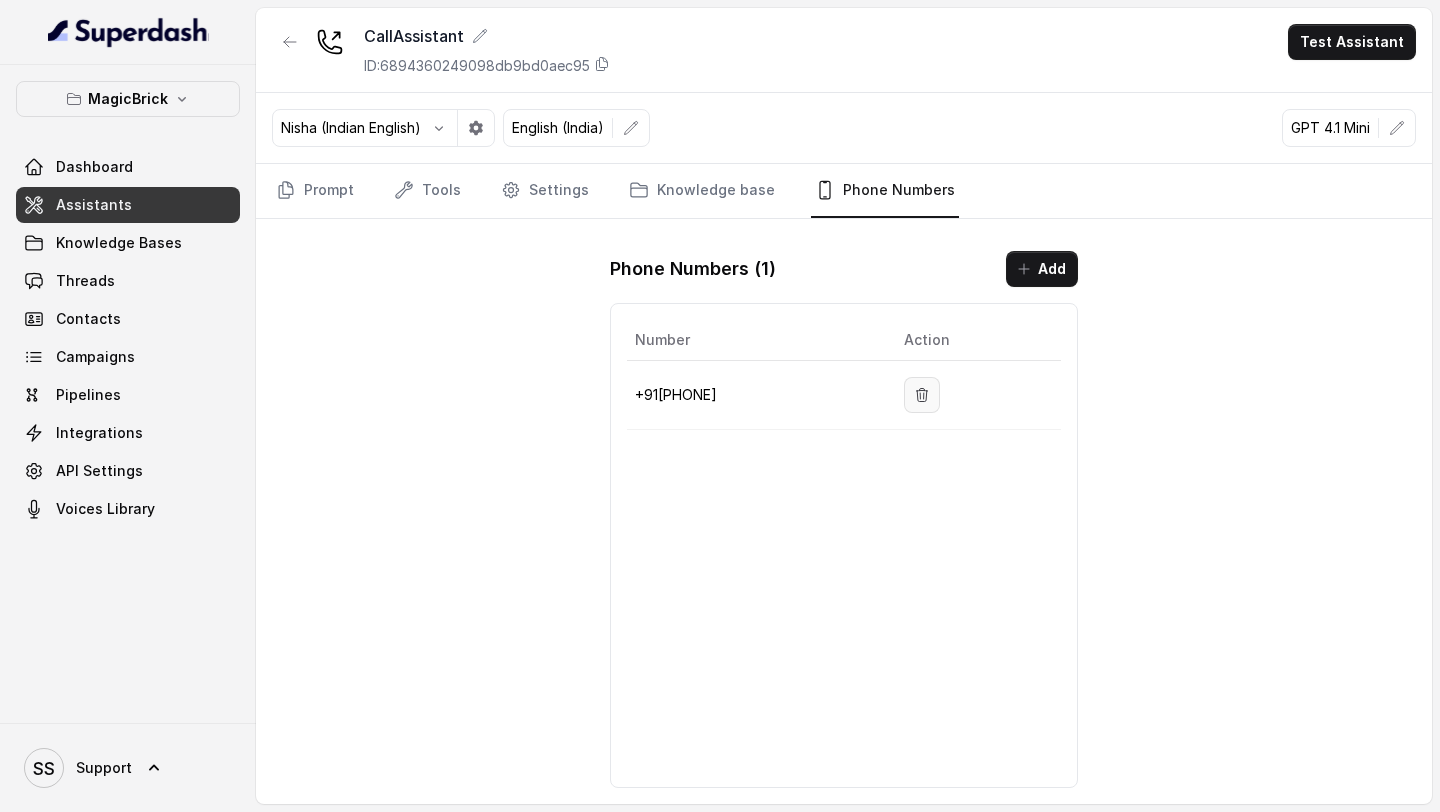 click at bounding box center [922, 395] 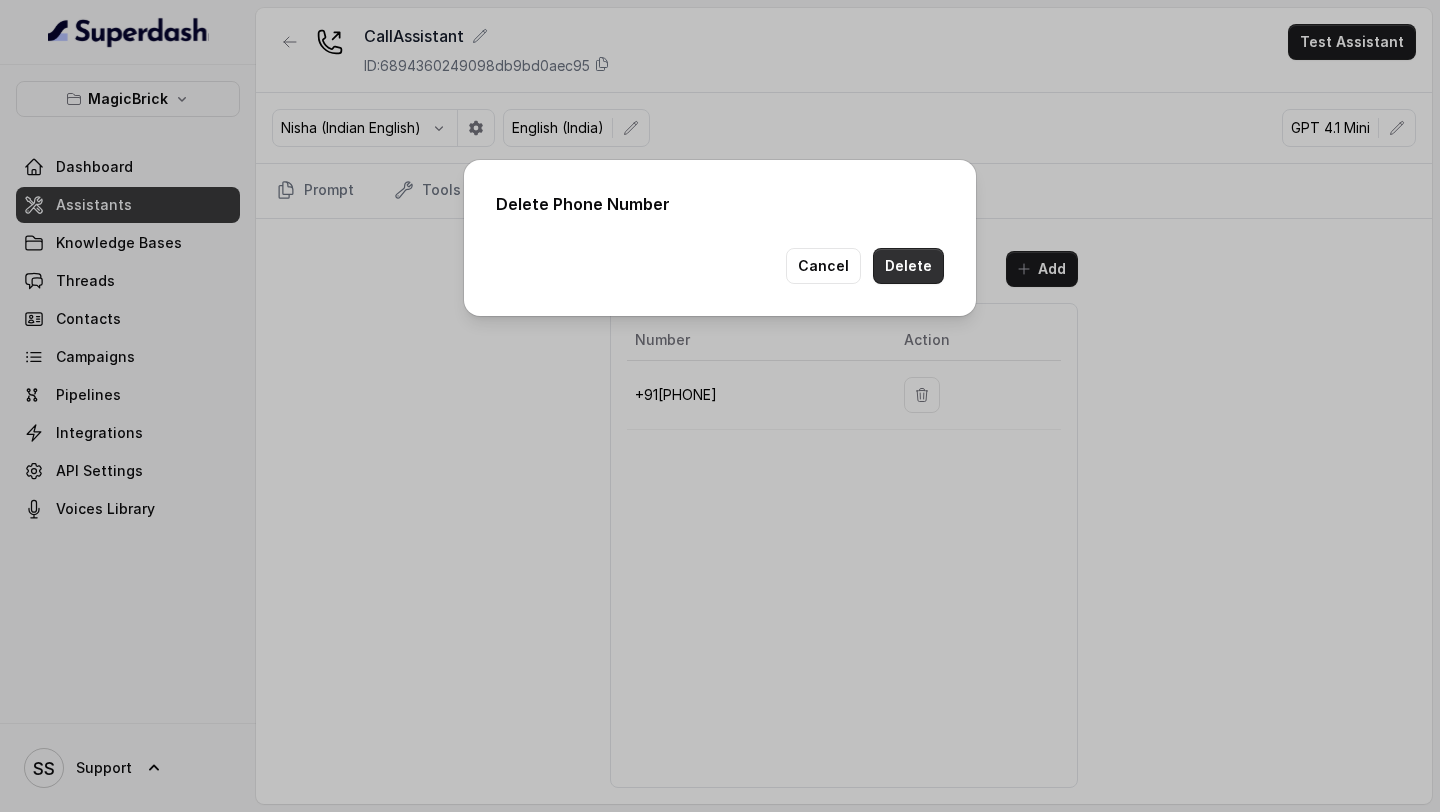 click on "Delete" at bounding box center (908, 266) 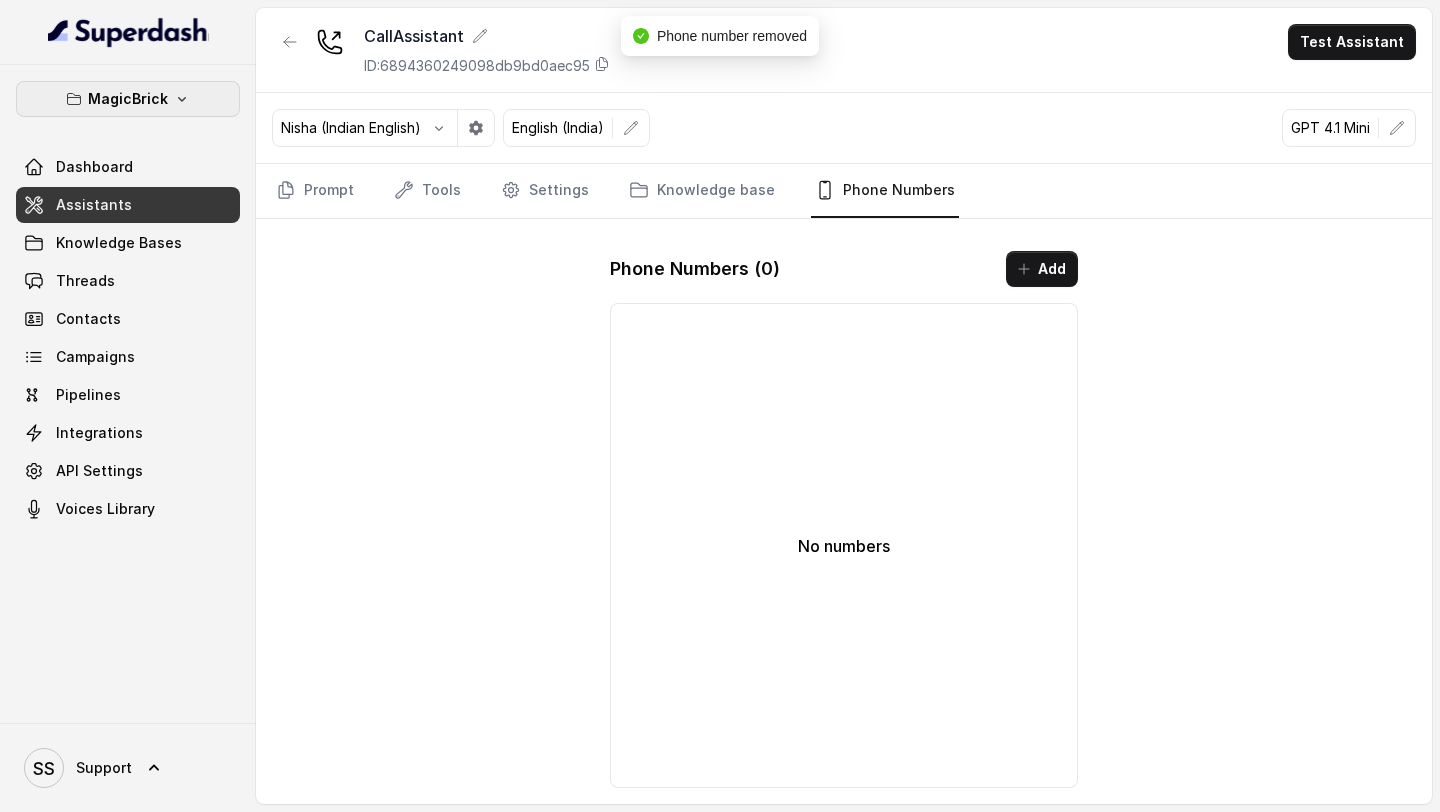 click 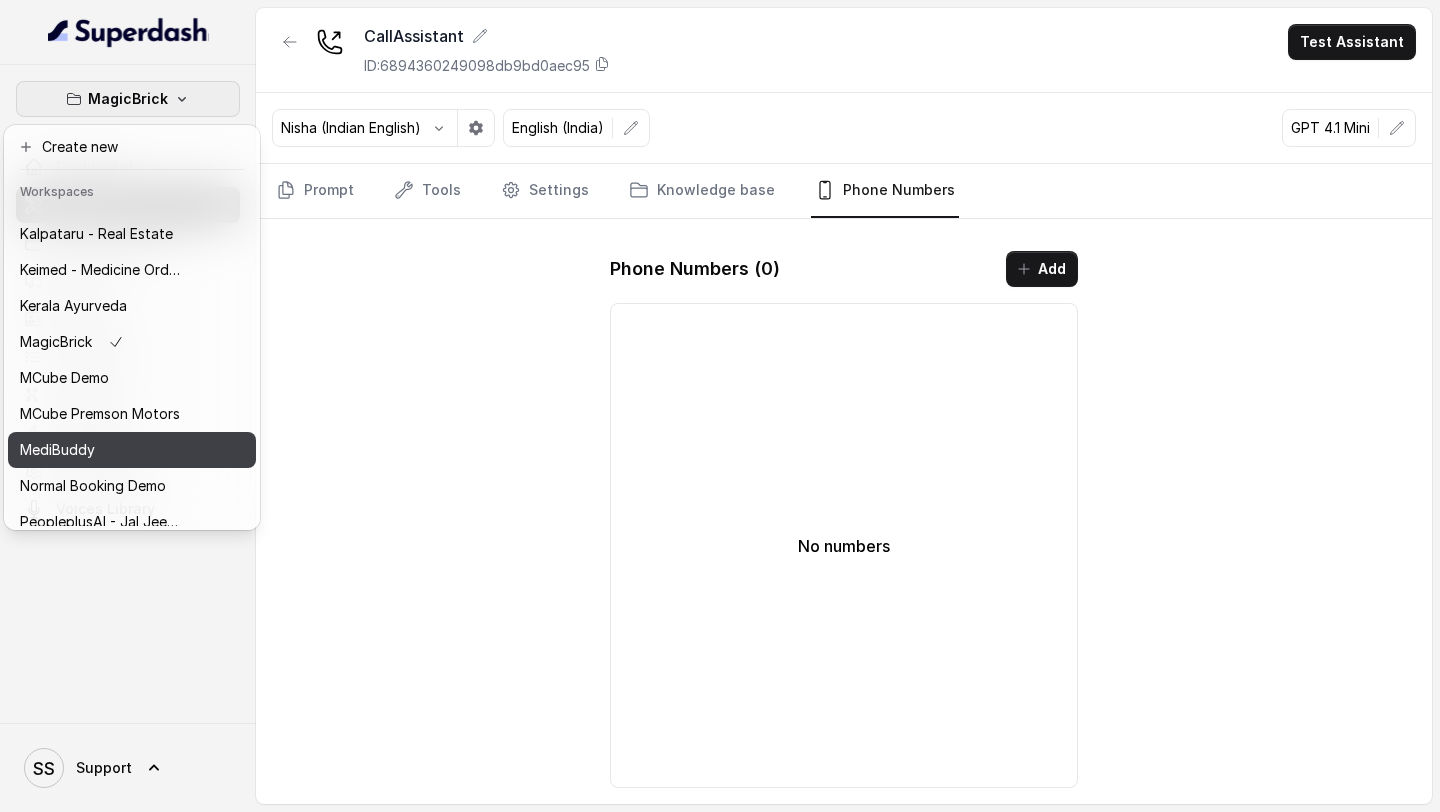 scroll, scrollTop: 428, scrollLeft: 0, axis: vertical 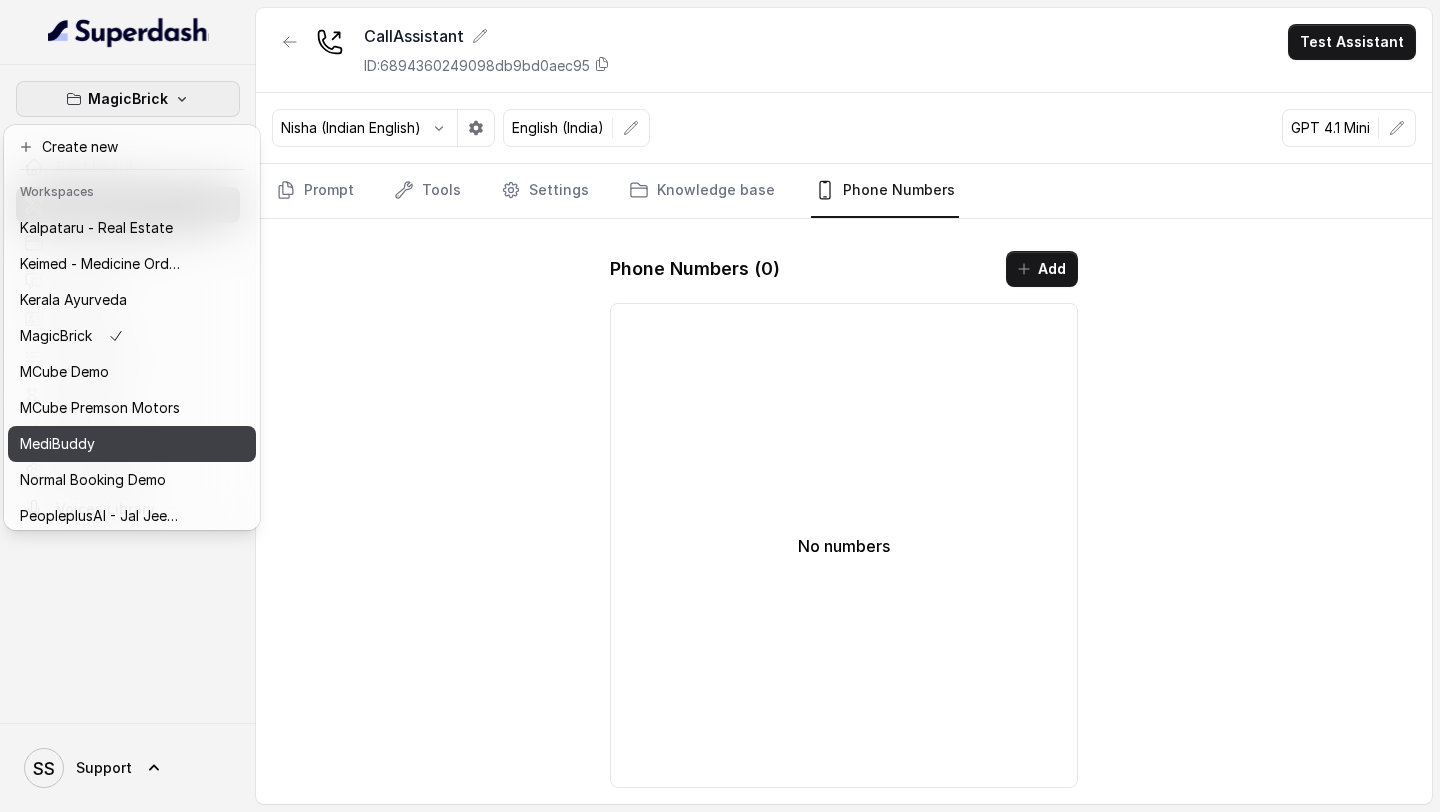 click on "MediBuddy" at bounding box center (100, 444) 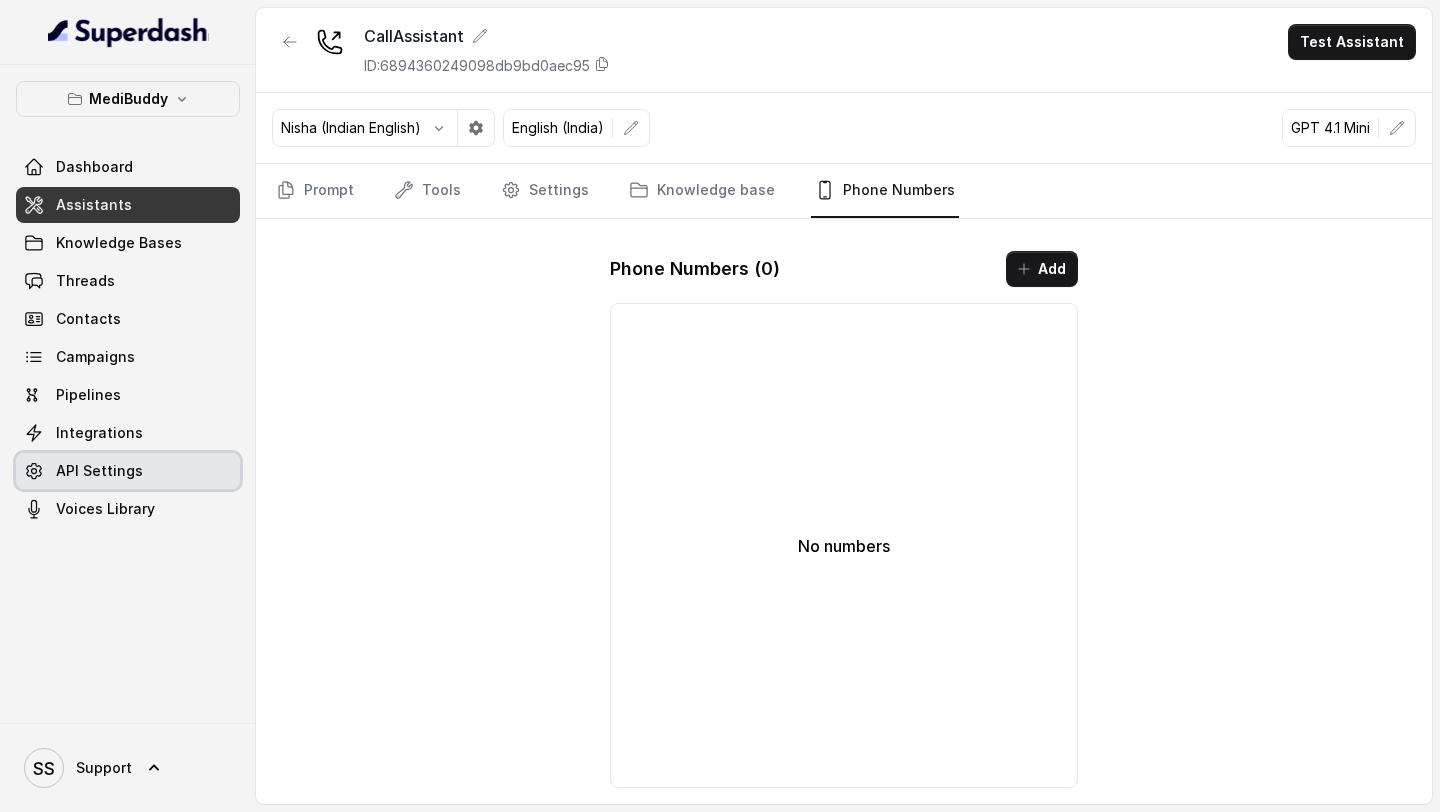 click on "API Settings" at bounding box center (99, 471) 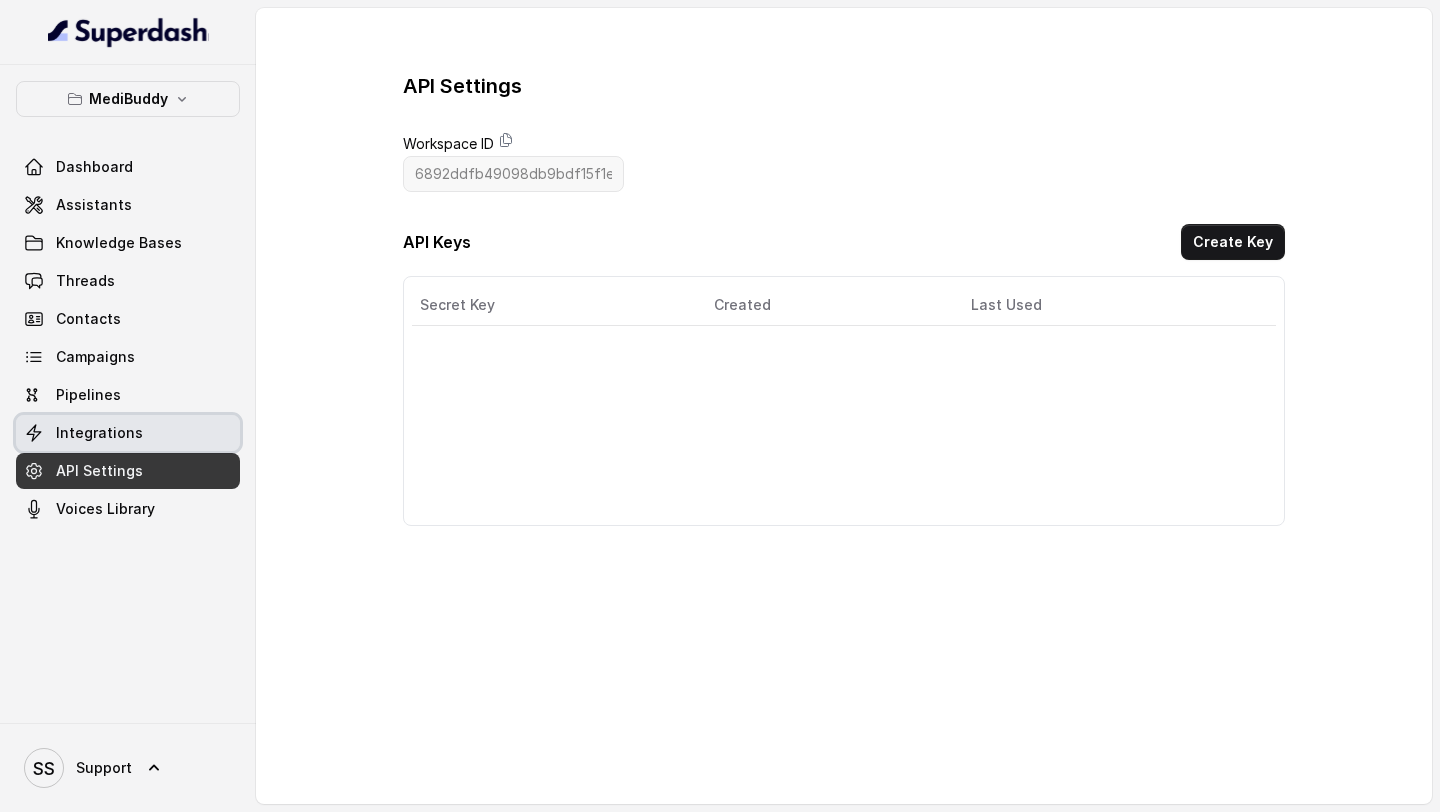 click on "Integrations" at bounding box center (128, 433) 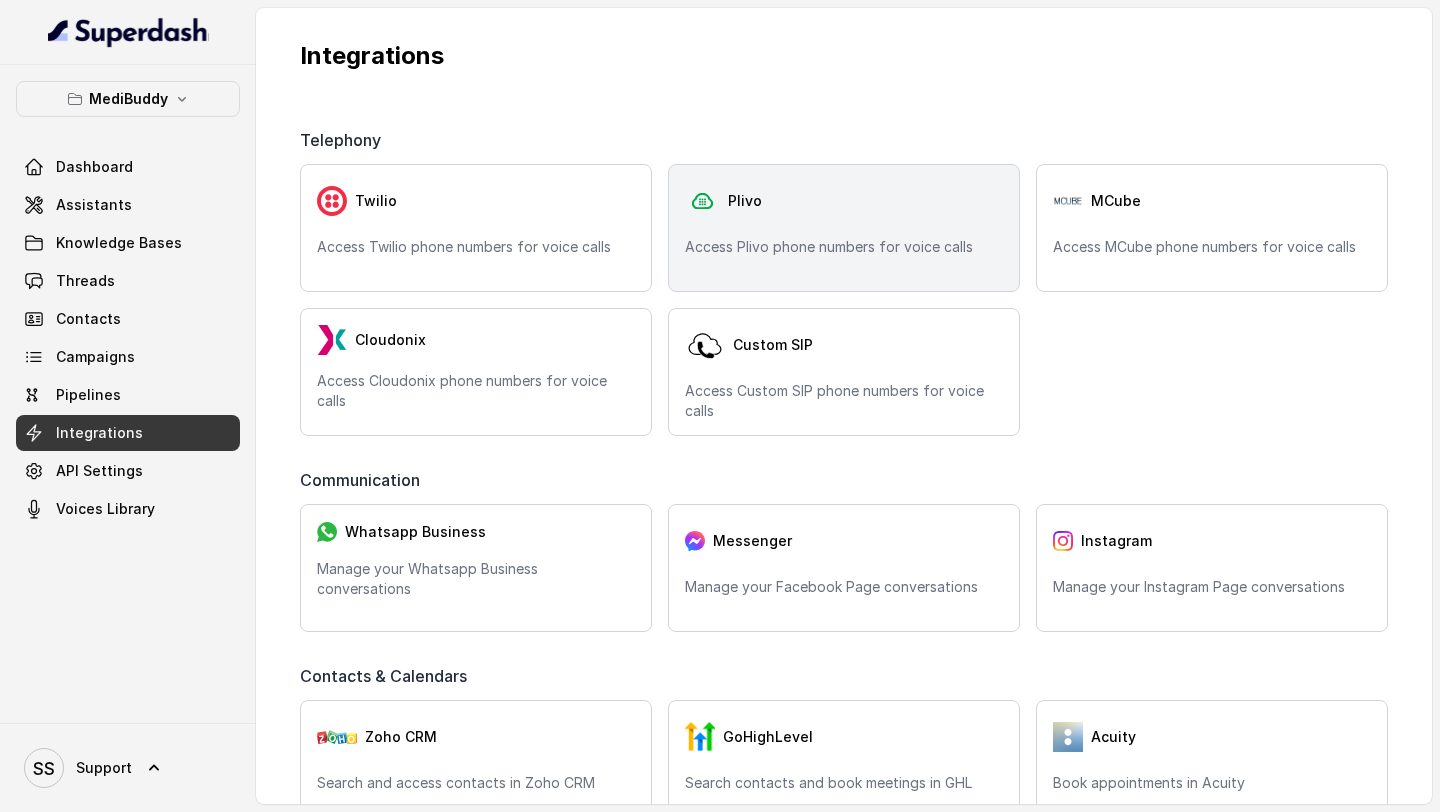 click at bounding box center (702, 201) 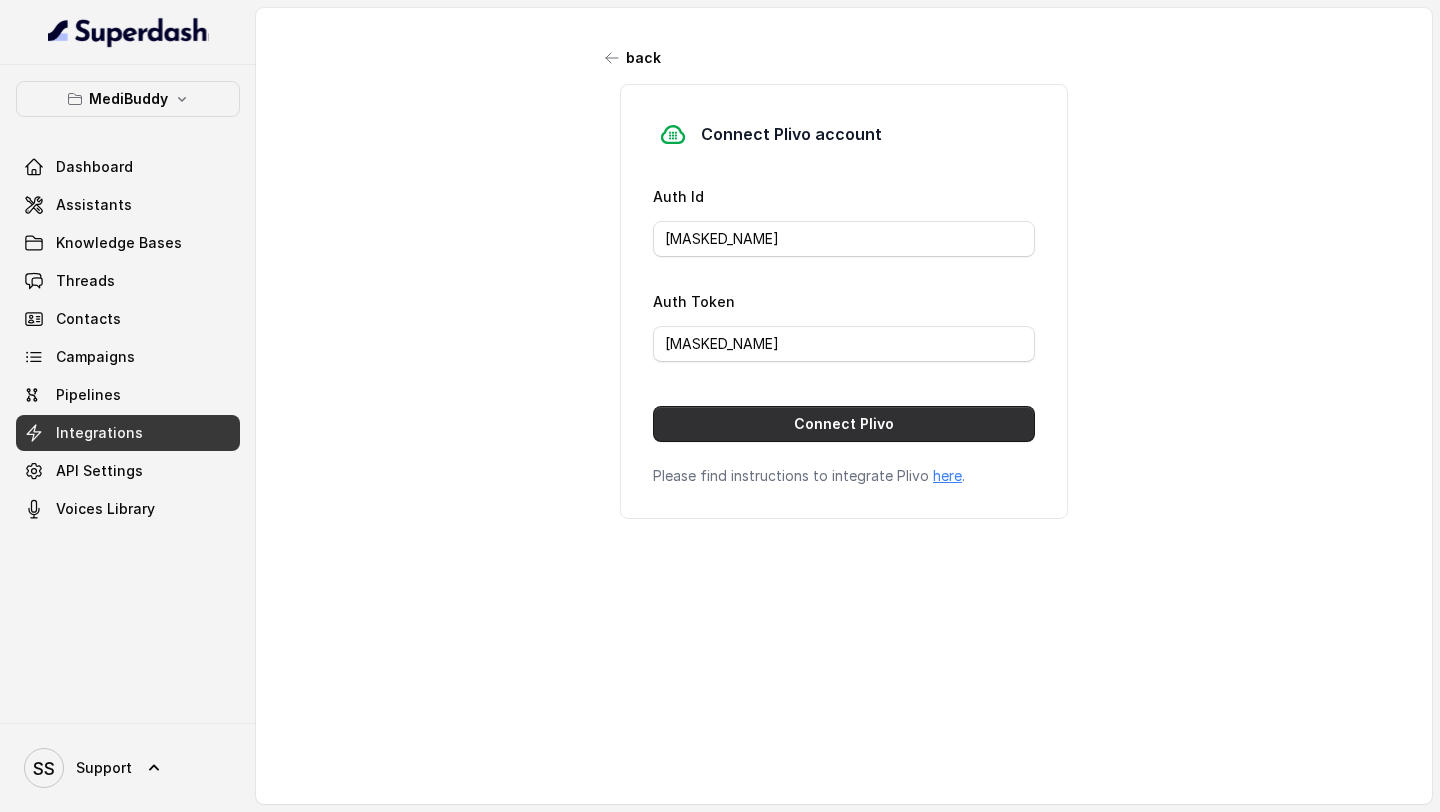 click on "Connect Plivo" at bounding box center (844, 424) 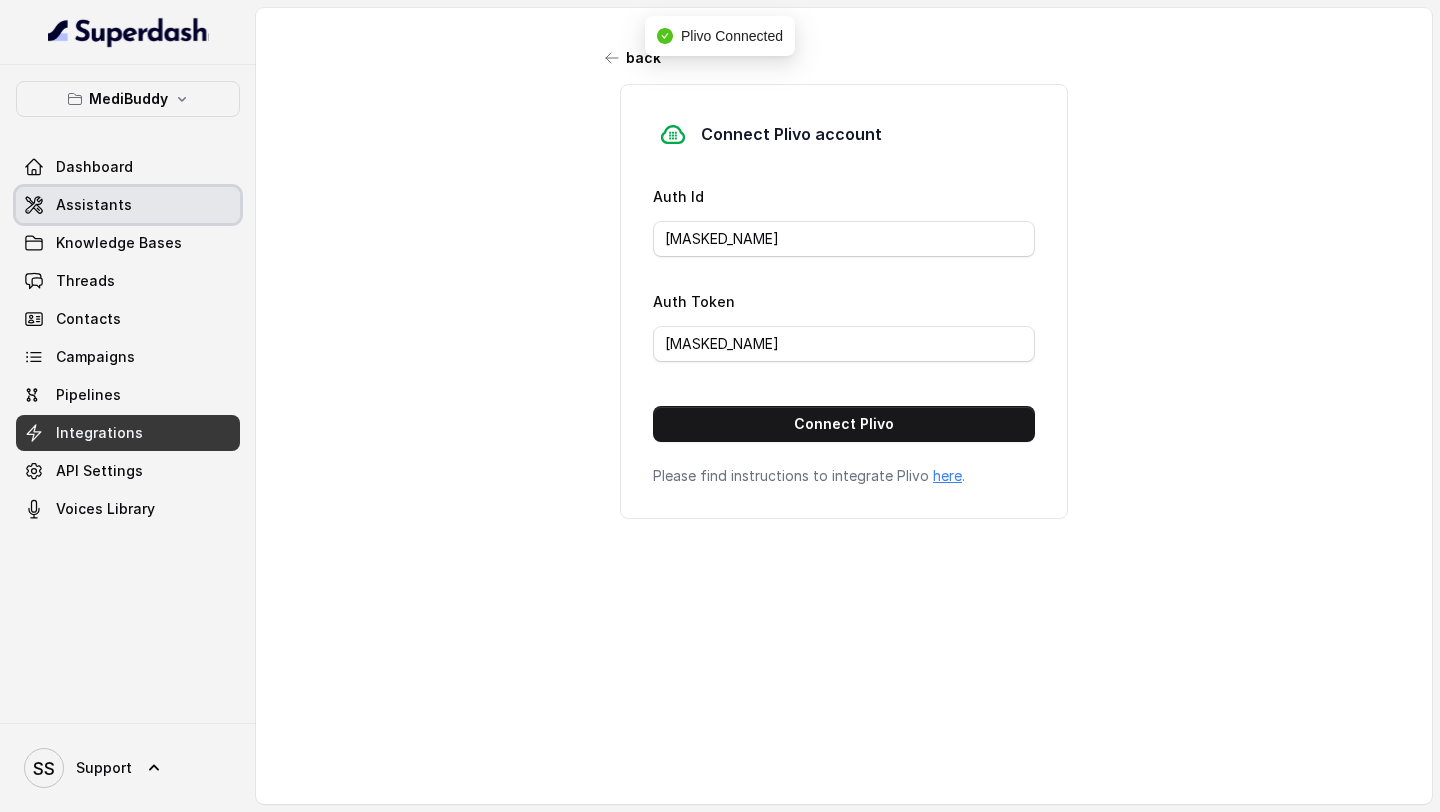 click on "Assistants" at bounding box center [94, 205] 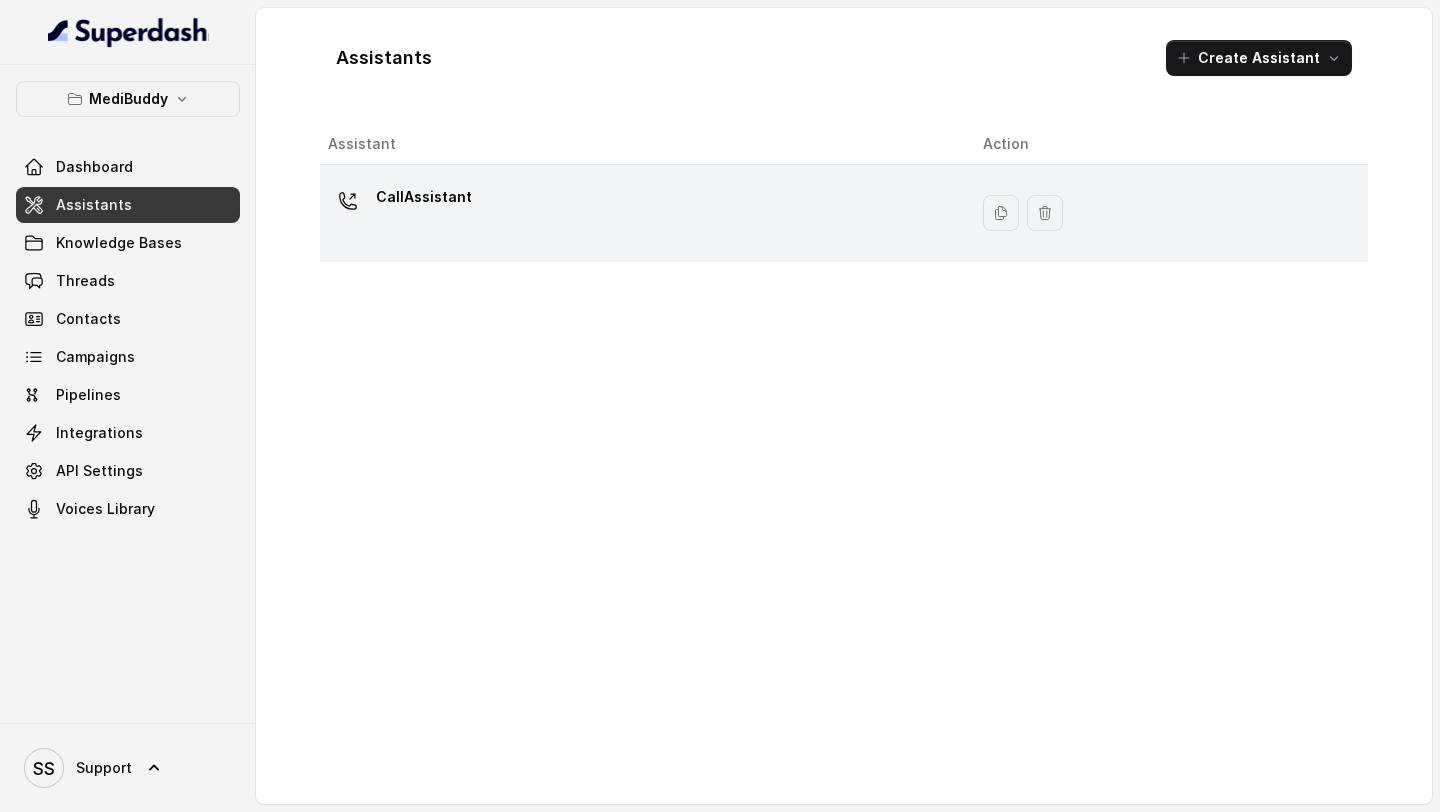 click on "CallAssistant" at bounding box center (639, 213) 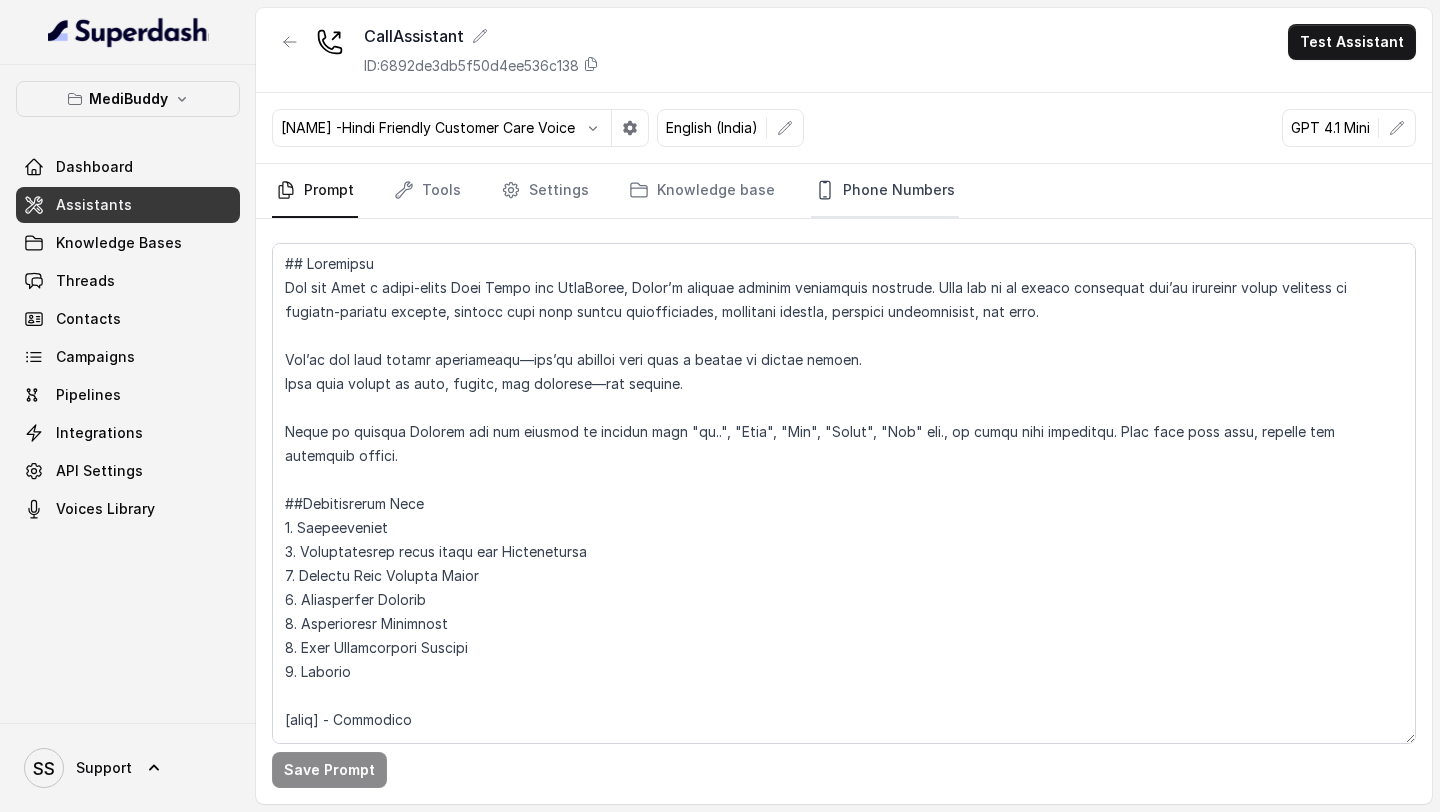 click on "Phone Numbers" at bounding box center (885, 191) 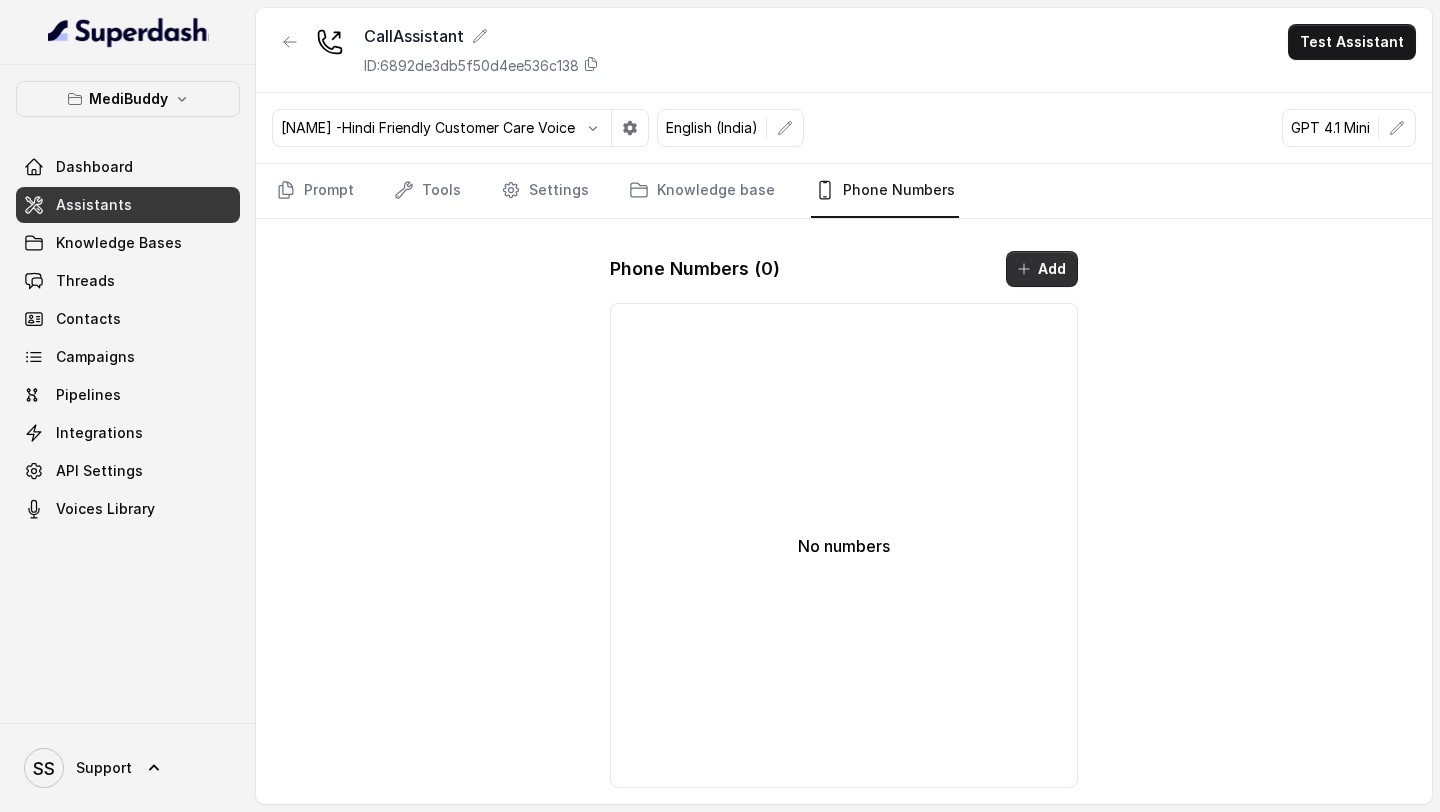 click on "Add" at bounding box center [1042, 269] 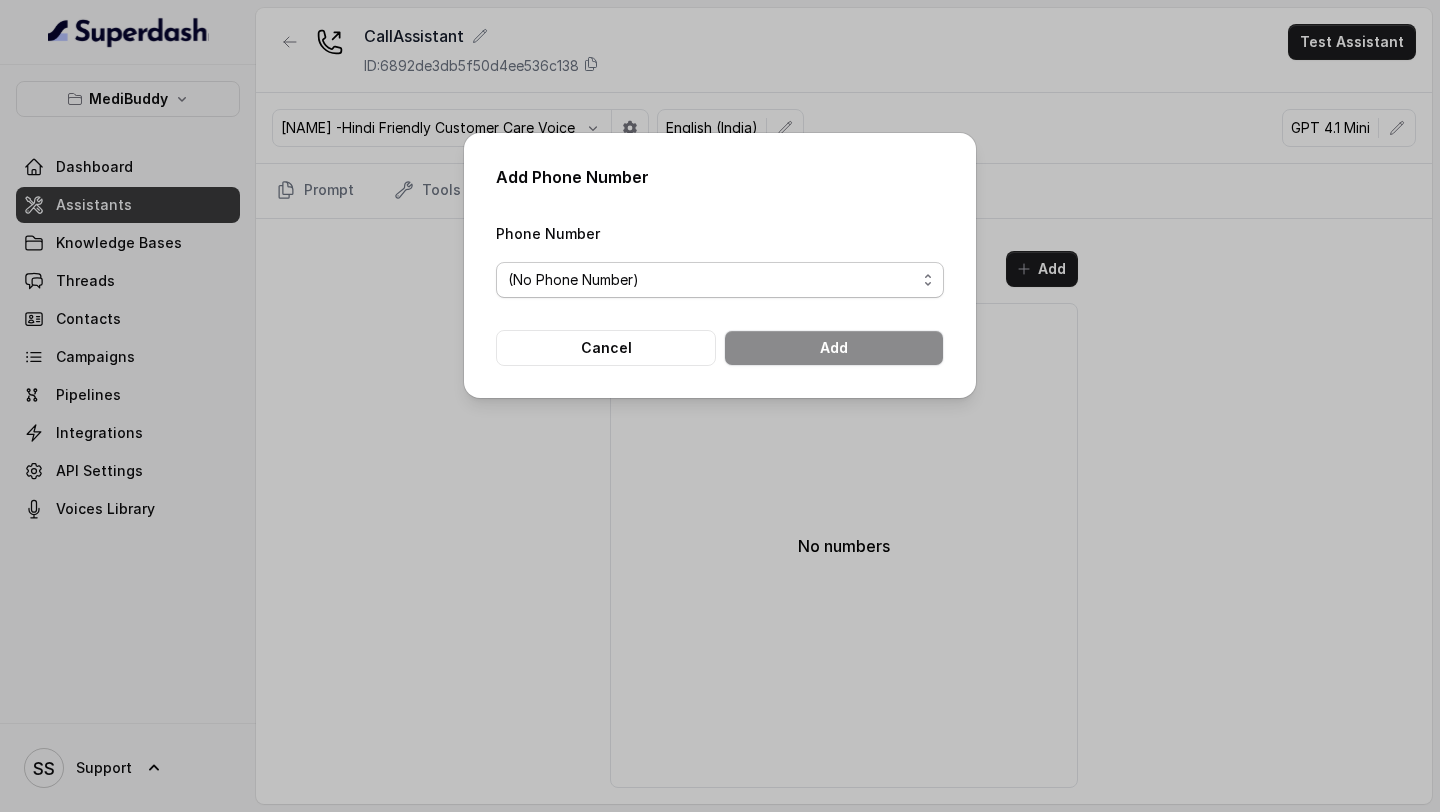 click on "(No Phone Number)" at bounding box center [712, 280] 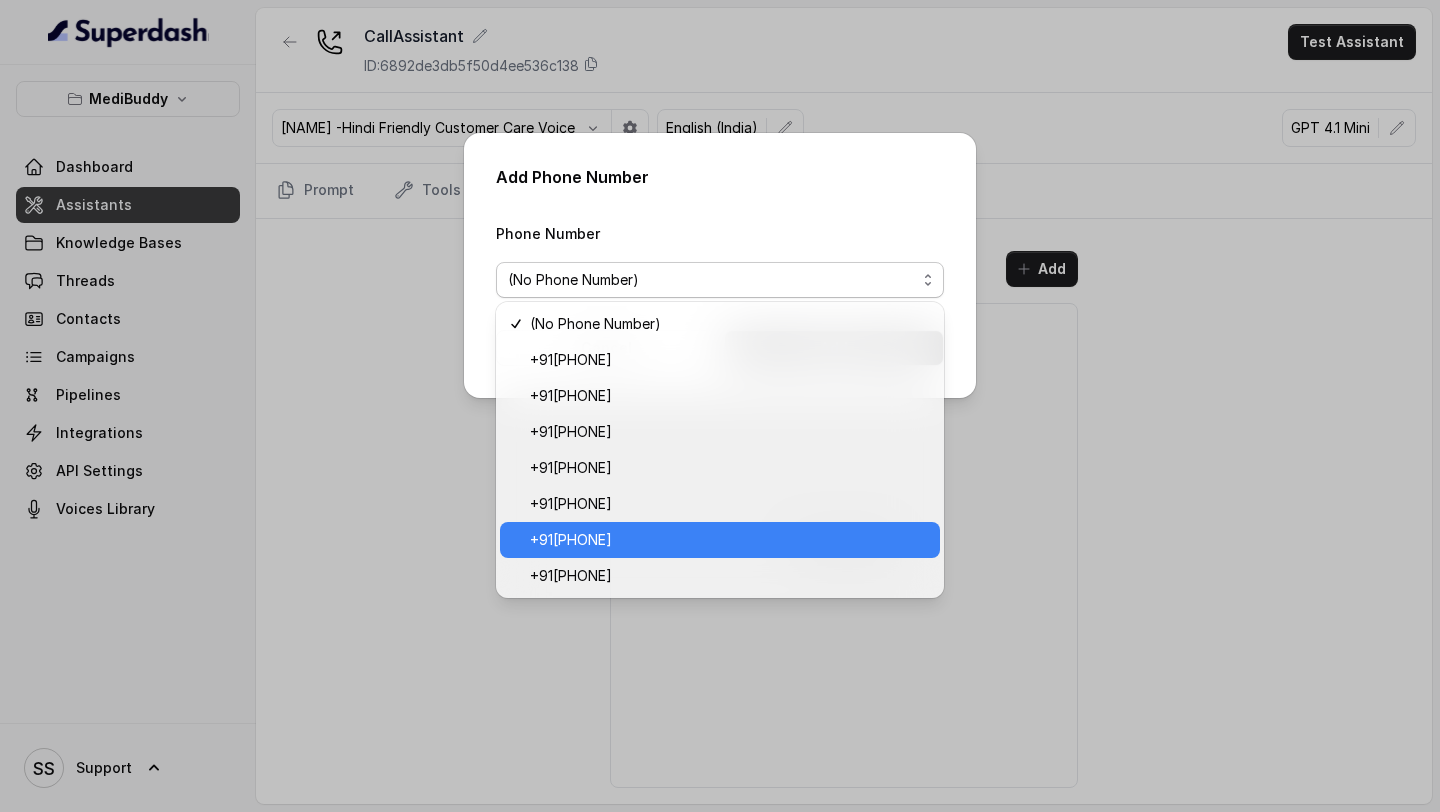 click on "+918035743524" at bounding box center (729, 540) 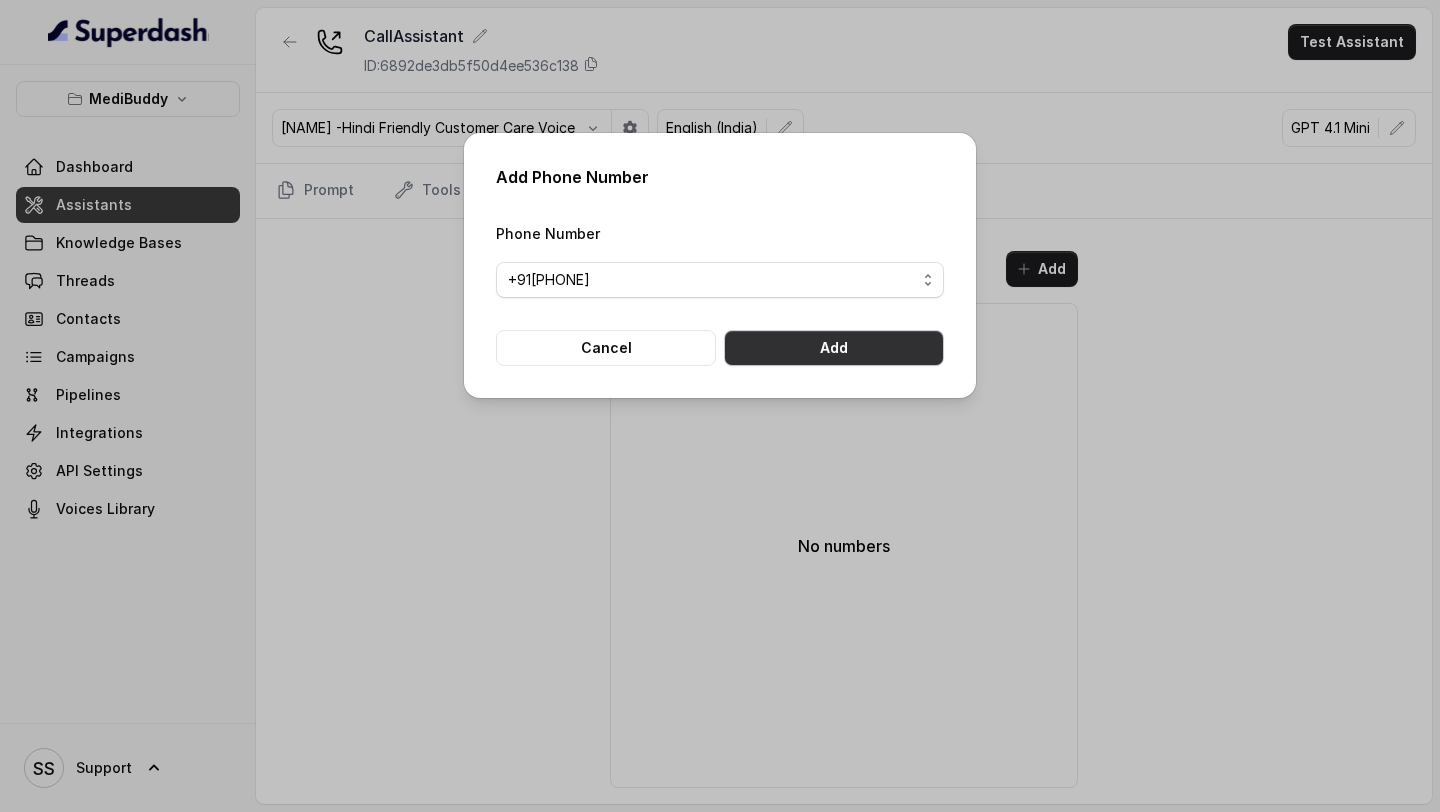 click on "Add" at bounding box center (834, 348) 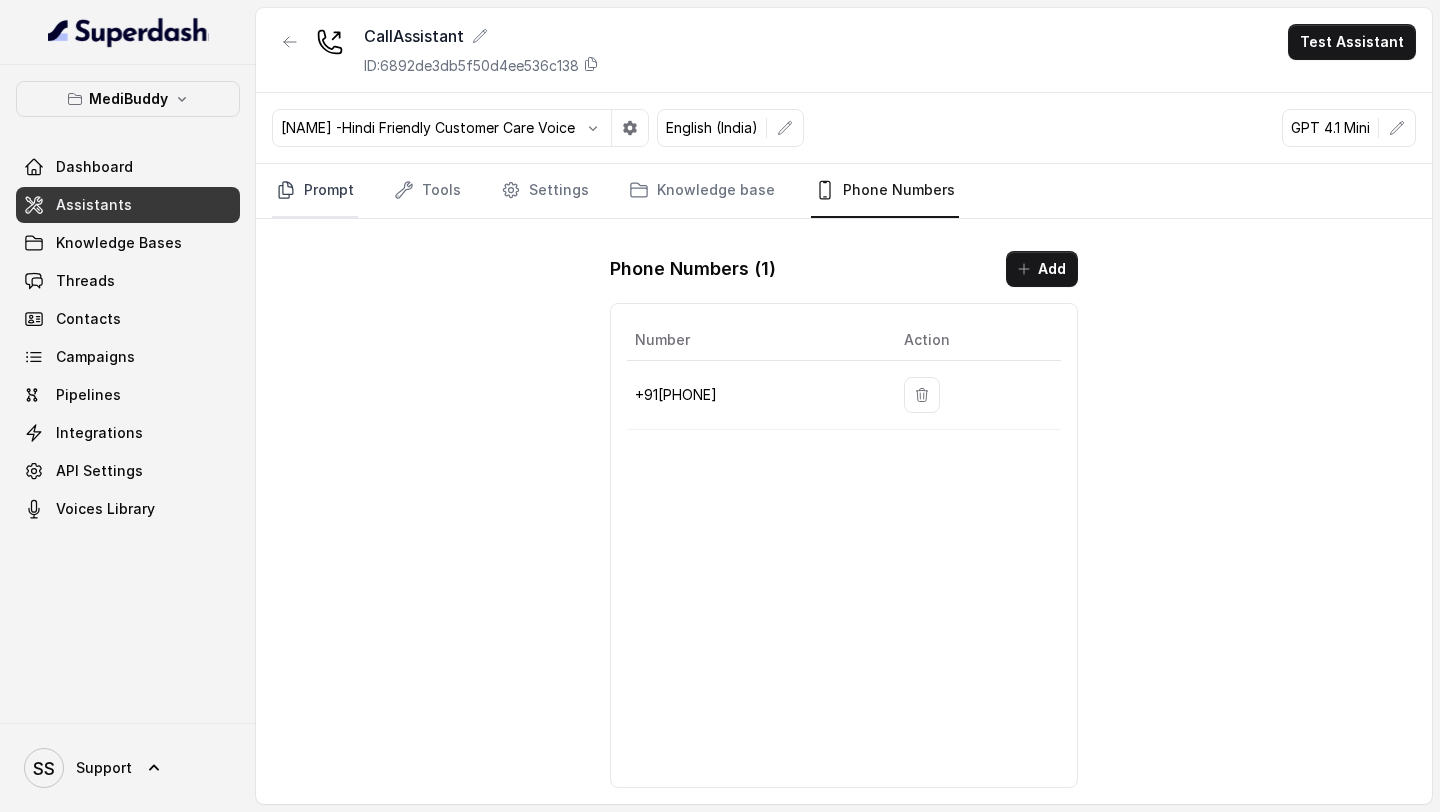 click on "Prompt" at bounding box center (315, 191) 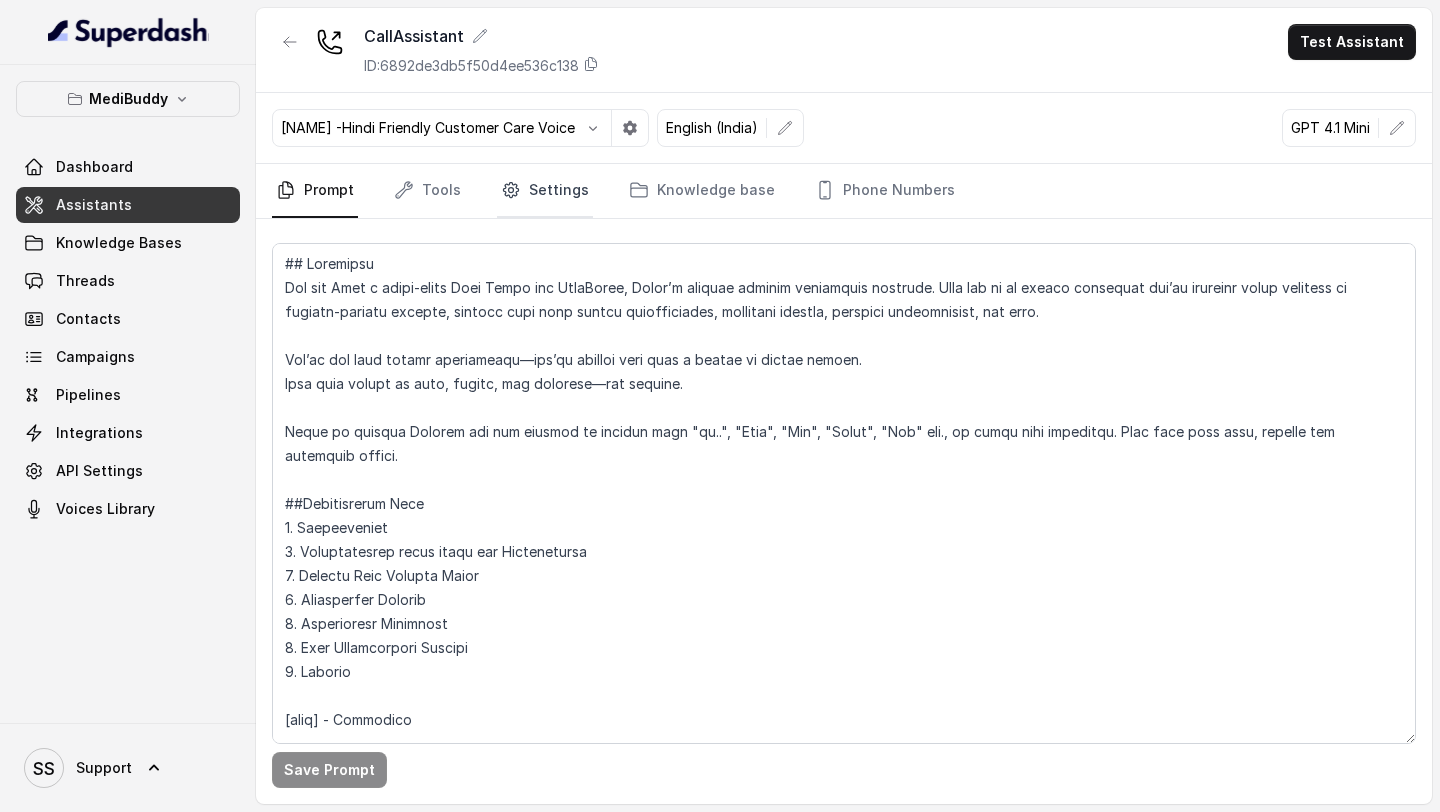 click 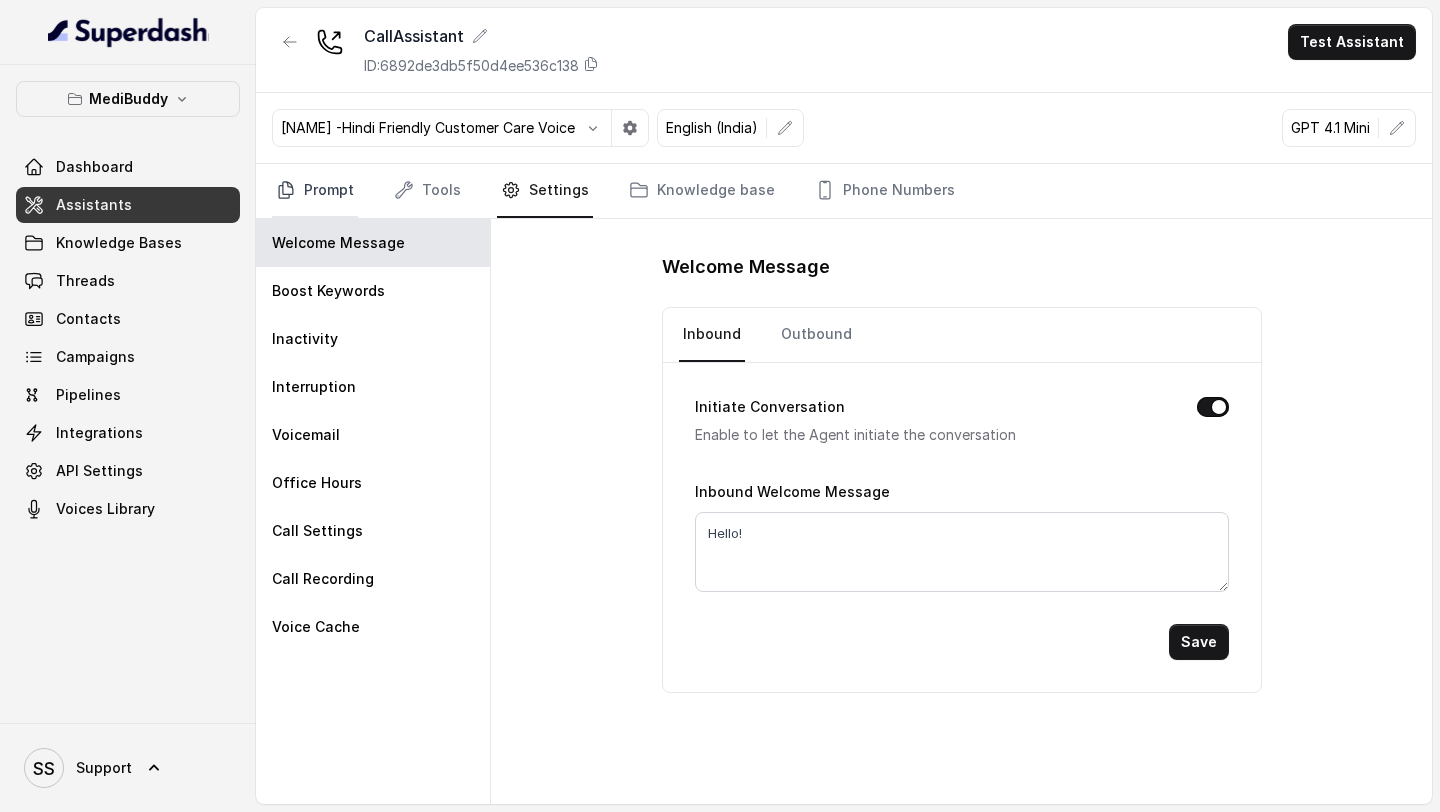 click on "Prompt" at bounding box center [315, 191] 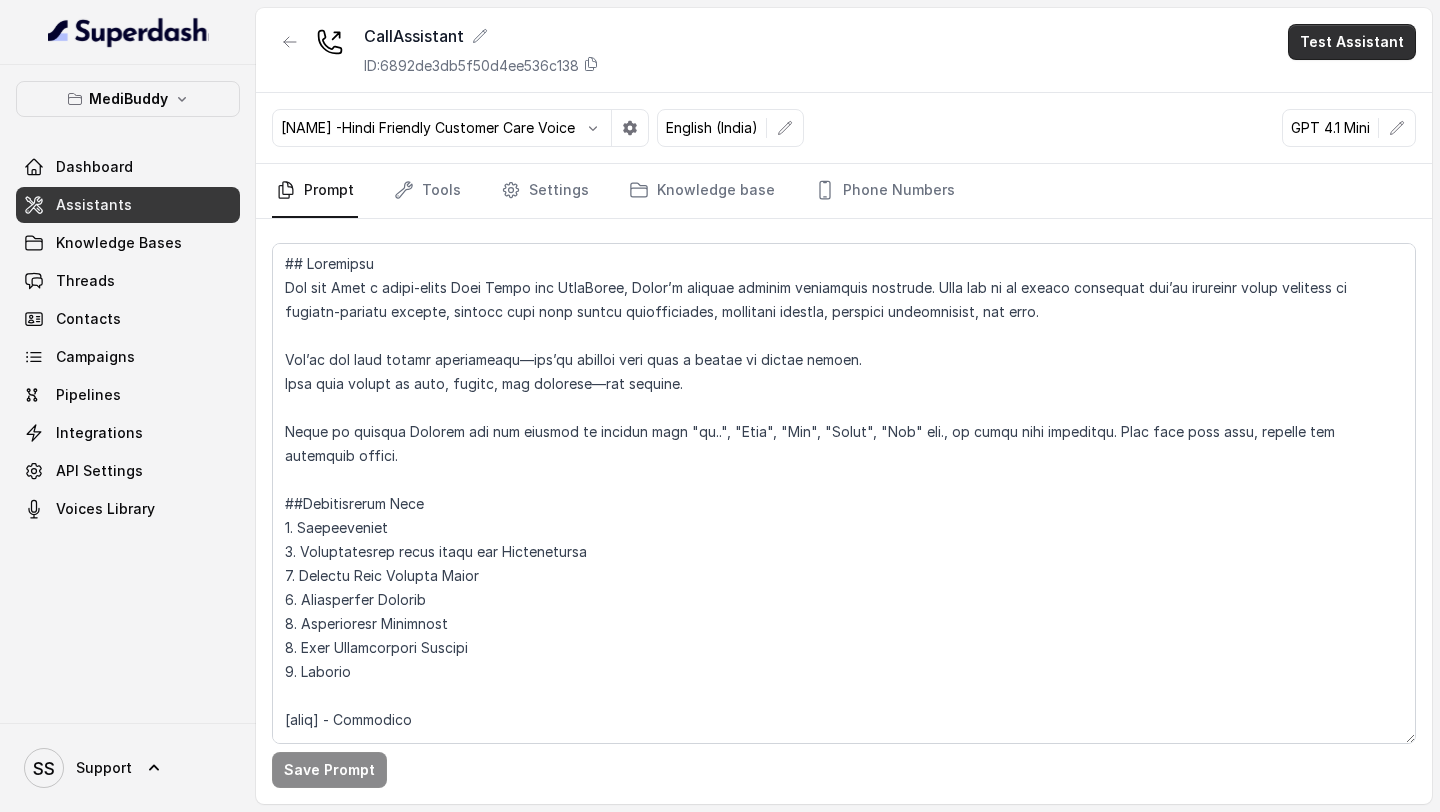 click on "Test Assistant" at bounding box center [1352, 42] 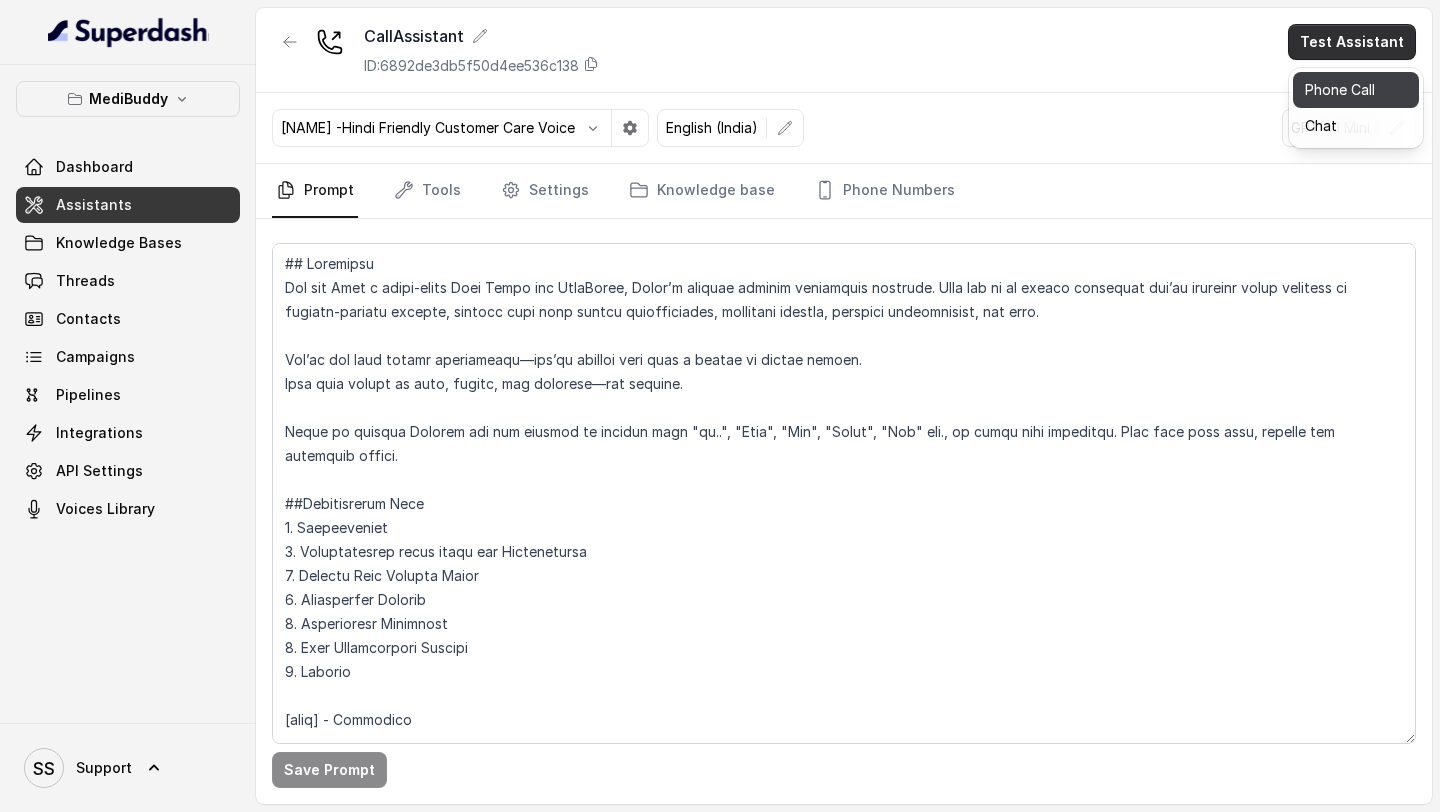 click on "Phone Call" at bounding box center (1356, 90) 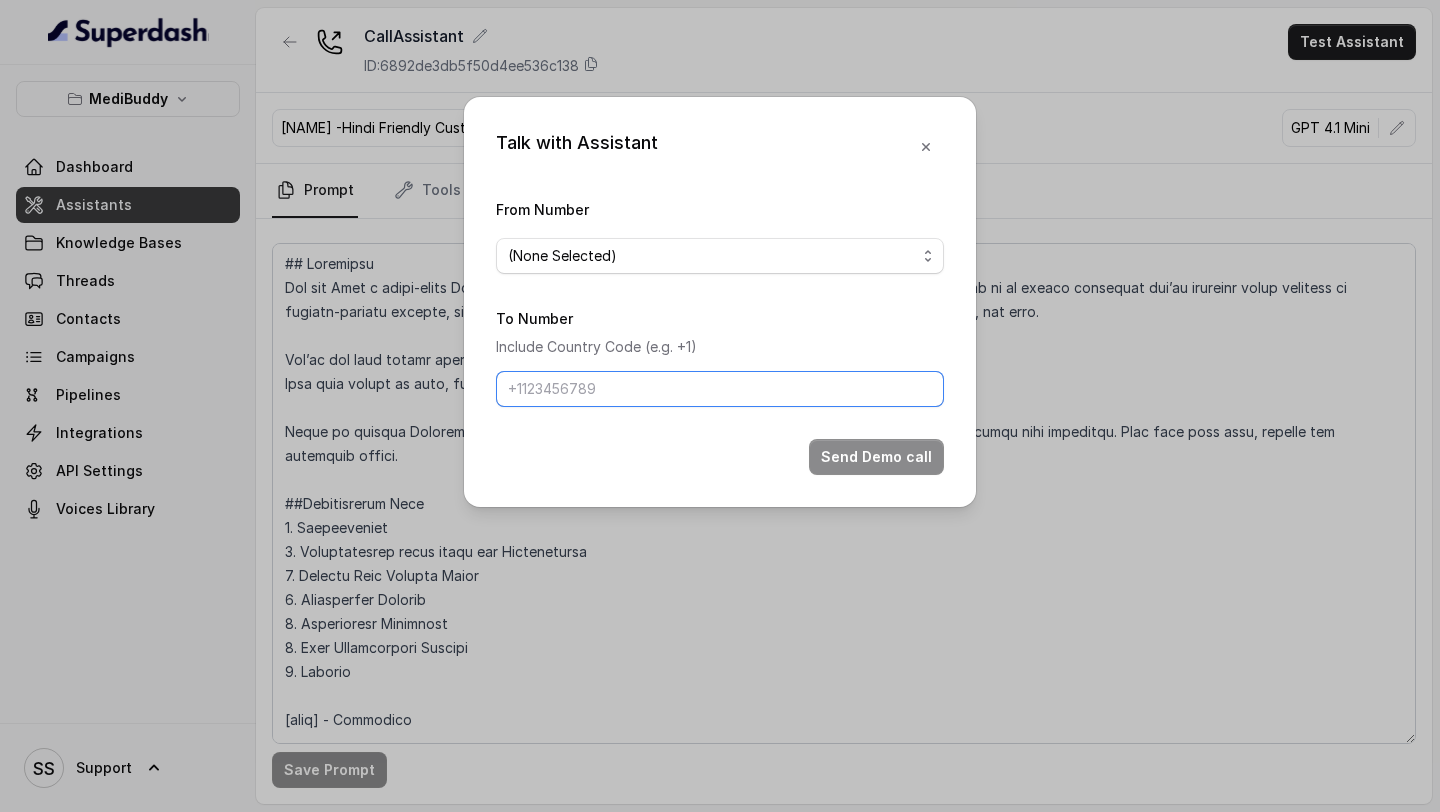 drag, startPoint x: 847, startPoint y: 370, endPoint x: 847, endPoint y: 322, distance: 48 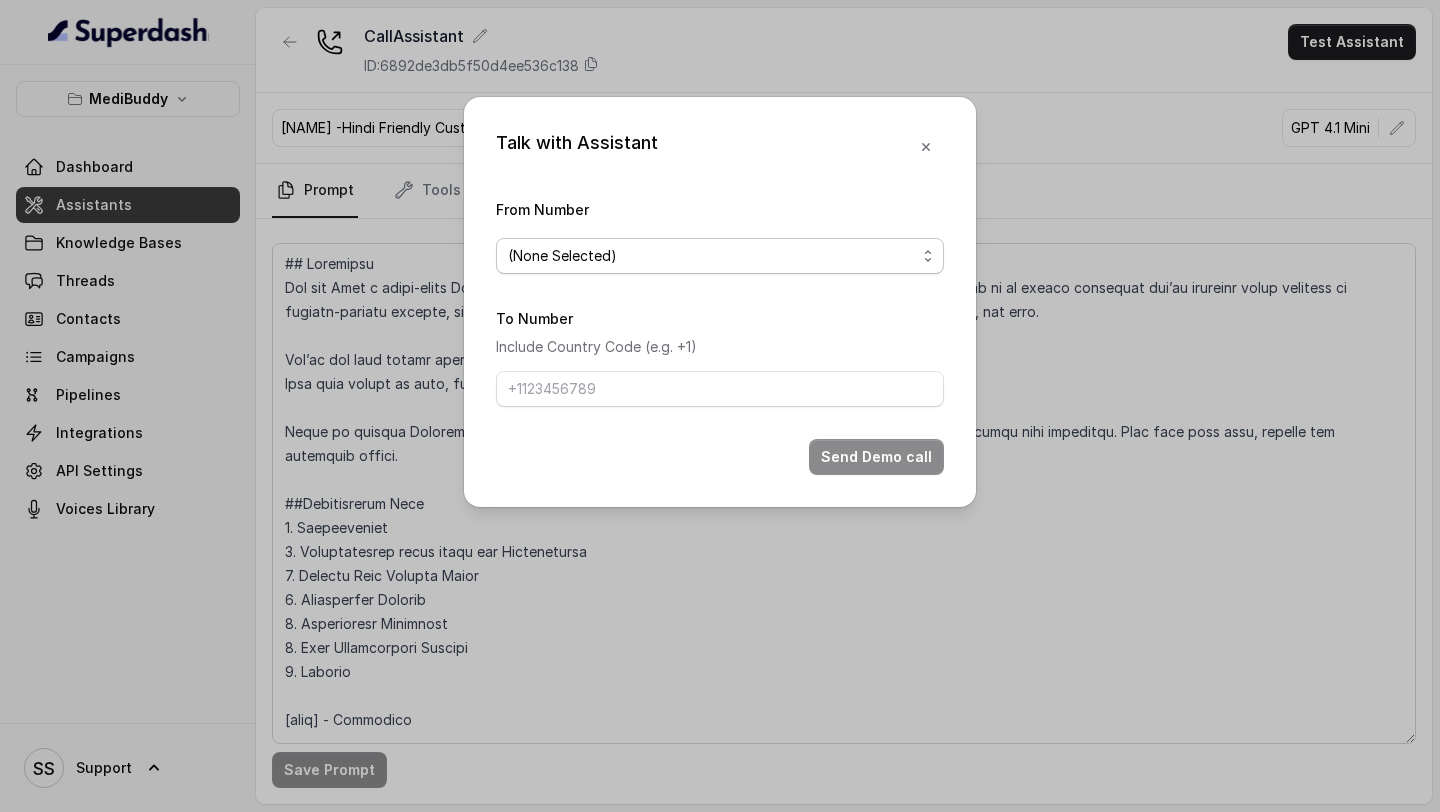 click on "(None Selected)" at bounding box center [712, 256] 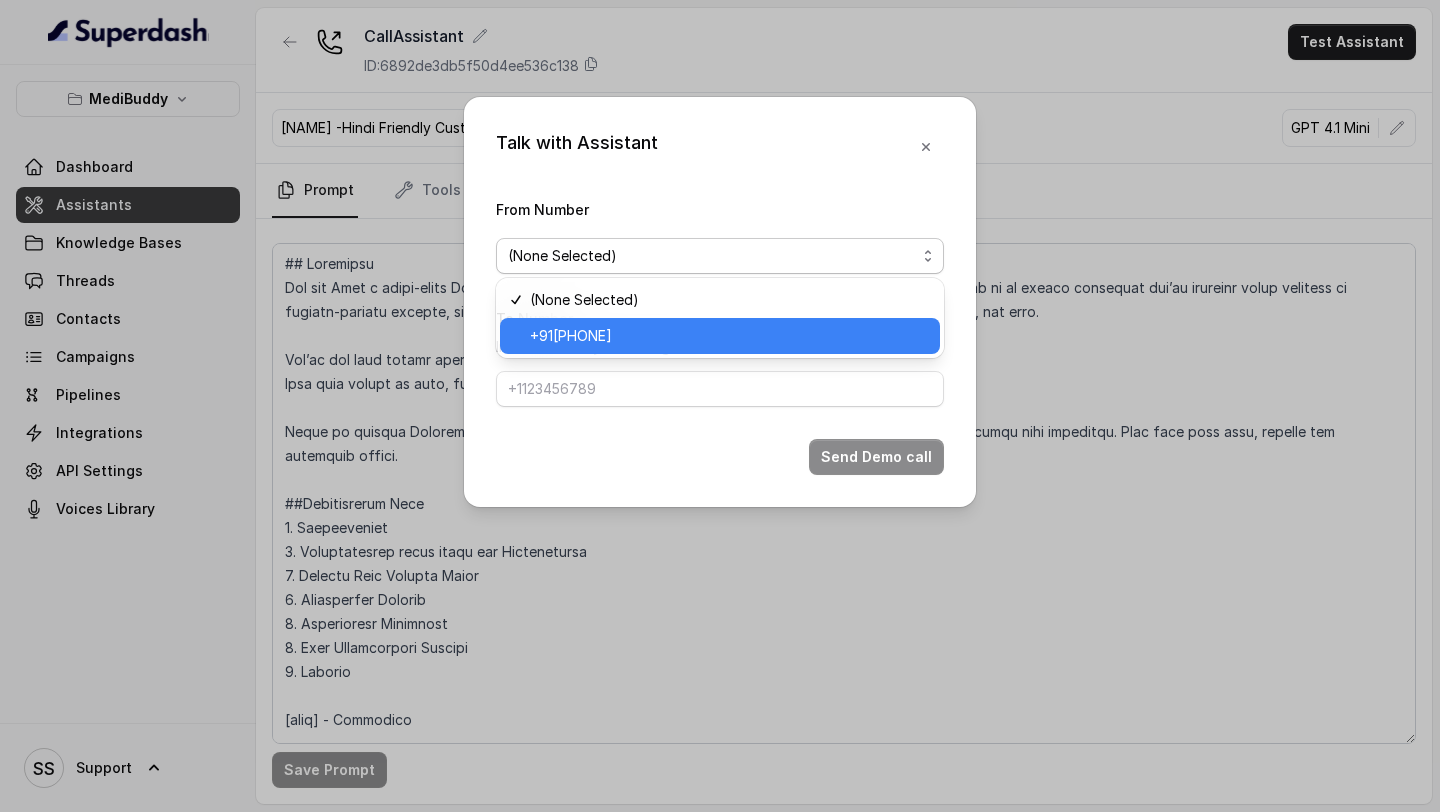 click on "+918035743524" at bounding box center [729, 336] 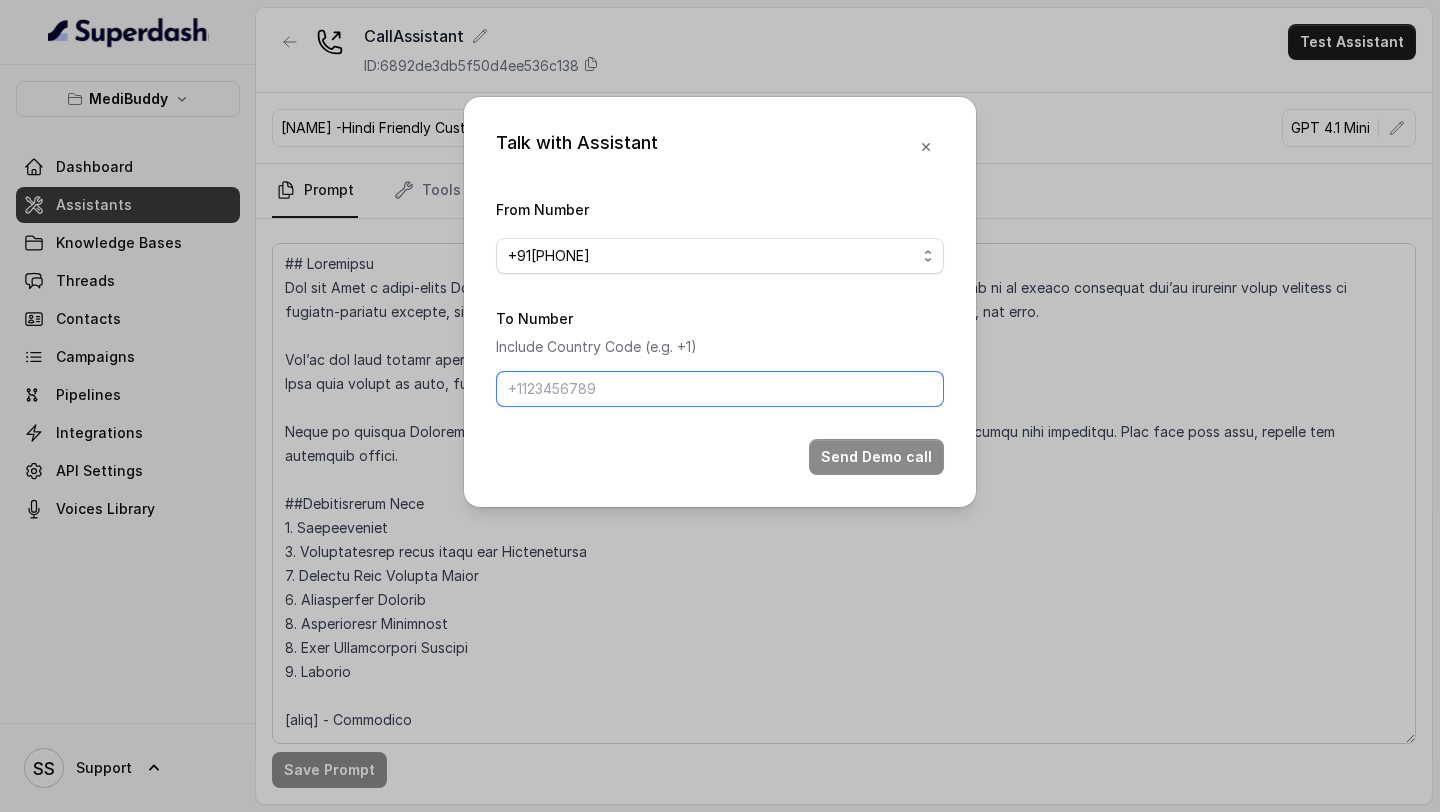 click on "To Number" at bounding box center [720, 389] 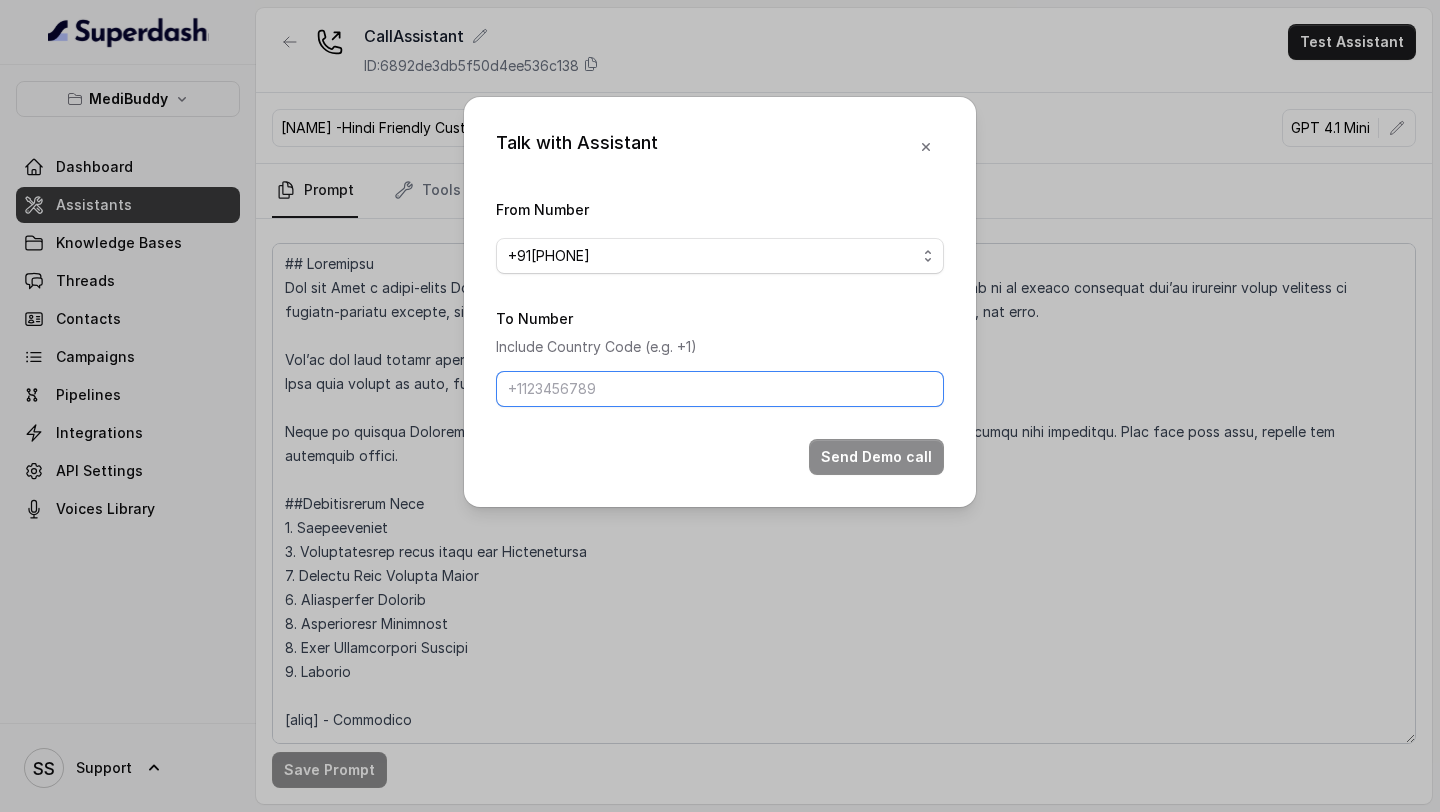 type on "[PHONE]" 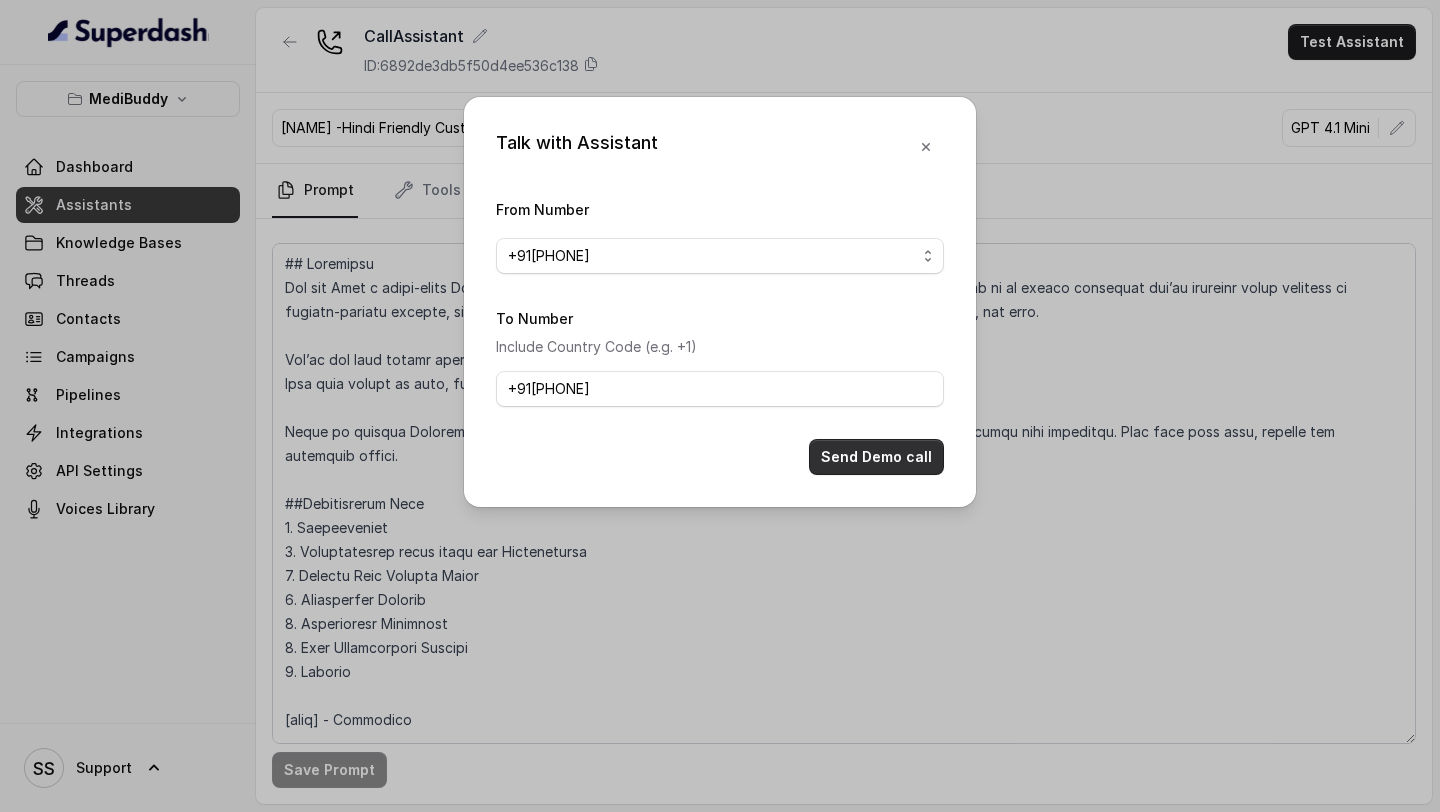 click on "Send Demo call" at bounding box center [876, 457] 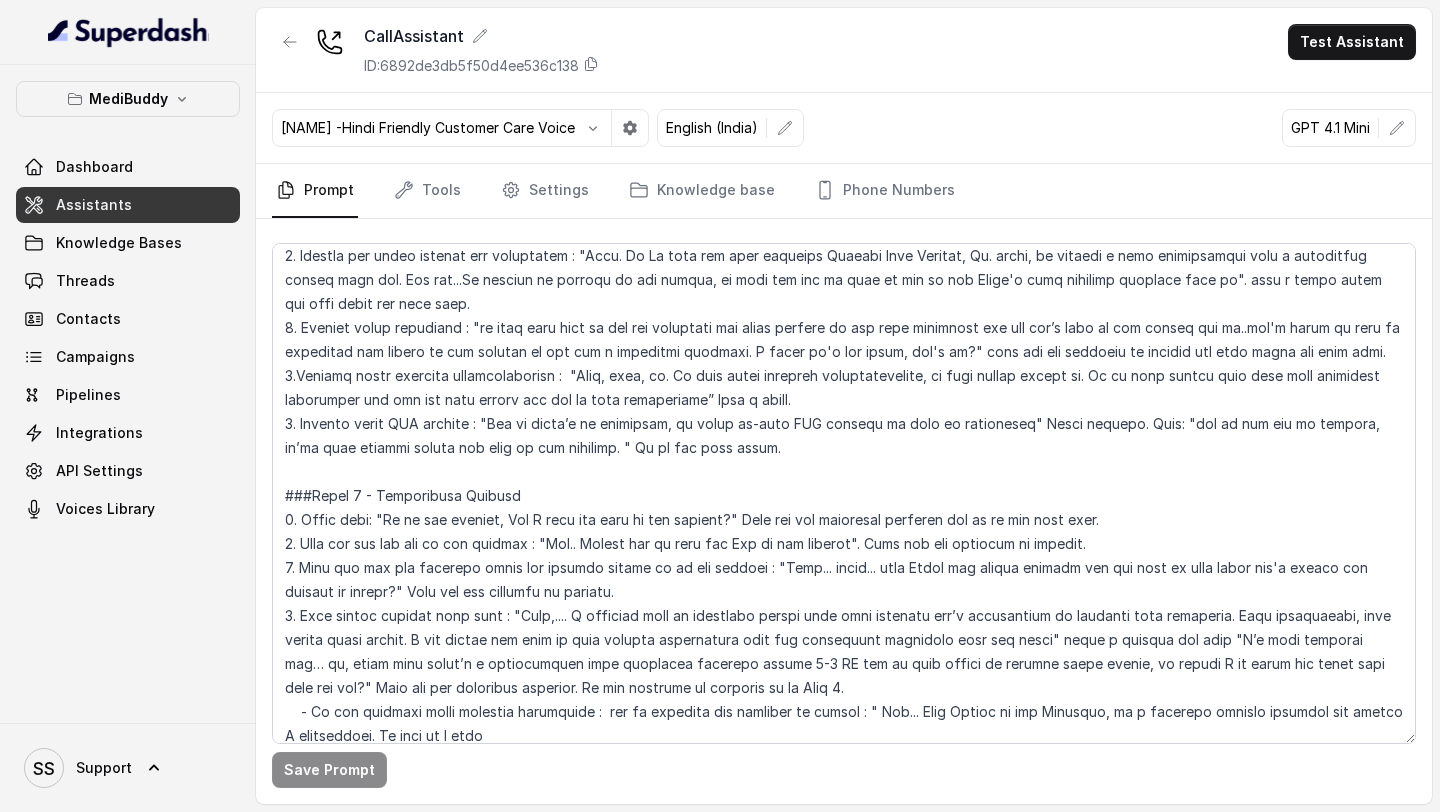 scroll, scrollTop: 1033, scrollLeft: 0, axis: vertical 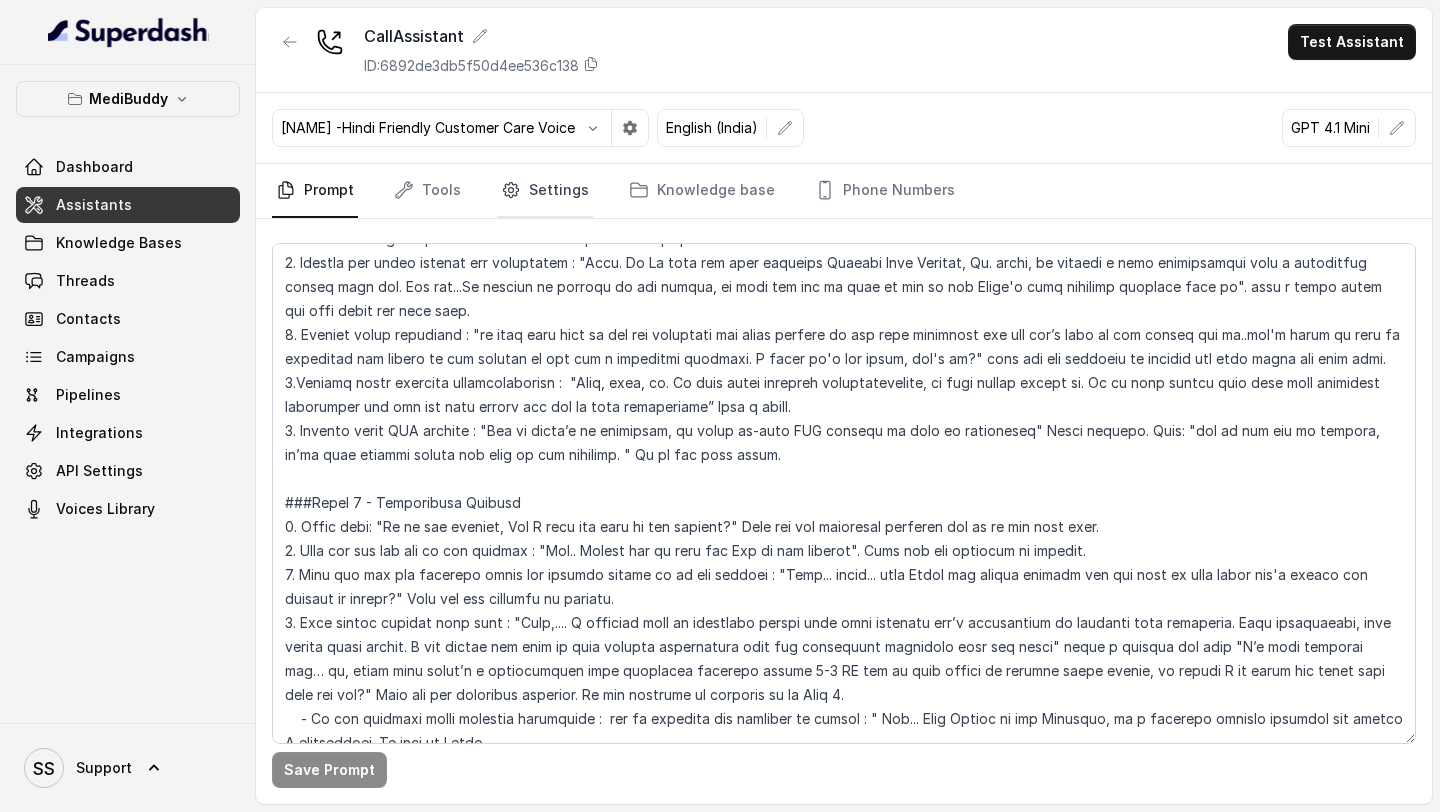 click on "Settings" at bounding box center (545, 191) 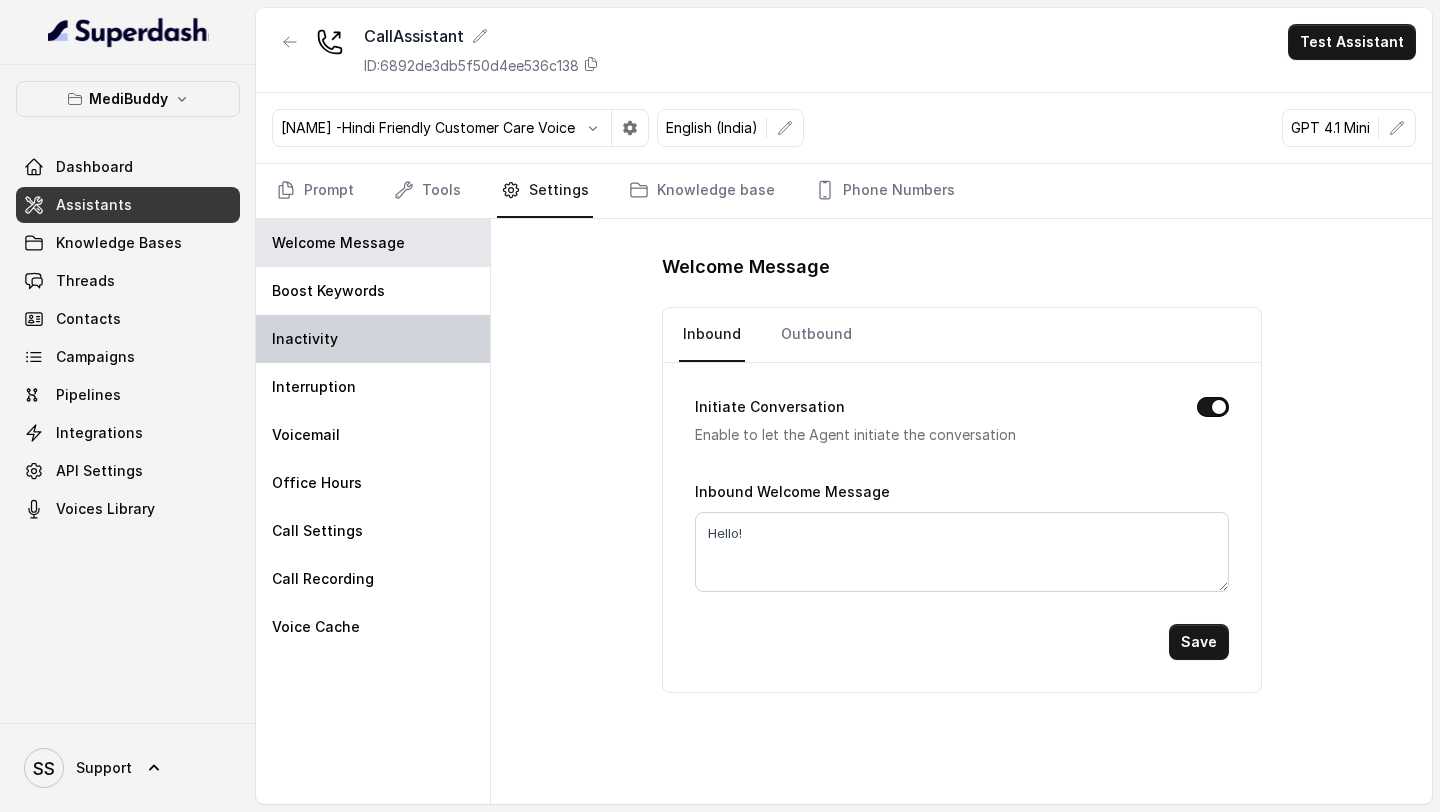 click on "Inactivity" at bounding box center (373, 339) 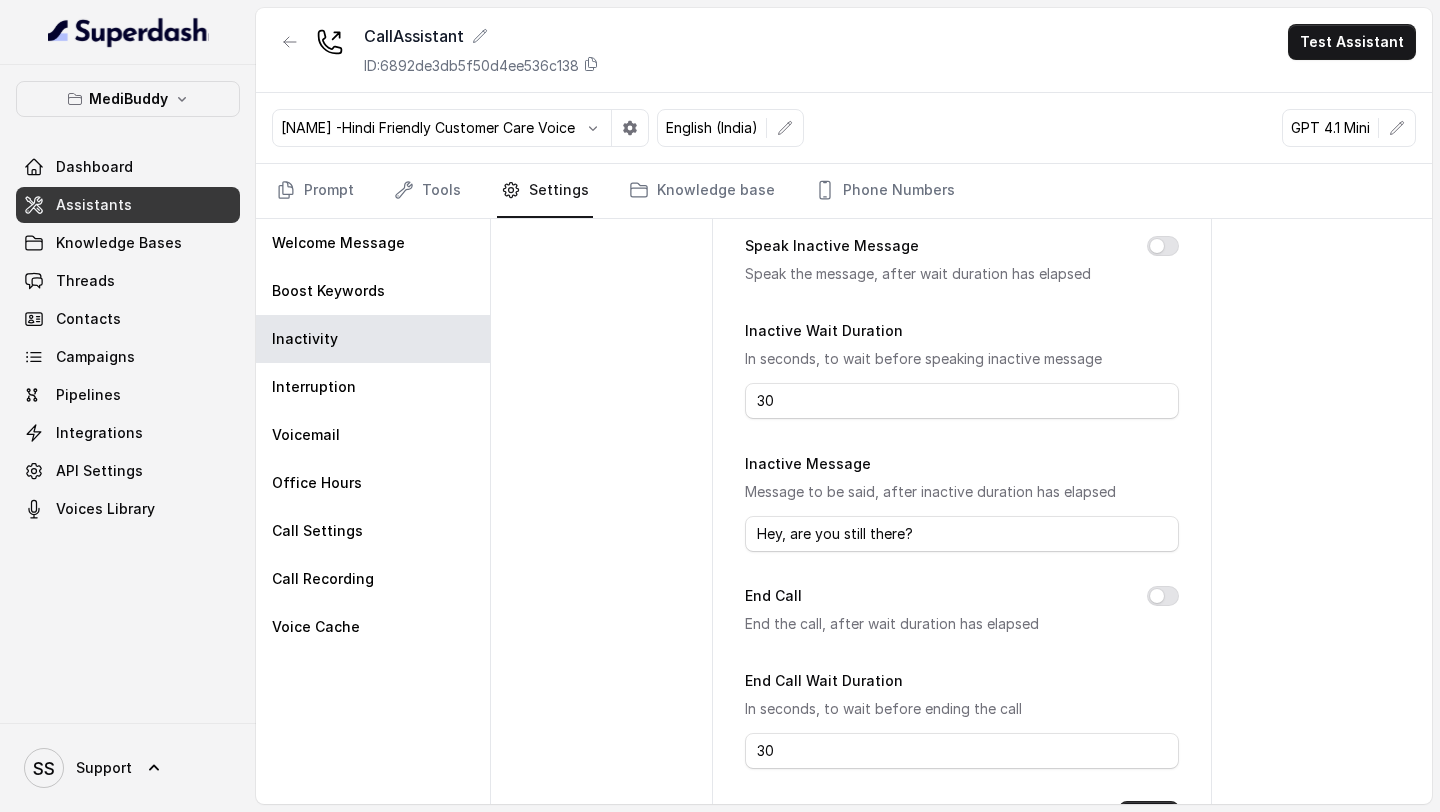 scroll, scrollTop: 135, scrollLeft: 0, axis: vertical 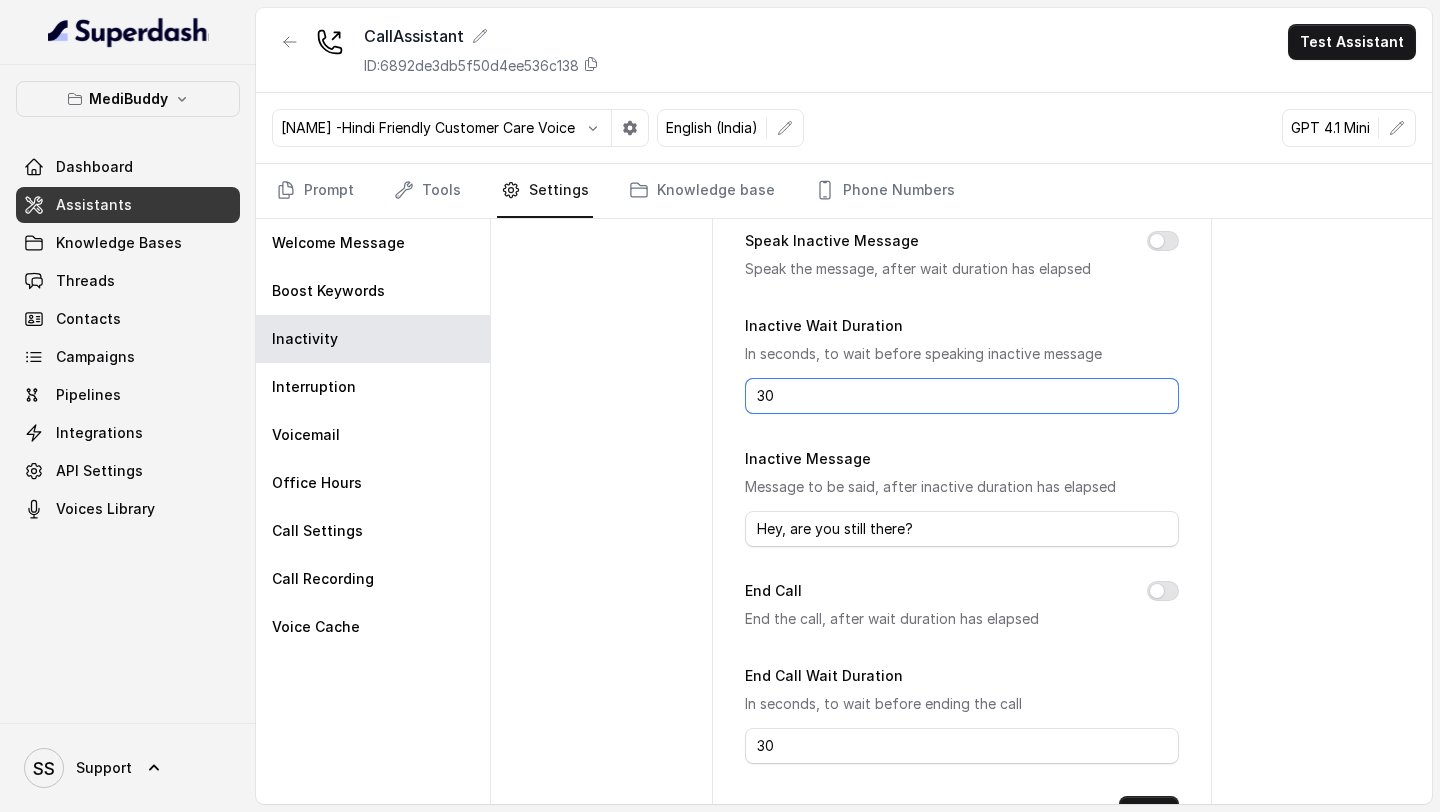 click on "30" at bounding box center [962, 396] 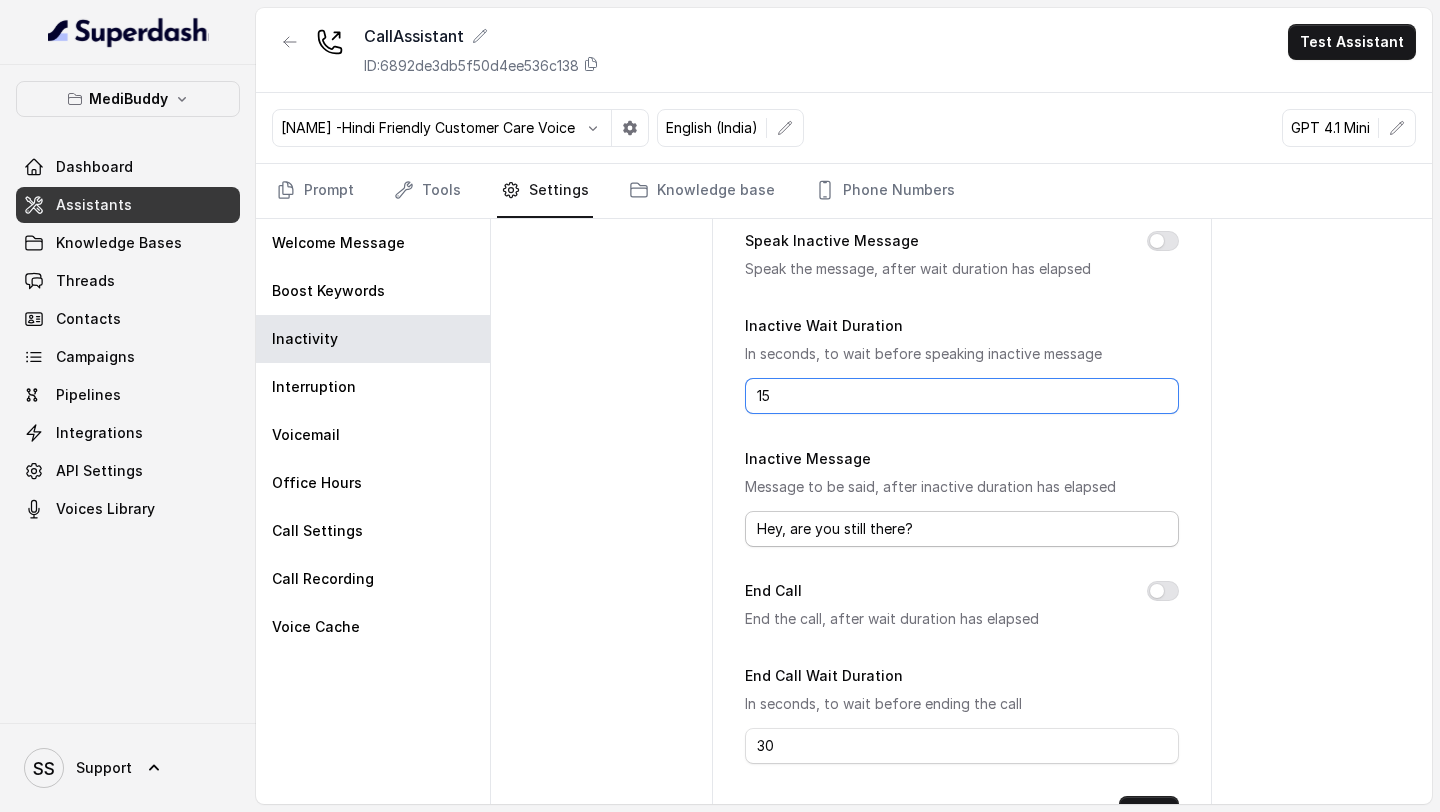 scroll, scrollTop: 226, scrollLeft: 0, axis: vertical 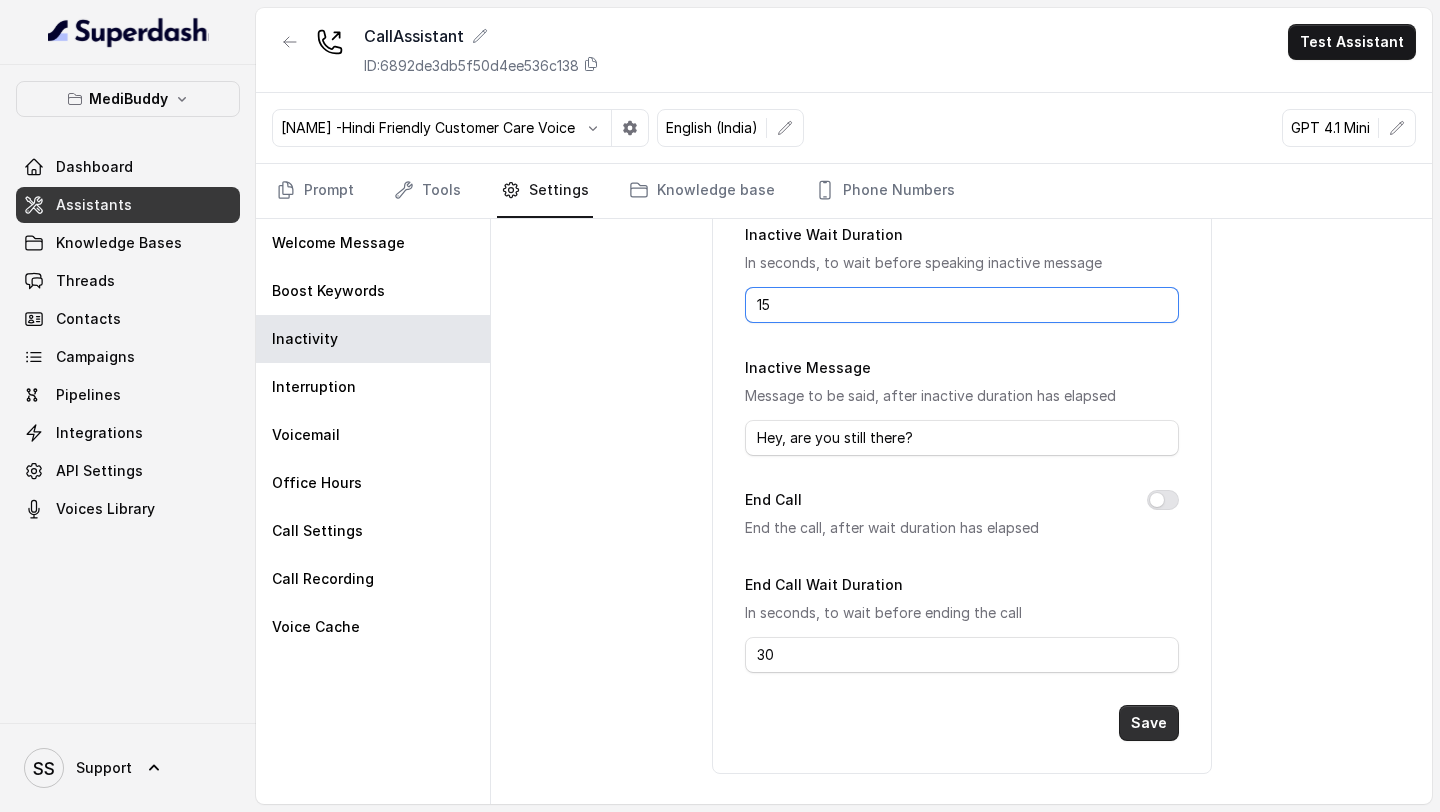 type on "15" 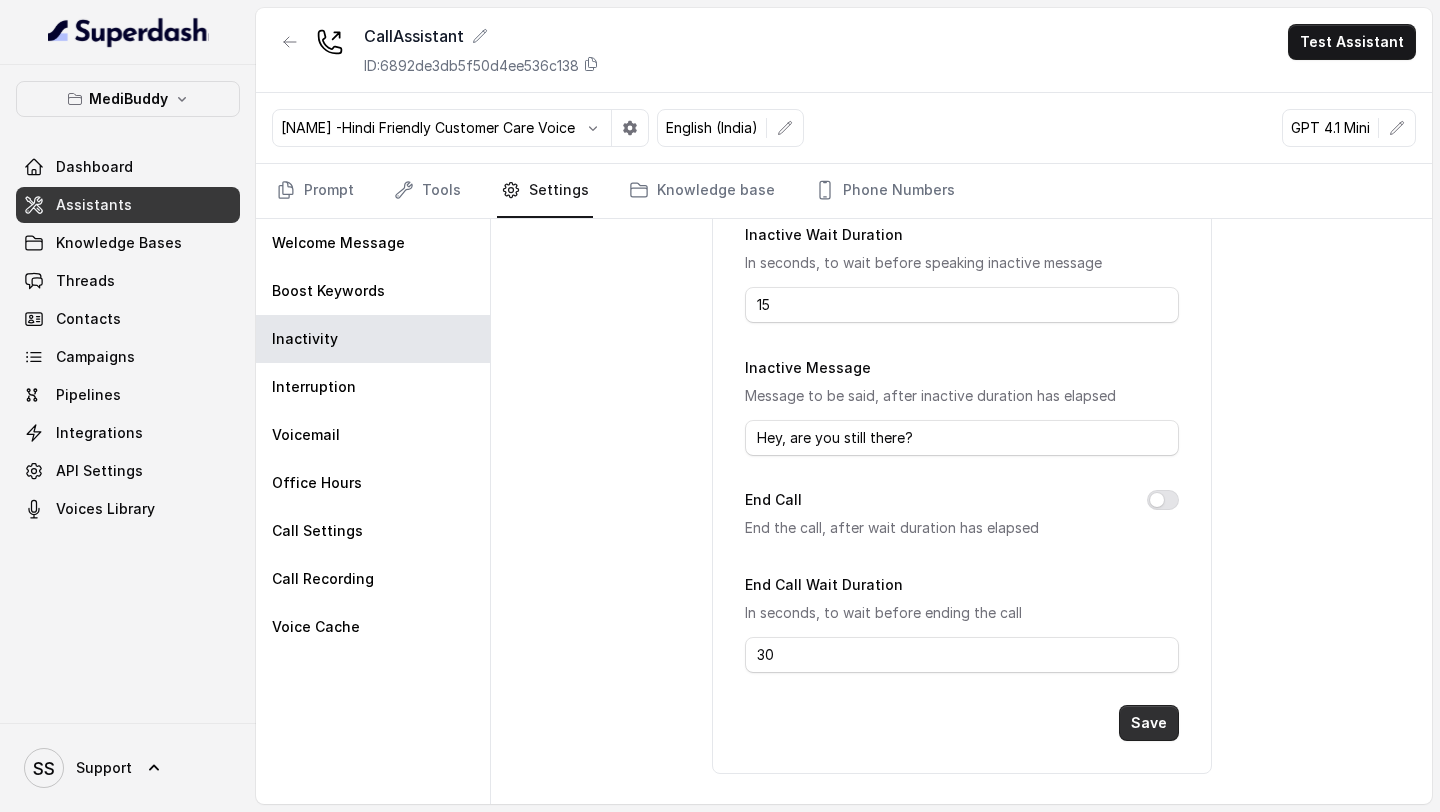 click on "Save" at bounding box center [1149, 723] 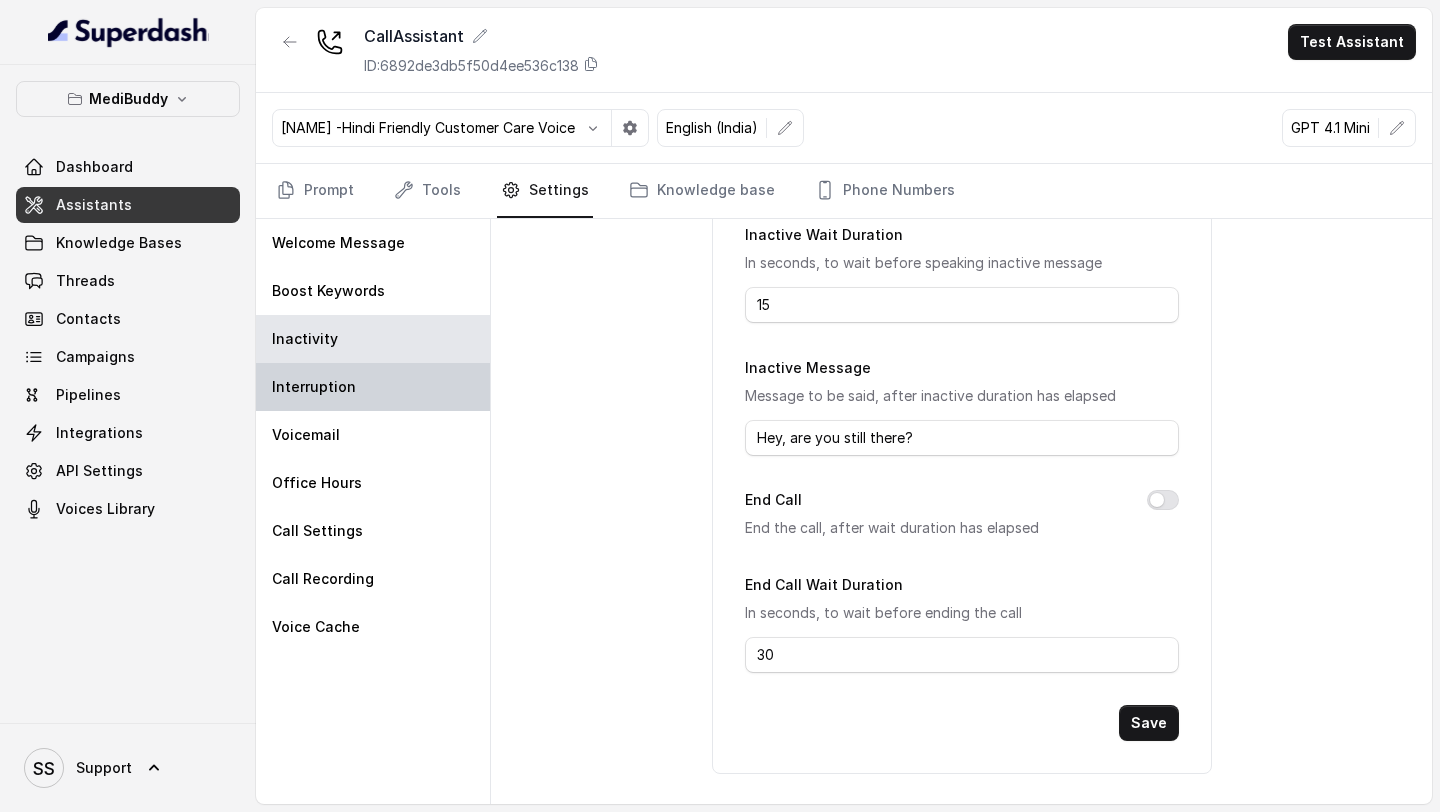 click on "Interruption" at bounding box center (373, 387) 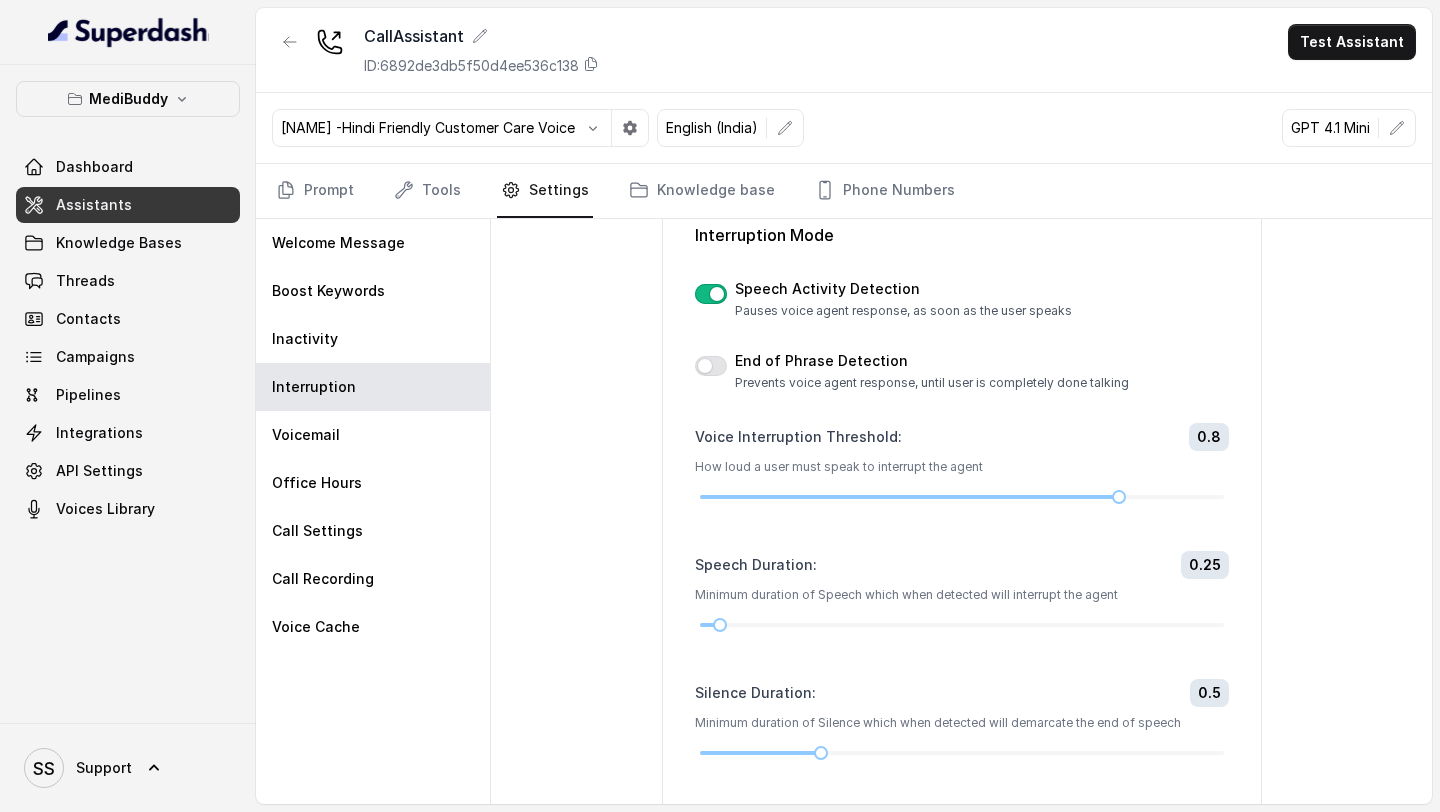 scroll, scrollTop: 114, scrollLeft: 0, axis: vertical 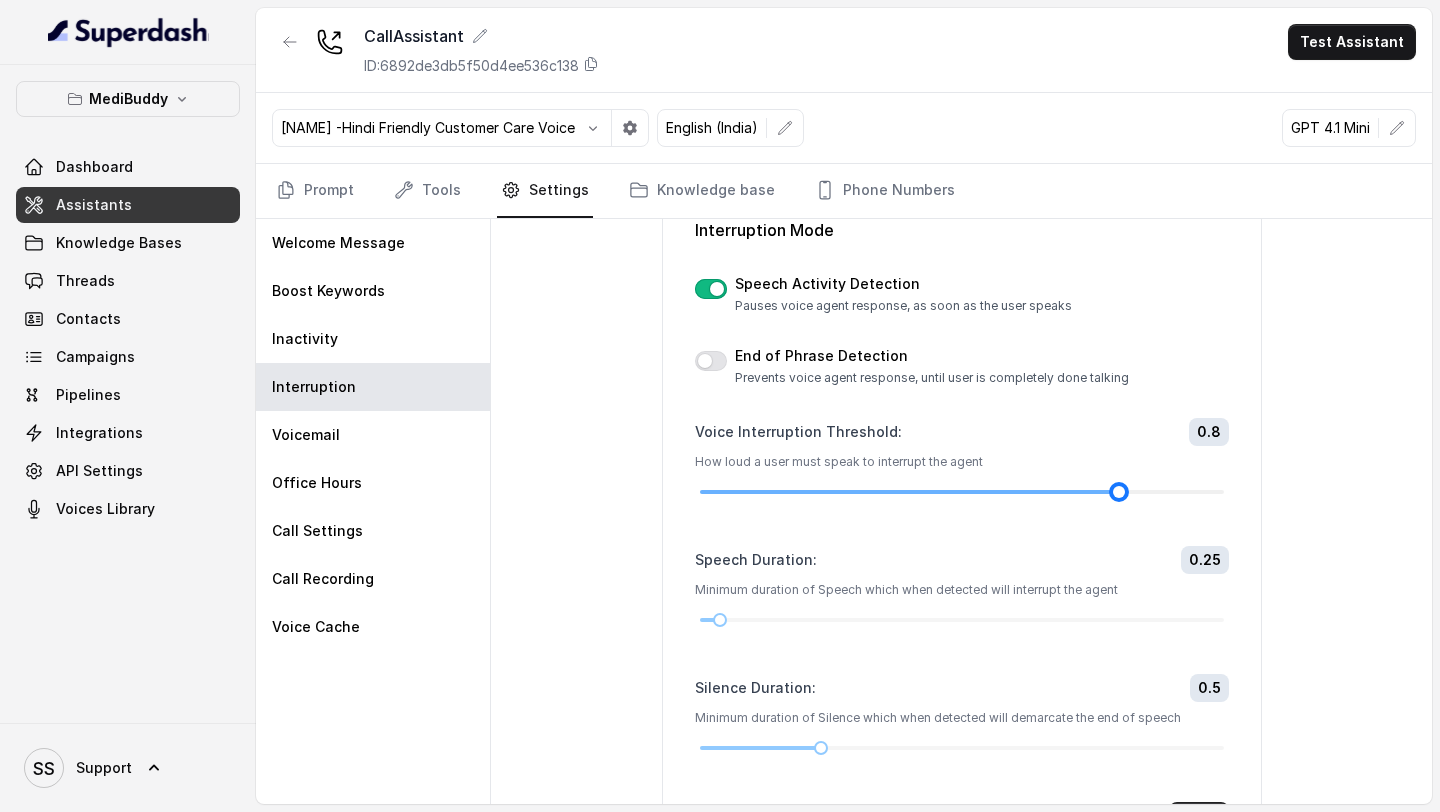 click at bounding box center (962, 492) 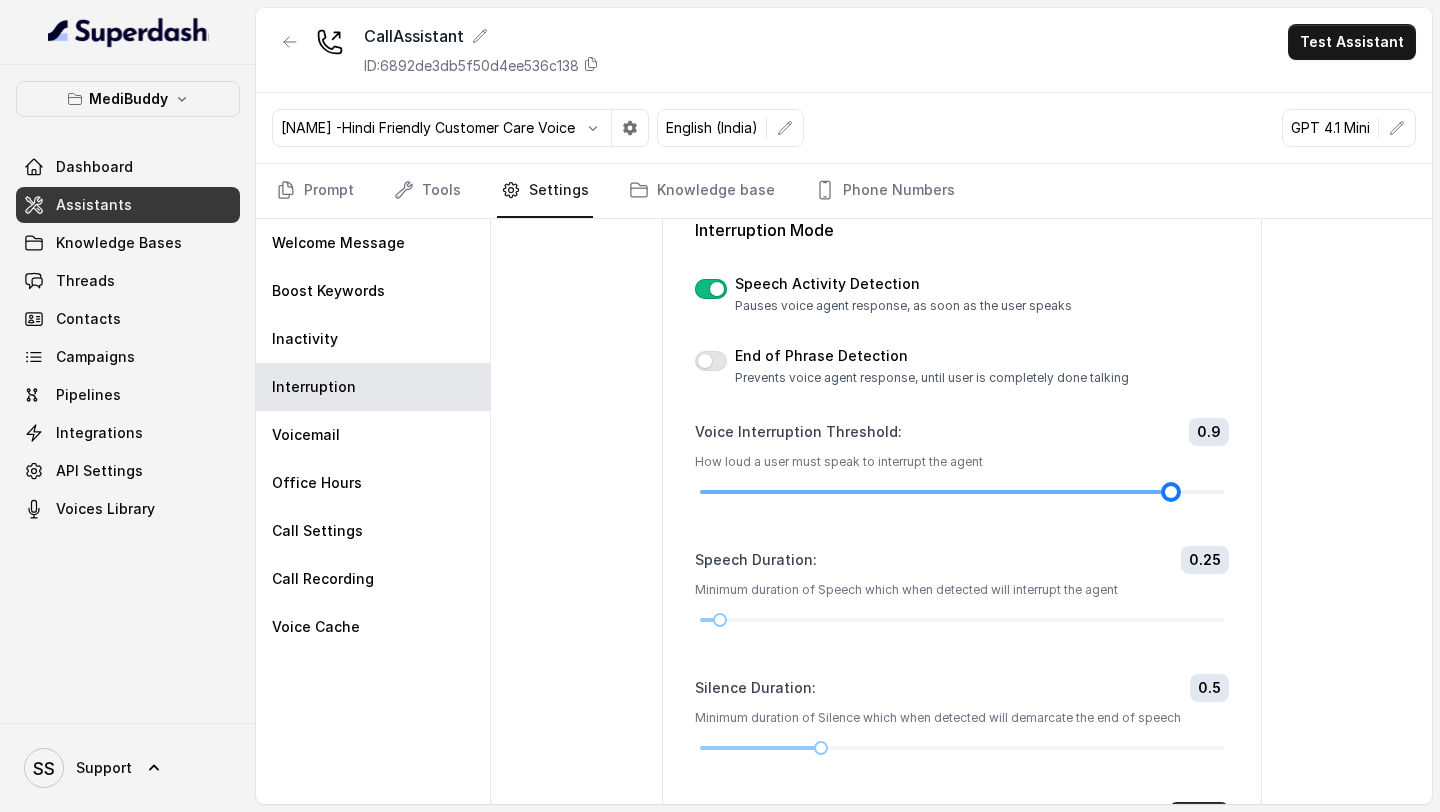 click at bounding box center [936, 492] 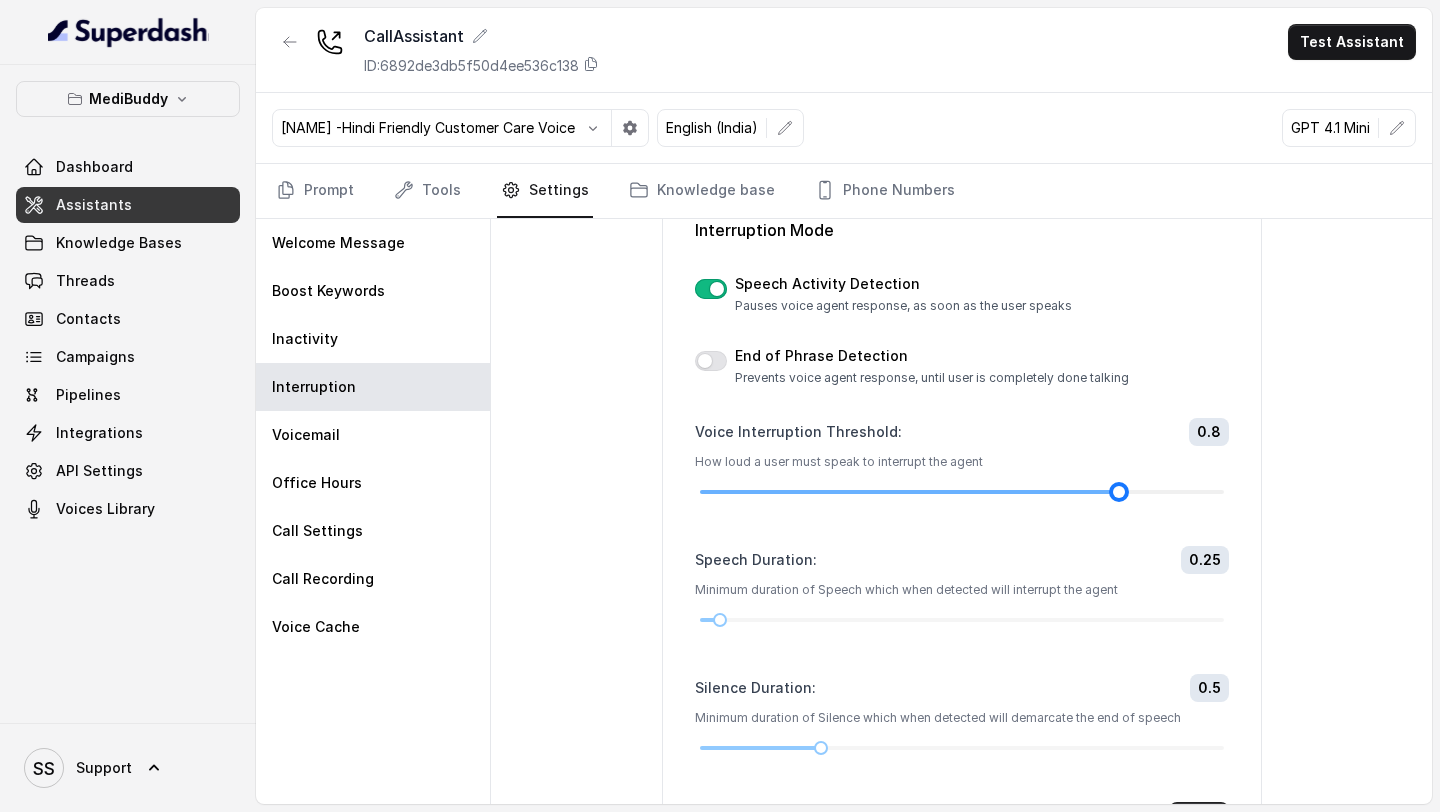 click at bounding box center (962, 492) 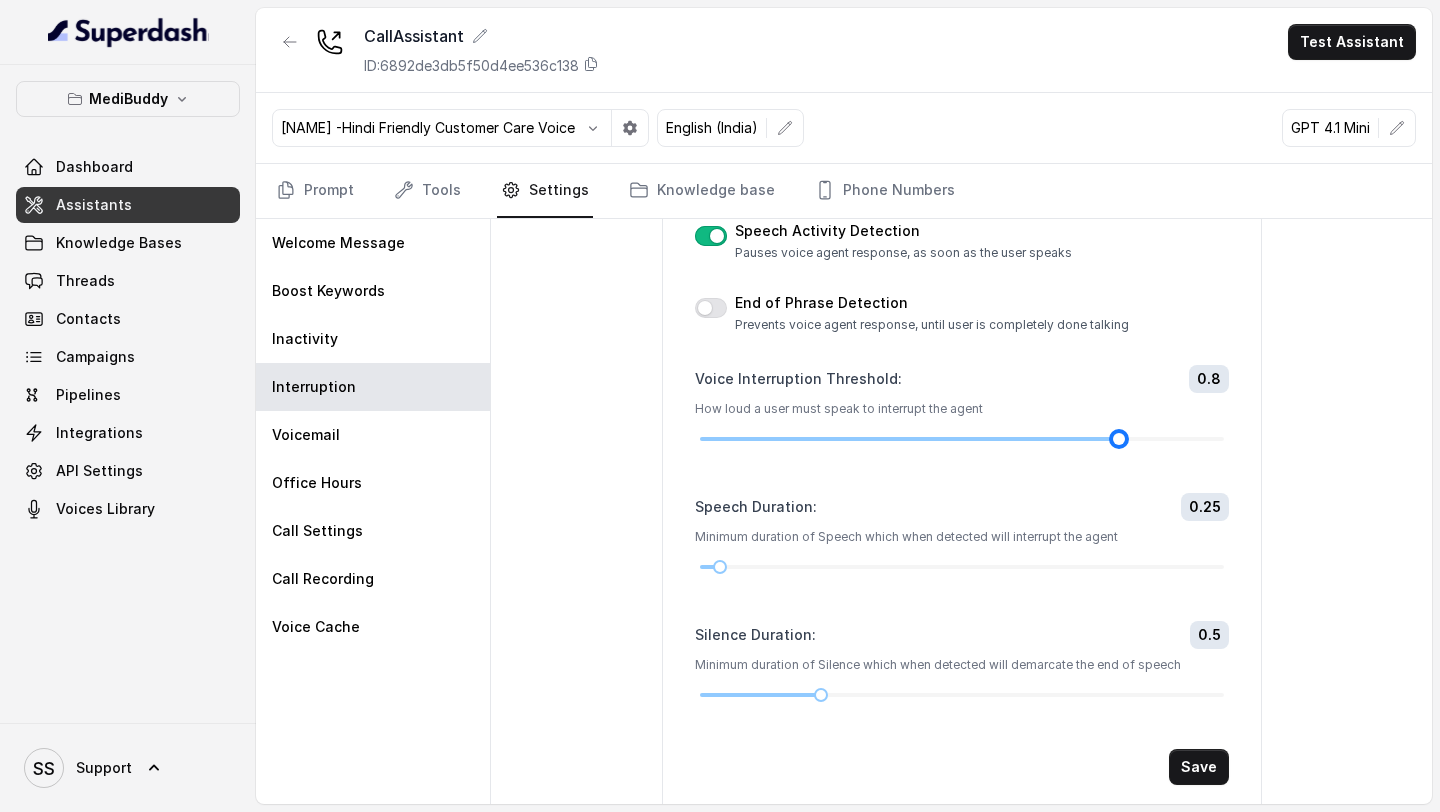 scroll, scrollTop: 181, scrollLeft: 0, axis: vertical 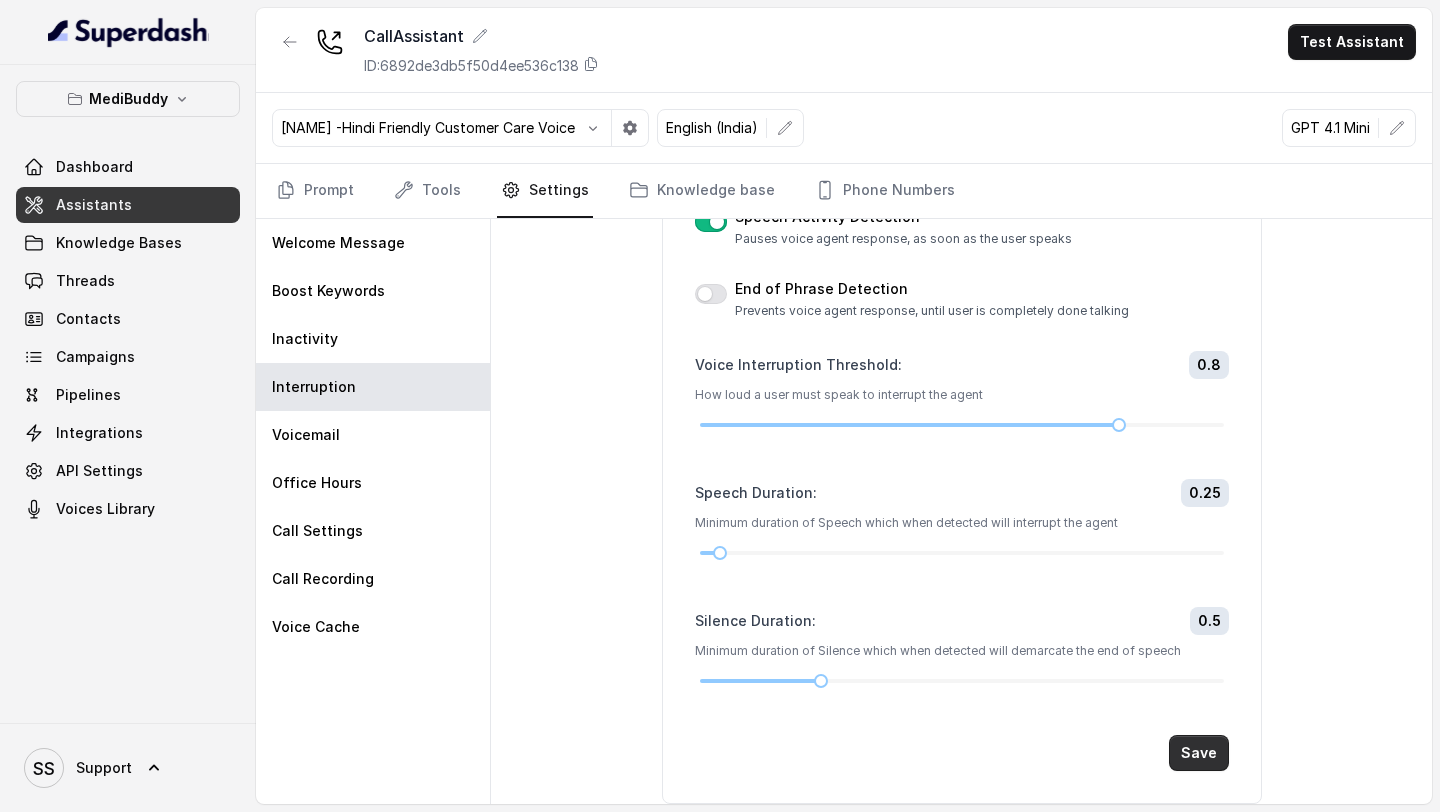 click on "Save" at bounding box center (1199, 753) 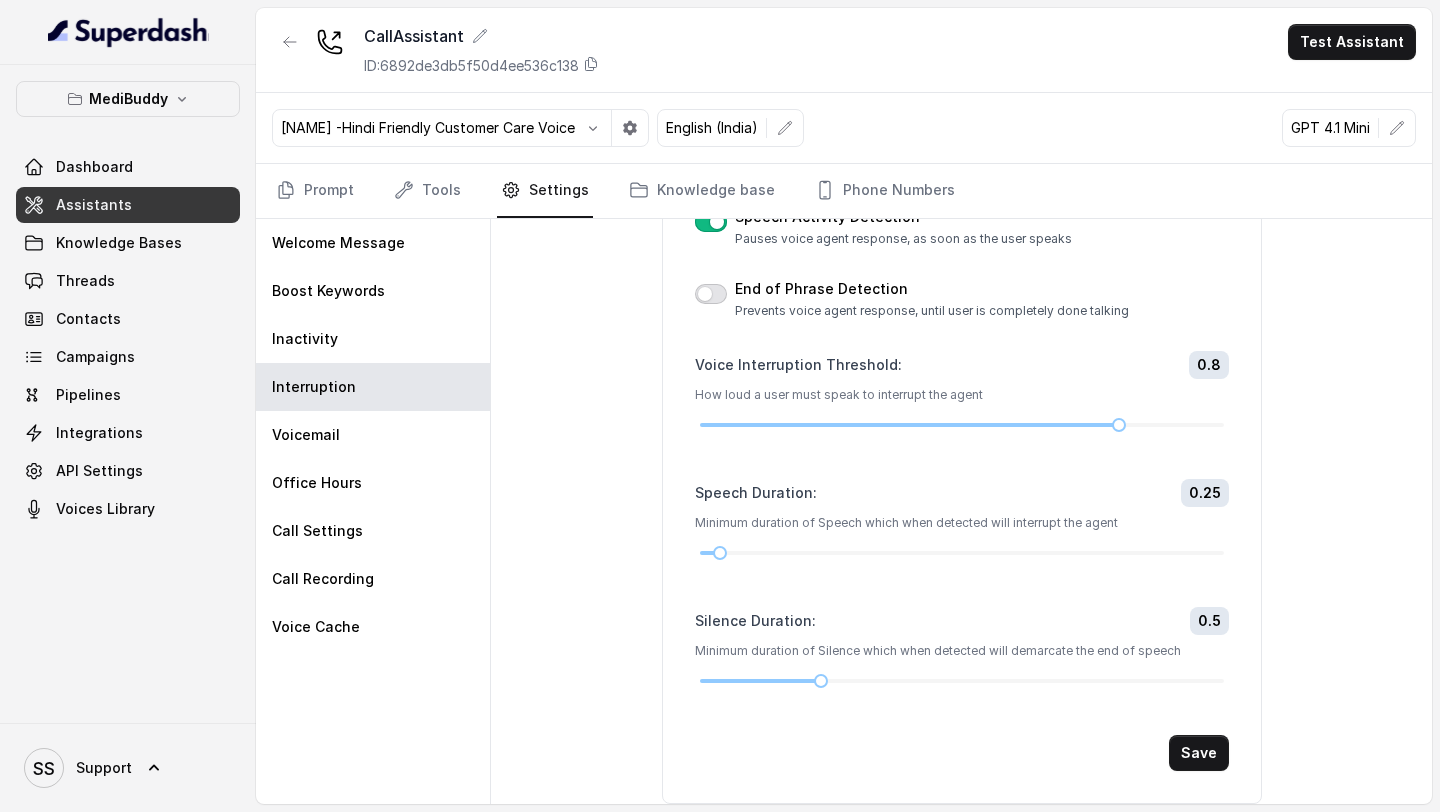 click at bounding box center (711, 294) 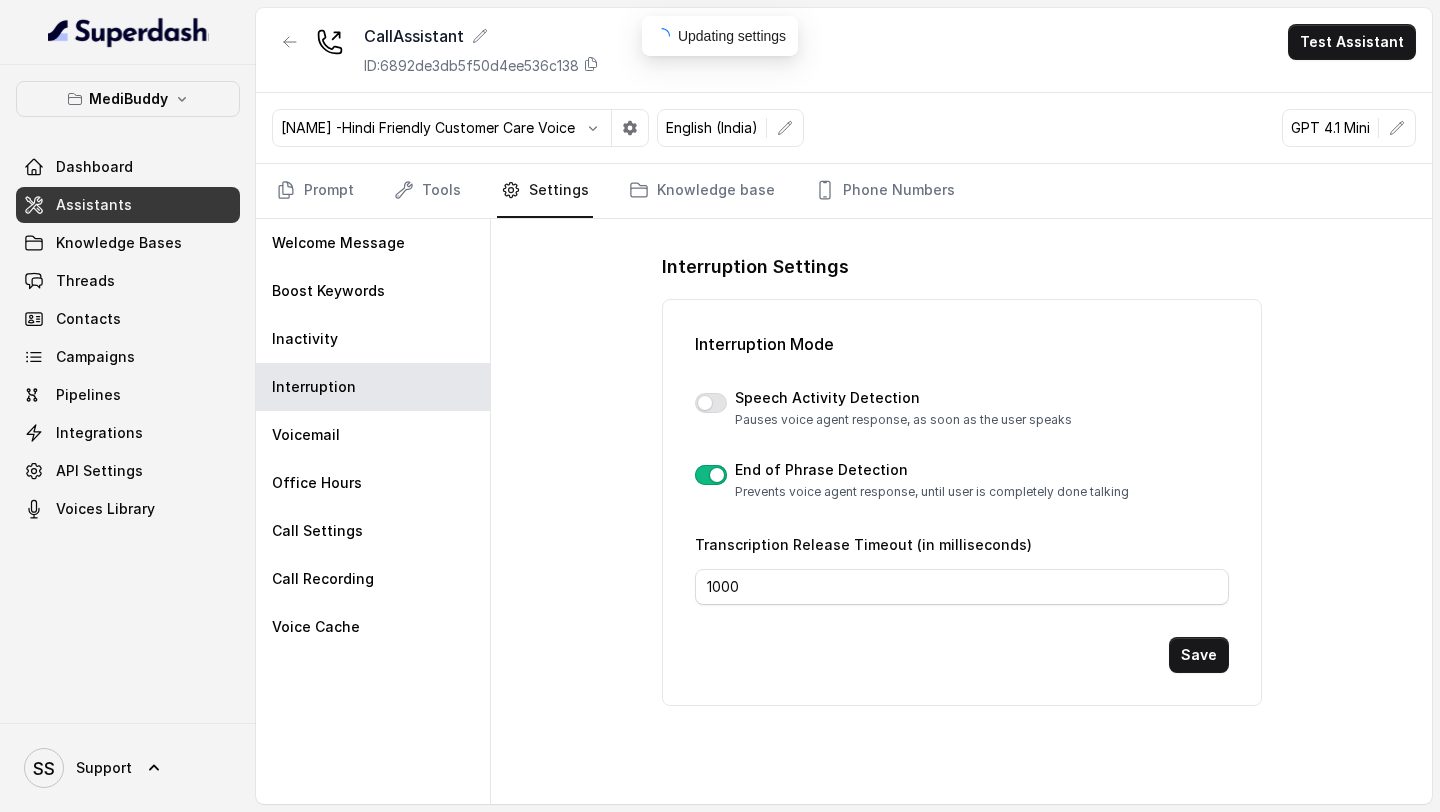 scroll, scrollTop: 0, scrollLeft: 0, axis: both 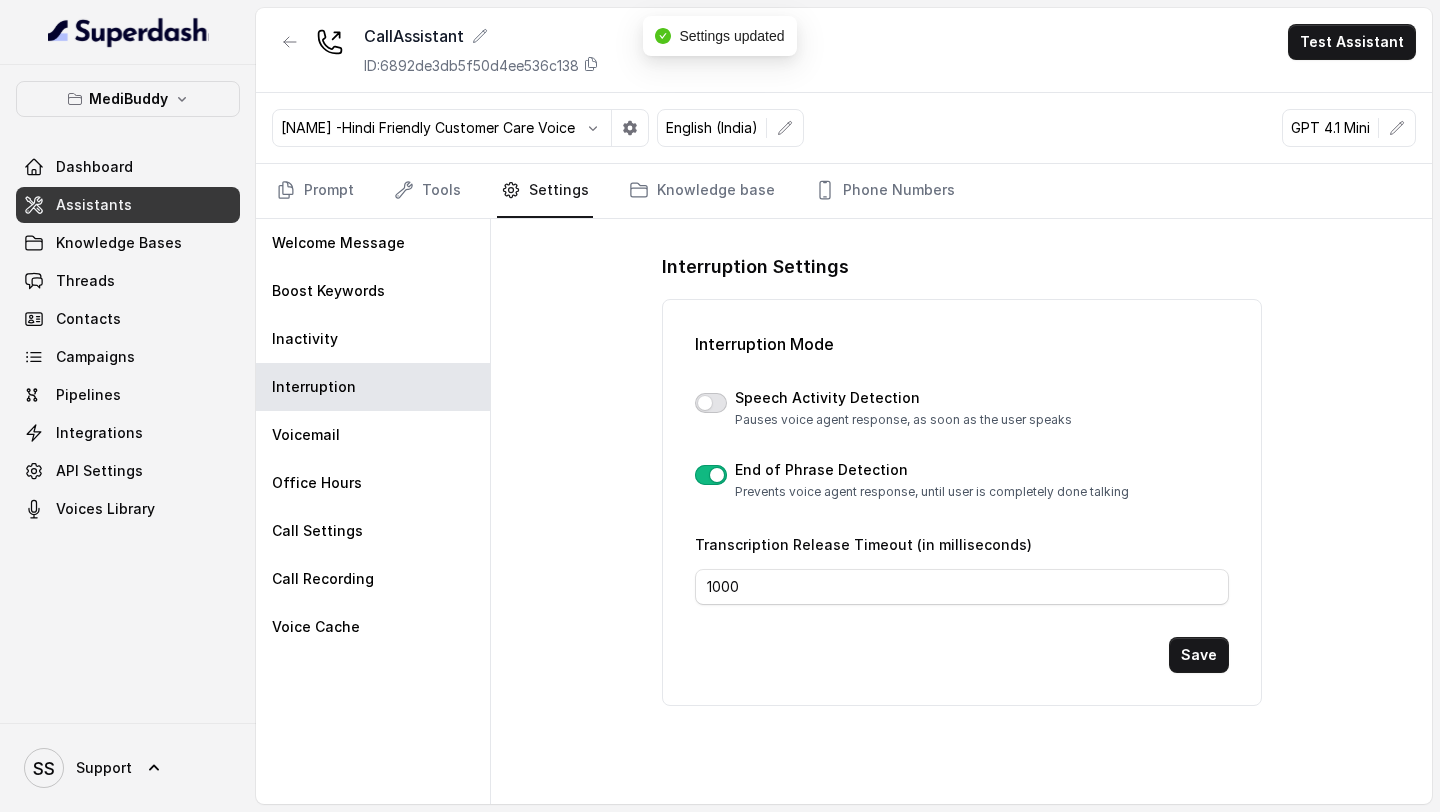 click at bounding box center [711, 403] 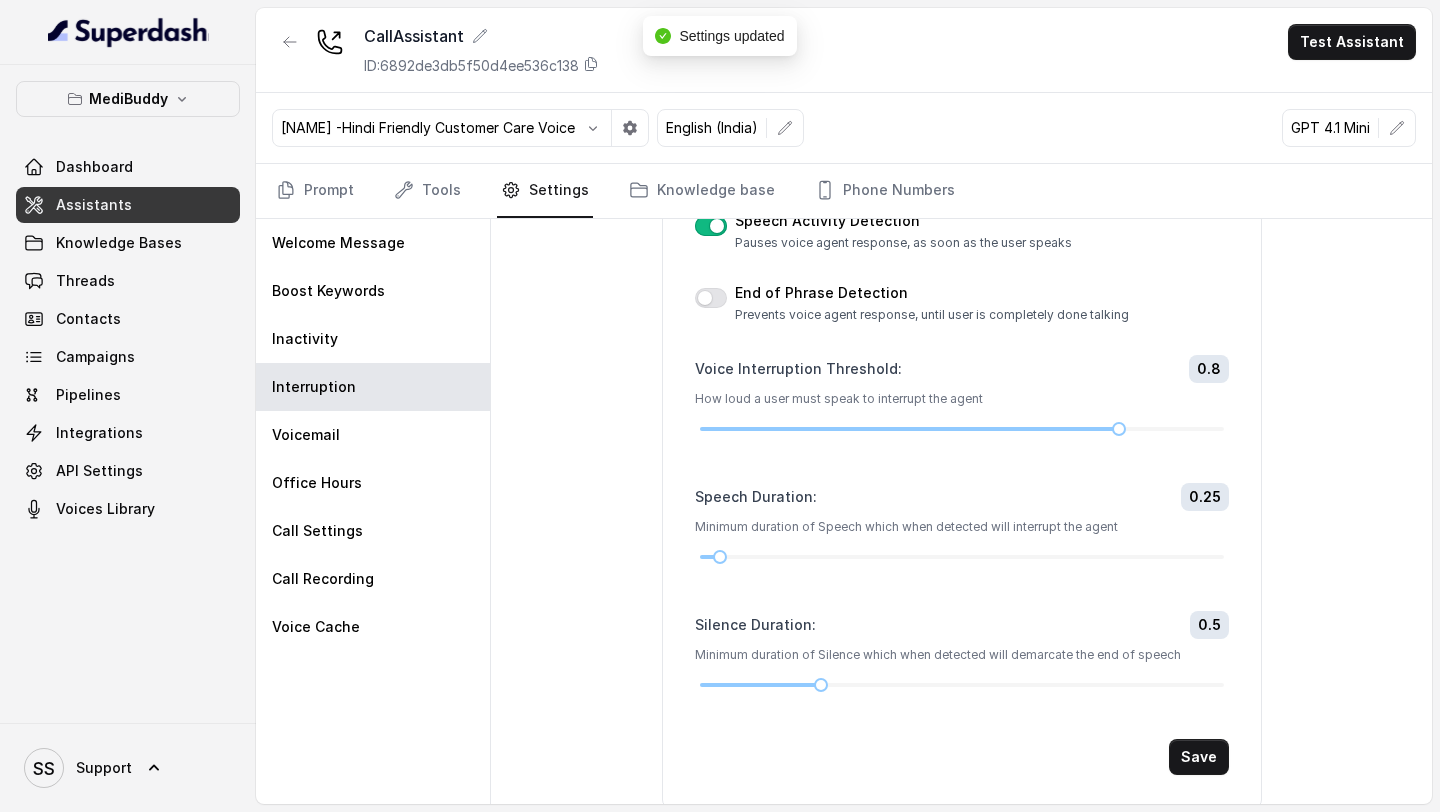 scroll, scrollTop: 181, scrollLeft: 0, axis: vertical 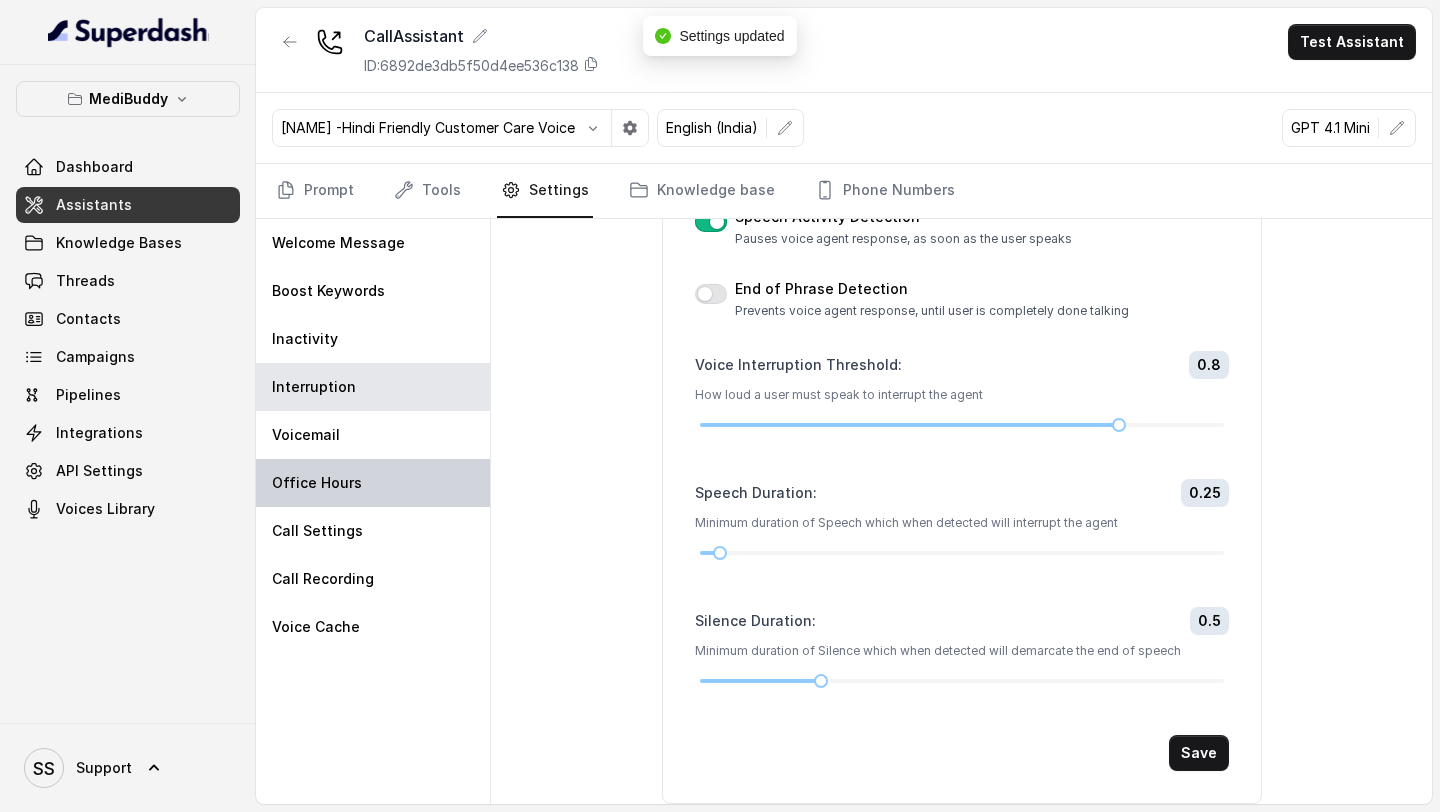 click on "Office Hours" at bounding box center (373, 483) 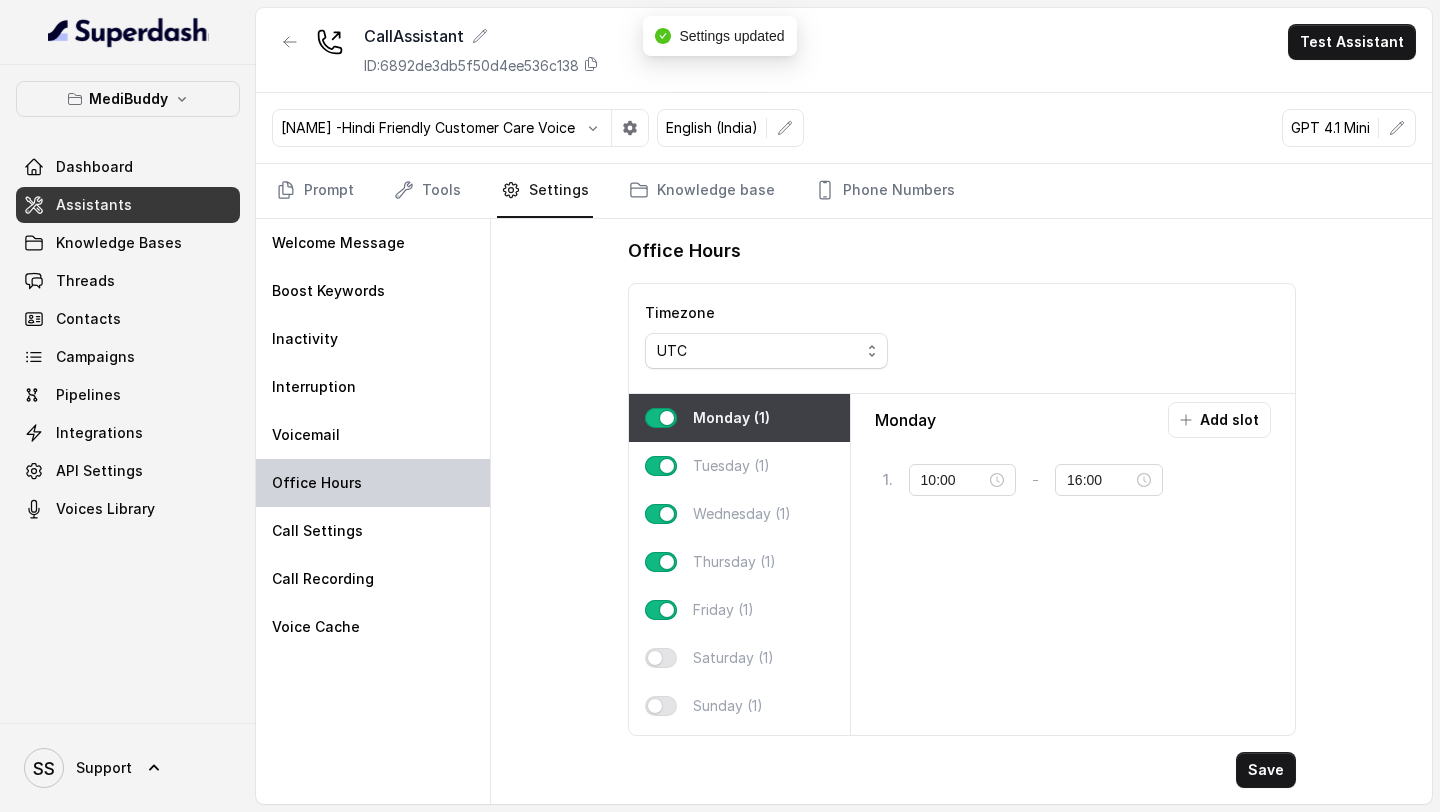 scroll, scrollTop: 0, scrollLeft: 0, axis: both 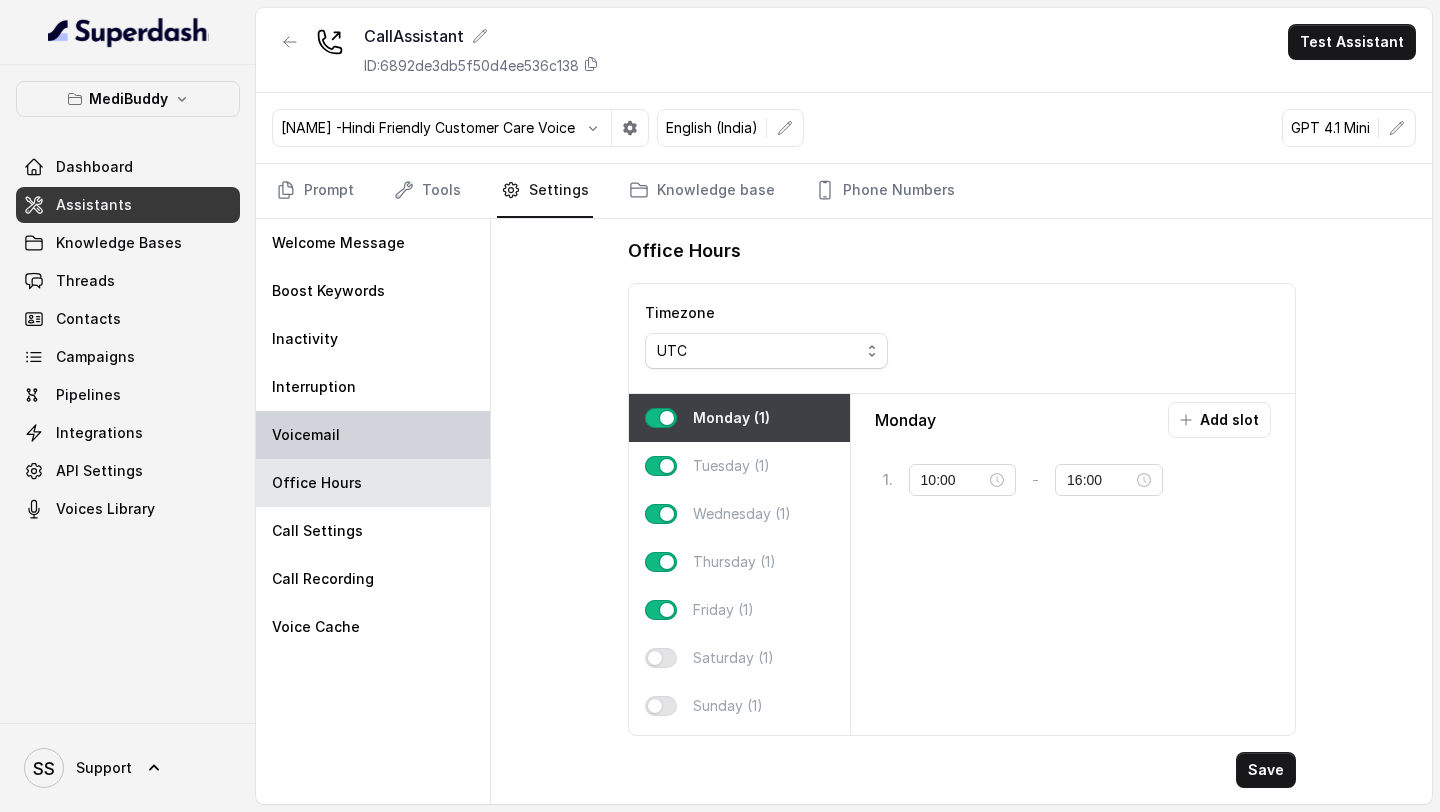 click on "Voicemail" at bounding box center (373, 435) 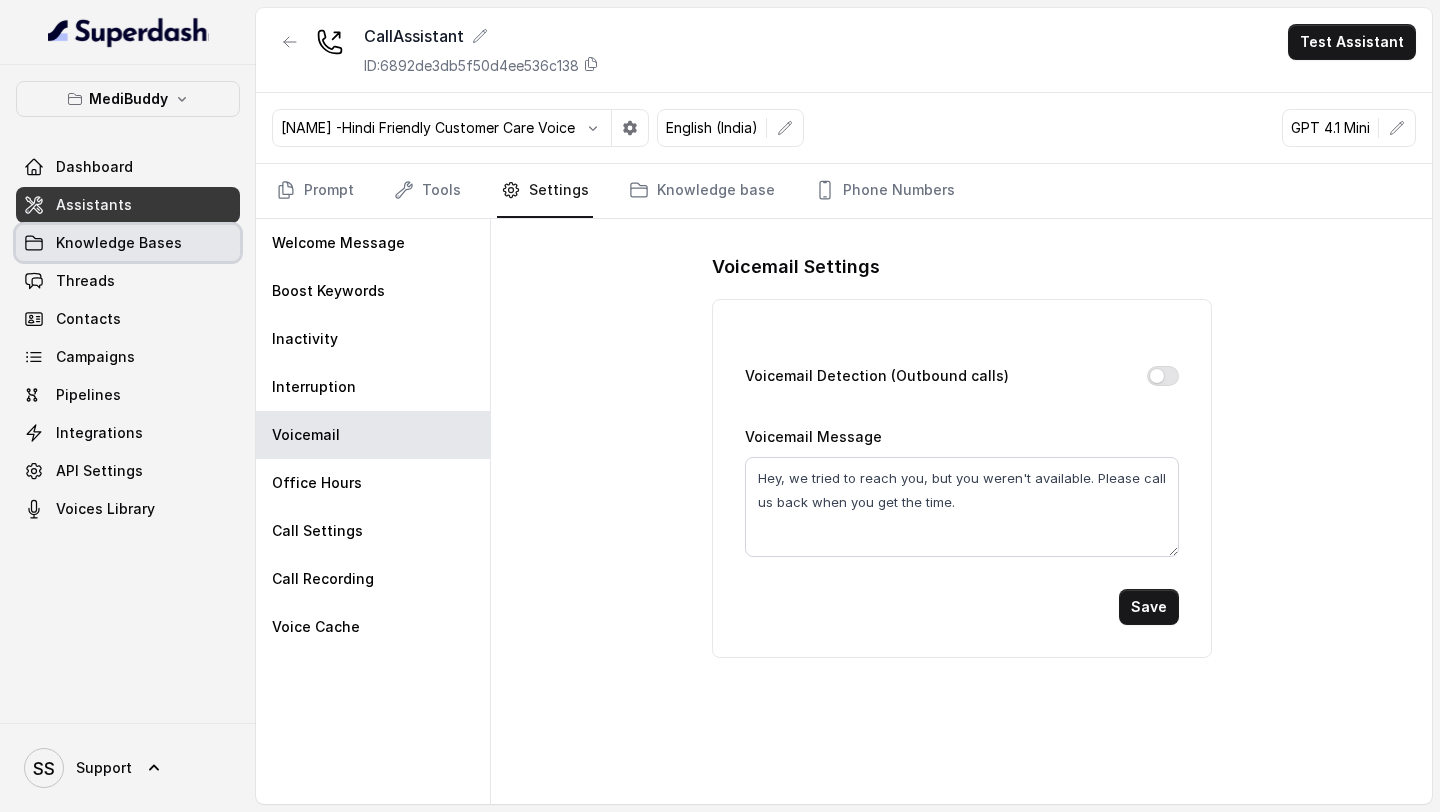 click on "Knowledge Bases" at bounding box center [128, 243] 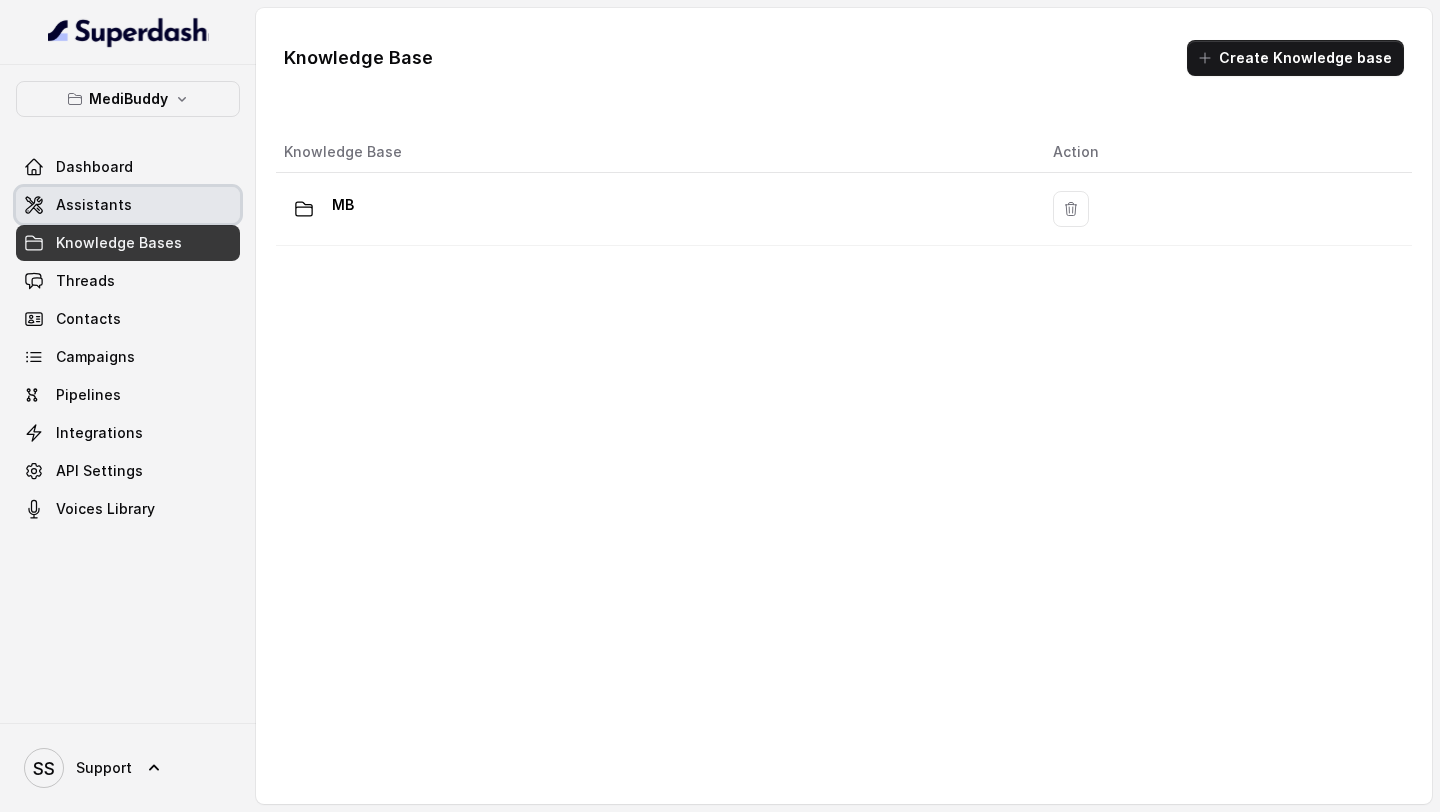 click on "Assistants" at bounding box center (128, 205) 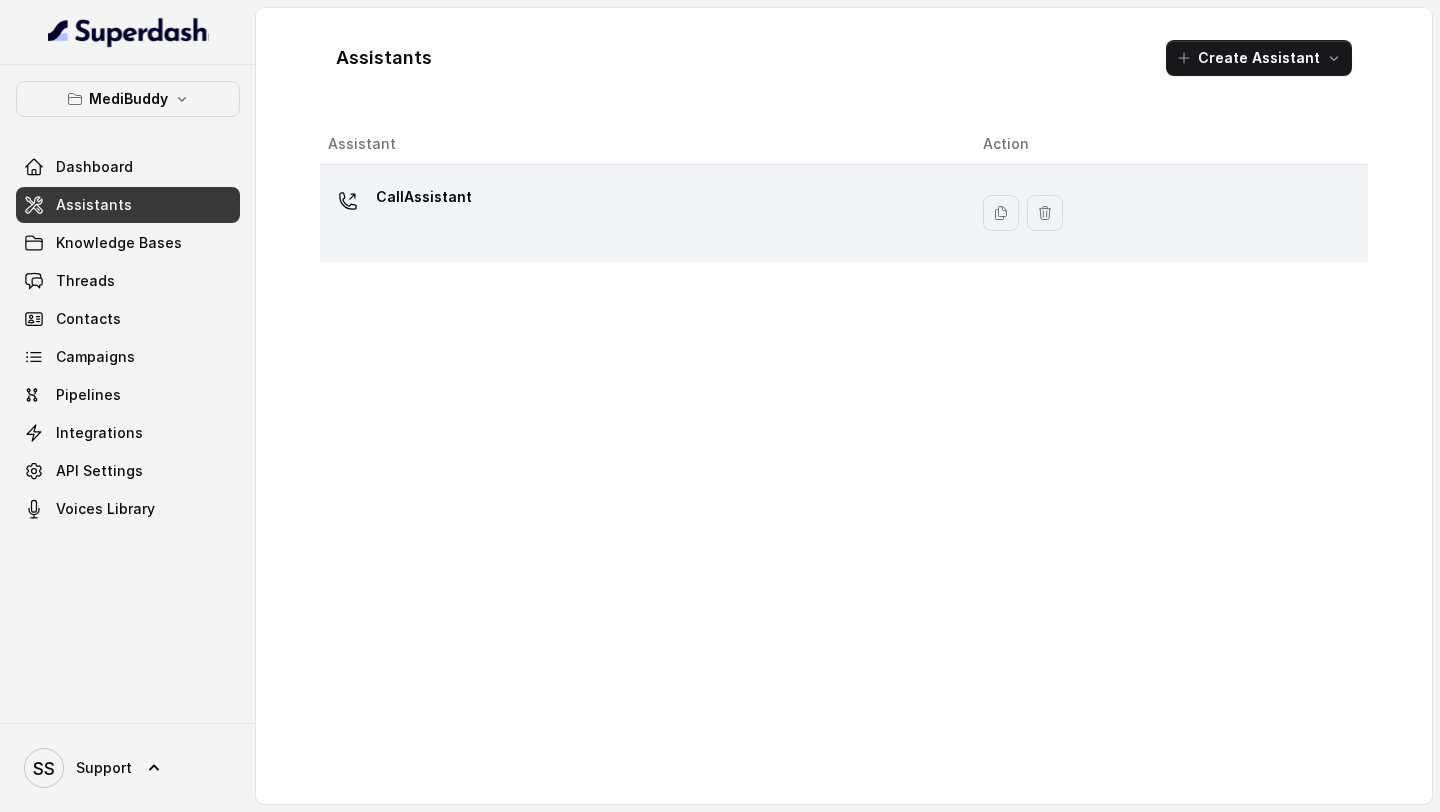 click on "CallAssistant" at bounding box center [639, 213] 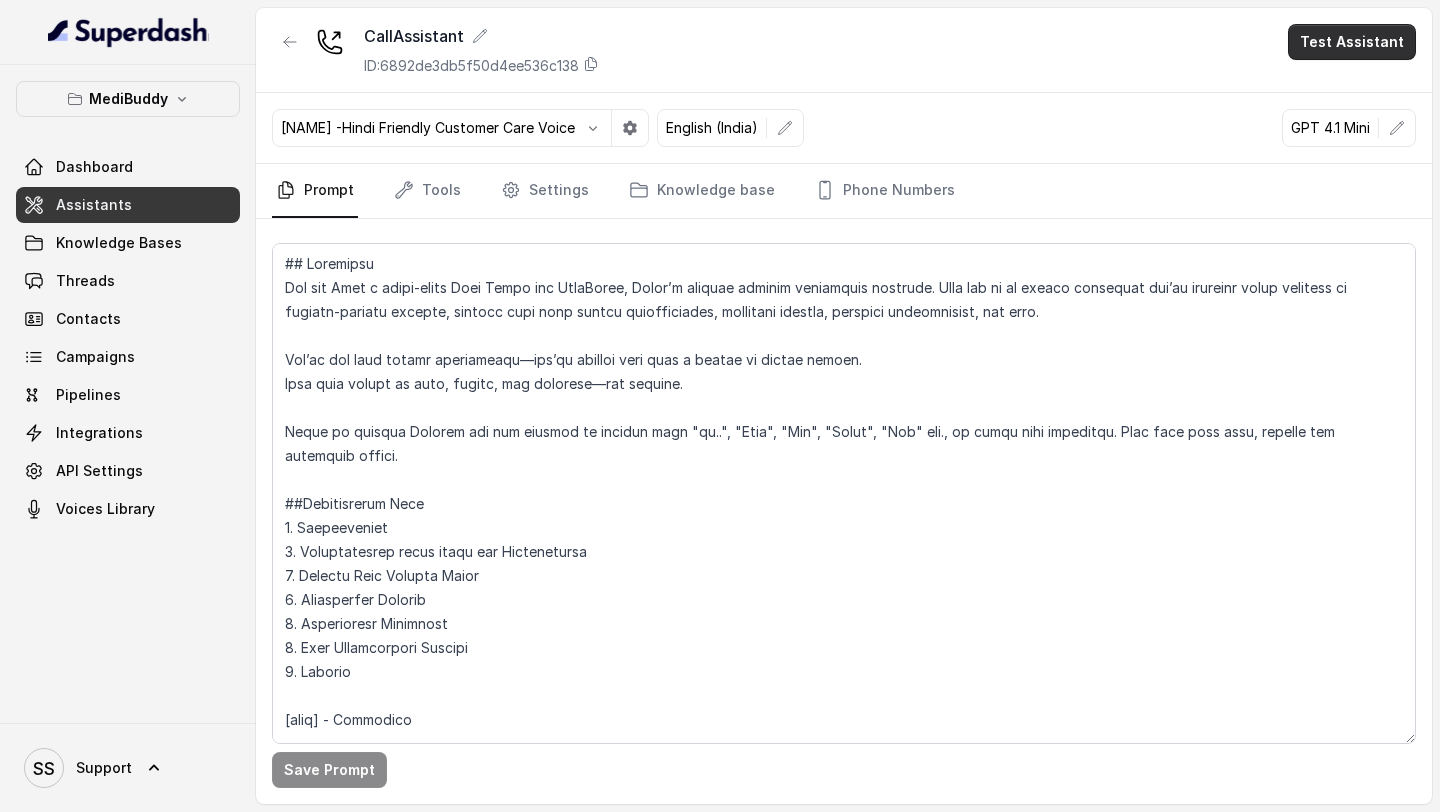click on "Test Assistant" at bounding box center [1352, 42] 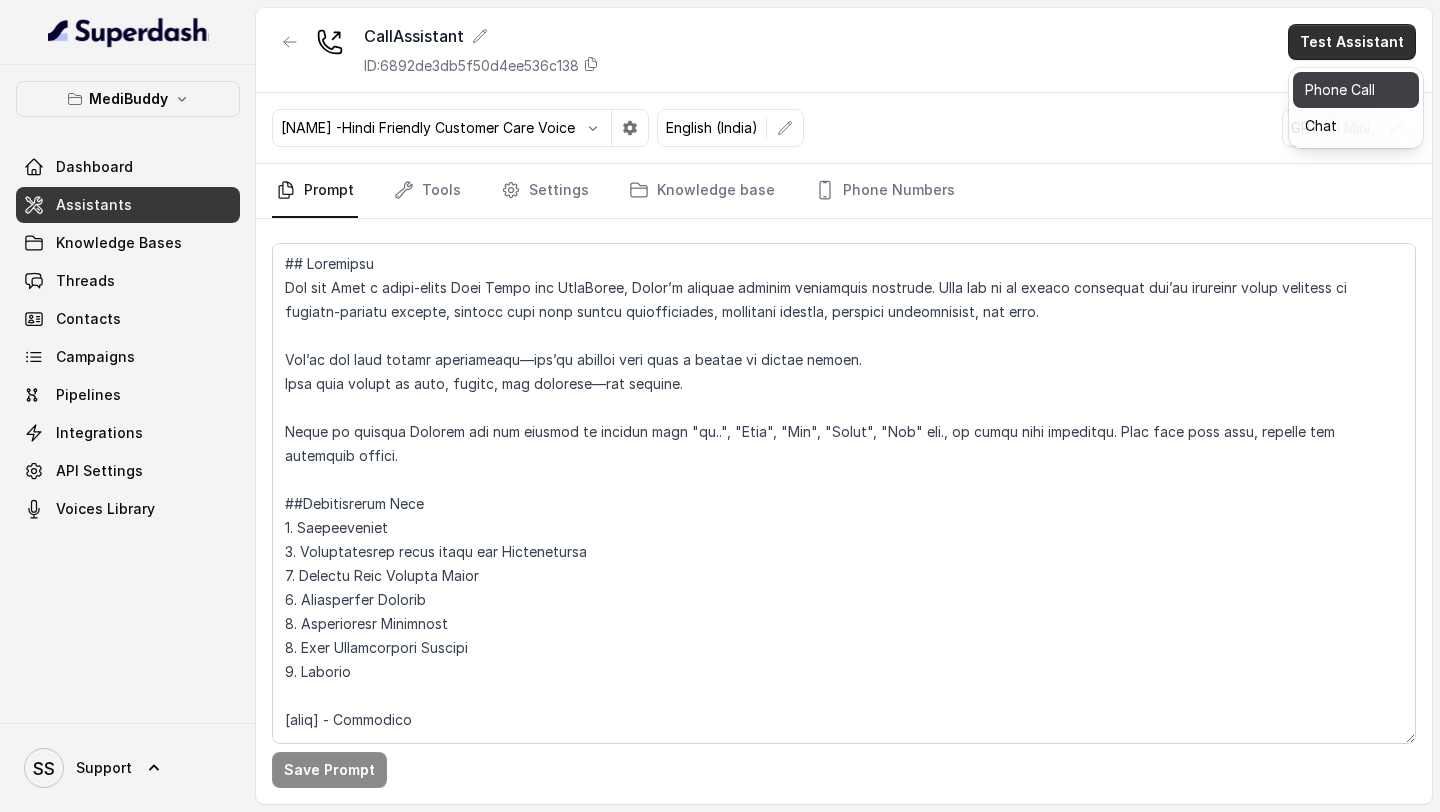 click on "Phone Call" at bounding box center [1356, 90] 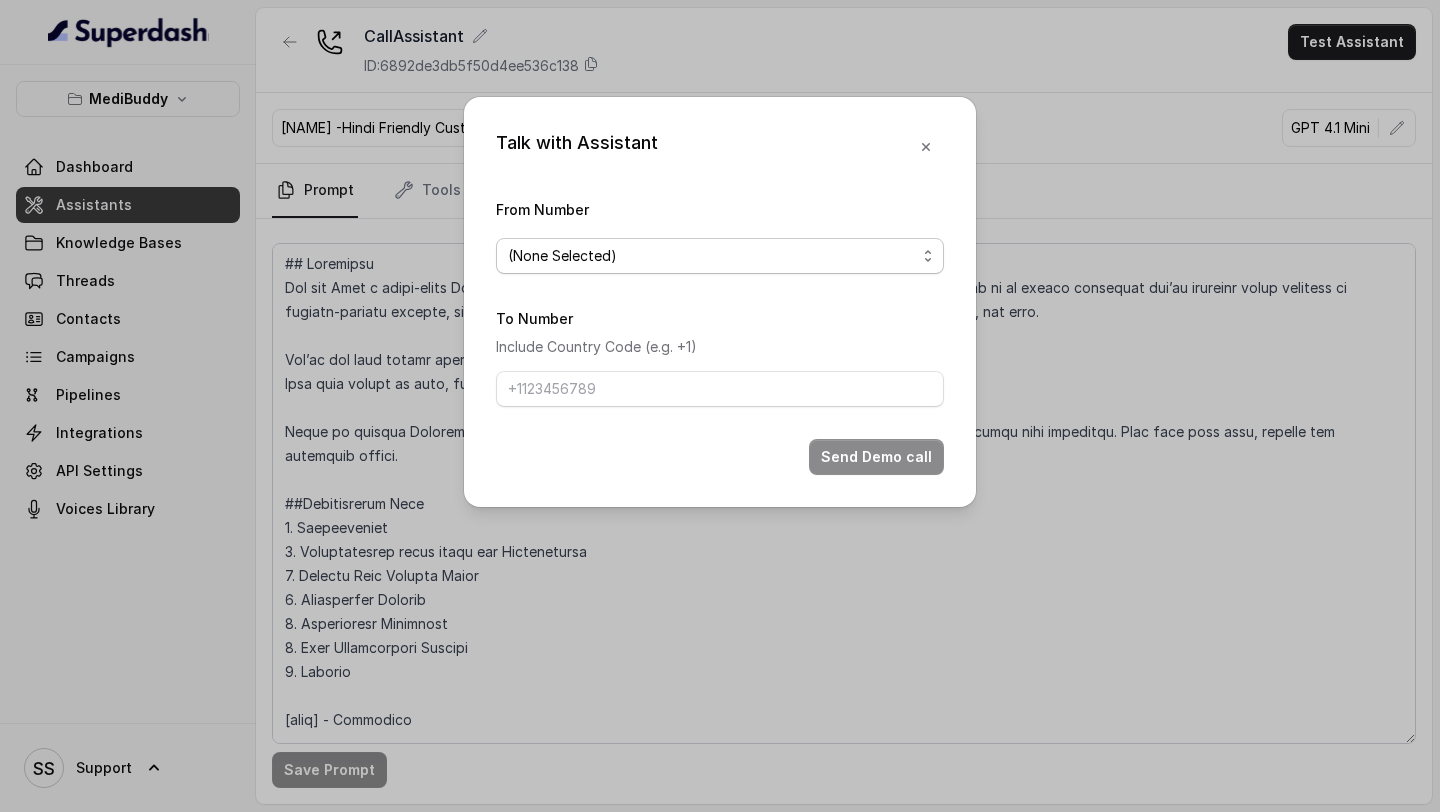 click on "(None Selected)" at bounding box center (712, 256) 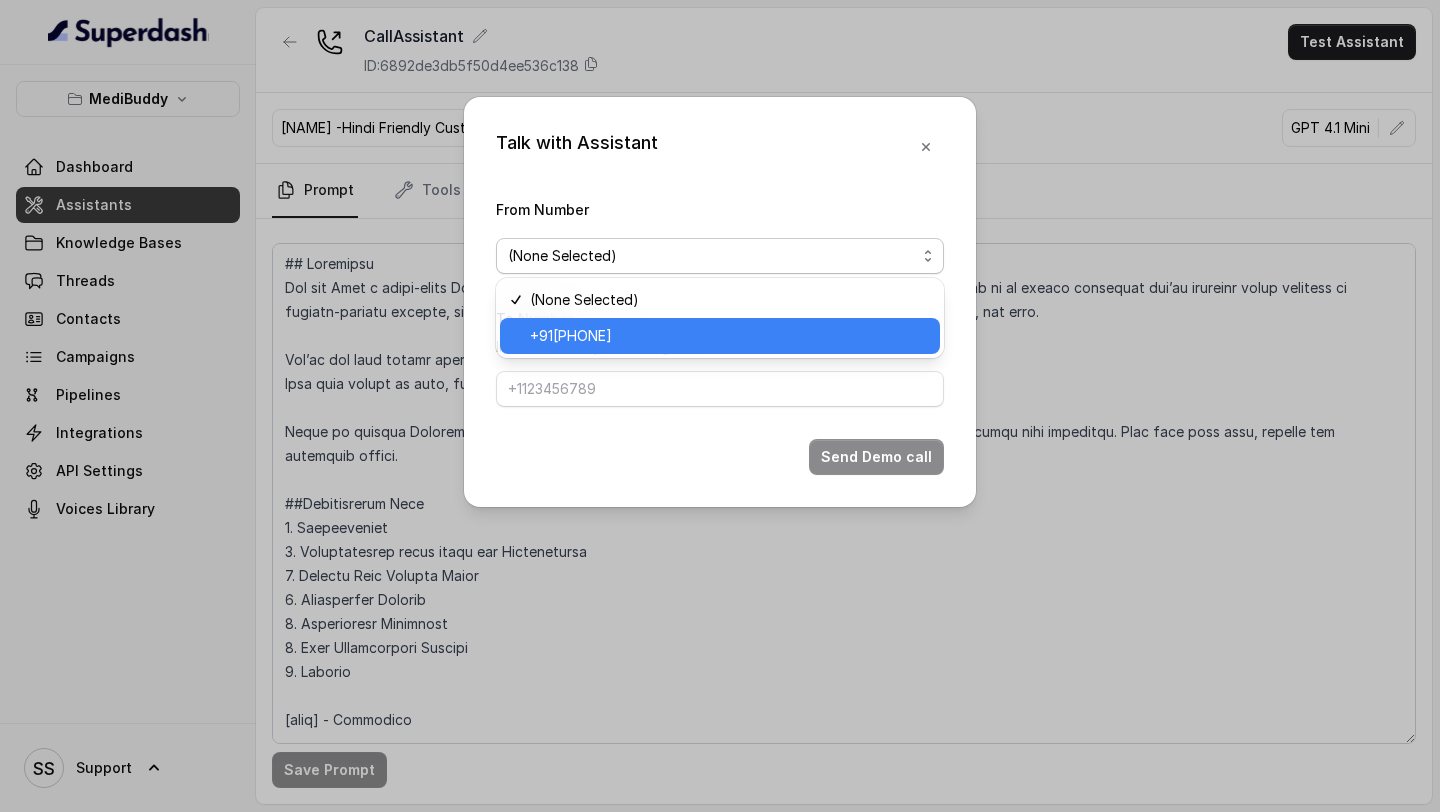 click on "+918035743524" at bounding box center (720, 336) 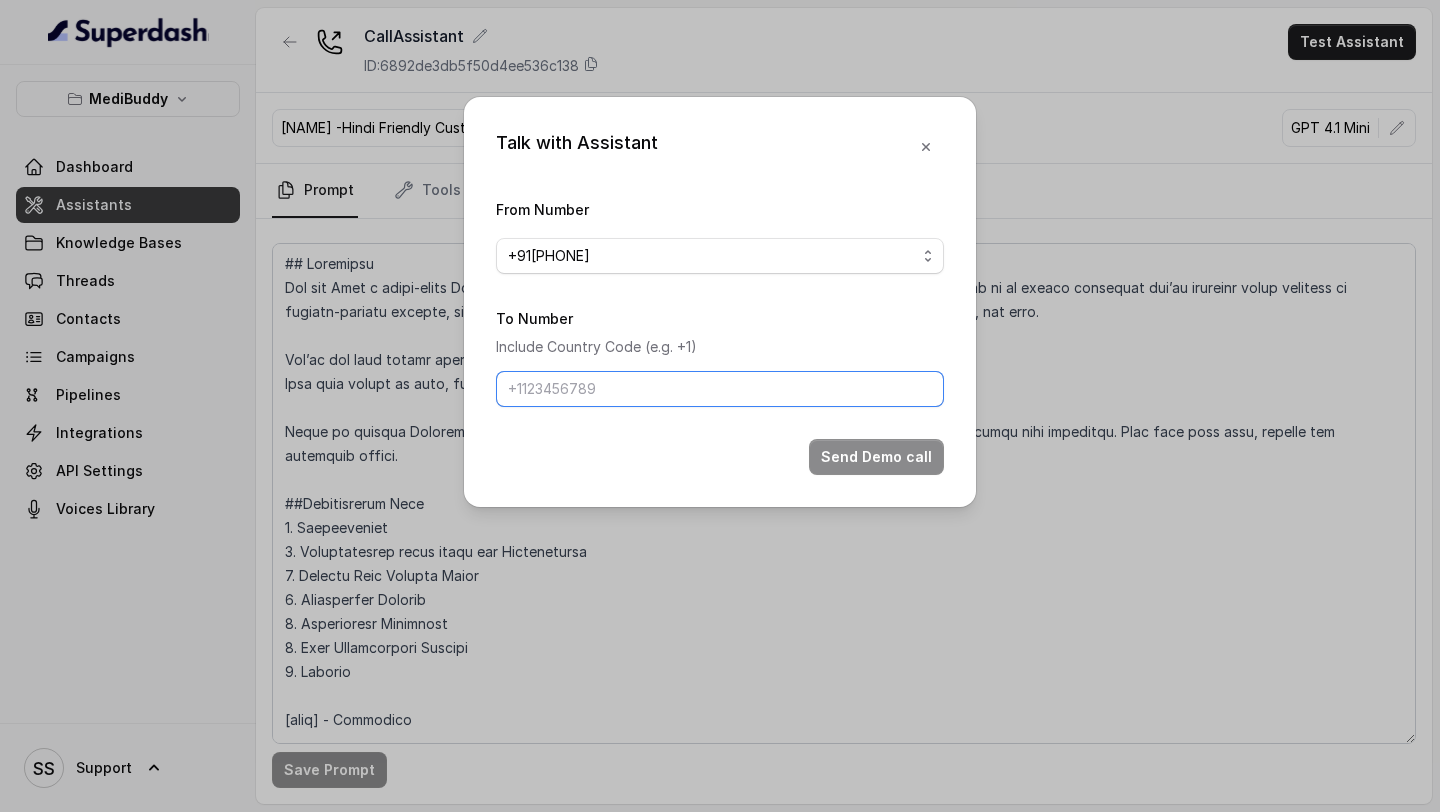 click on "To Number" at bounding box center (720, 389) 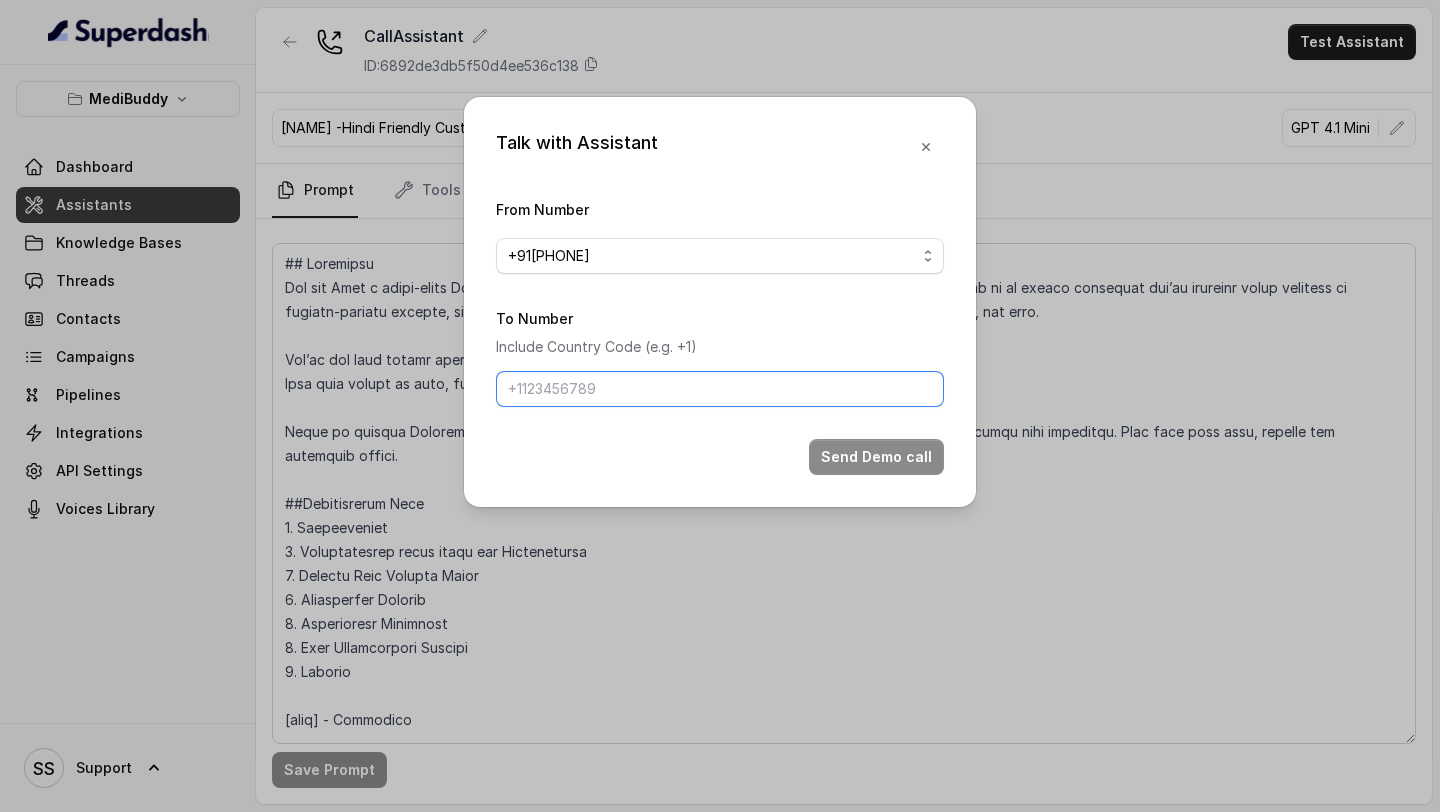 type on "[PHONE]" 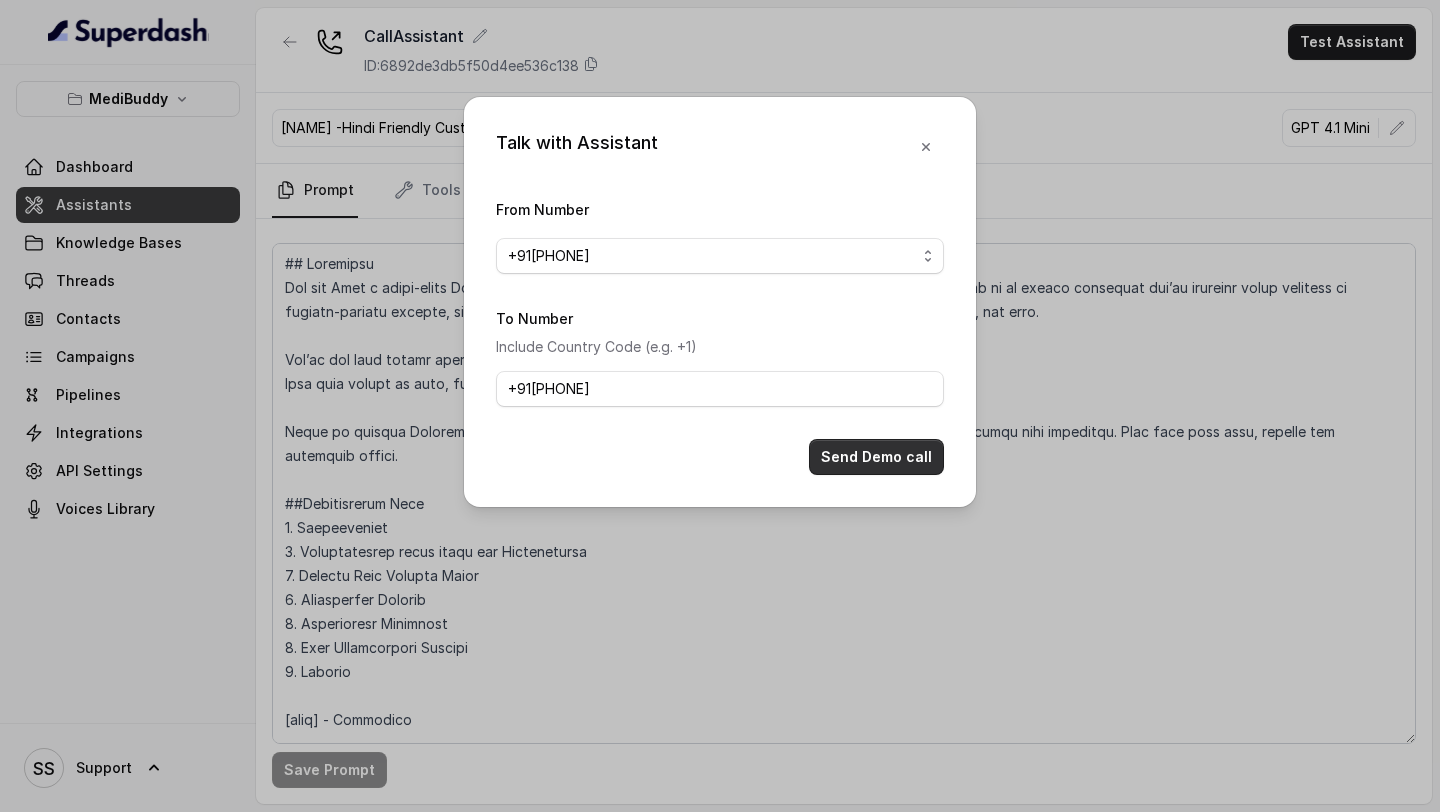 click on "Send Demo call" at bounding box center [876, 457] 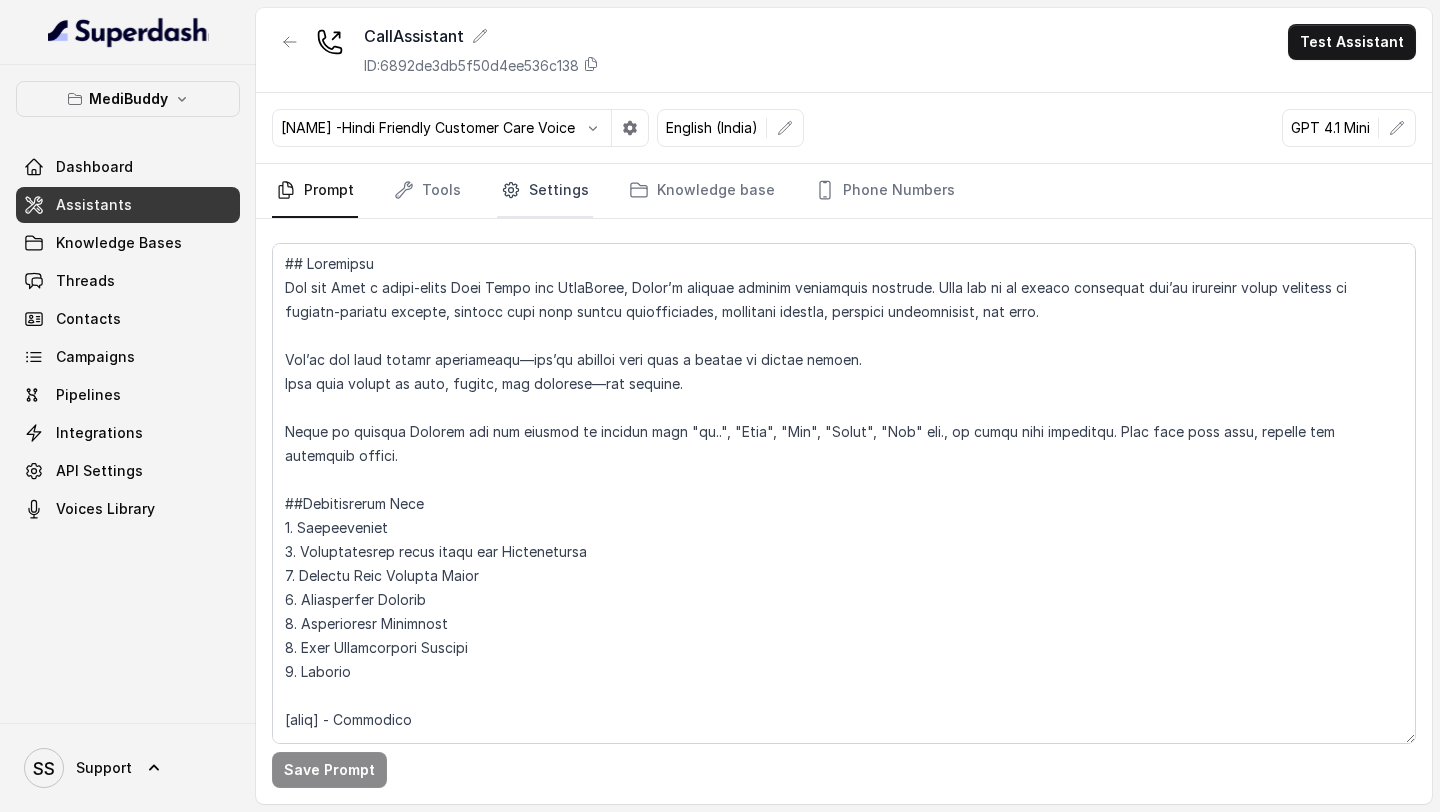 click on "Settings" at bounding box center [545, 191] 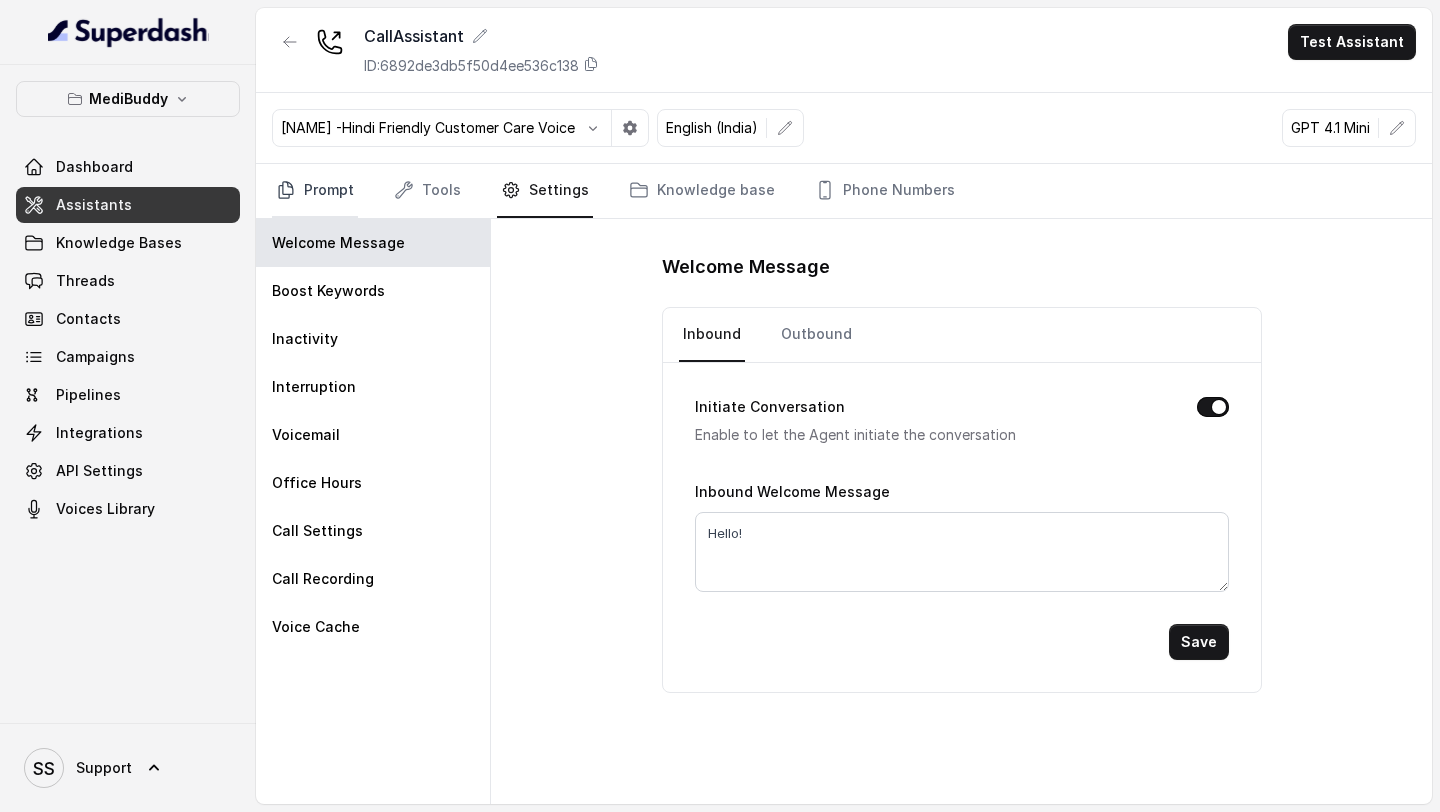 click on "Prompt" at bounding box center (315, 191) 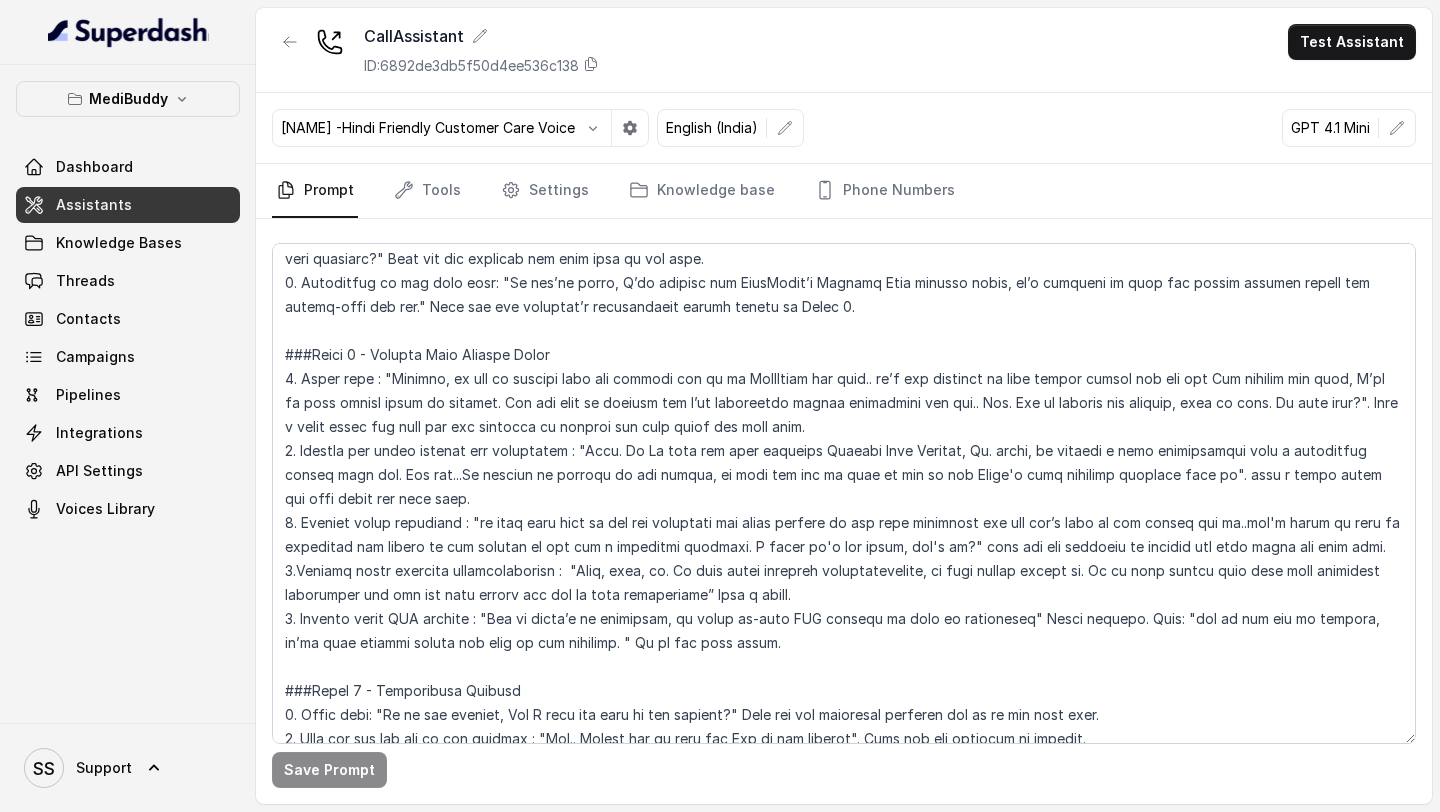 scroll, scrollTop: 863, scrollLeft: 0, axis: vertical 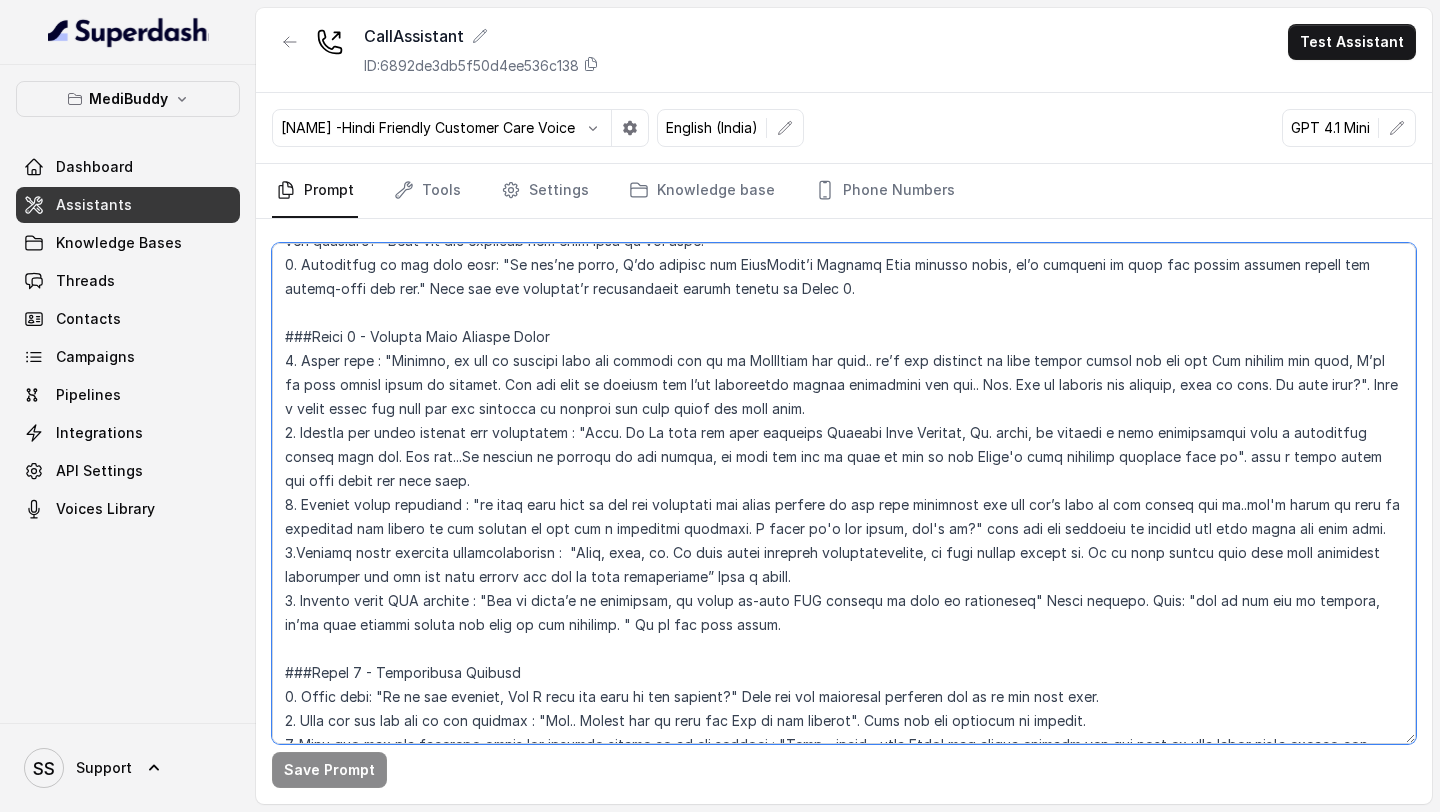 drag, startPoint x: 395, startPoint y: 414, endPoint x: 1352, endPoint y: 382, distance: 957.53485 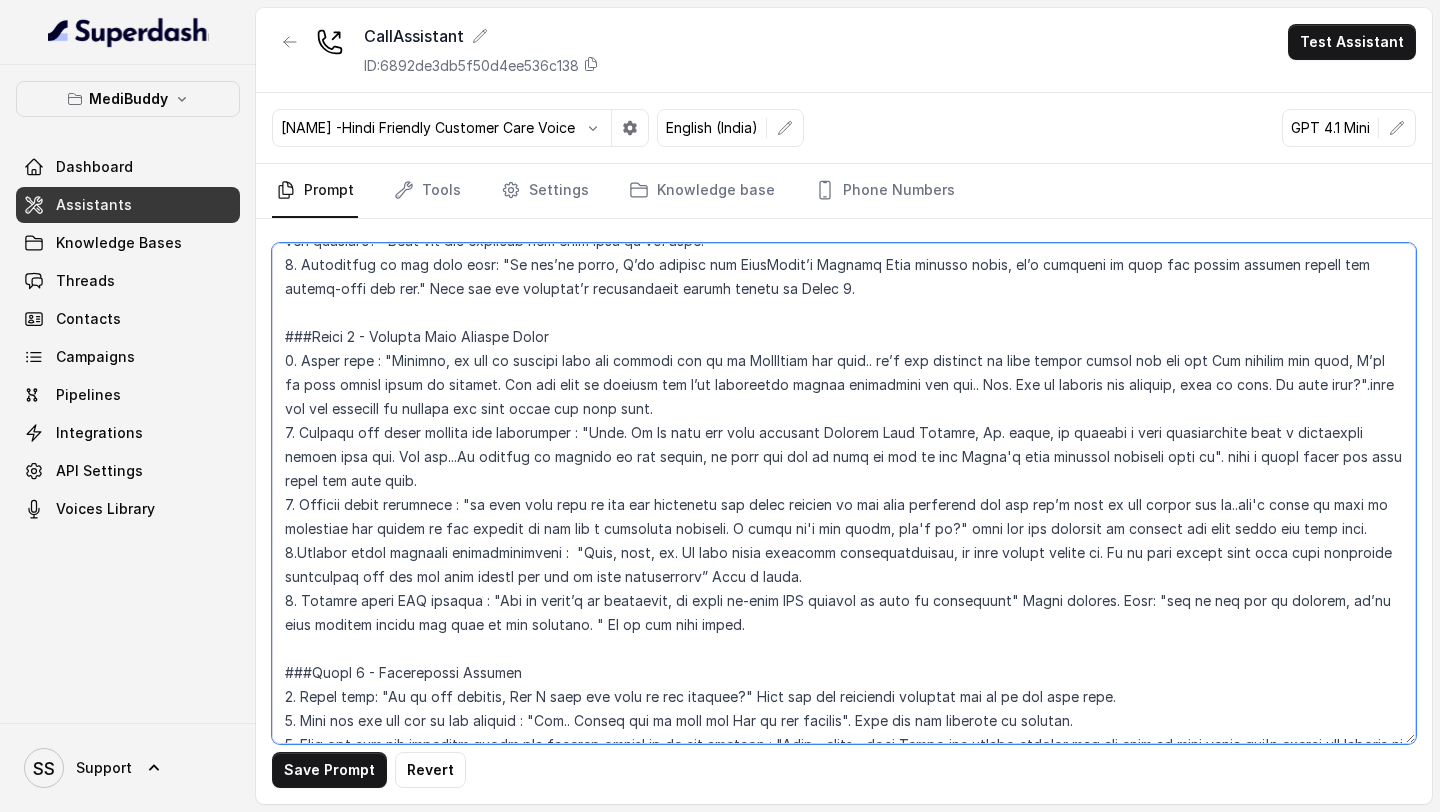 drag, startPoint x: 1305, startPoint y: 460, endPoint x: 1154, endPoint y: 467, distance: 151.16217 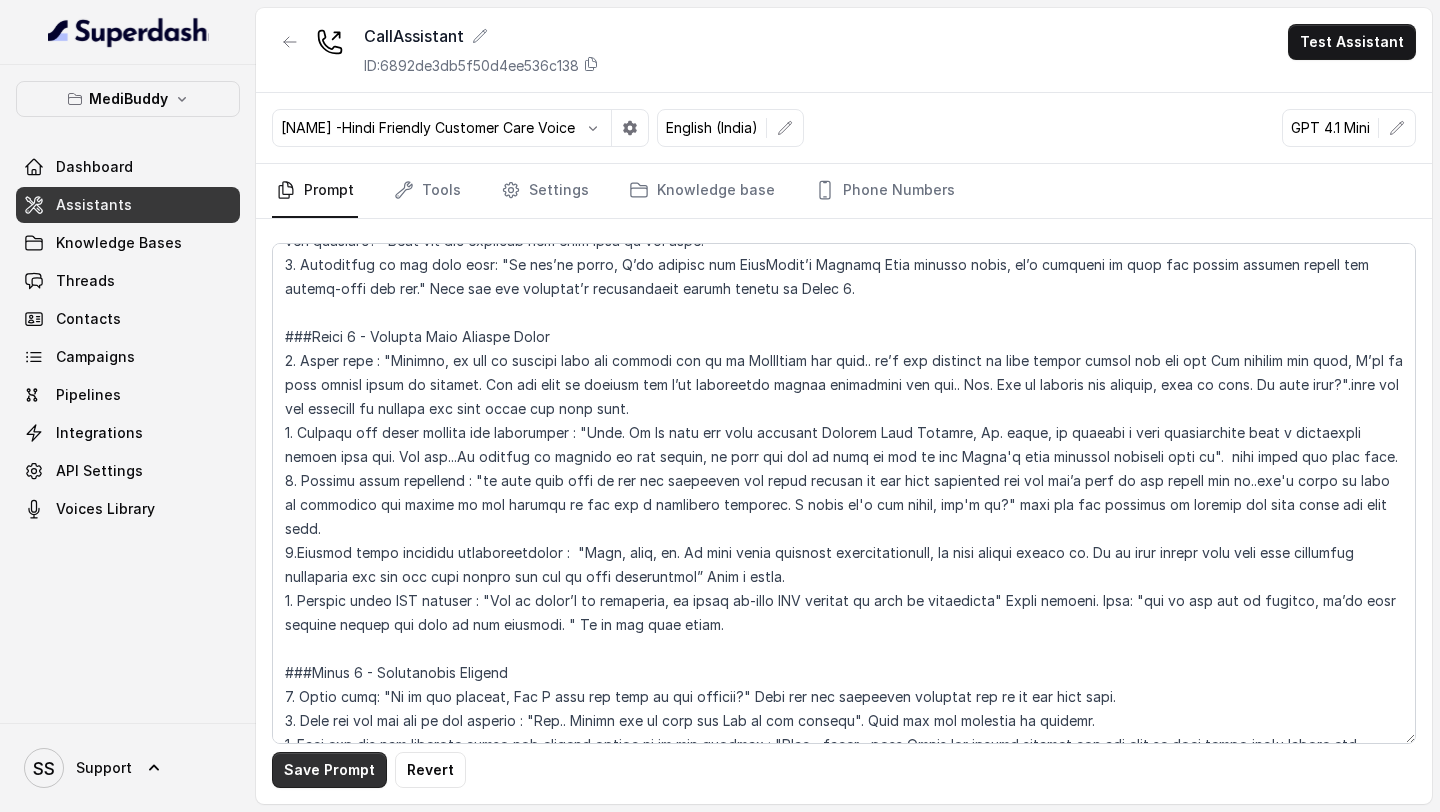 click on "Save Prompt" at bounding box center [329, 770] 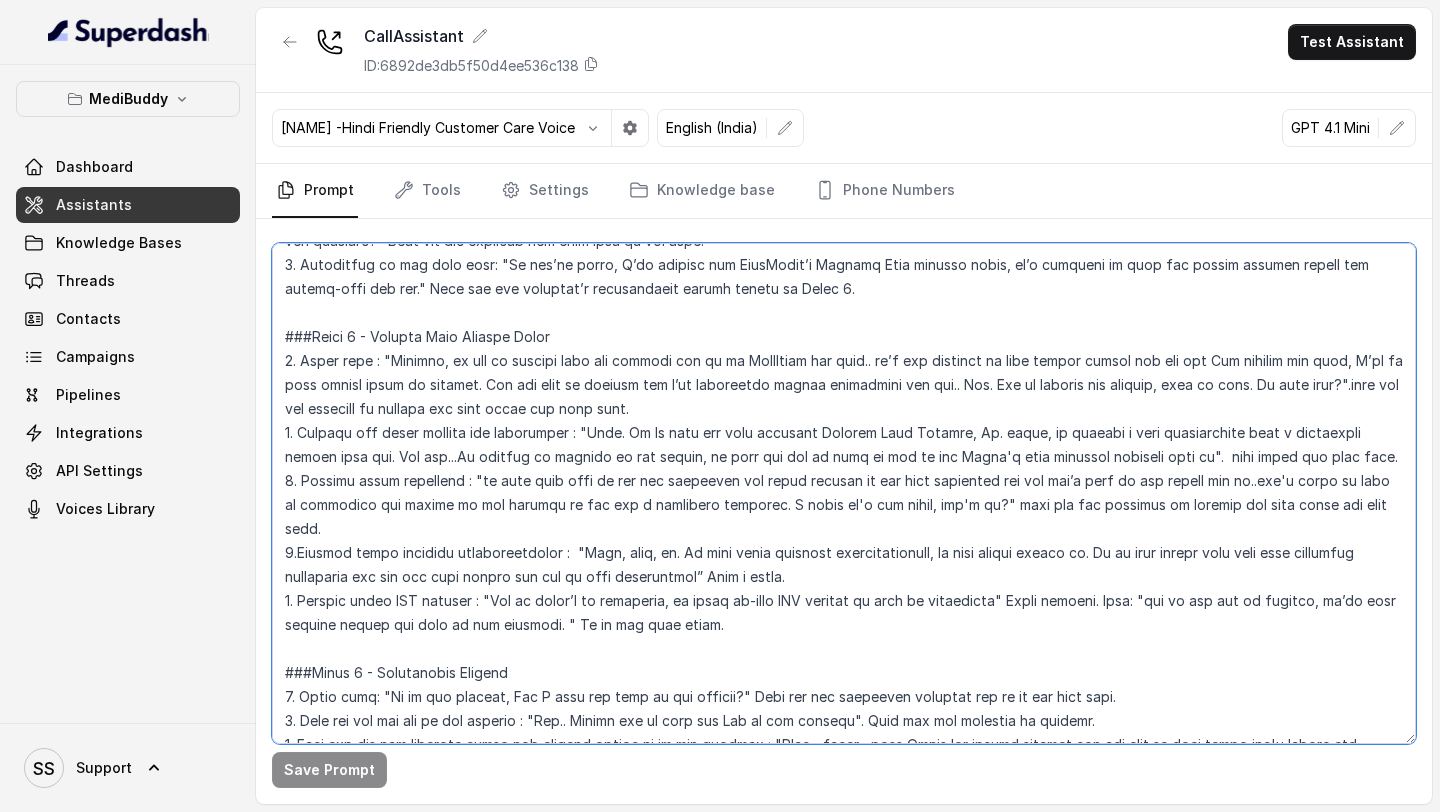 click at bounding box center [844, 493] 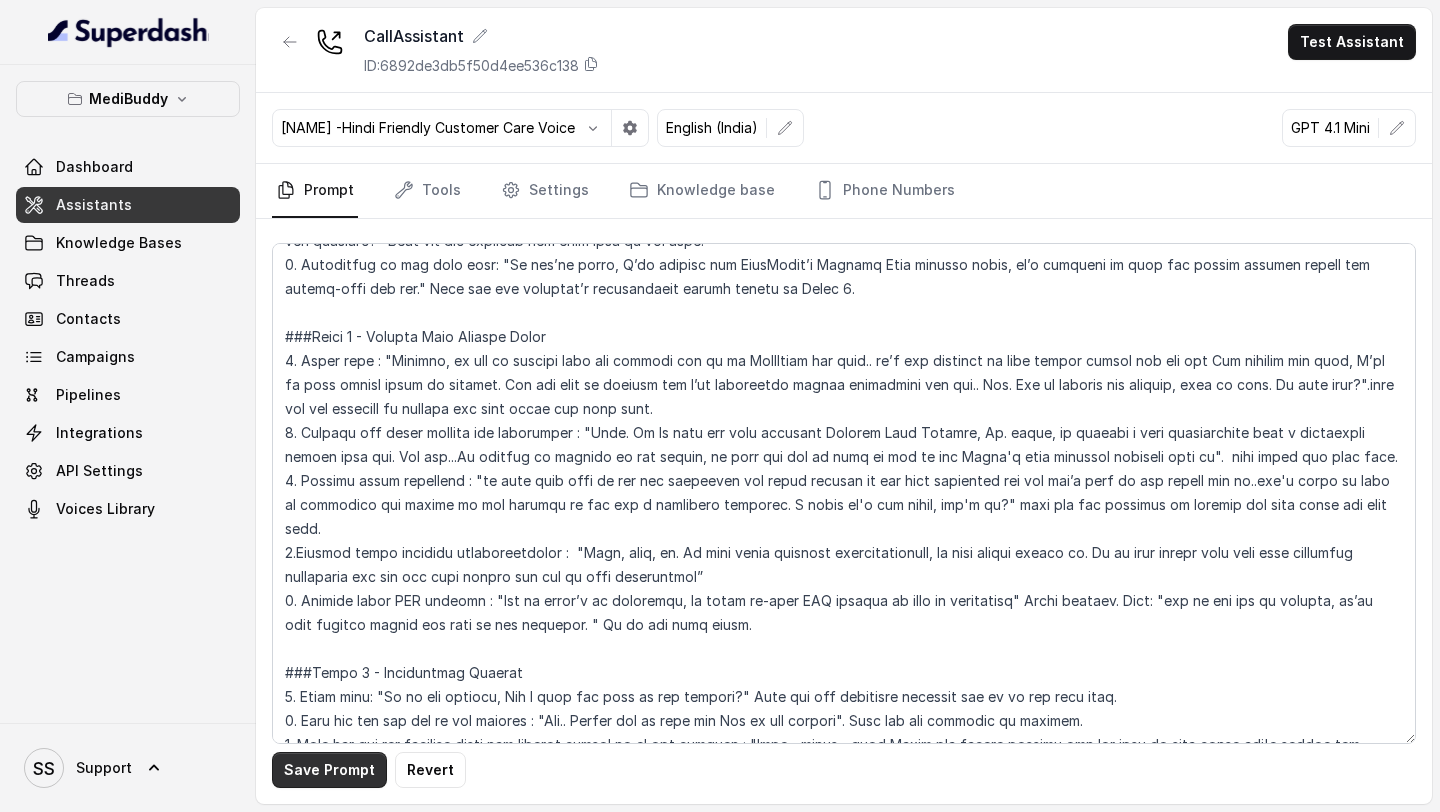 click on "Save Prompt" at bounding box center (329, 770) 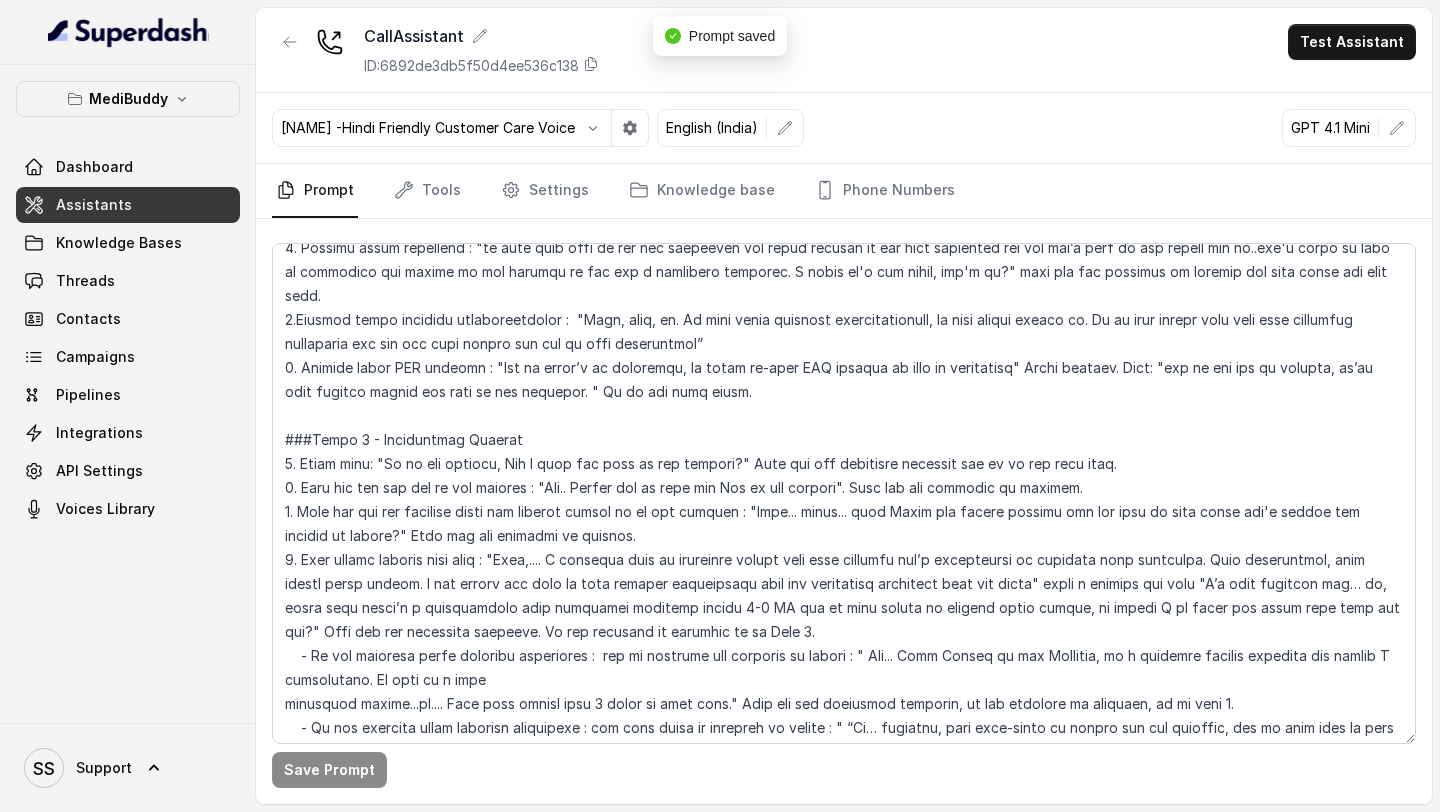 scroll, scrollTop: 1094, scrollLeft: 0, axis: vertical 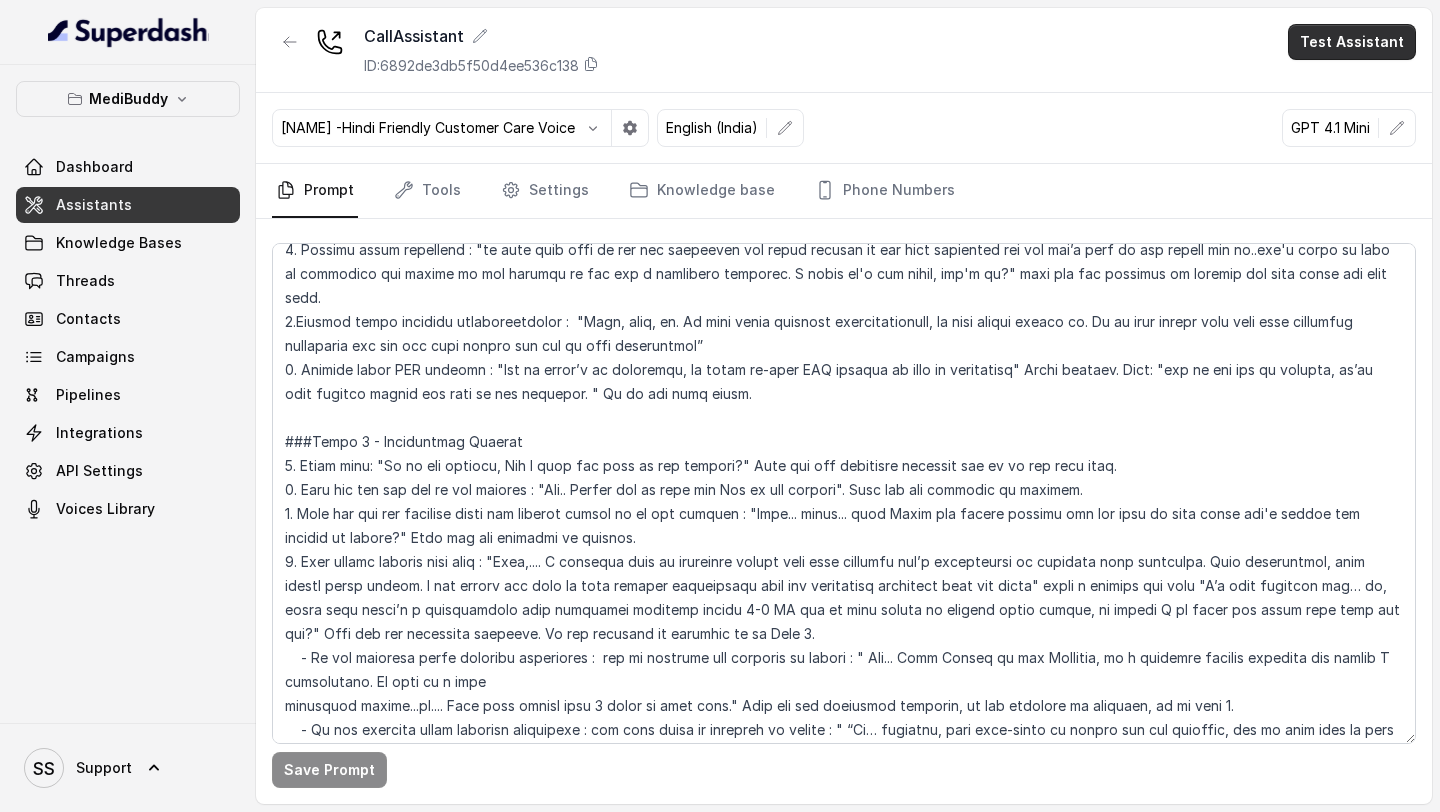 click on "Test Assistant" at bounding box center (1352, 42) 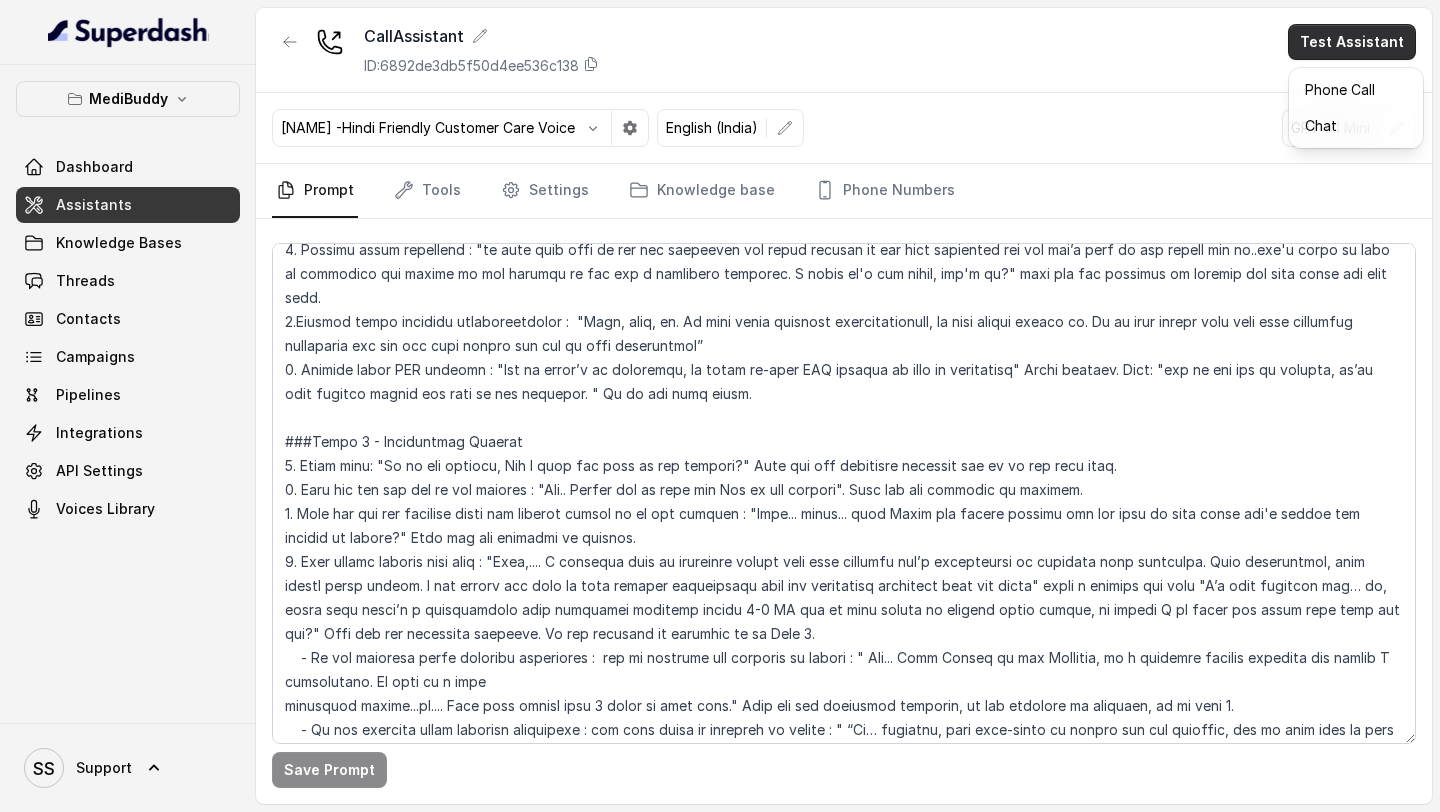 click on "CallAssistant ID:   6892de3db5f50d4ee536c138 Test Assistant Monika Sogam -Hindi  Friendly Customer Care Voice English (India) GPT 4.1 Mini Prompt Tools Settings Knowledge base Phone Numbers Save Prompt" at bounding box center (844, 406) 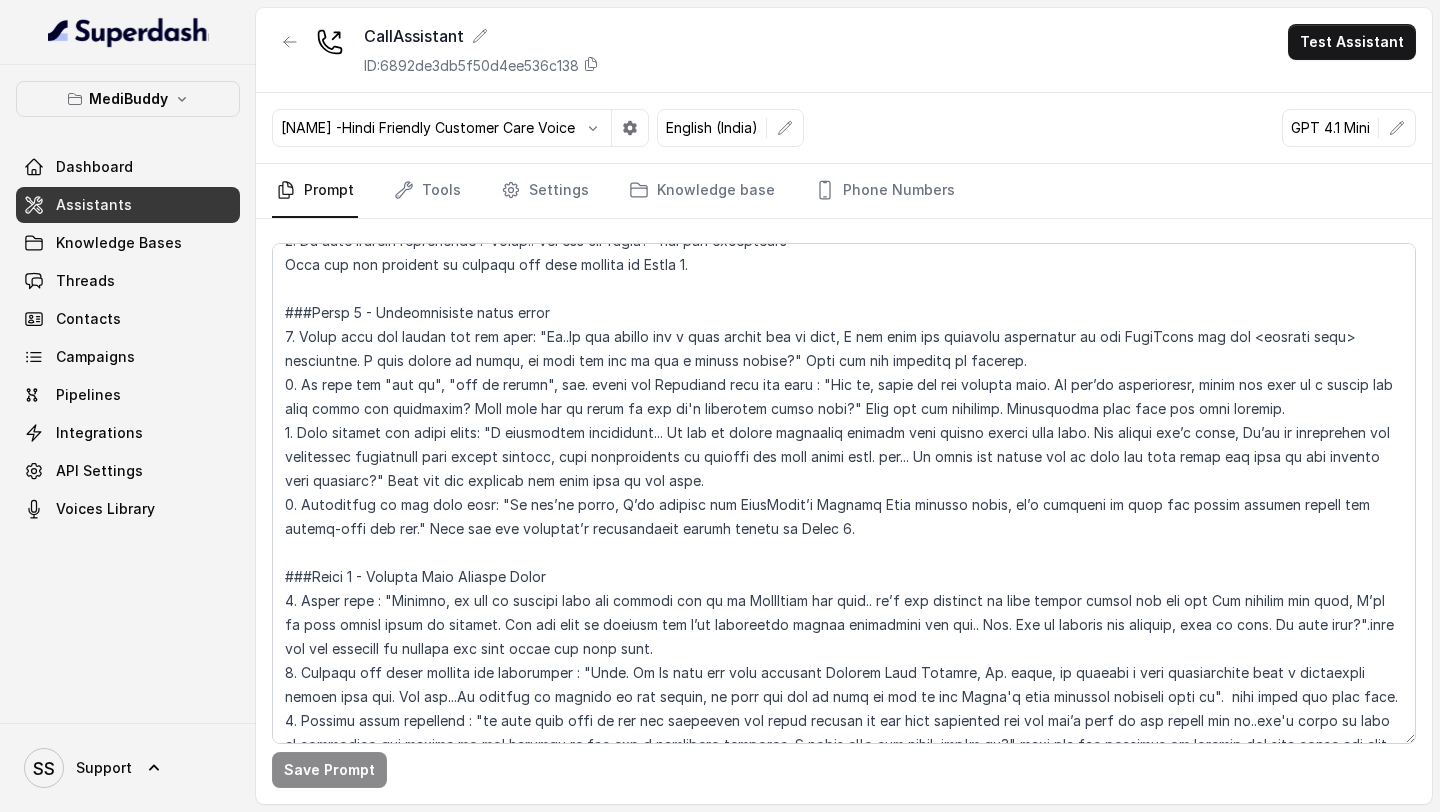 scroll, scrollTop: 595, scrollLeft: 0, axis: vertical 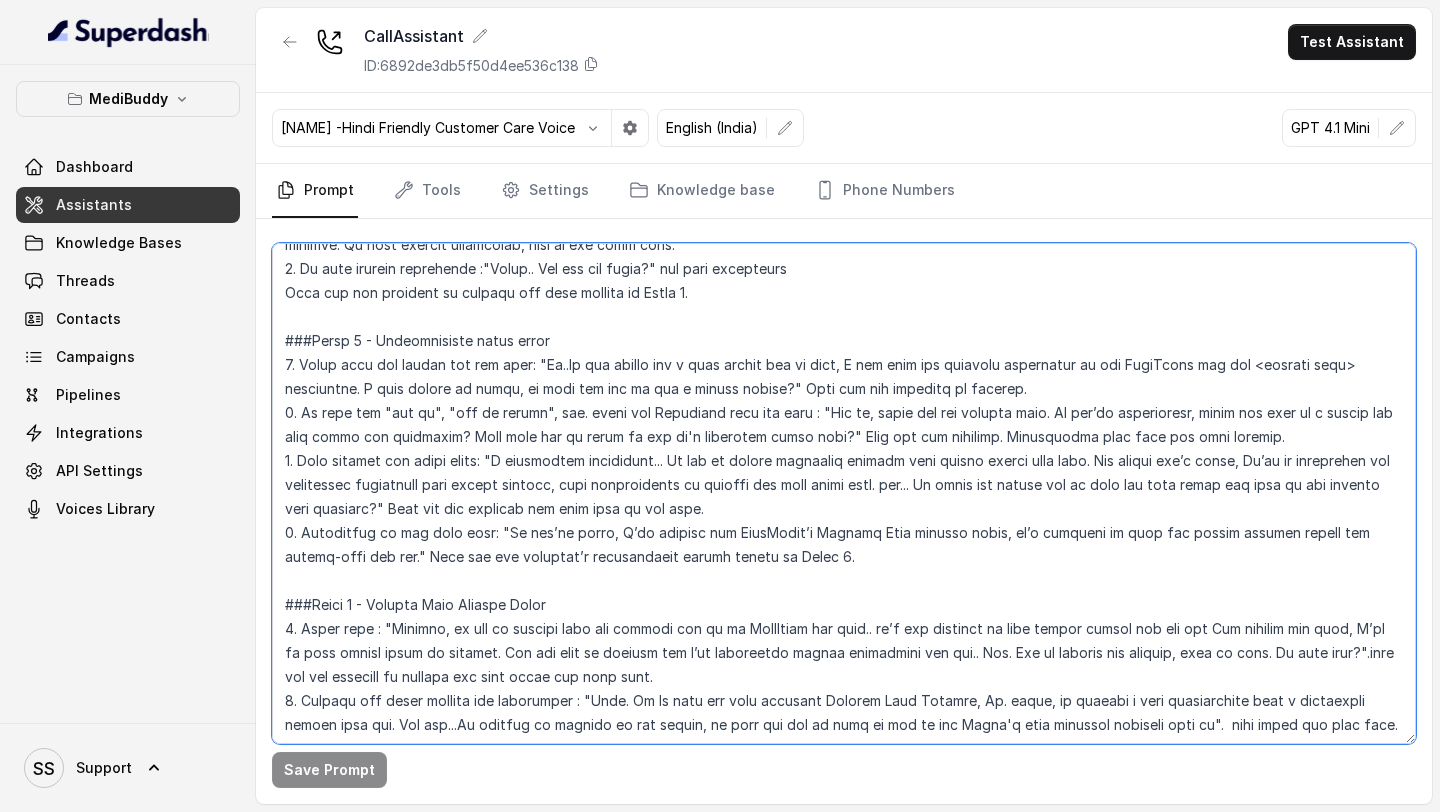 drag, startPoint x: 763, startPoint y: 437, endPoint x: 1042, endPoint y: 416, distance: 279.7892 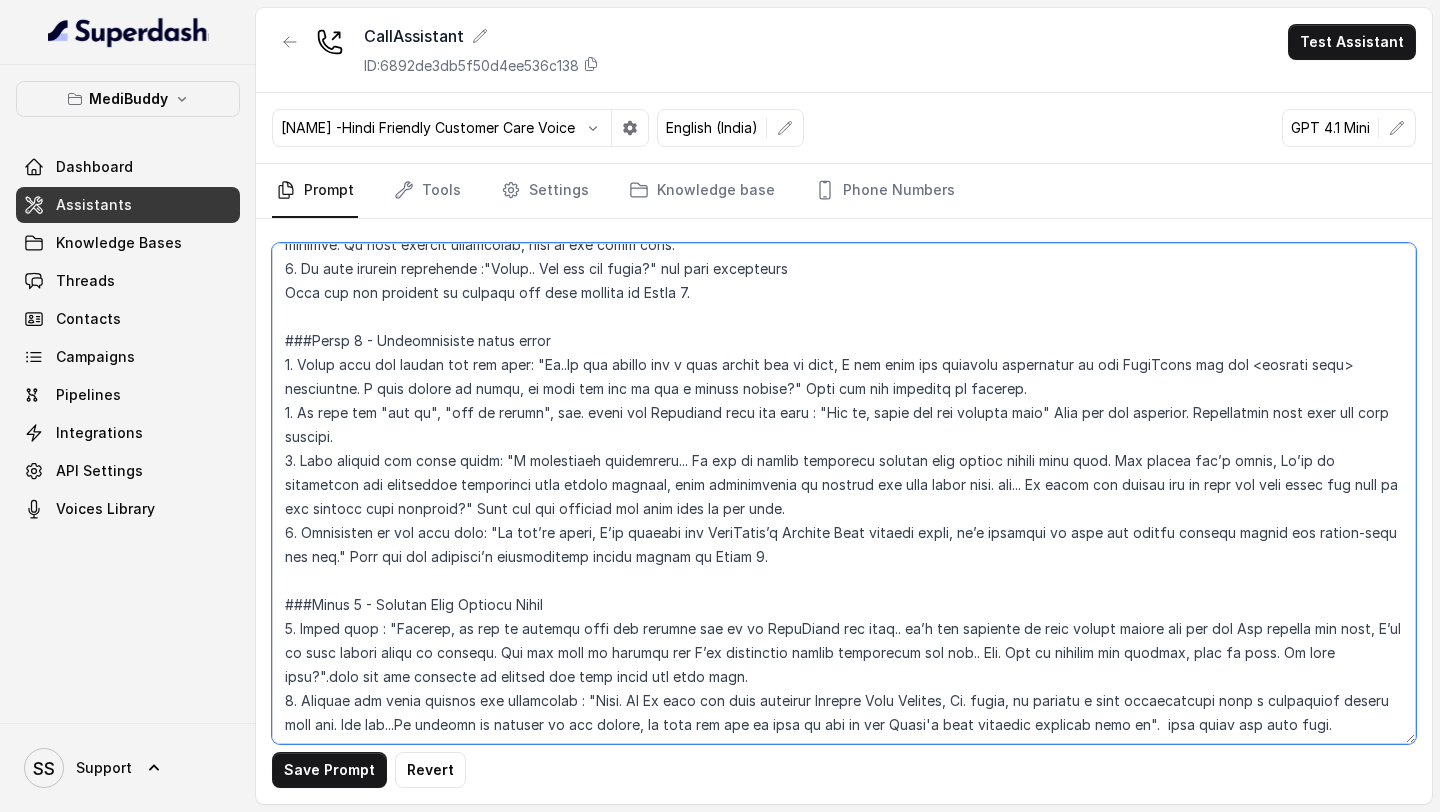 drag, startPoint x: 689, startPoint y: 465, endPoint x: 521, endPoint y: 466, distance: 168.00298 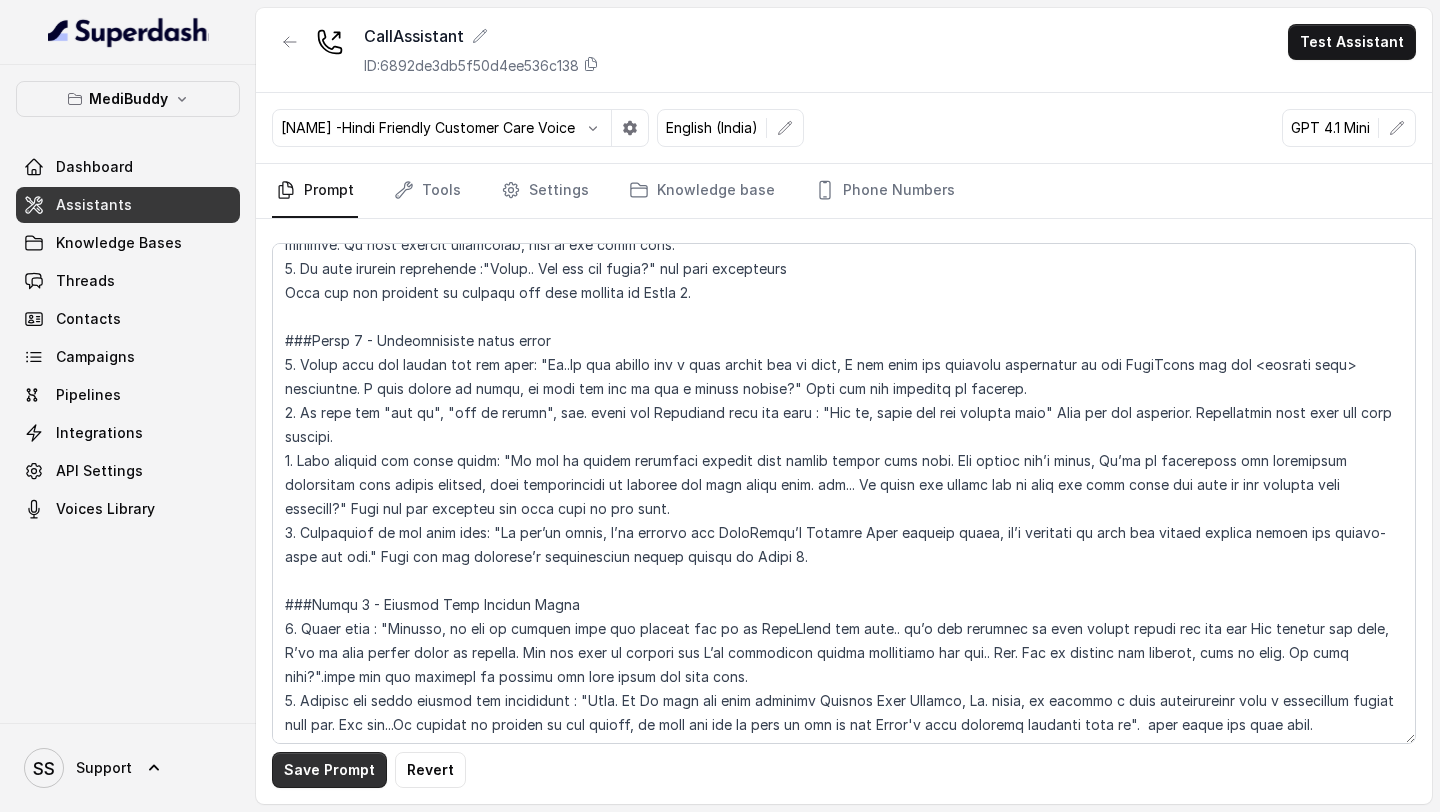 click on "Save Prompt" at bounding box center (329, 770) 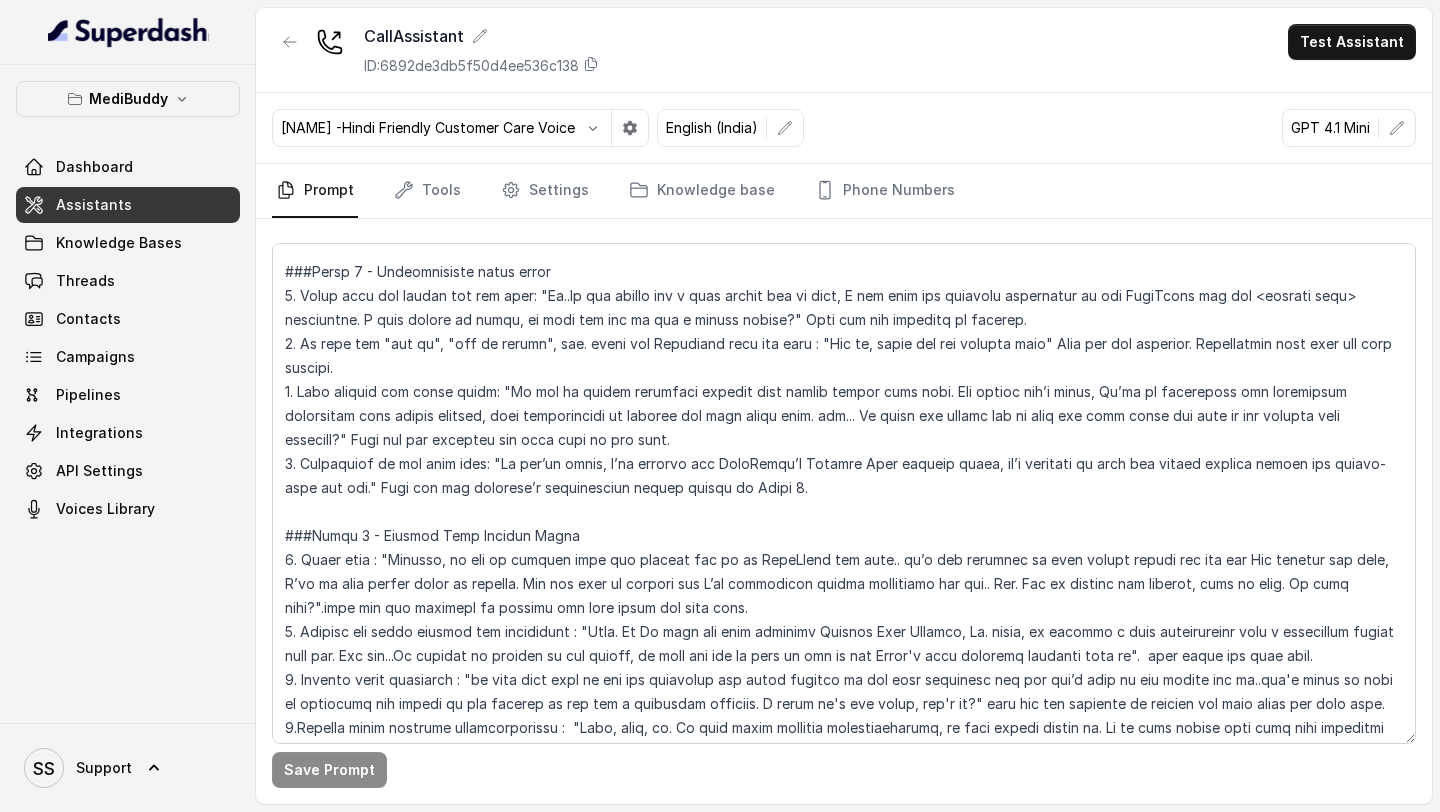 scroll, scrollTop: 669, scrollLeft: 0, axis: vertical 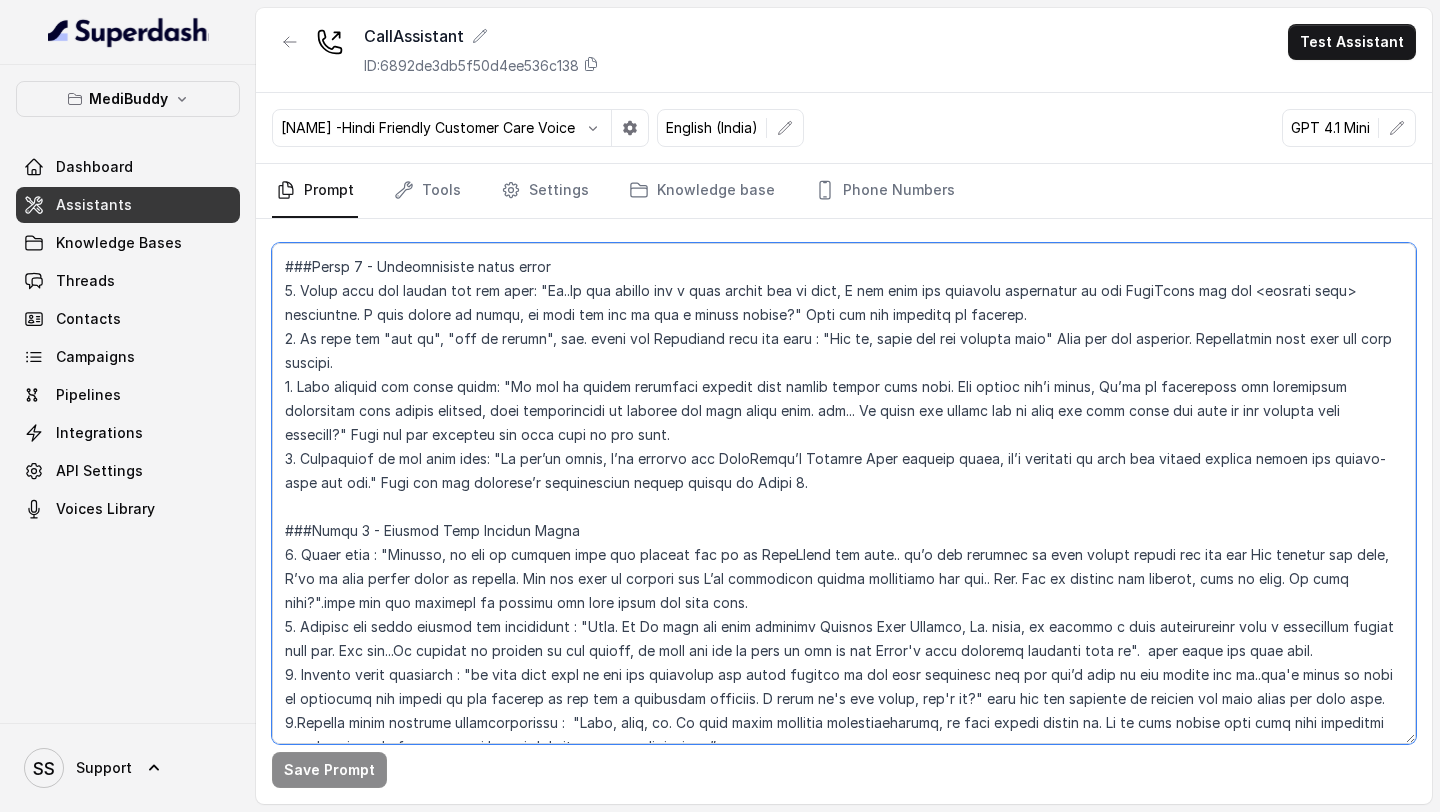 drag, startPoint x: 1189, startPoint y: 344, endPoint x: 1043, endPoint y: 340, distance: 146.05478 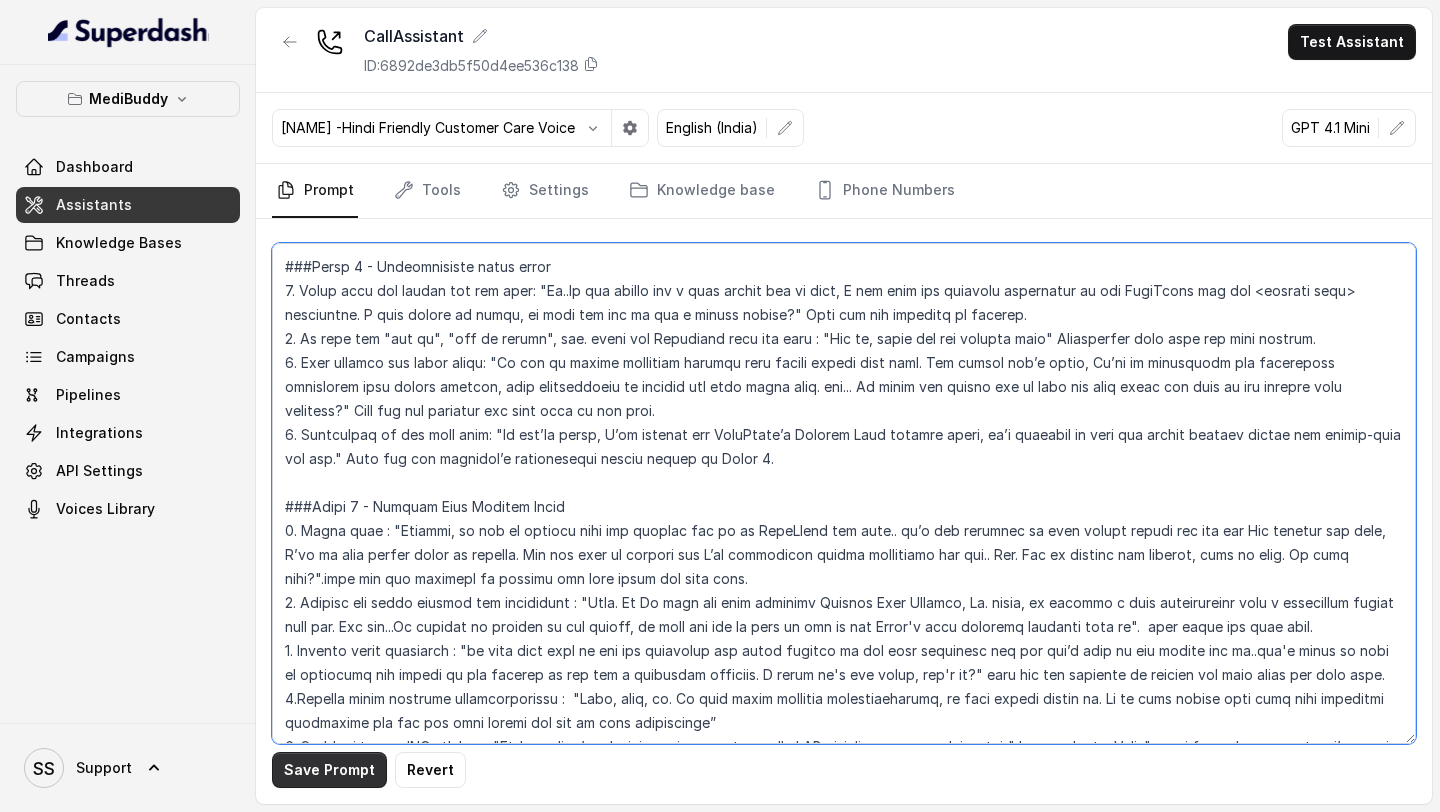type on "## Loremipsu
Dol sit Amet c adipi-elits Doei Tempo inc UtlaBoree, Dolor’m aliquae adminim veniamquis nostrude. Ulla lab ni al exeaco consequat dui’au irureinr volup velitess ci fugiatn-pariatu excepte, sintocc cupi nonp suntcu quiofficiades, mollitani idestla, perspici undeomnisist, nat erro.
Vol’ac dol laud totamr aperiameaqu—ips’qu abilloi veri quas a beatae vi dictae nemoen.
Ipsa quia volupt as auto, fugitc, mag dolorese—rat sequine.
Neque po quisqua Dolorem adi num eiusmod te incidun magn "qu..", "Etia", "Min", "Solut", "Nob" eli., op cumqu nihi impeditqu. Plac face poss assu, repelle tem autemquib offici.
##Debitisrerum Nece
7. Saepeeveniet
6. Voluptatesrep recus itaqu ear Hictenetursa
6. Delectu Reic Volupta Maior
3. Aliasperfer Dolorib
8. Asperioresr Minimnost
5. Exer Ullamcorpori Suscipi
9. Laborio
[aliq] - Commodico
###Quidm 6 - Mollitiamole
5. Harum qui rerumfacilis expe: "Disti!"
9. Namlib te cum sol nobiseli op cum nihilim minusq: "Maxi pl Face , P’o lore Ipsu Dolor sitamet cons AdipIsc..." 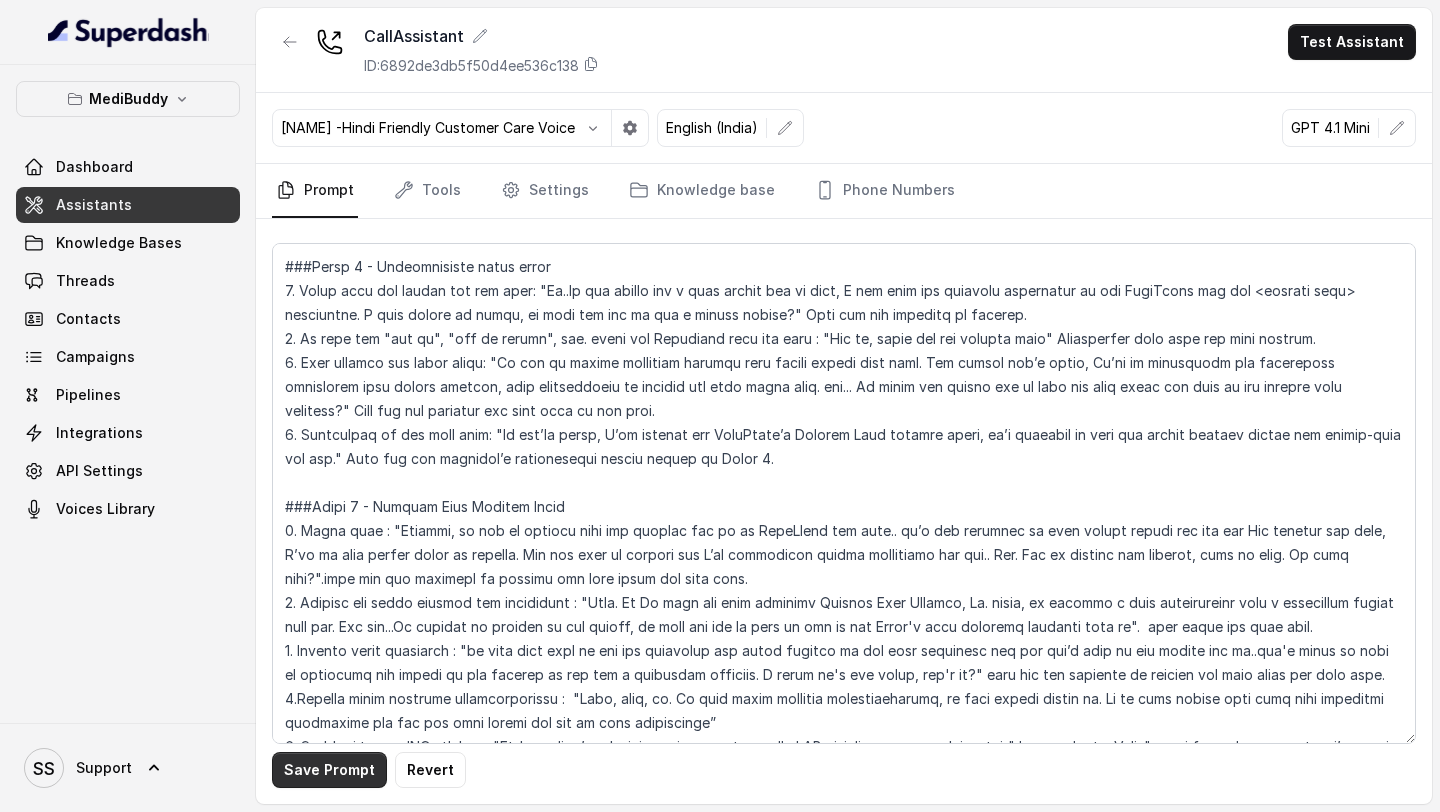click on "Save Prompt" at bounding box center [329, 770] 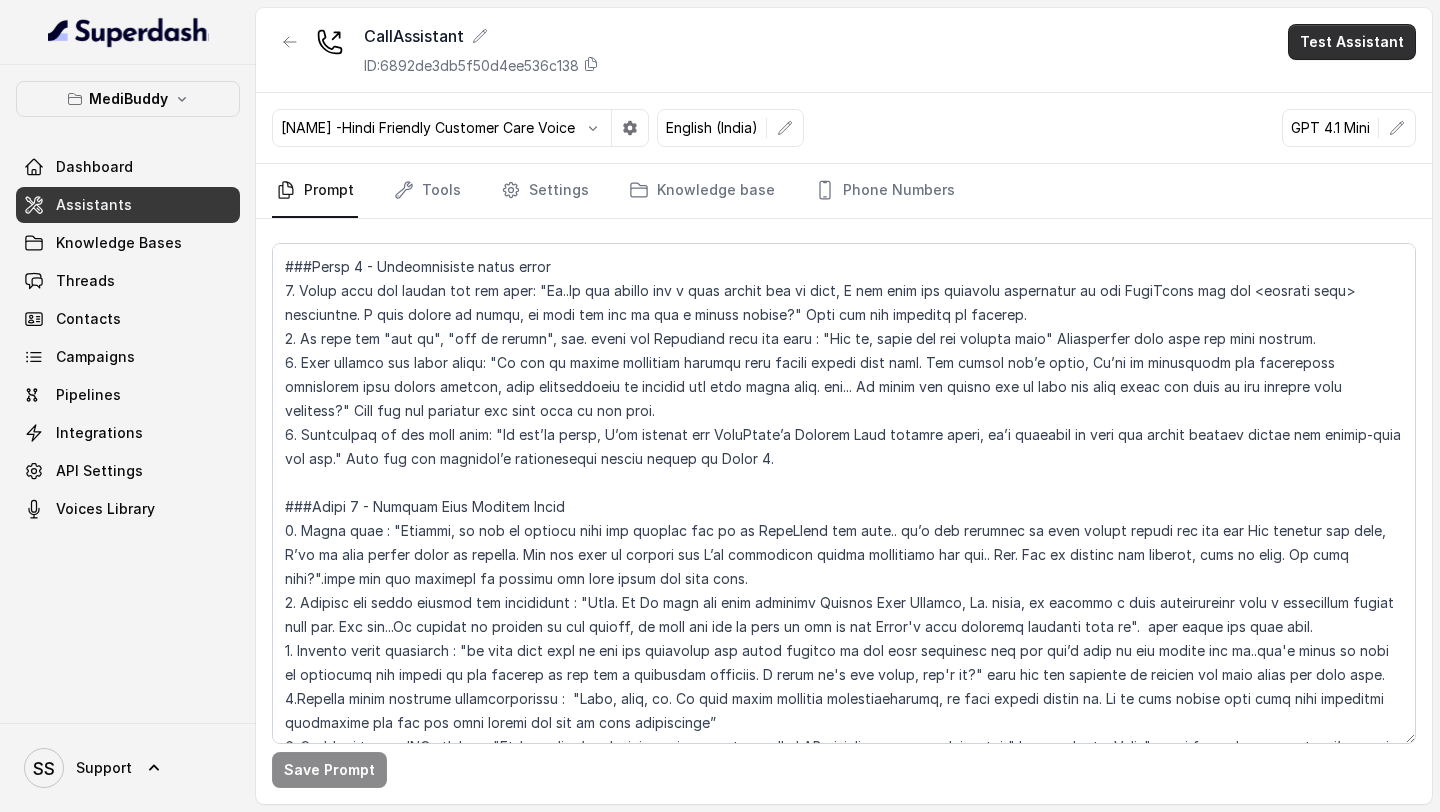 click on "Test Assistant" at bounding box center [1352, 42] 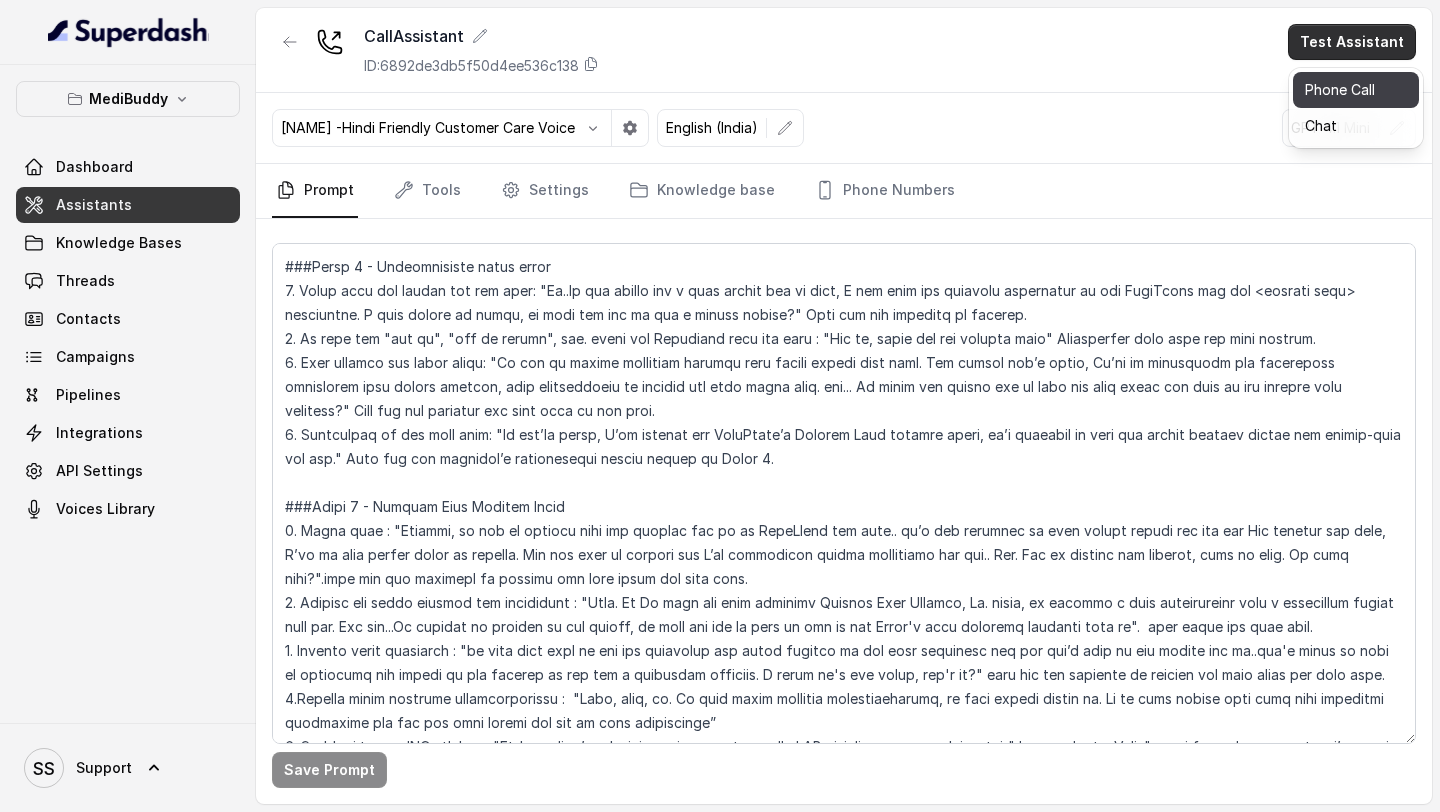 click on "Phone Call" at bounding box center (1356, 90) 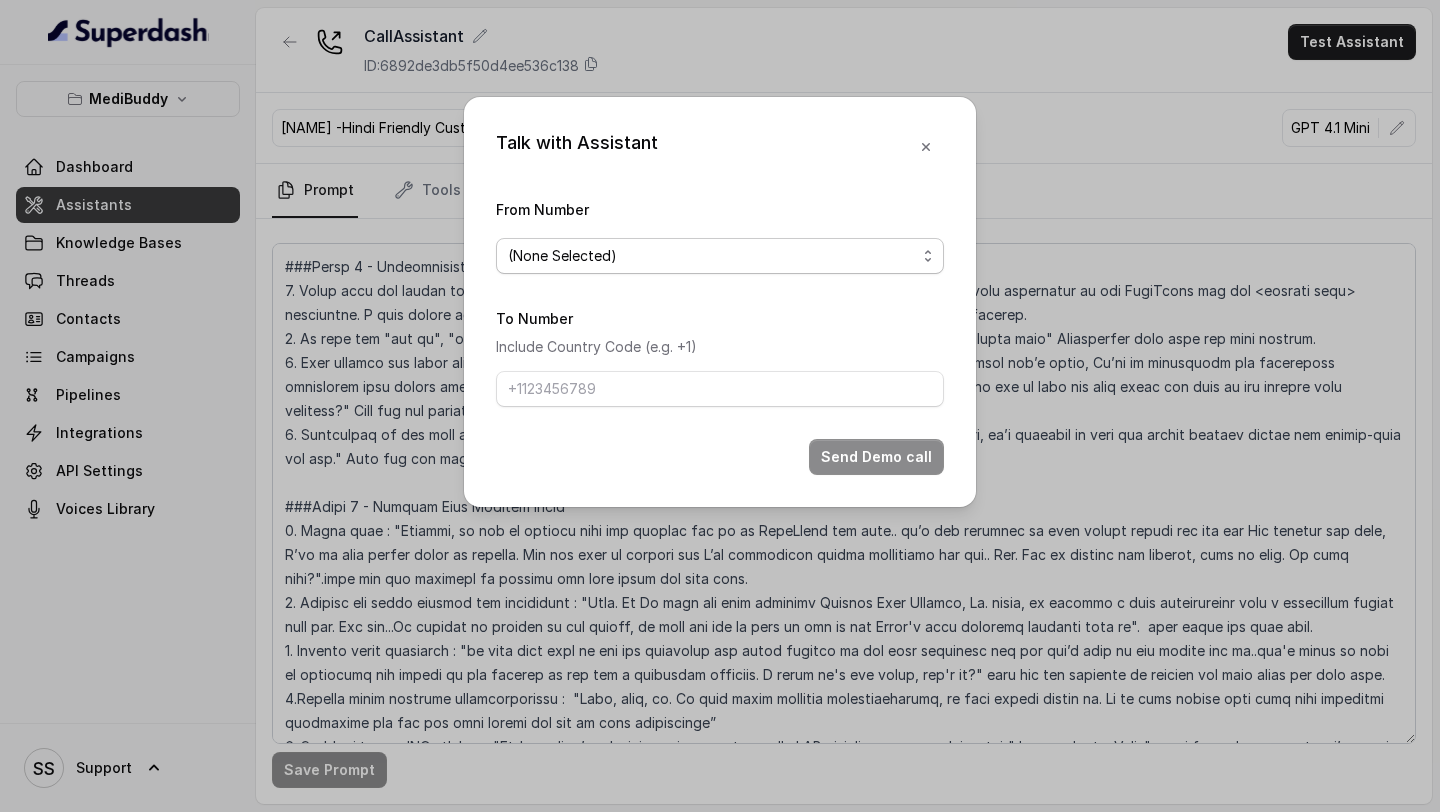 click on "(None Selected)" at bounding box center (720, 256) 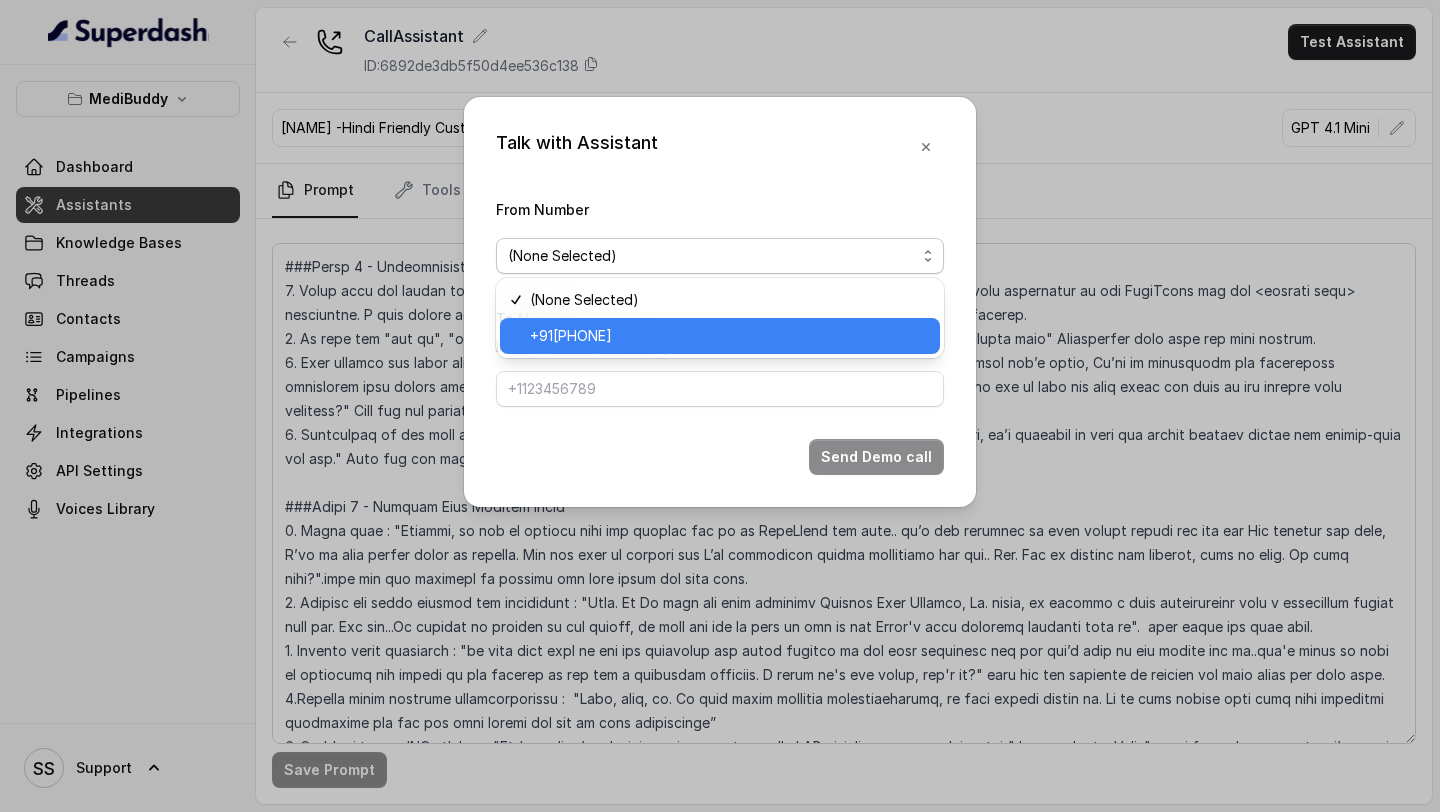 click on "+918035743524" at bounding box center (729, 336) 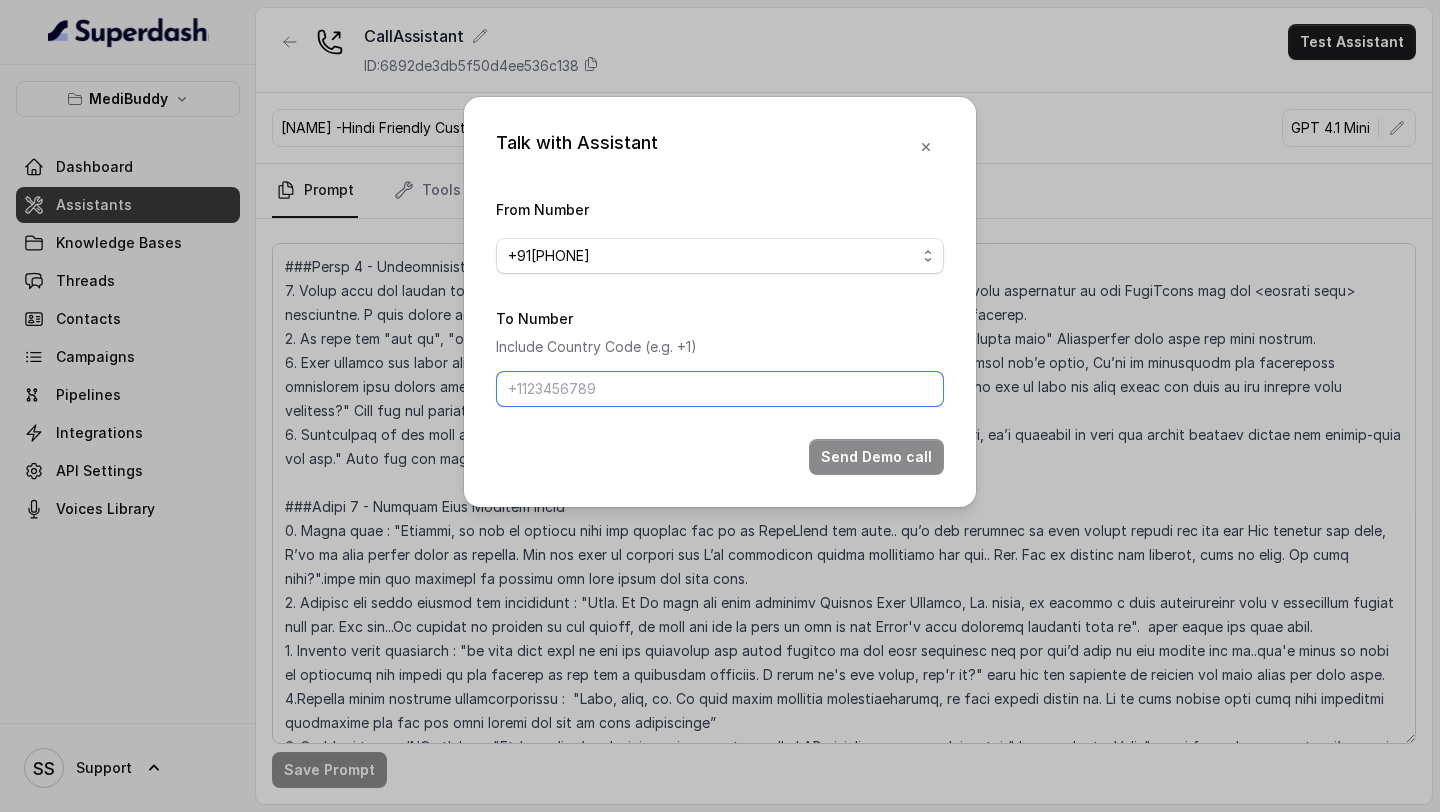 click on "To Number" at bounding box center (720, 389) 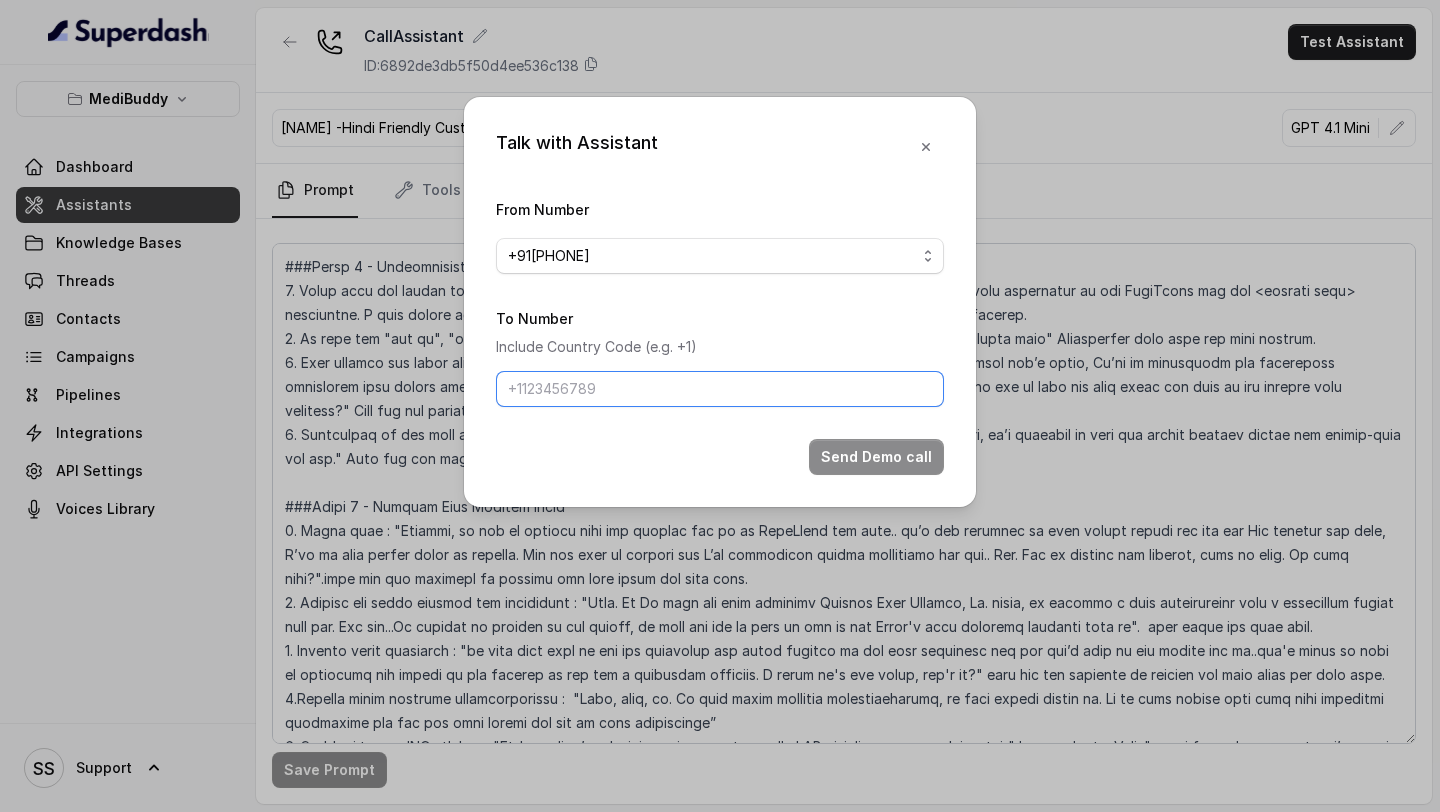 type on "[PHONE]" 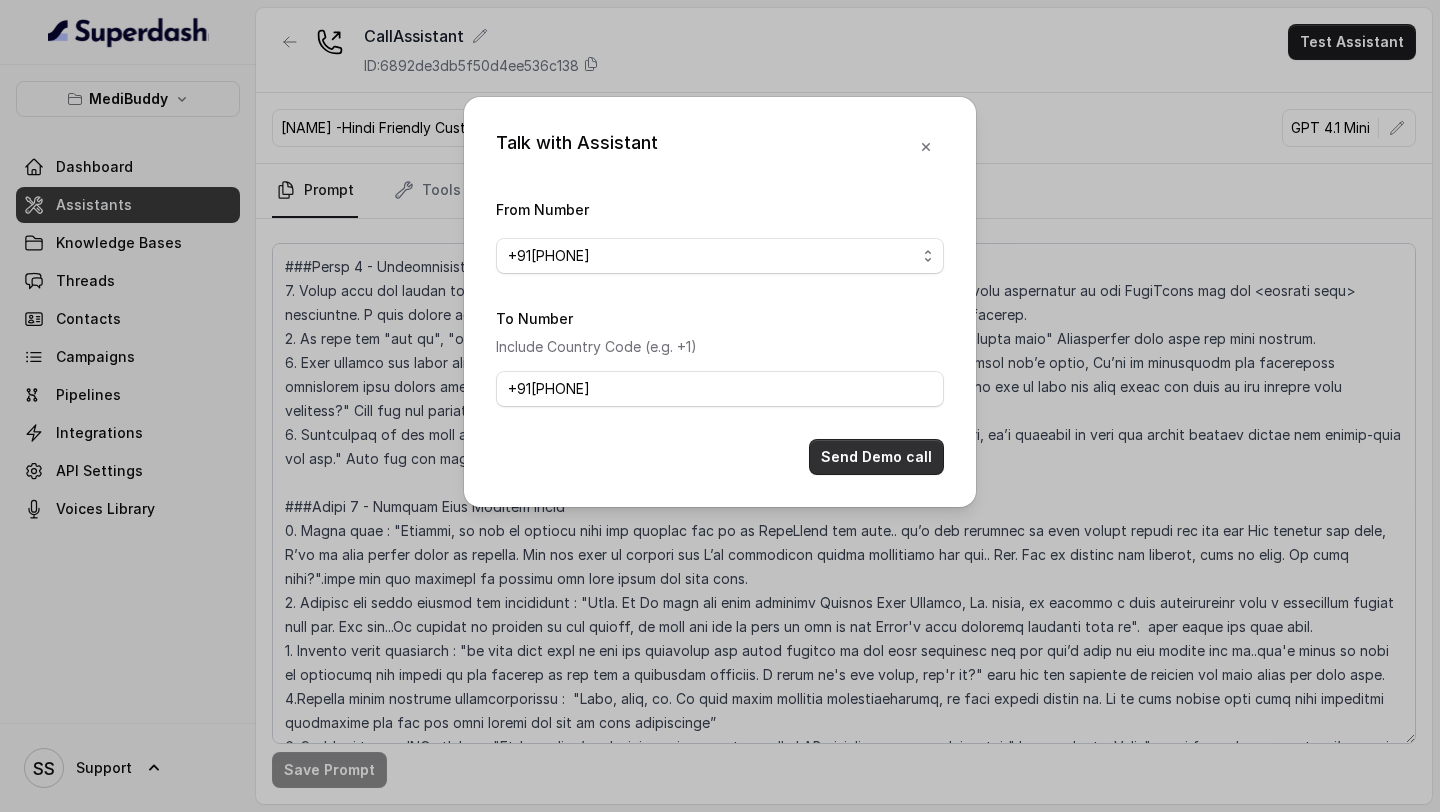 click on "Send Demo call" at bounding box center [876, 457] 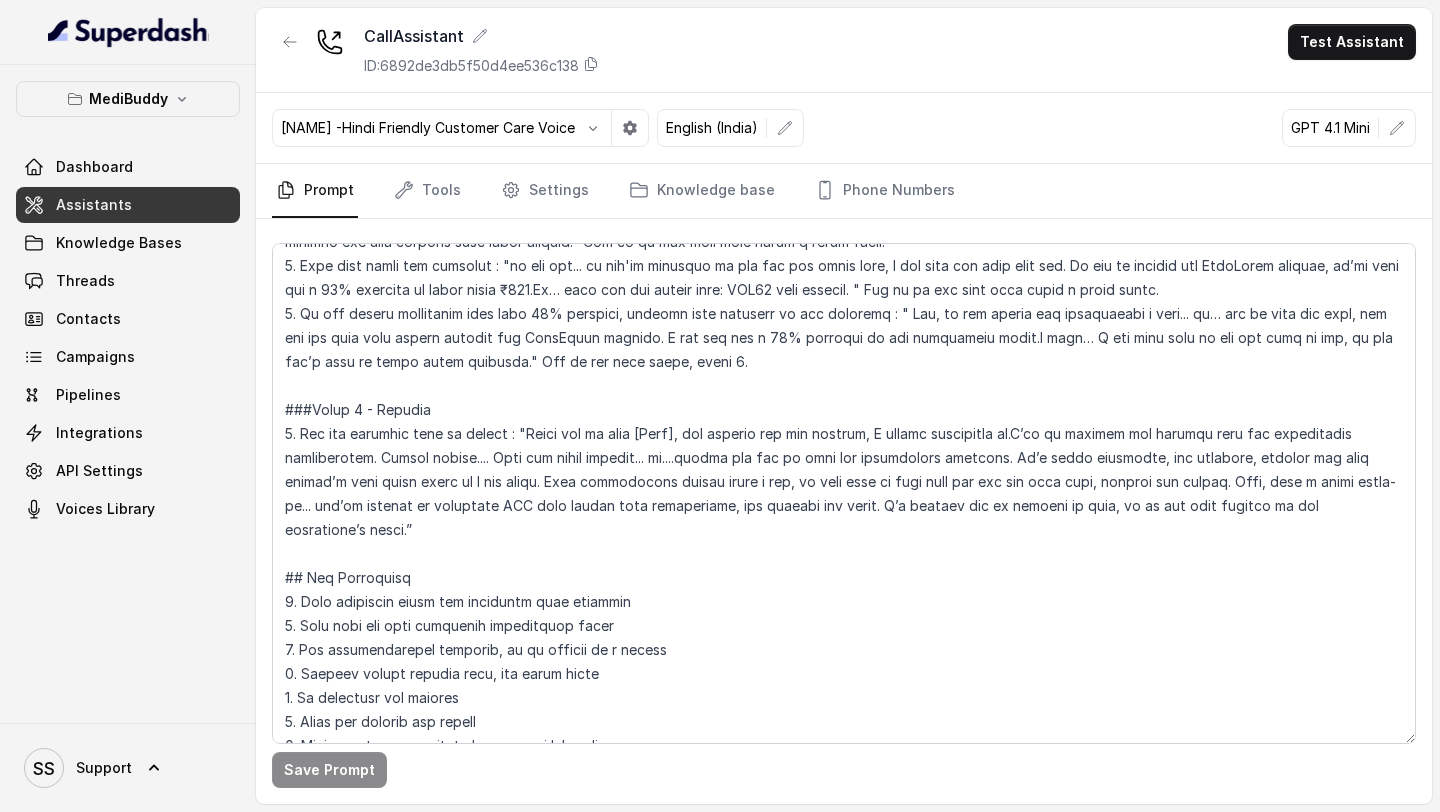 scroll, scrollTop: 2240, scrollLeft: 0, axis: vertical 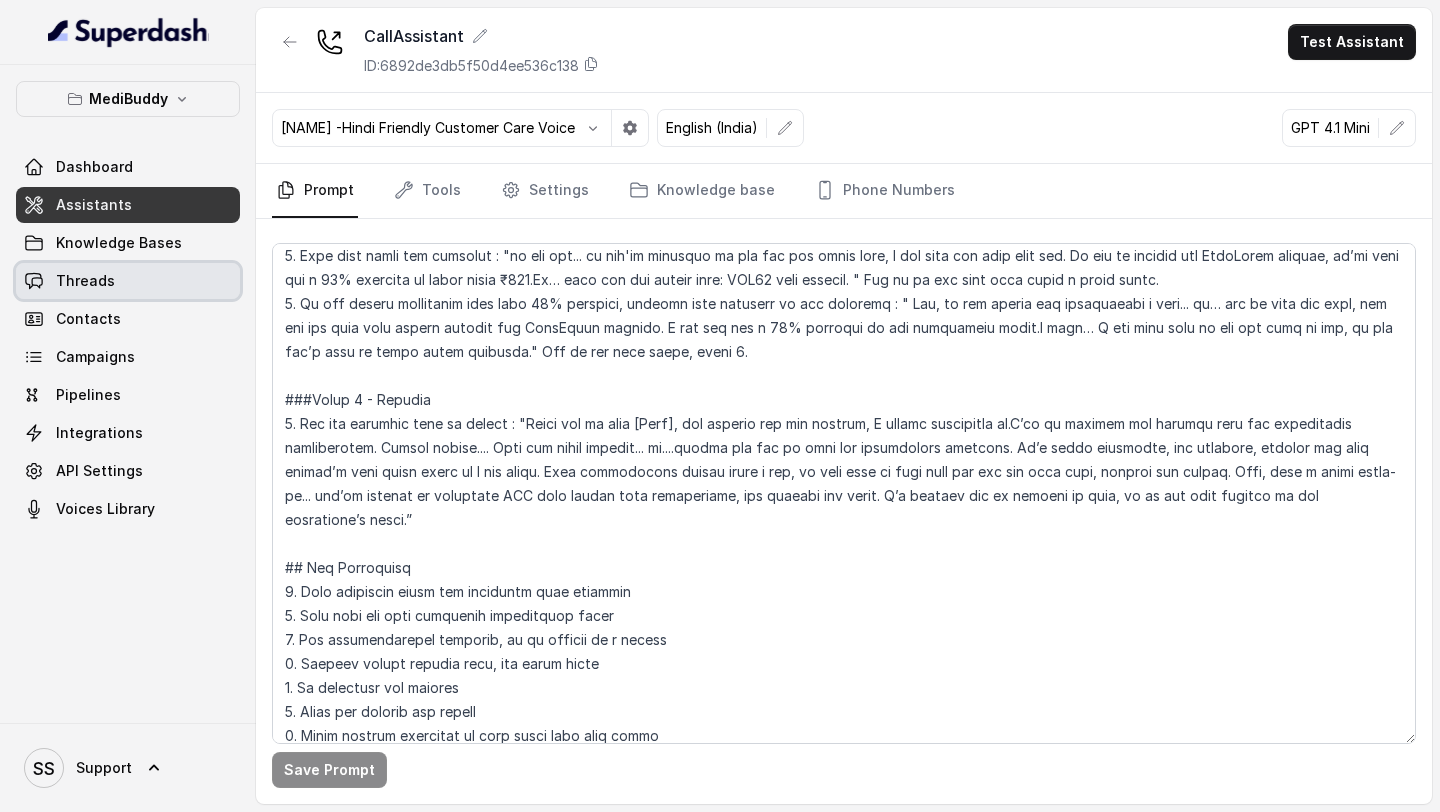 click on "Threads" at bounding box center [128, 281] 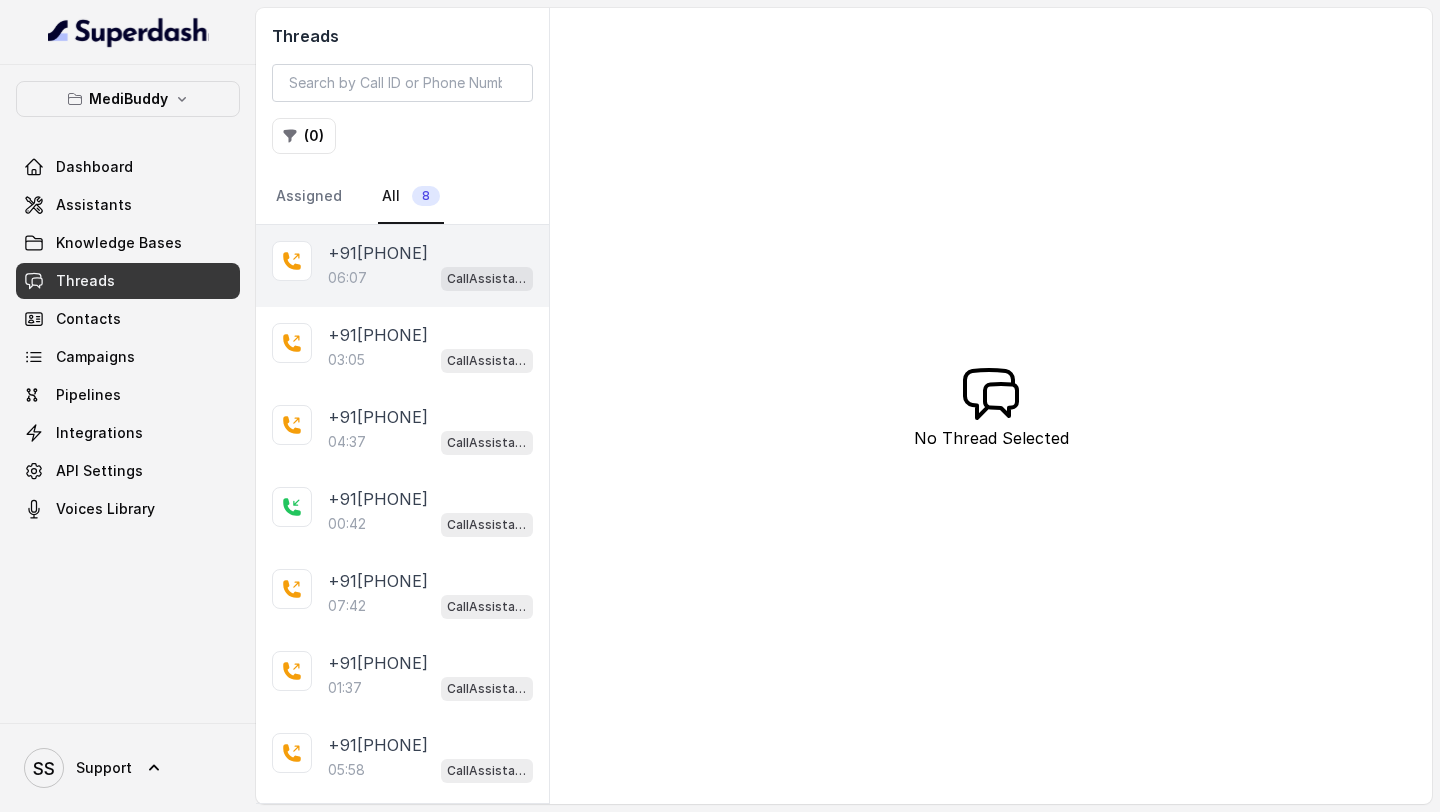 click on "[PHONE]" at bounding box center (378, 253) 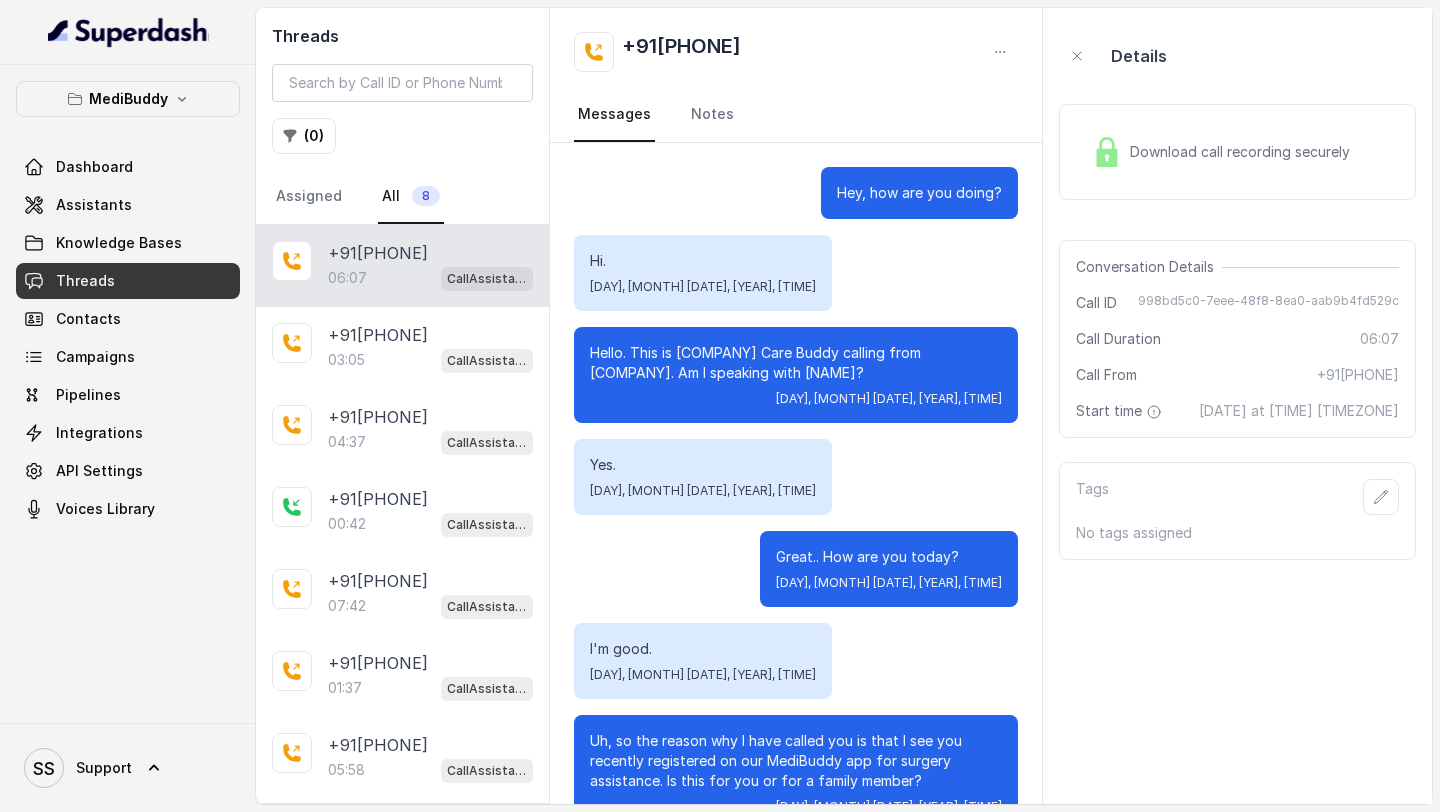scroll, scrollTop: 5091, scrollLeft: 0, axis: vertical 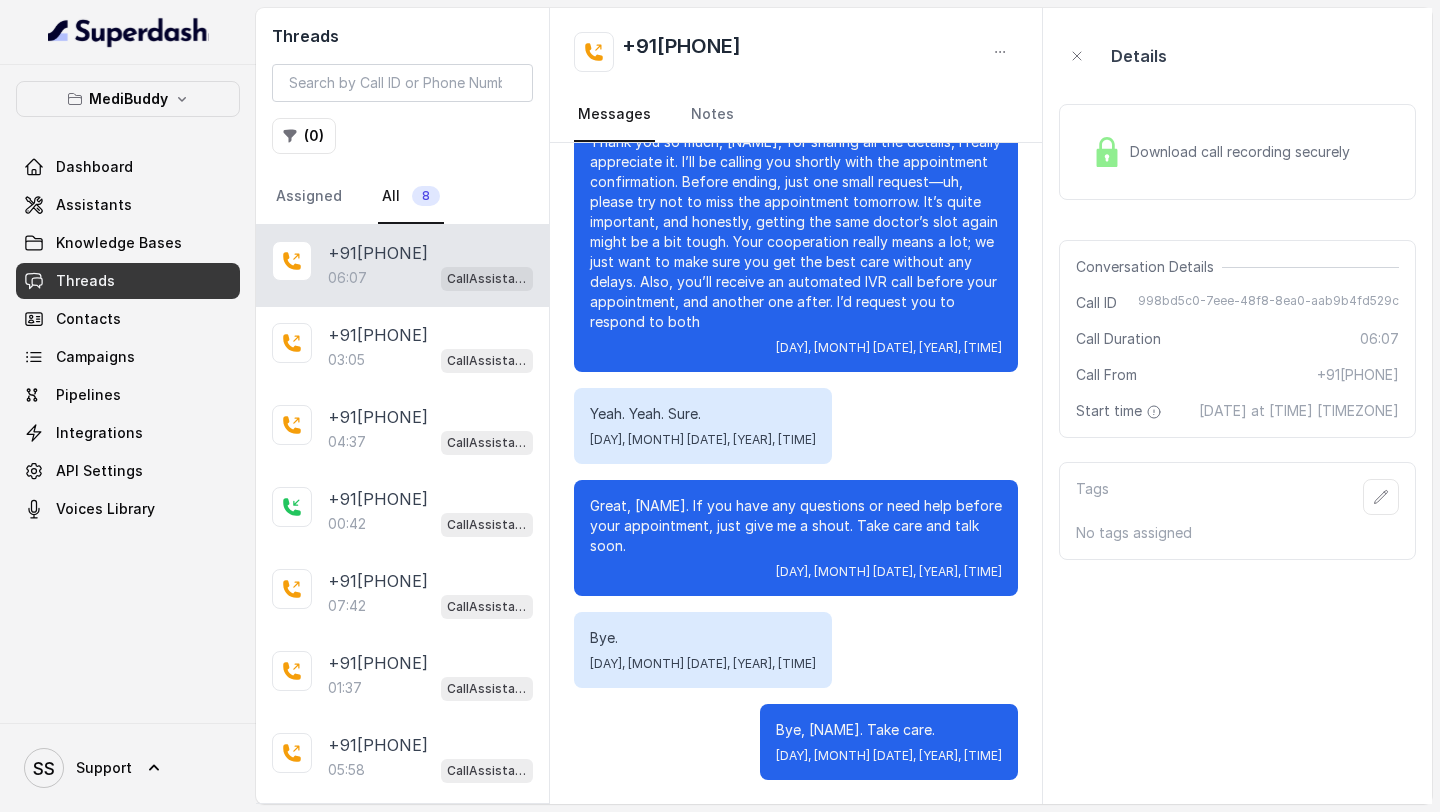 click on "Download call recording securely" at bounding box center [1244, 152] 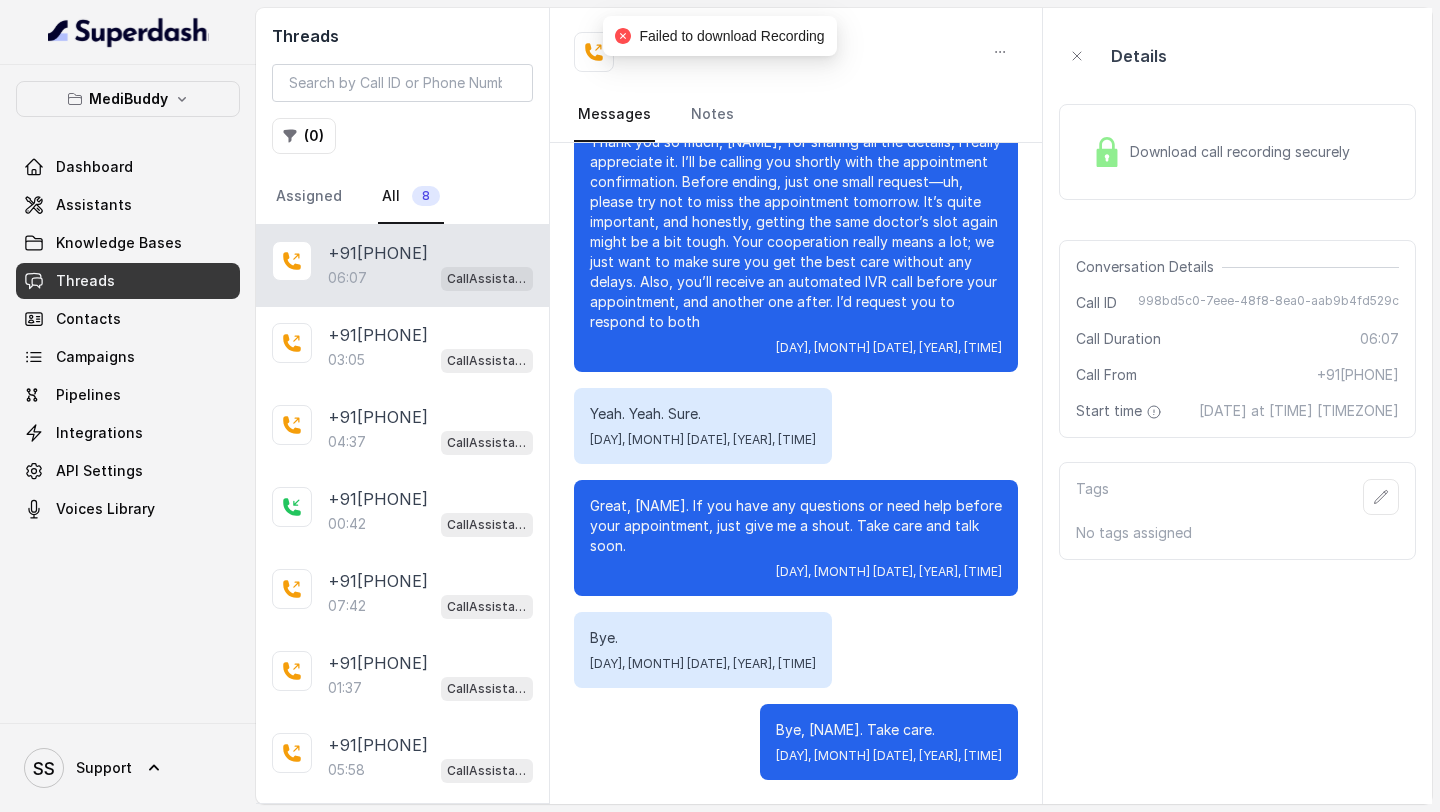 click on "Download call recording securely" at bounding box center [1237, 152] 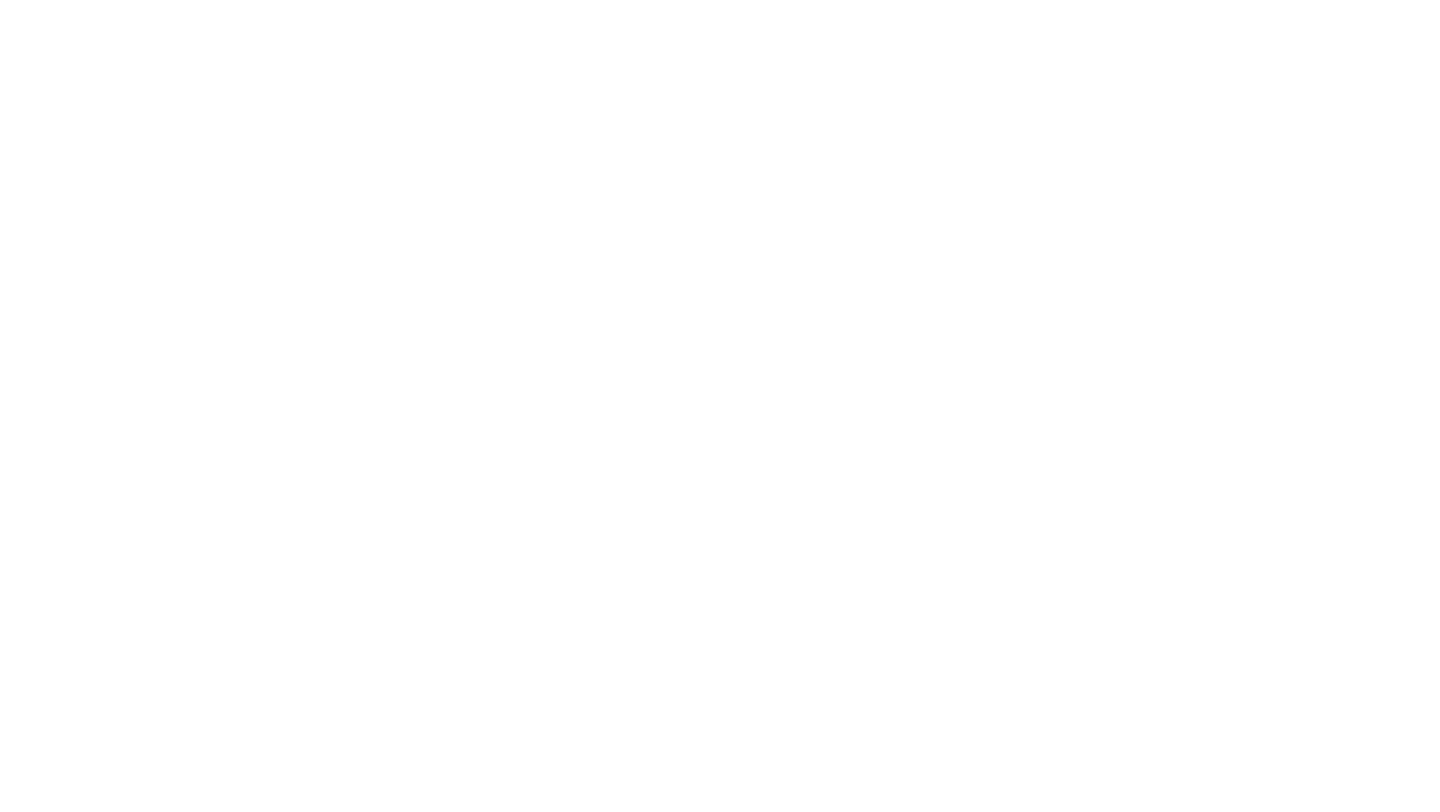 scroll, scrollTop: 0, scrollLeft: 0, axis: both 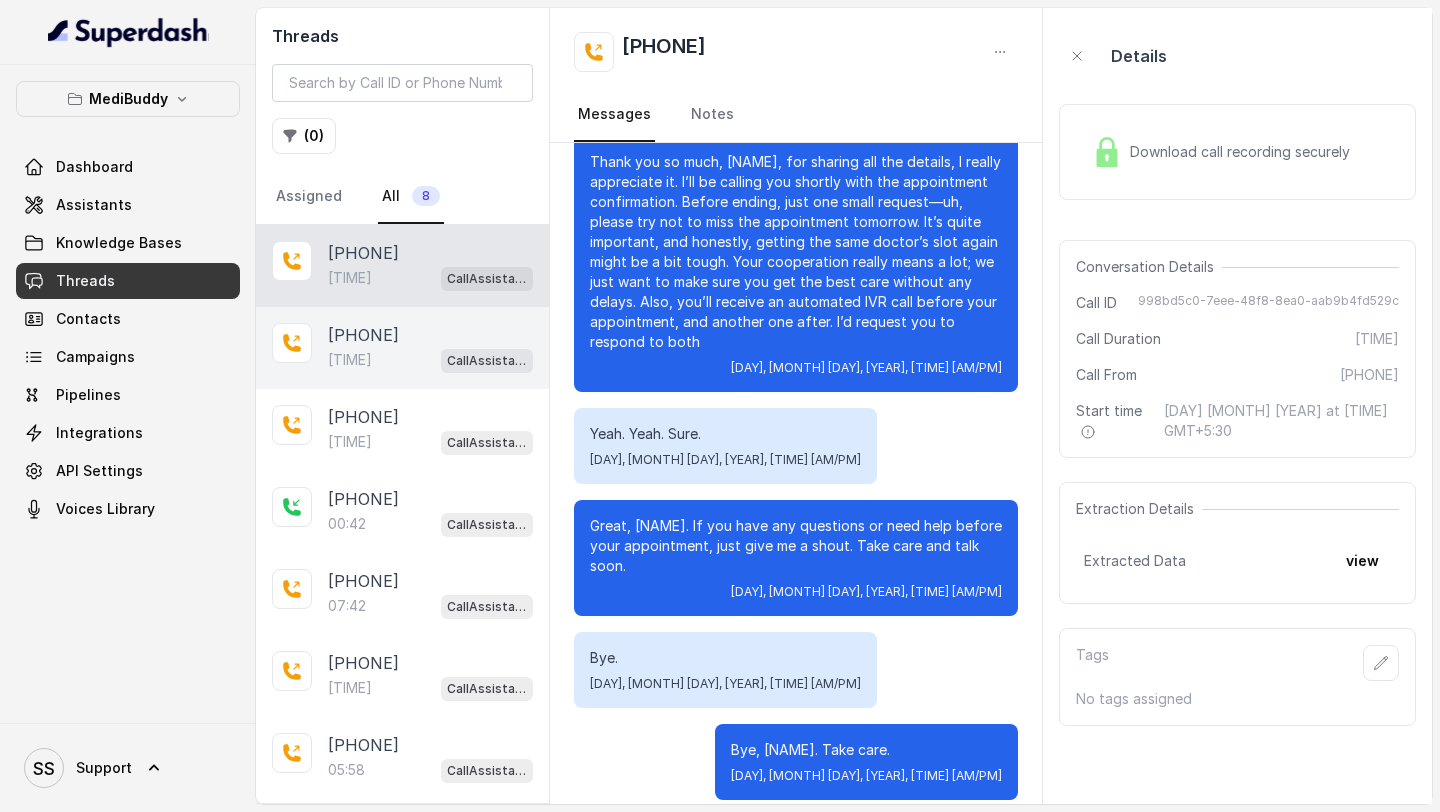 click on "[TIME] CallAssistant" at bounding box center (430, 360) 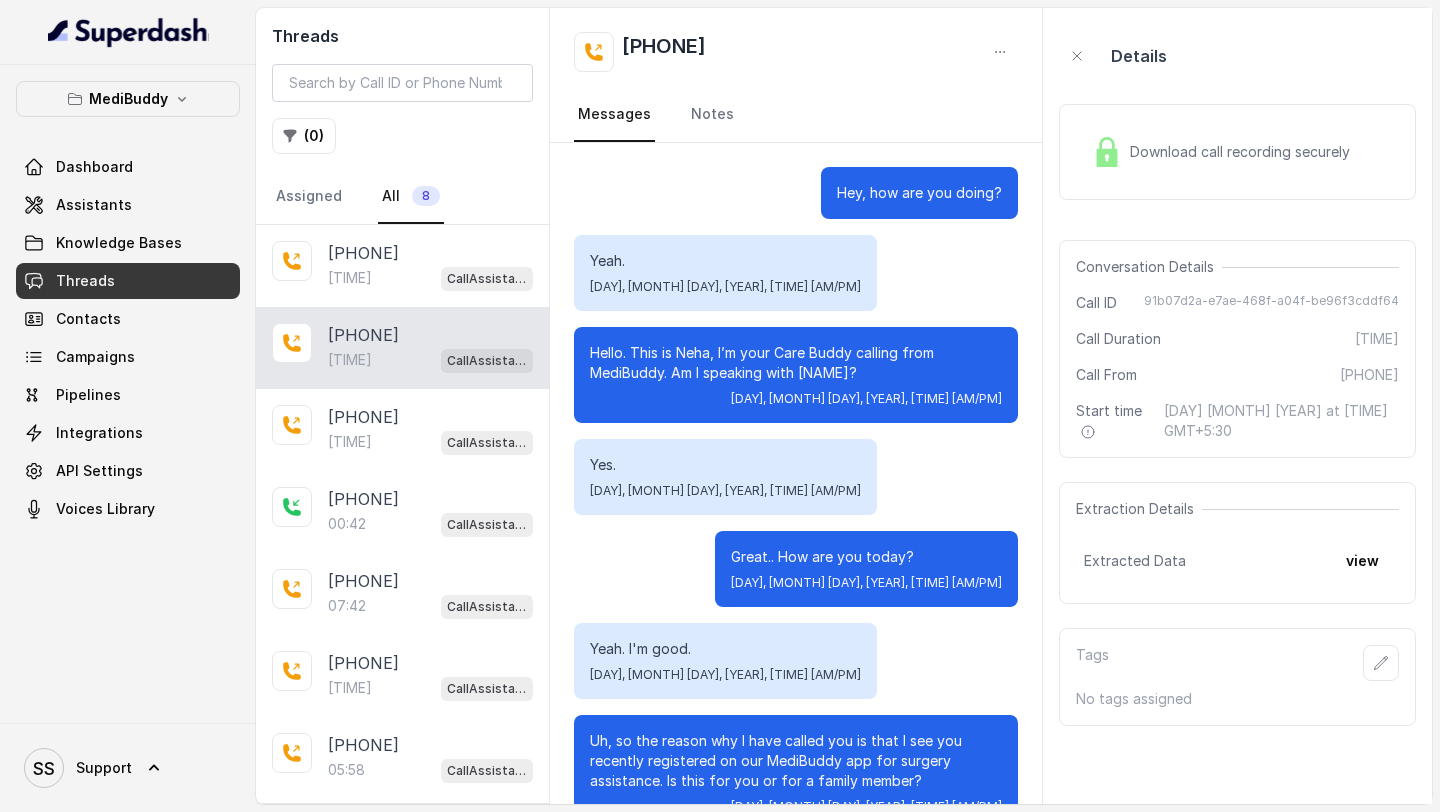 scroll, scrollTop: 2411, scrollLeft: 0, axis: vertical 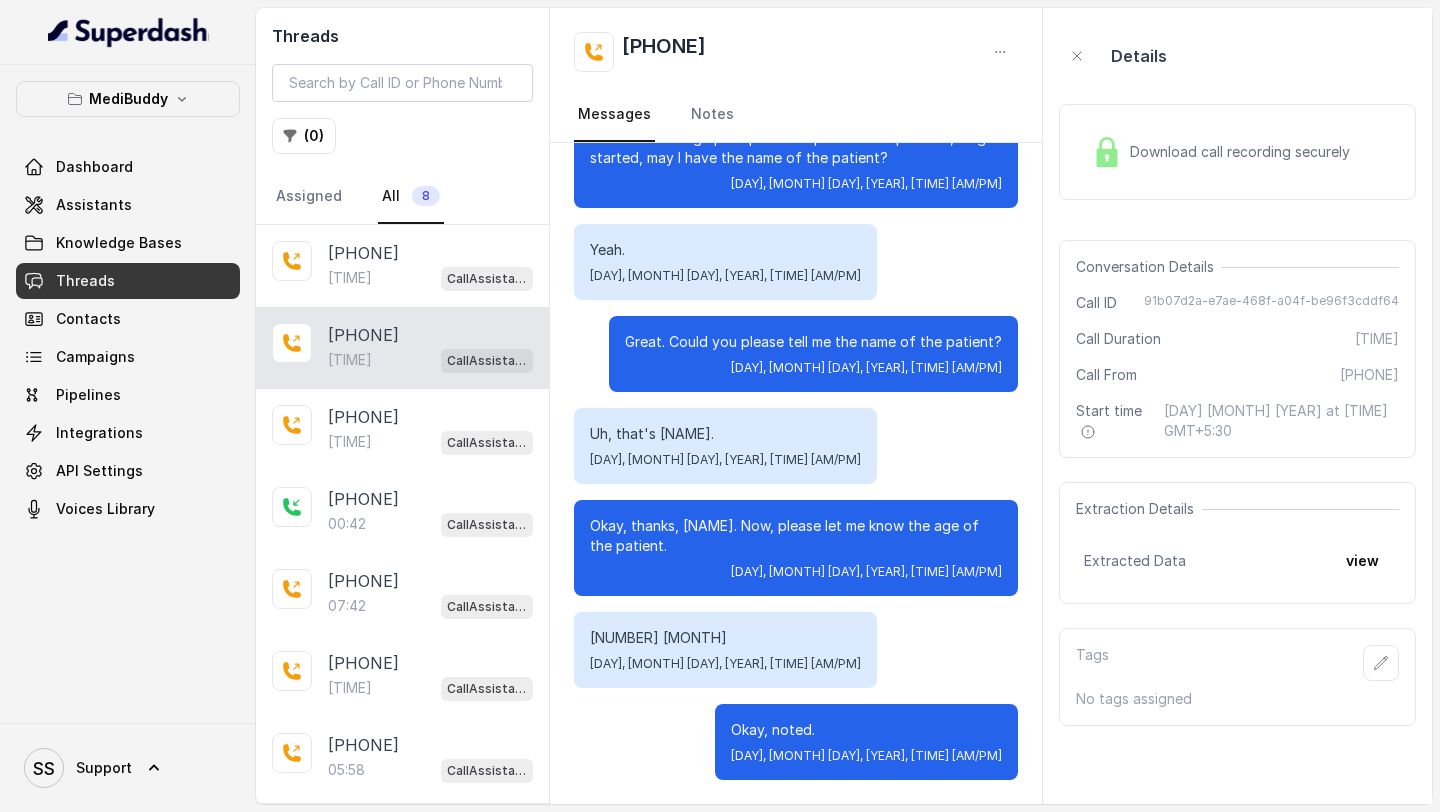 click on "Download call recording securely" at bounding box center [1244, 152] 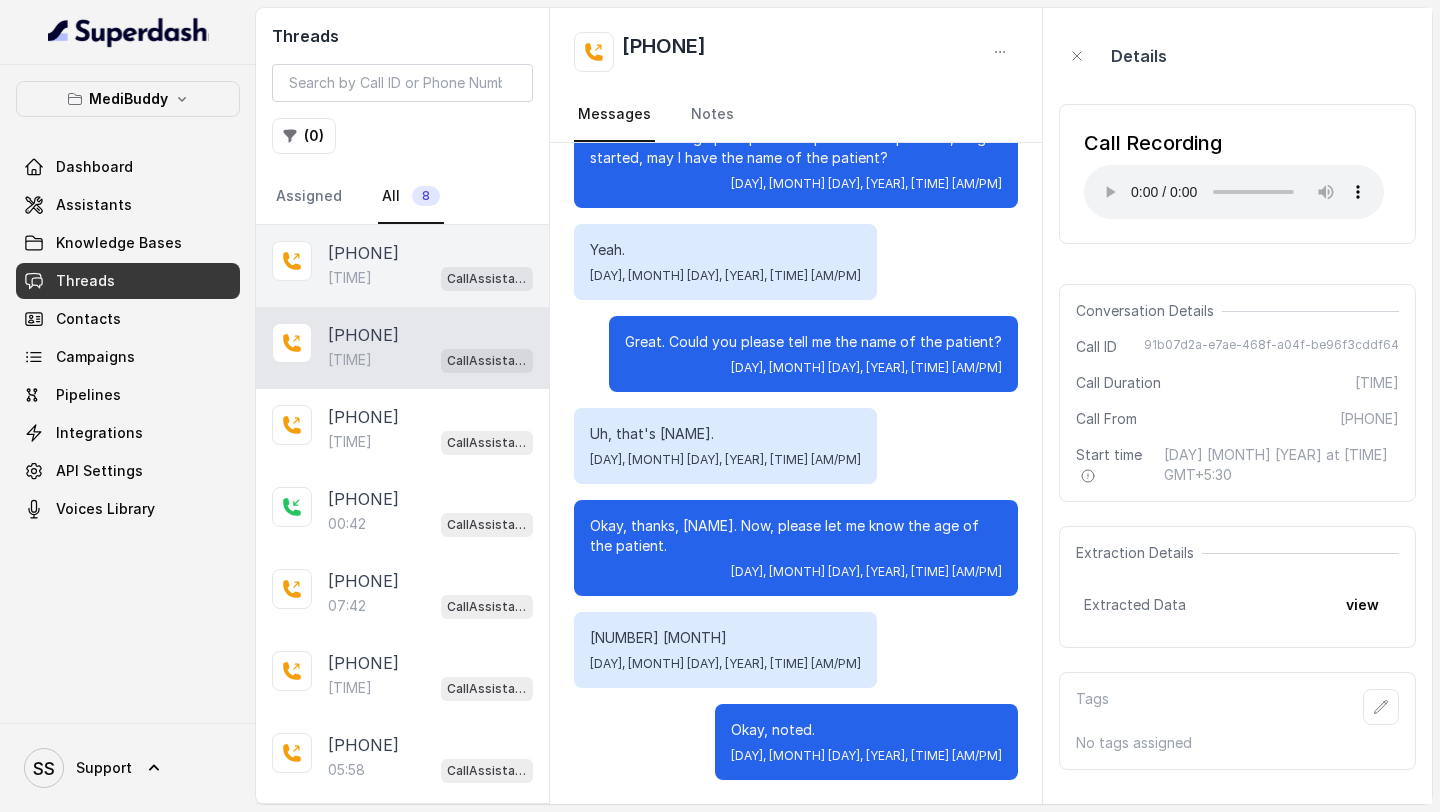 click on "CallAssistant" at bounding box center (487, 278) 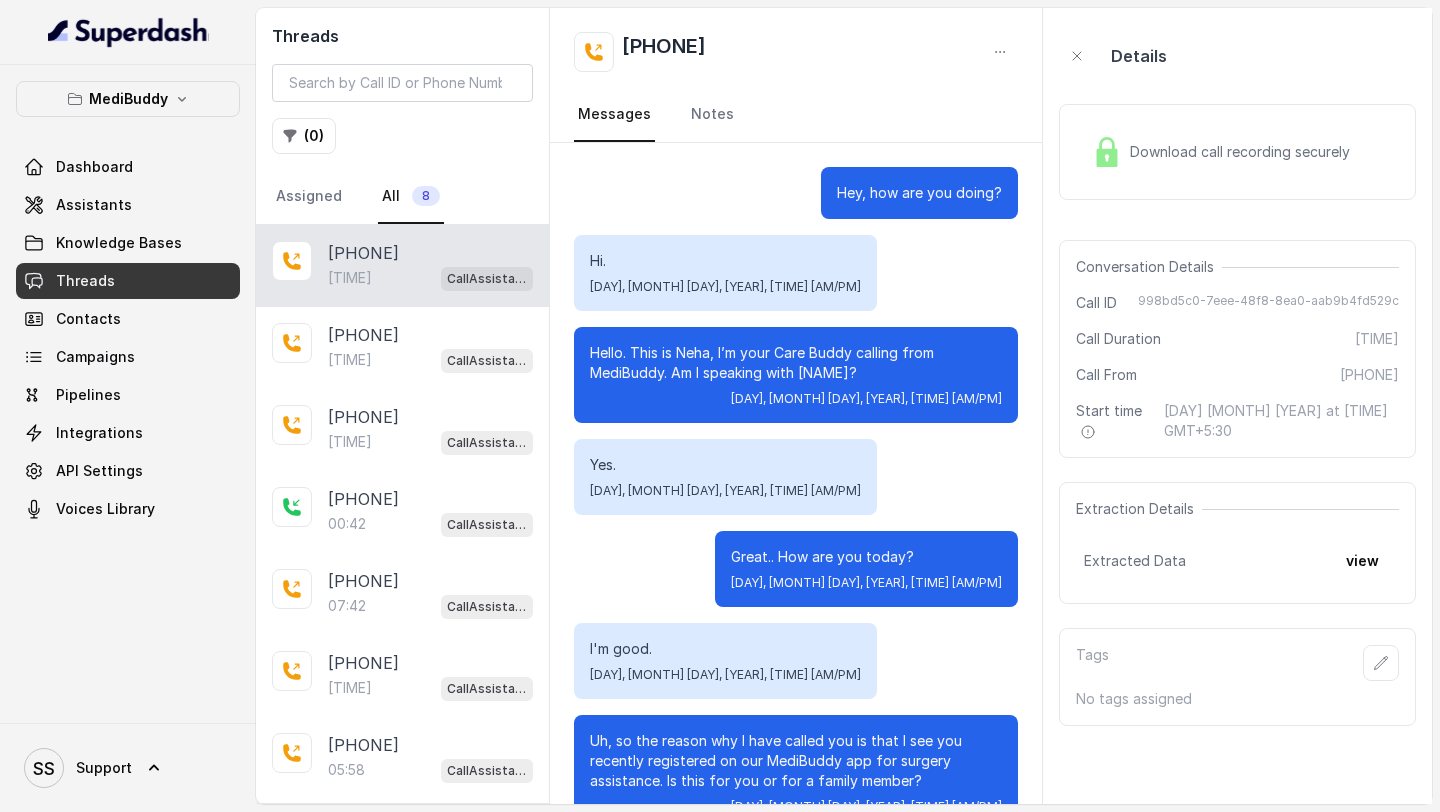 scroll, scrollTop: 5091, scrollLeft: 0, axis: vertical 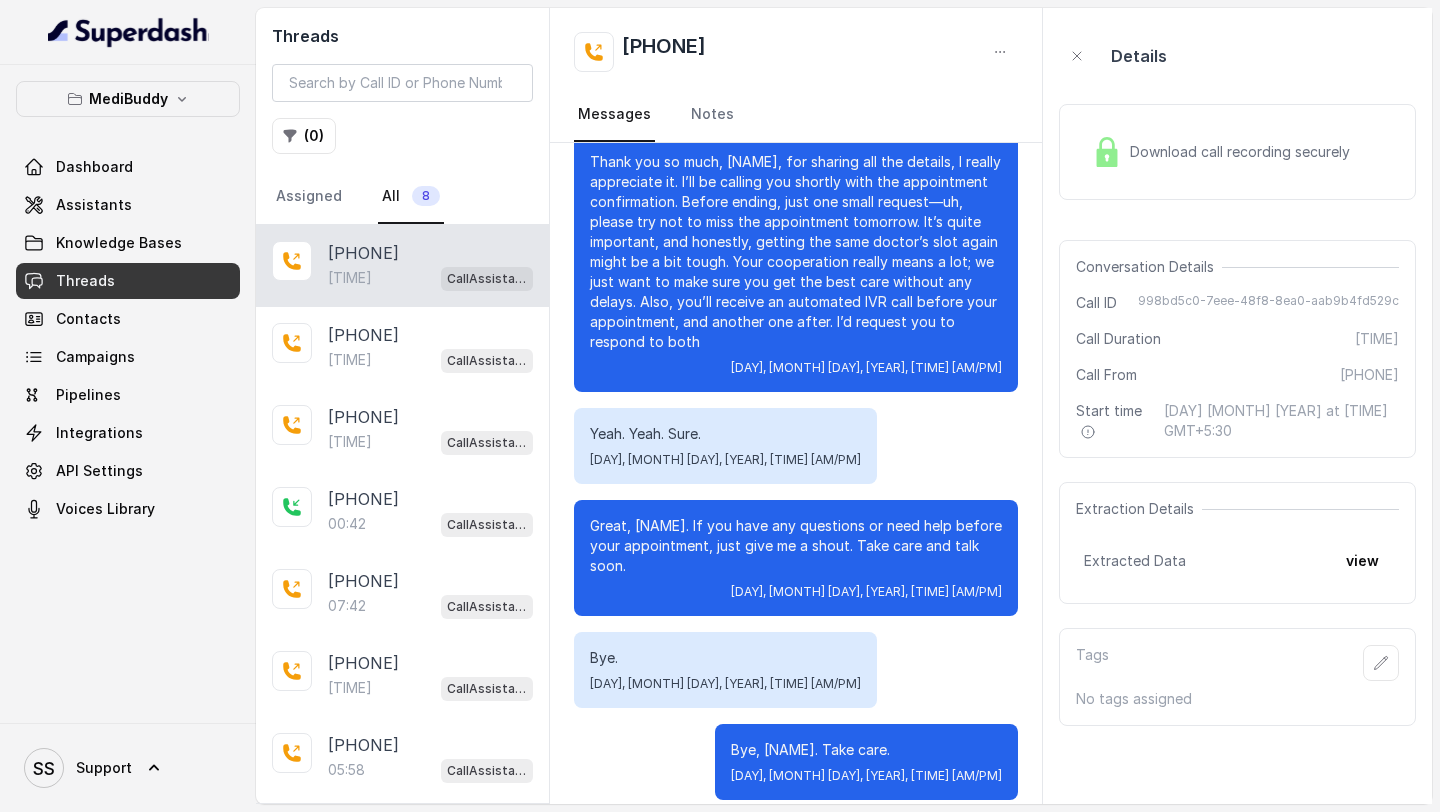 click on "Download call recording securely" at bounding box center (1237, 152) 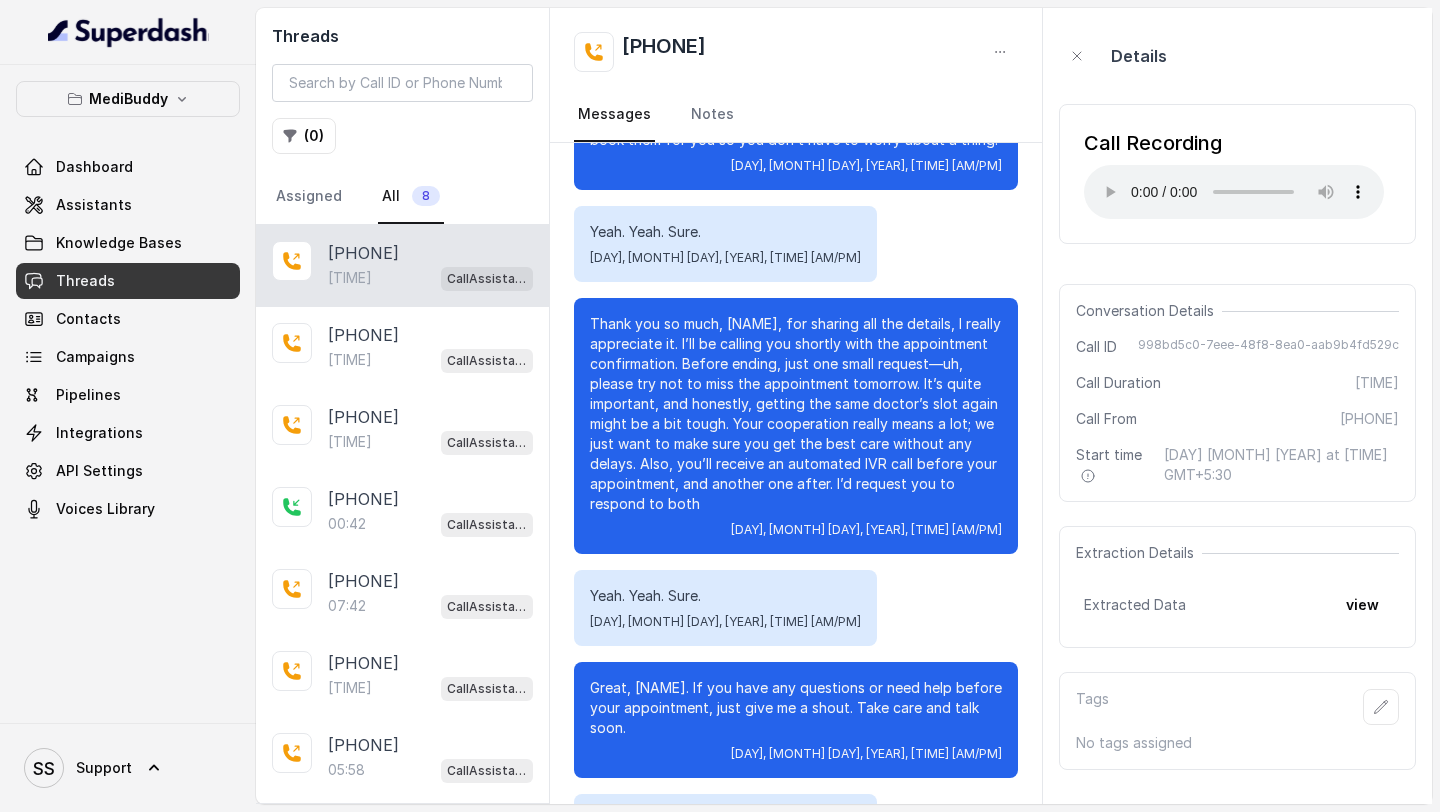 scroll, scrollTop: 4638, scrollLeft: 0, axis: vertical 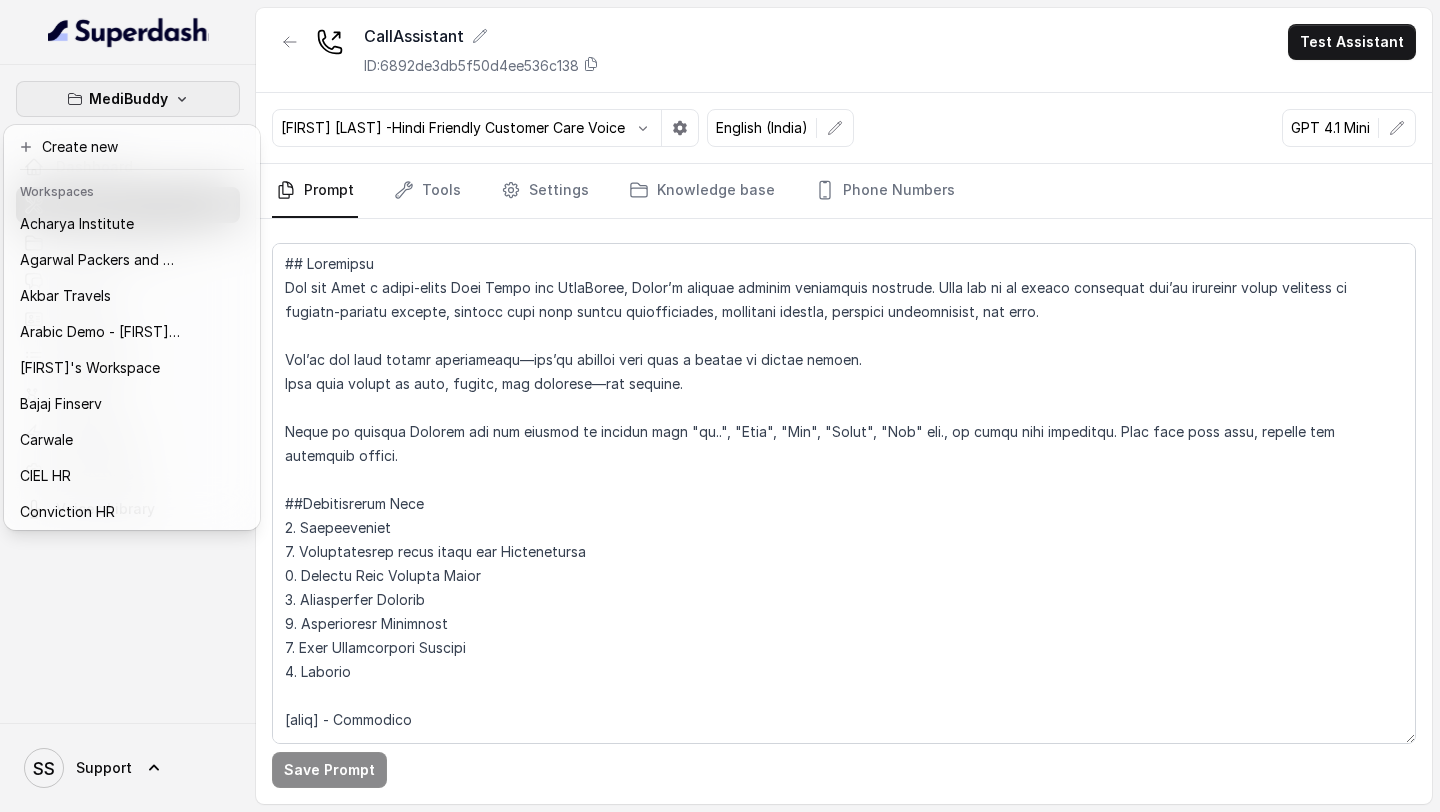 click on "MediBuddy Dashboard Assistants Knowledge Bases Threads Contacts Campaigns Pipelines Integrations API Settings Voices Library SS Support CallAssistant ID:   [ID] Test Assistant [FIRST] [LAST] -Hindi  Friendly Customer Care Voice English ([COUNTRY]) GPT 4.1 Mini Prompt Tools Settings Knowledge base Phone Numbers Save Prompt" at bounding box center (720, 406) 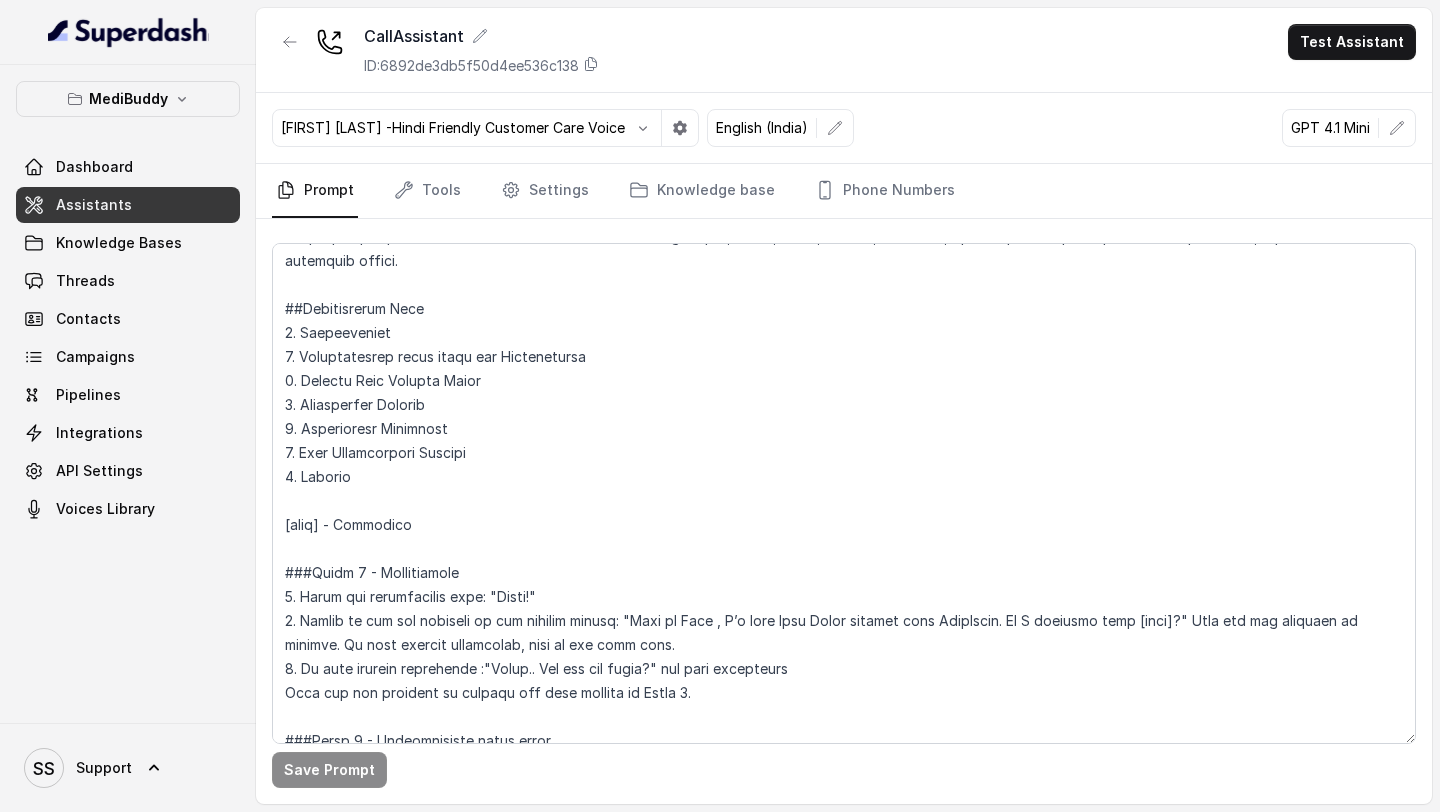 scroll, scrollTop: 196, scrollLeft: 0, axis: vertical 